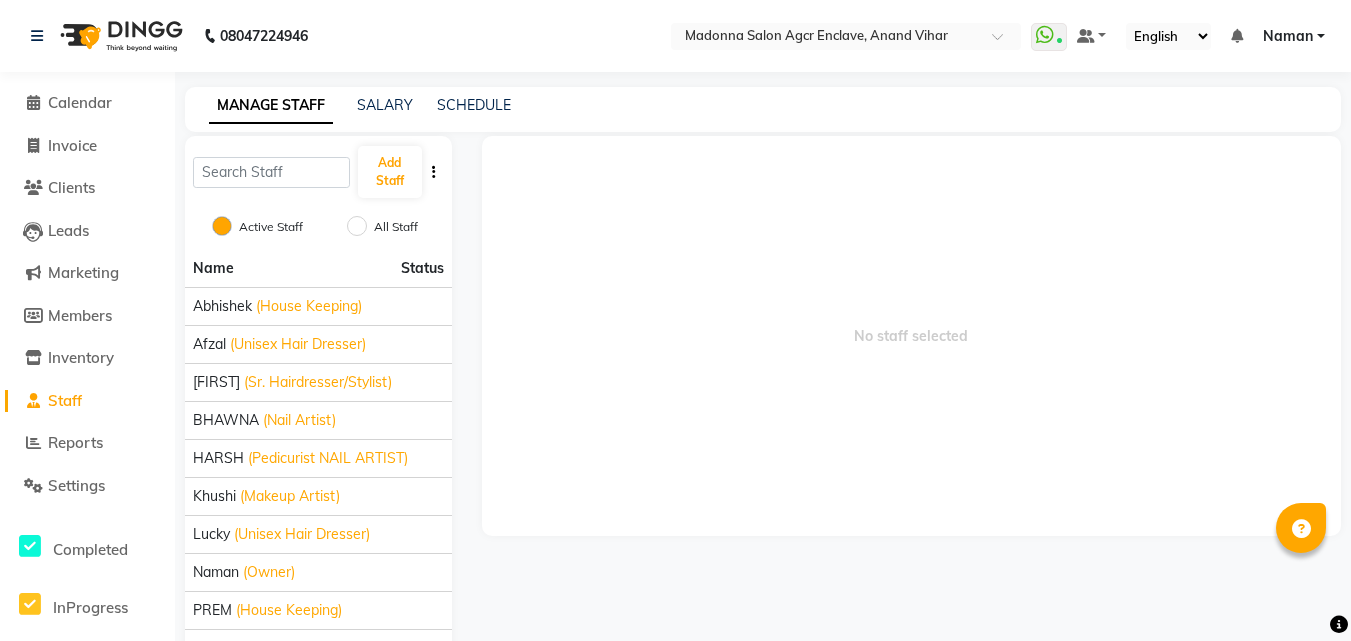 scroll, scrollTop: 0, scrollLeft: 0, axis: both 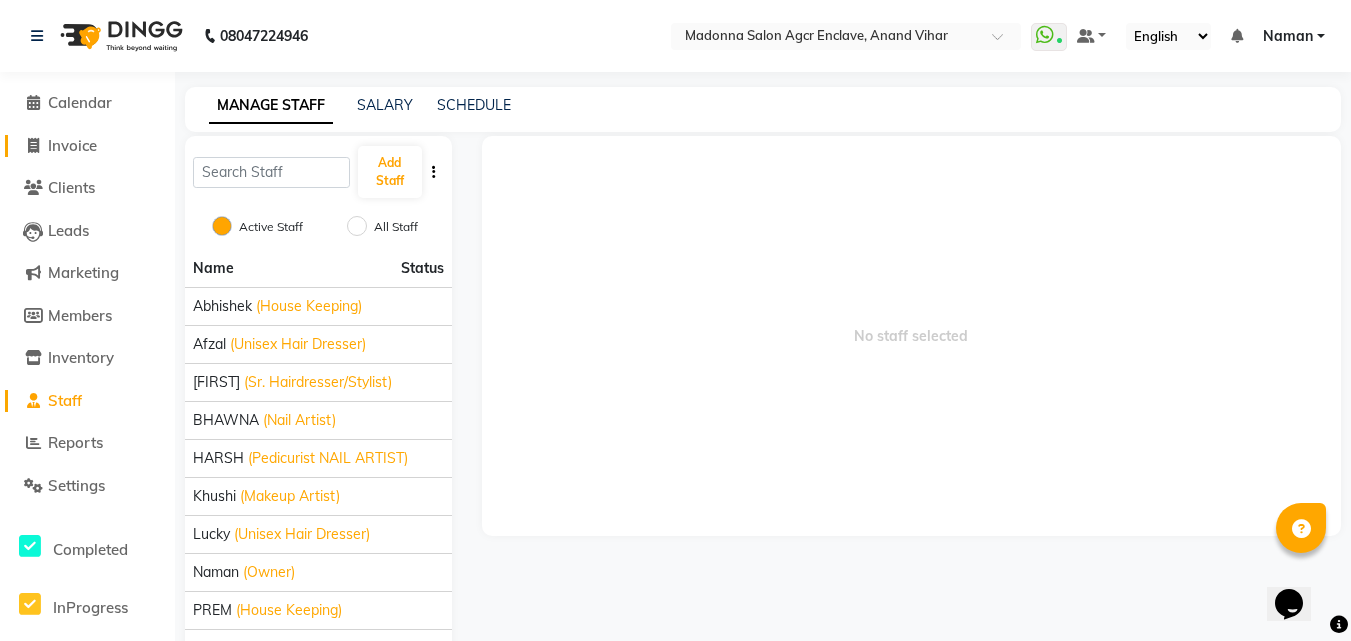 click on "Invoice" 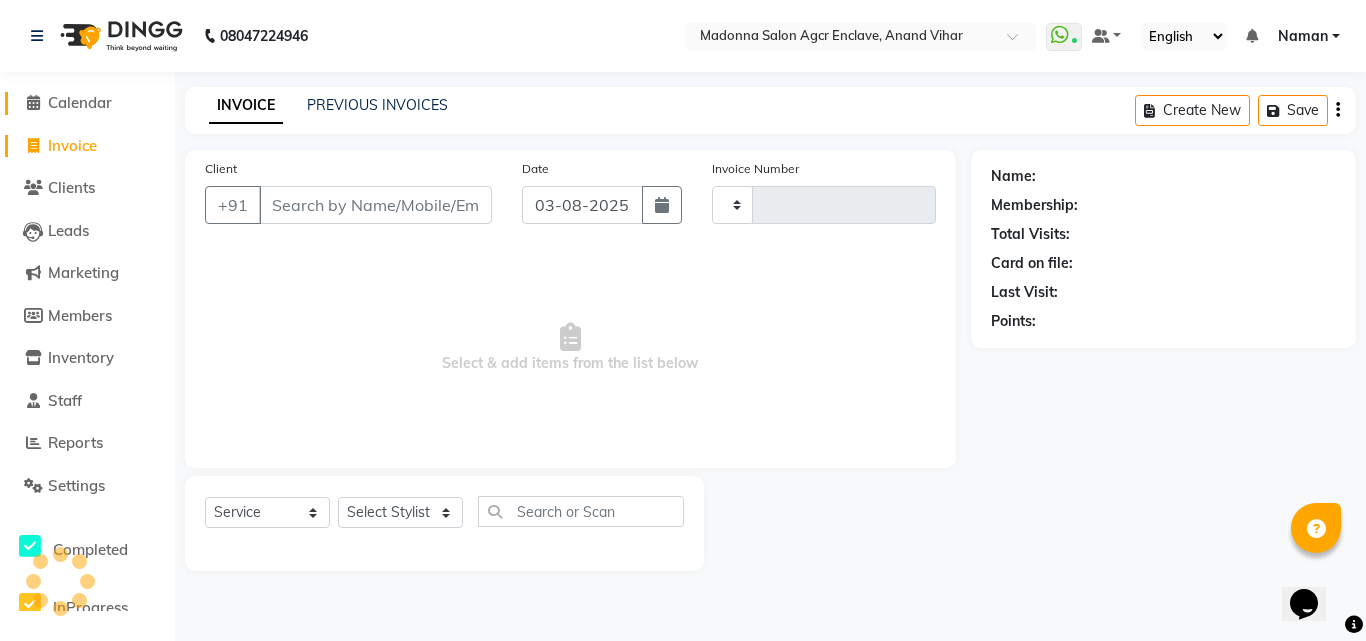 type on "0023" 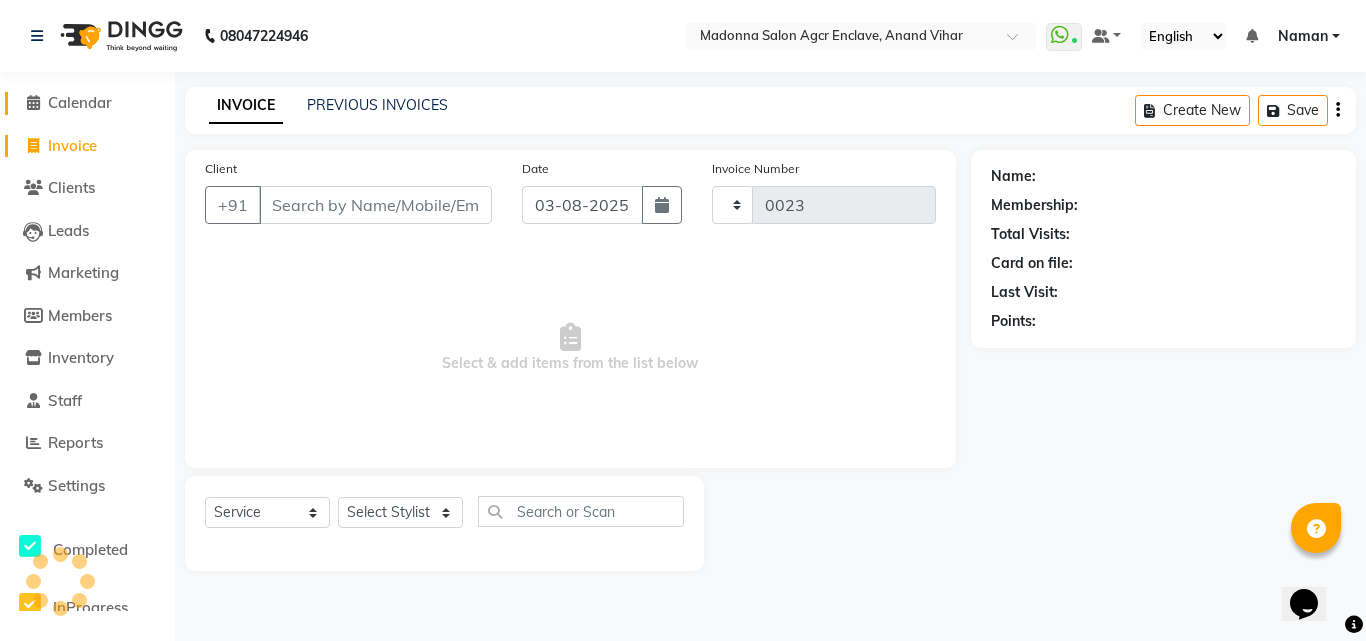 select on "8560" 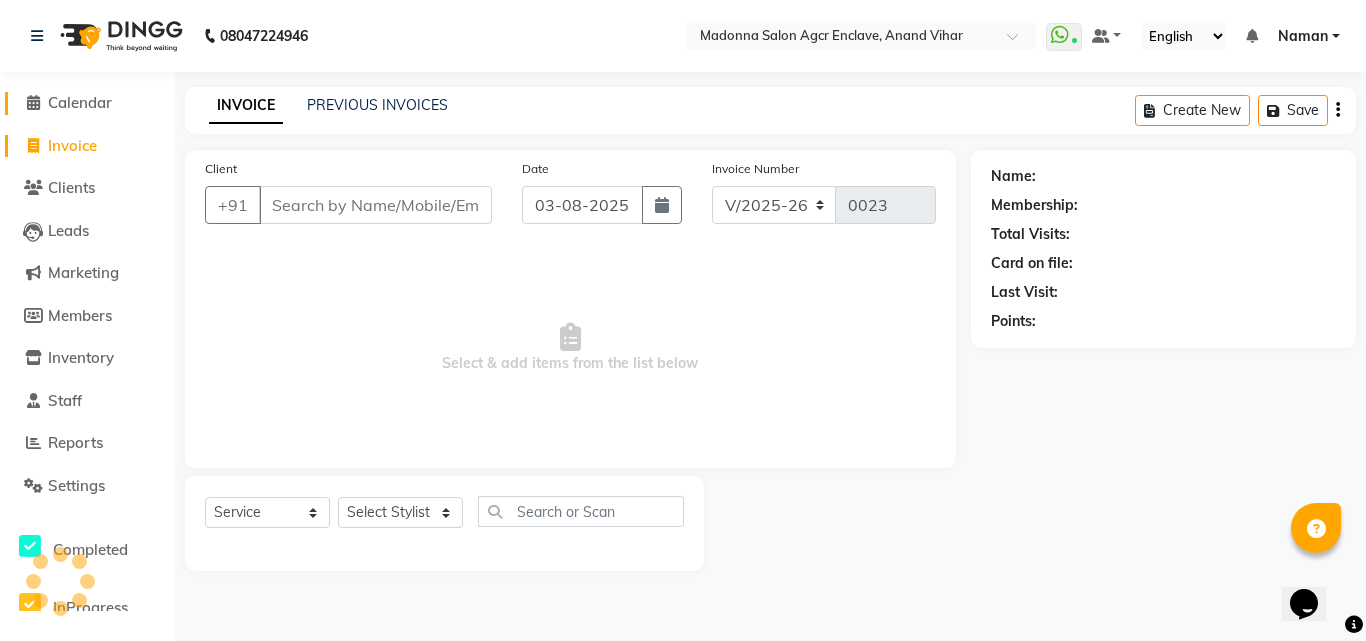 click on "Calendar" 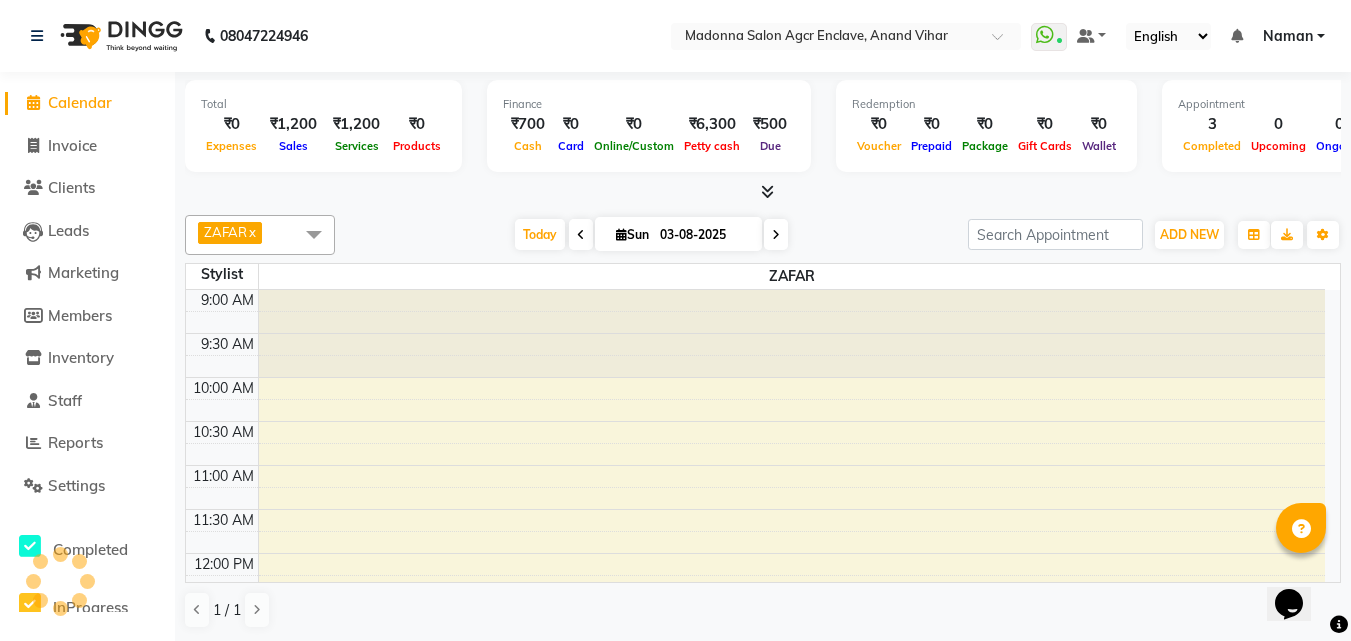 scroll, scrollTop: 0, scrollLeft: 0, axis: both 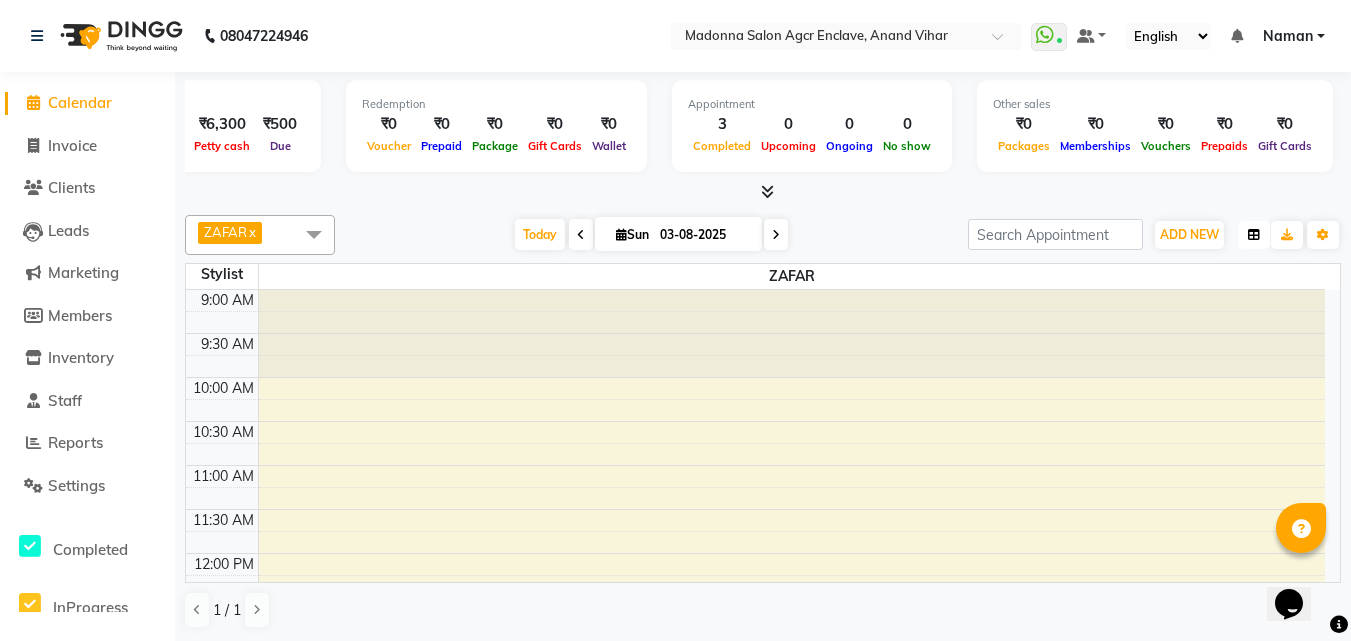 click at bounding box center [1254, 235] 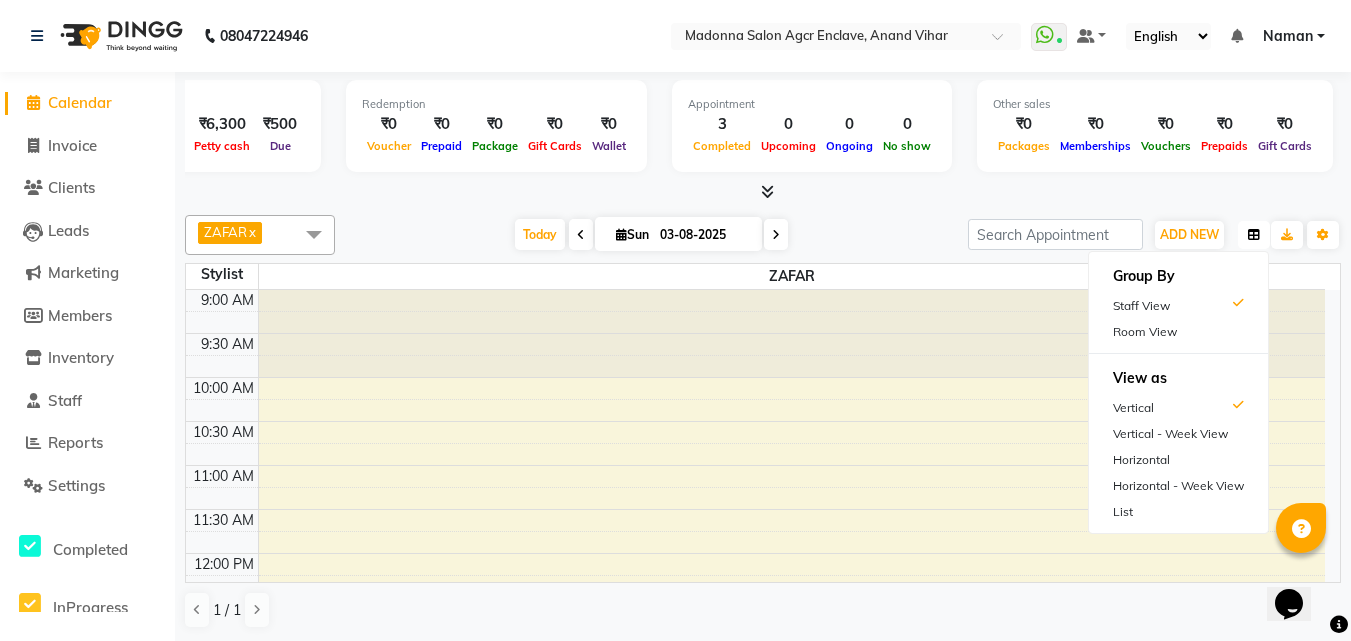 click at bounding box center (1254, 235) 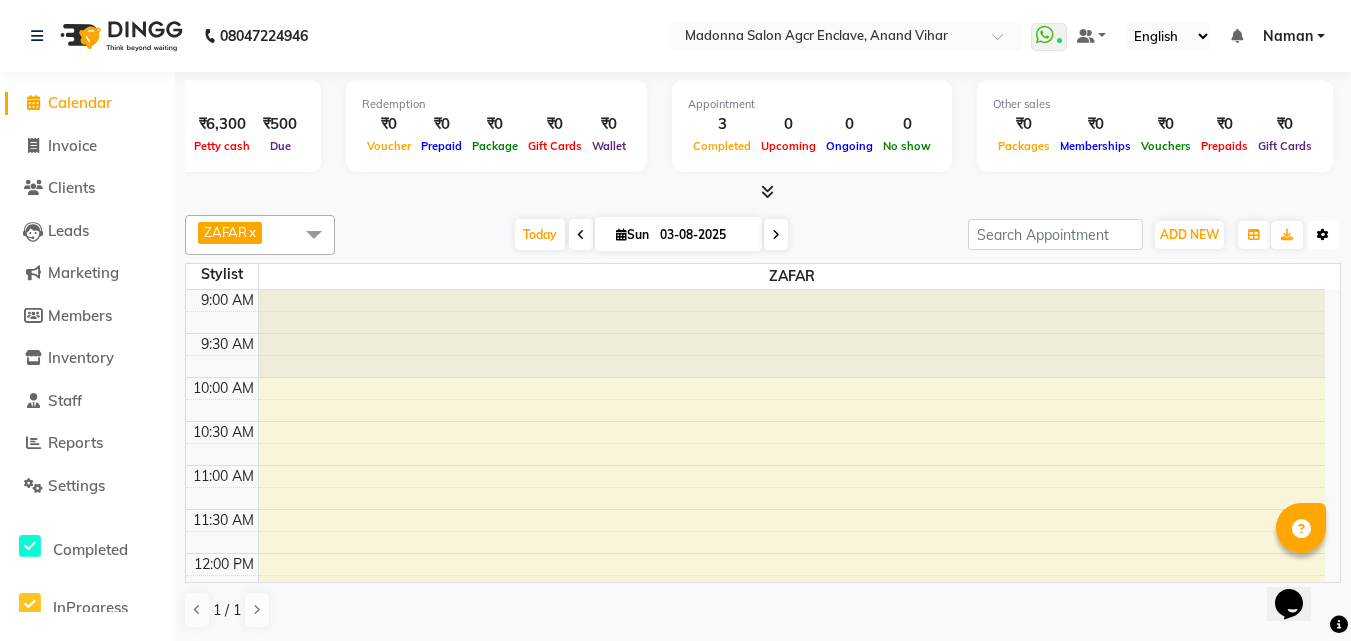 click on "Toggle Dropdown" at bounding box center [1323, 235] 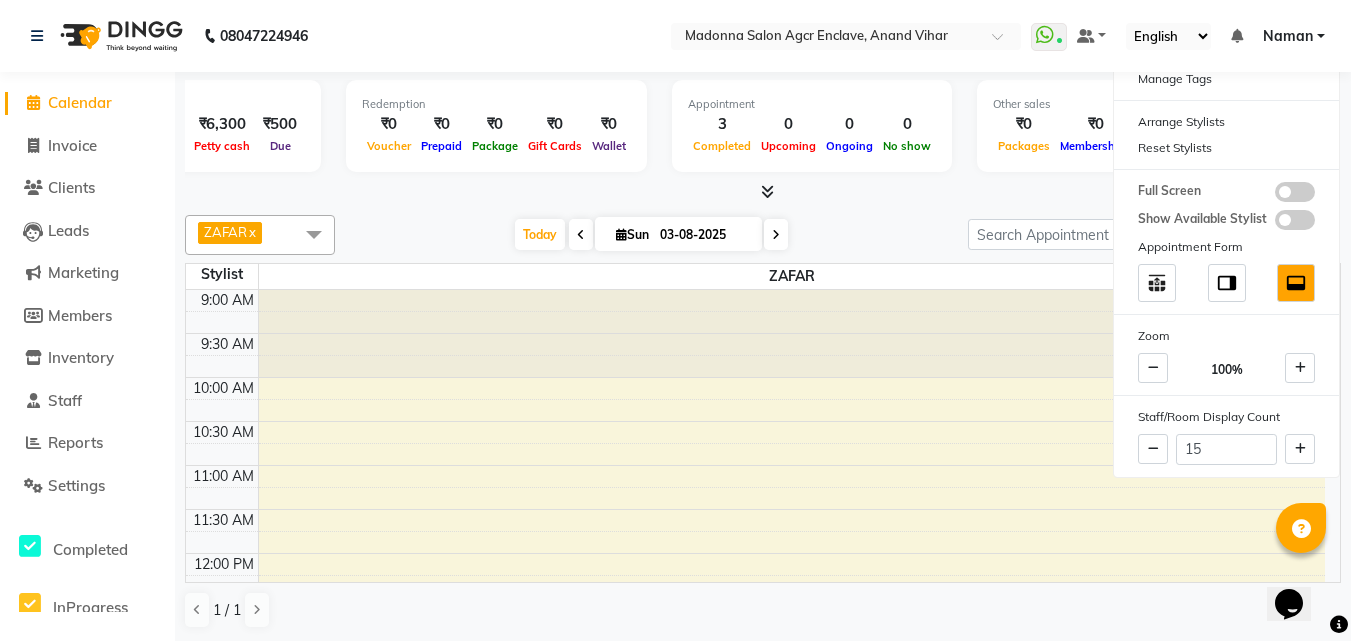scroll, scrollTop: 1, scrollLeft: 0, axis: vertical 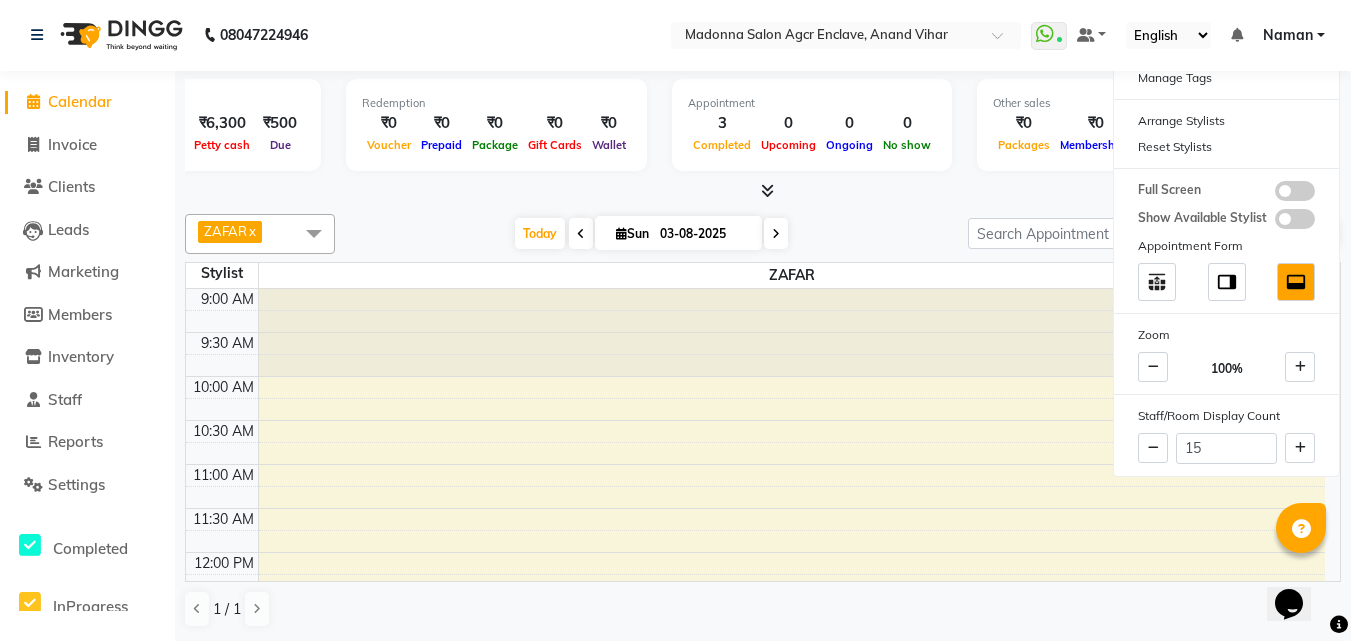 click on "Today  Sun 03-08-2025" at bounding box center [651, 234] 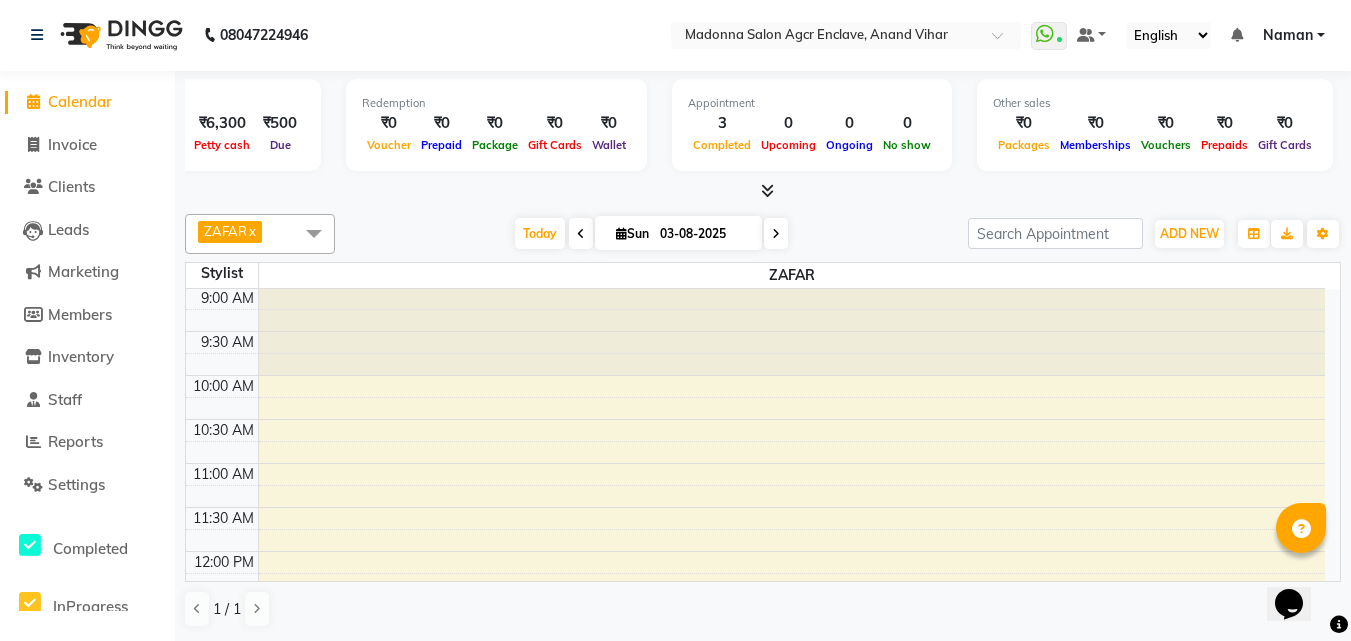 scroll, scrollTop: 0, scrollLeft: 0, axis: both 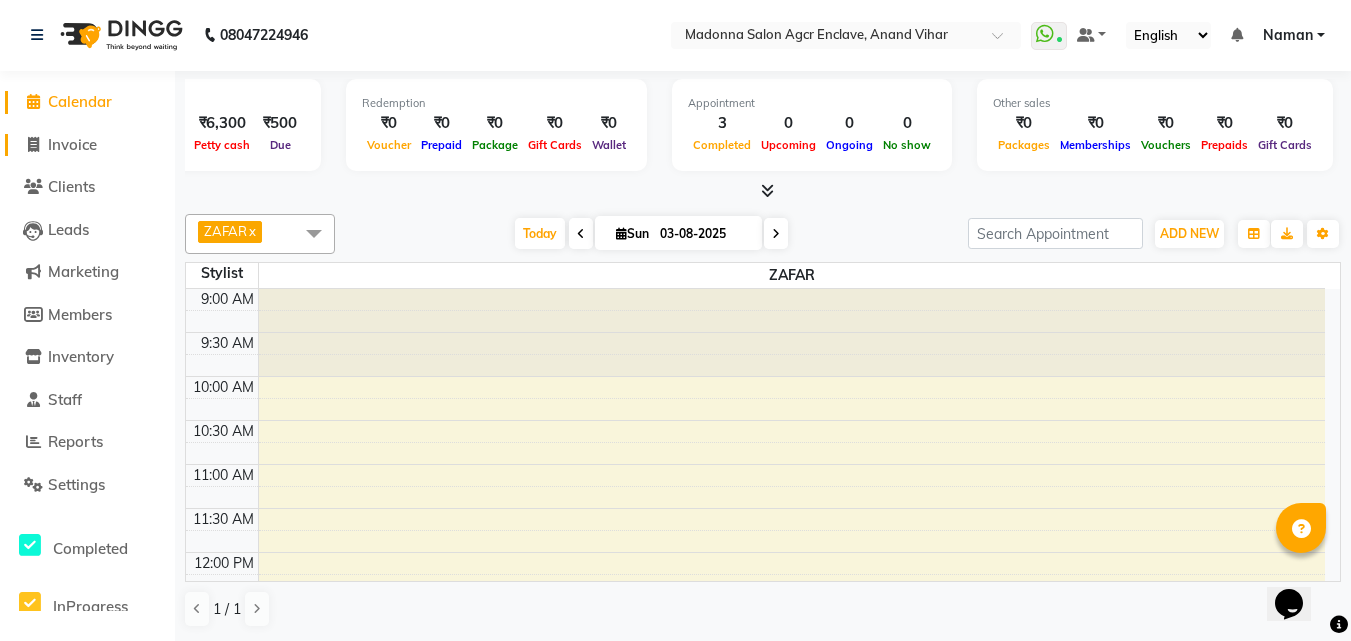 click on "Invoice" 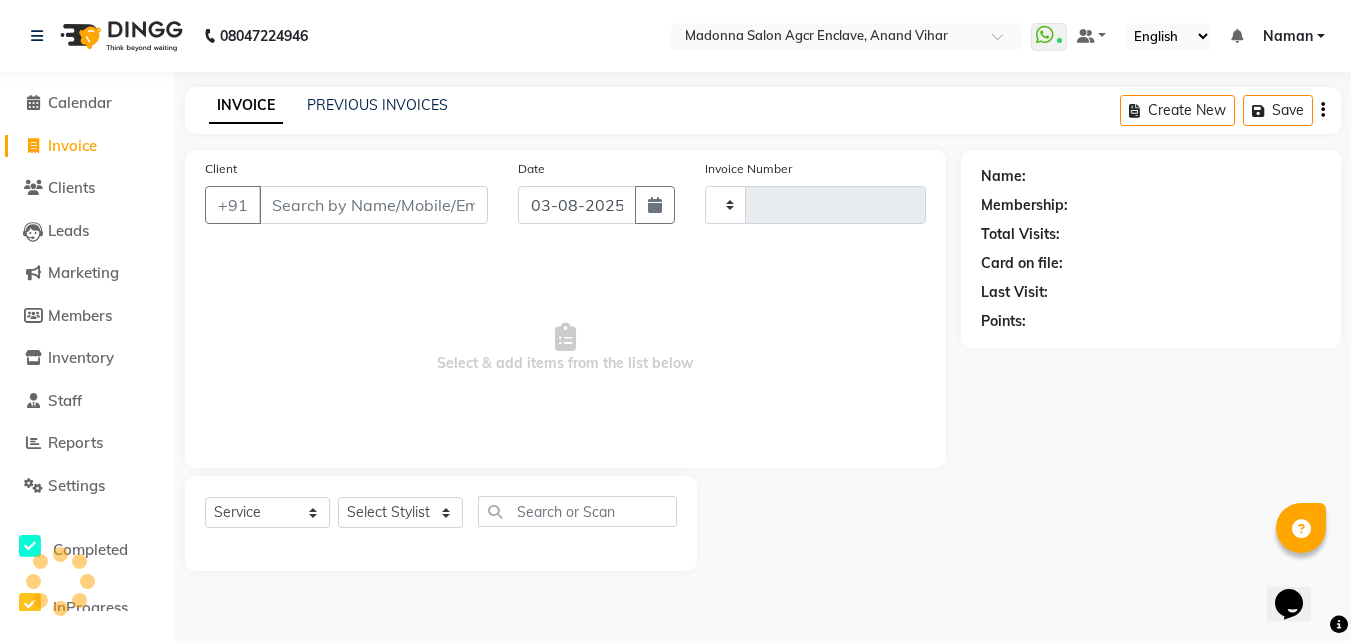 scroll, scrollTop: 0, scrollLeft: 0, axis: both 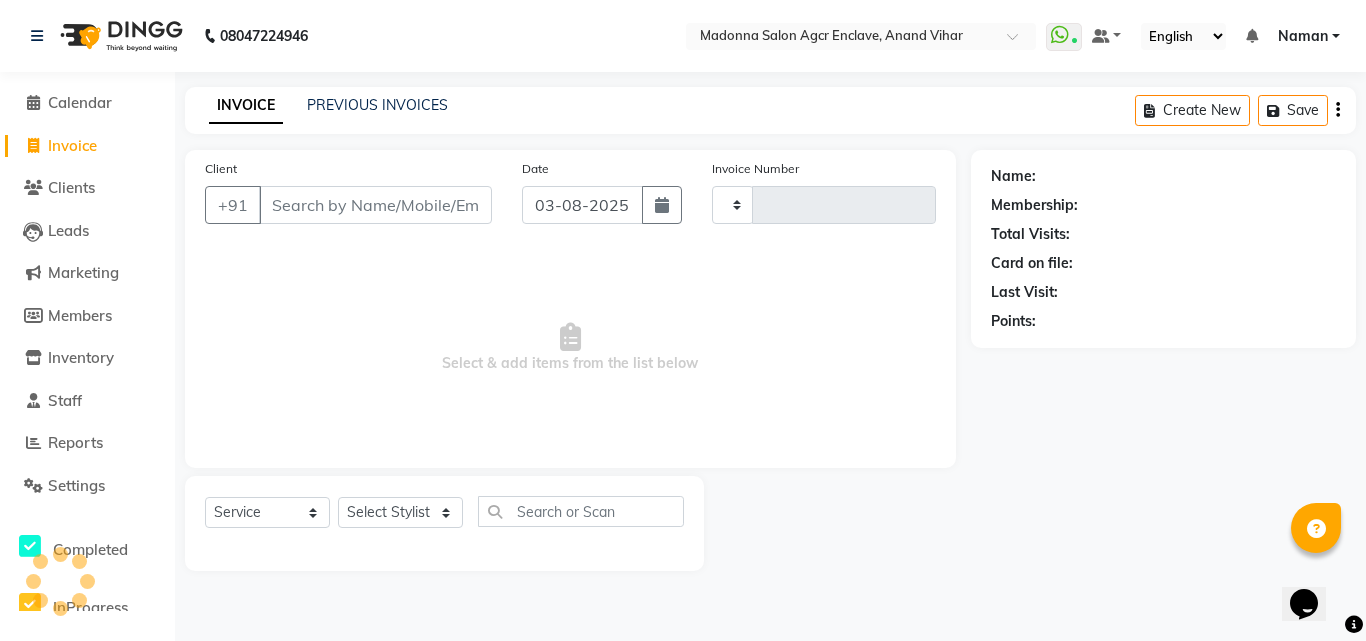 type on "0023" 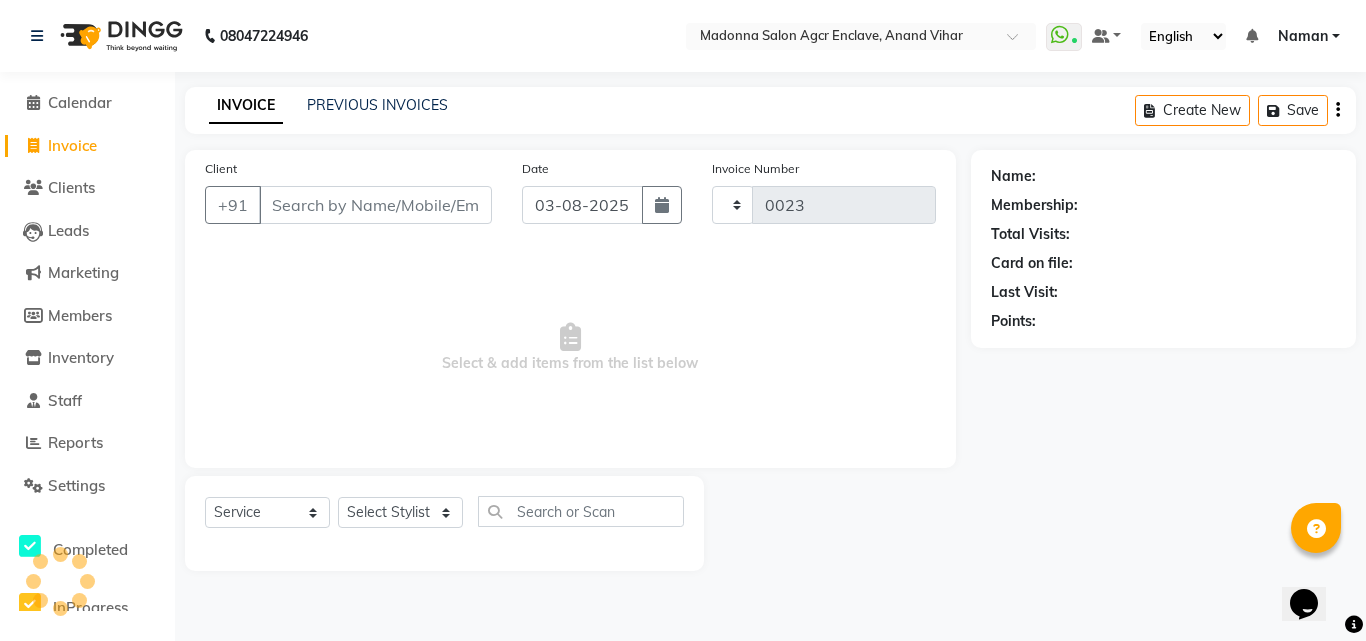 select on "8560" 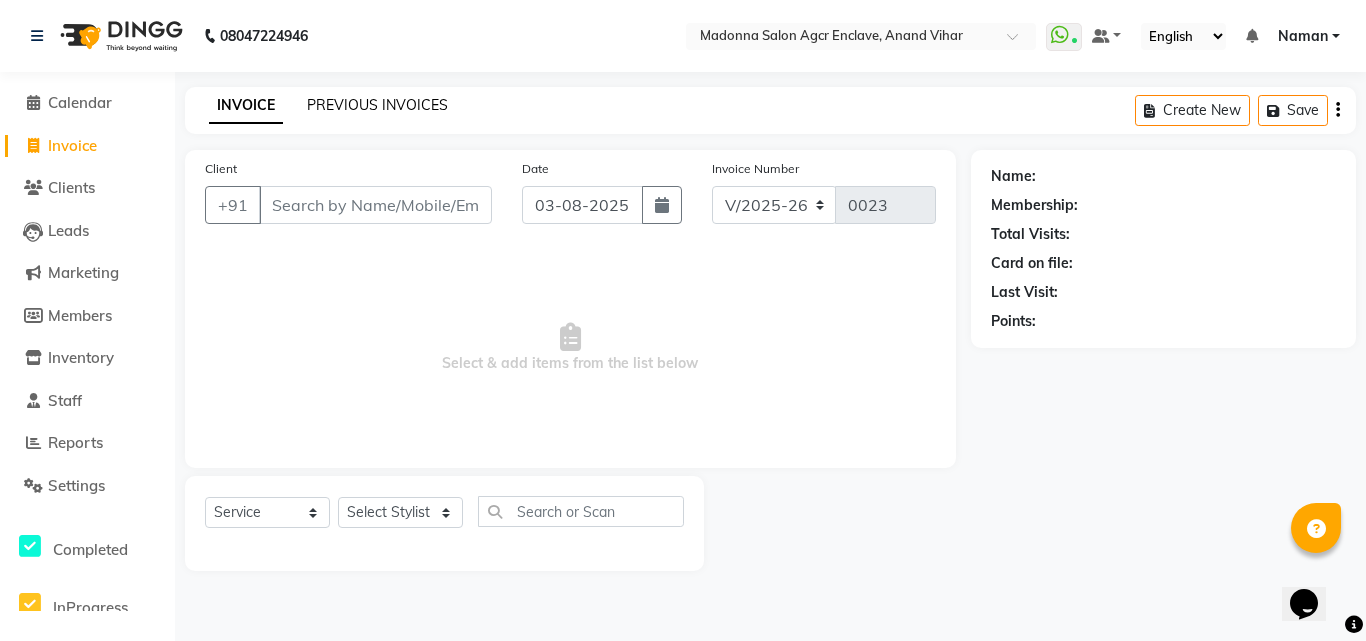 click on "PREVIOUS INVOICES" 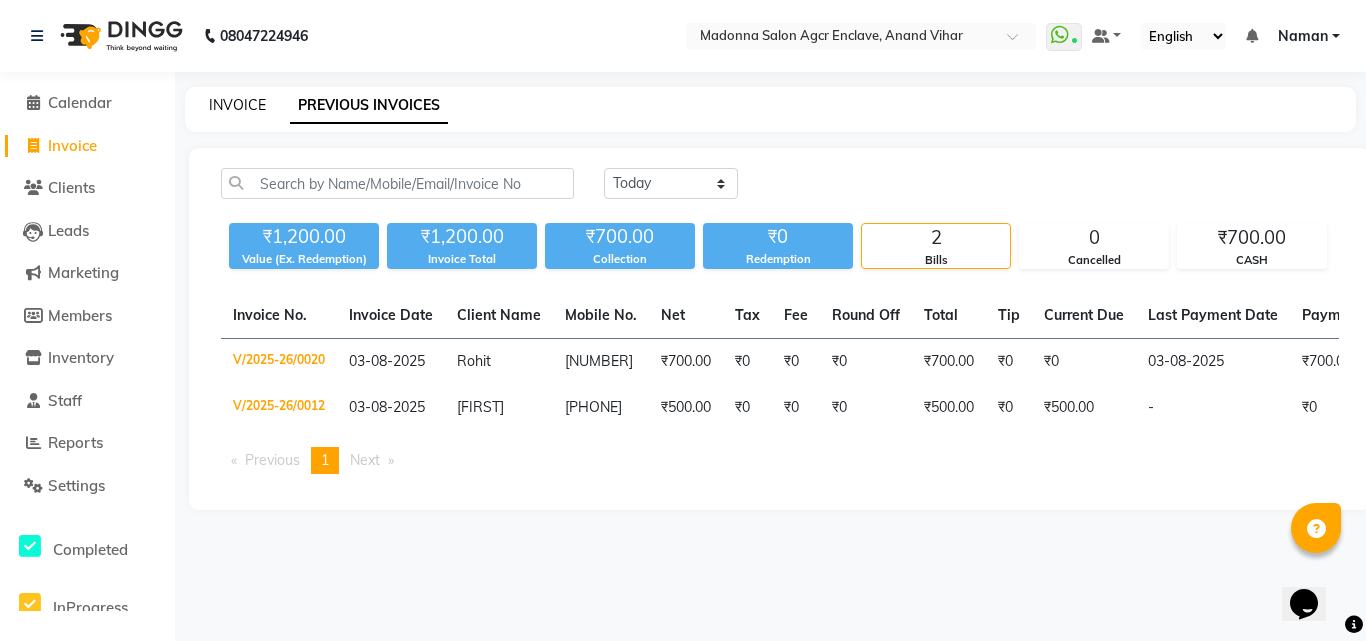 click on "INVOICE" 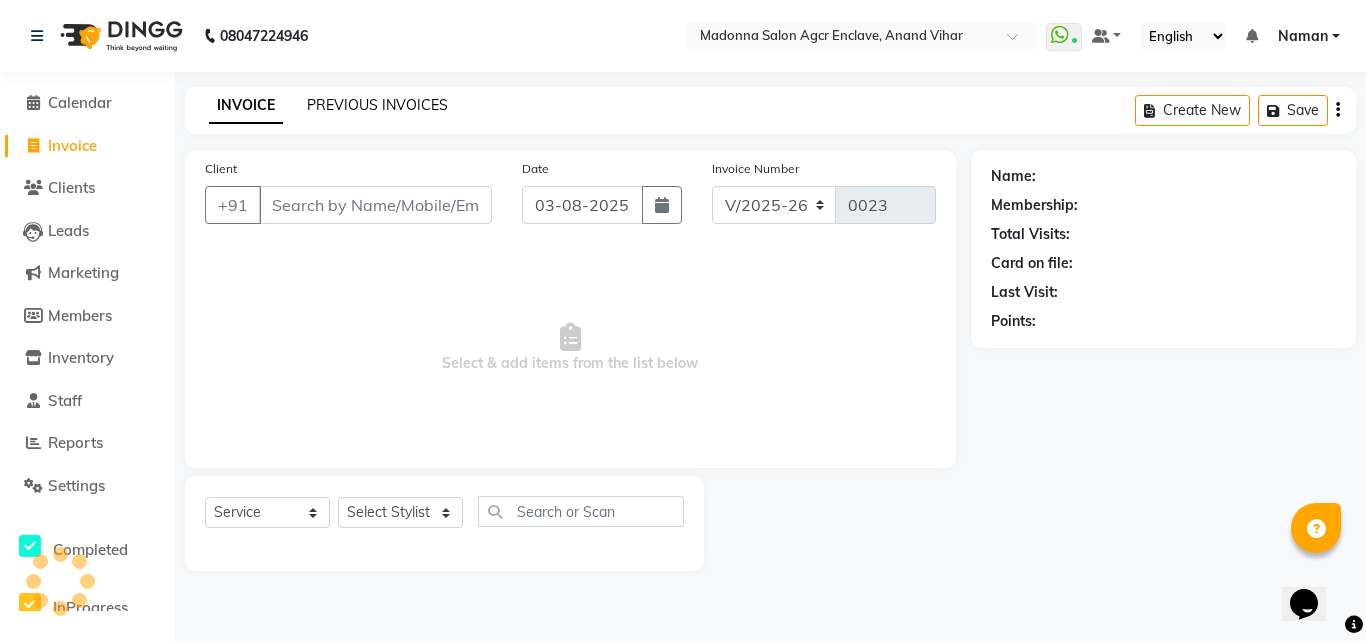click on "PREVIOUS INVOICES" 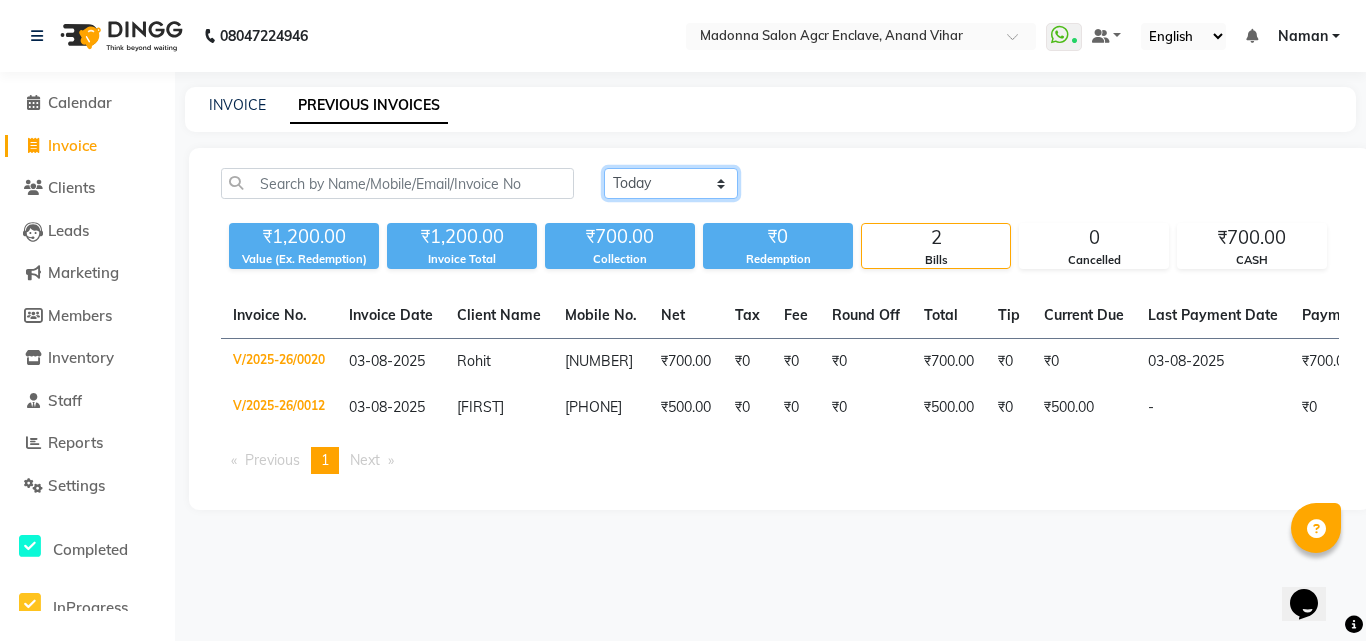 drag, startPoint x: 730, startPoint y: 177, endPoint x: 703, endPoint y: 178, distance: 27.018513 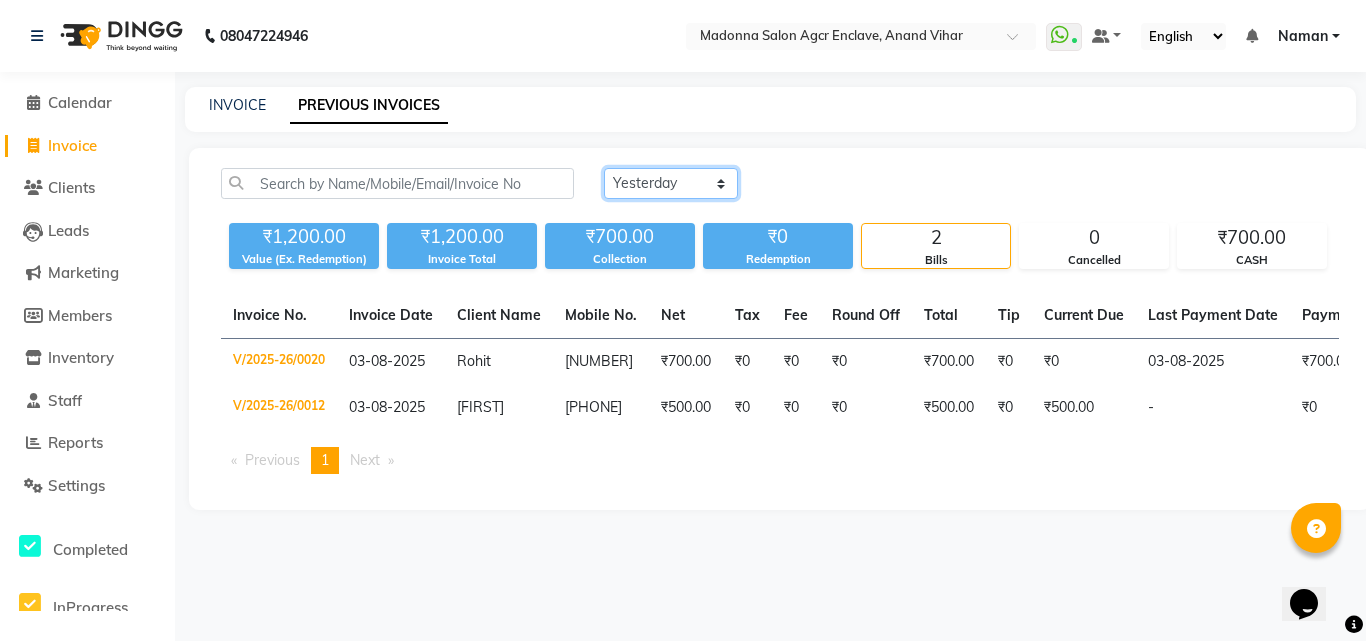 click on "Today Yesterday Custom Range" 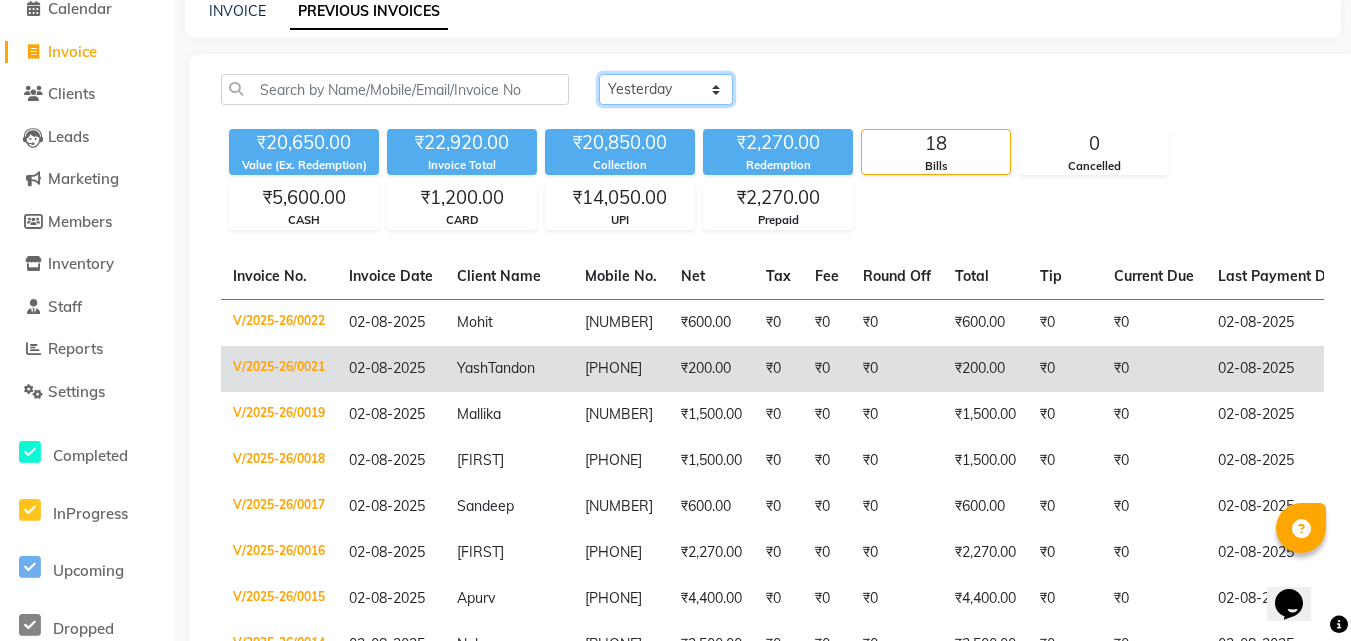 scroll, scrollTop: 92, scrollLeft: 0, axis: vertical 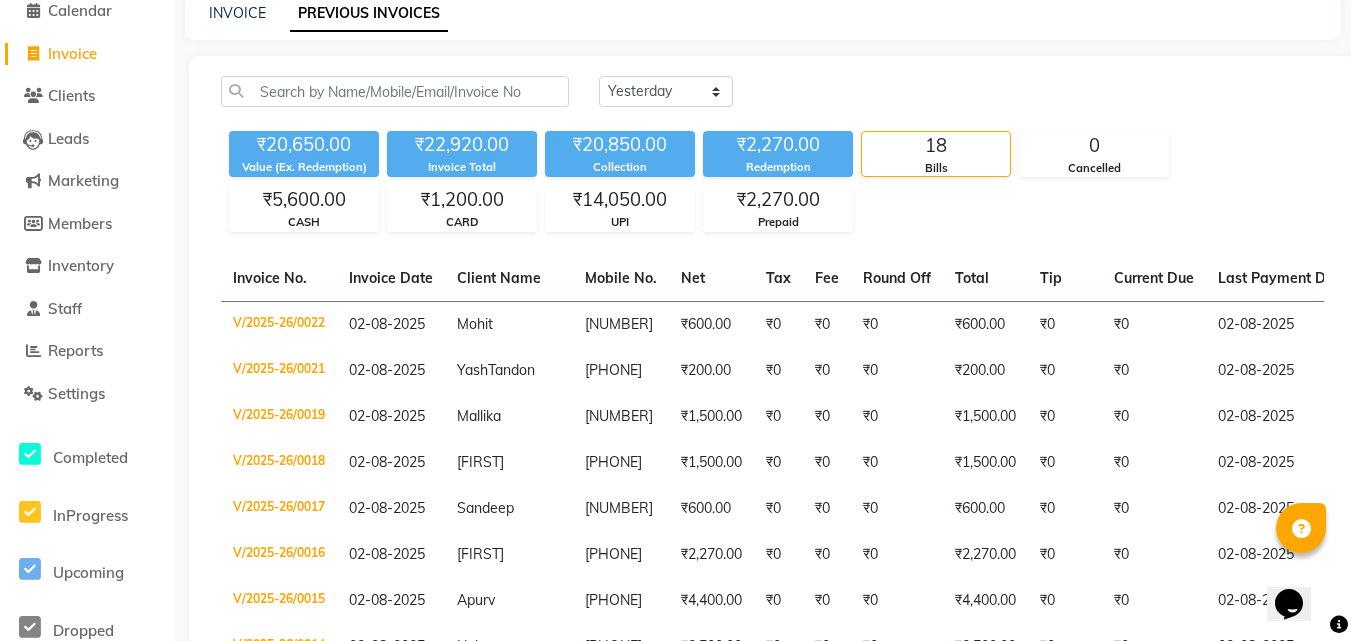 click on "₹22,920.00" 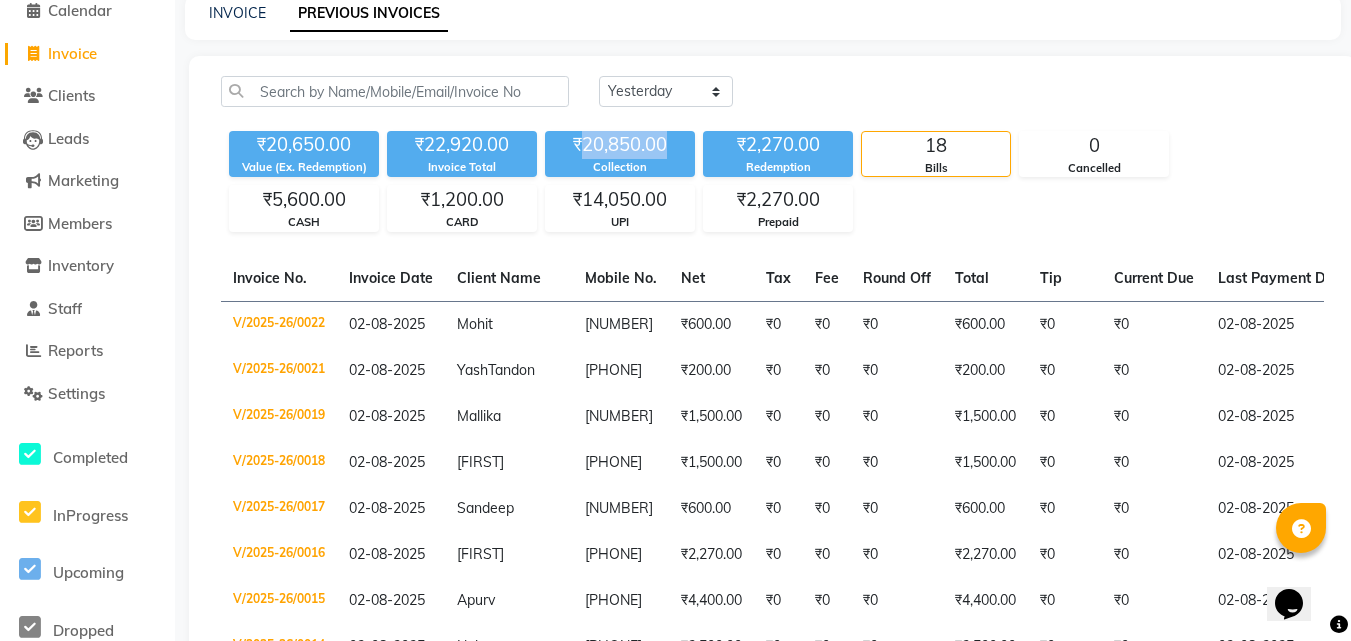 click on "₹20,850.00" 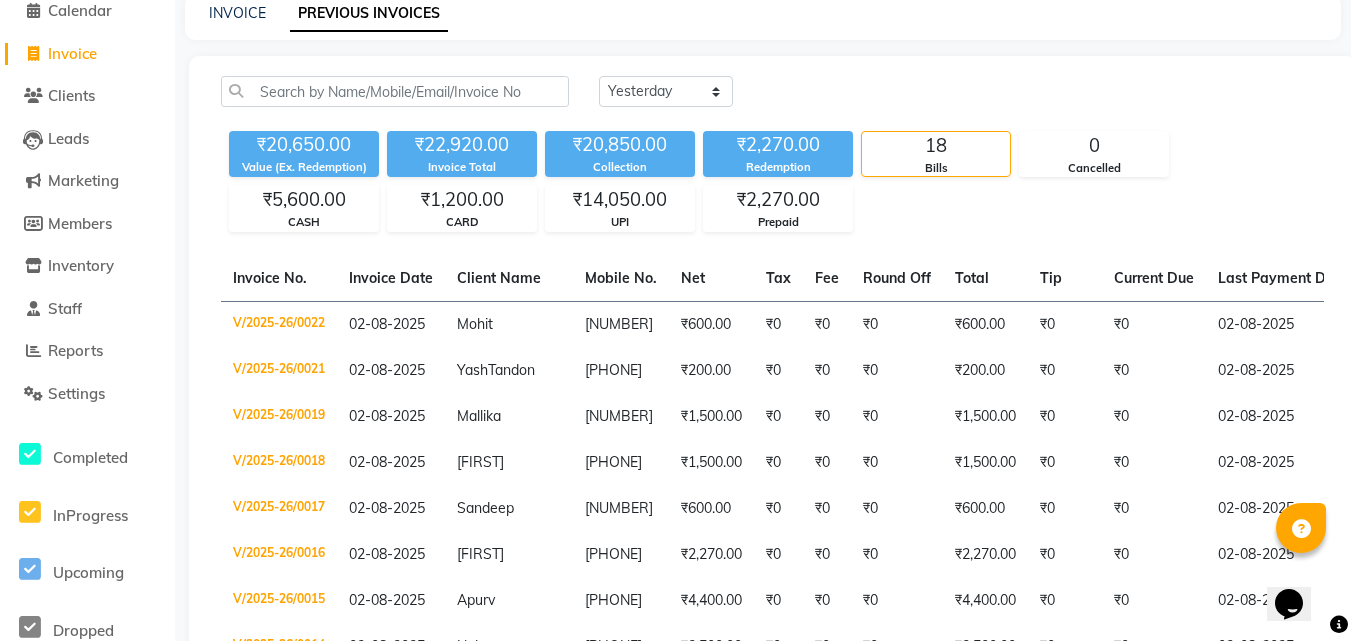click on "₹2,270.00" 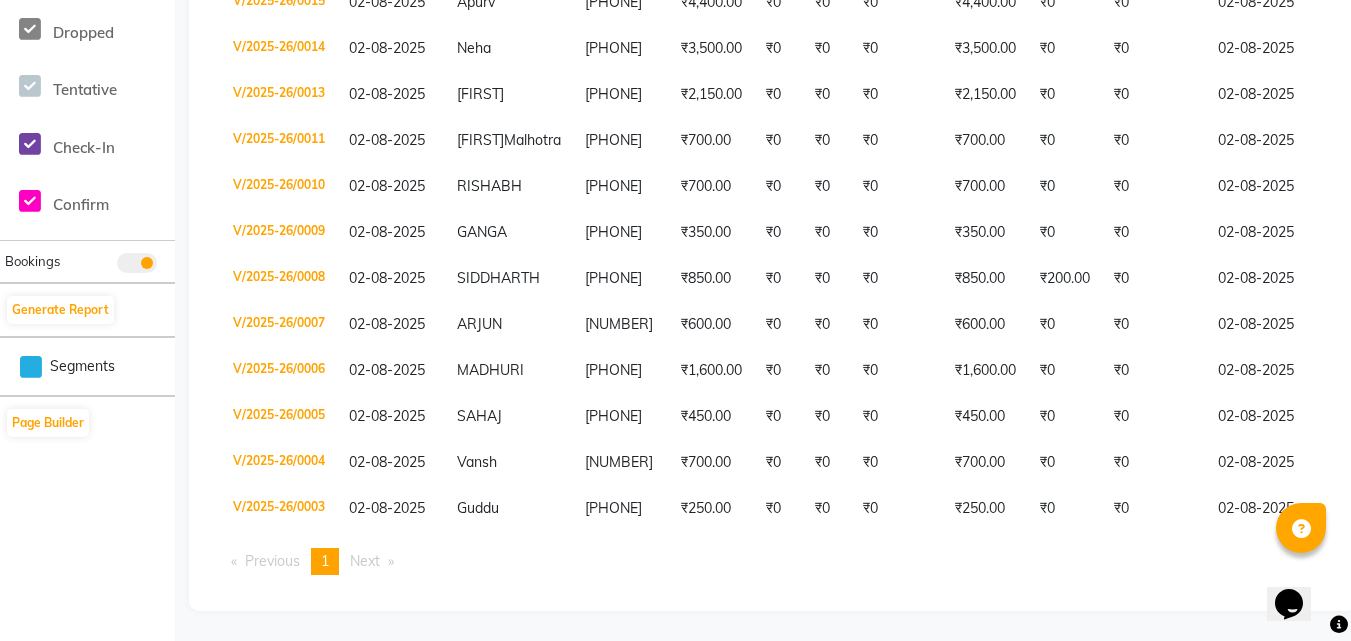 scroll, scrollTop: 745, scrollLeft: 0, axis: vertical 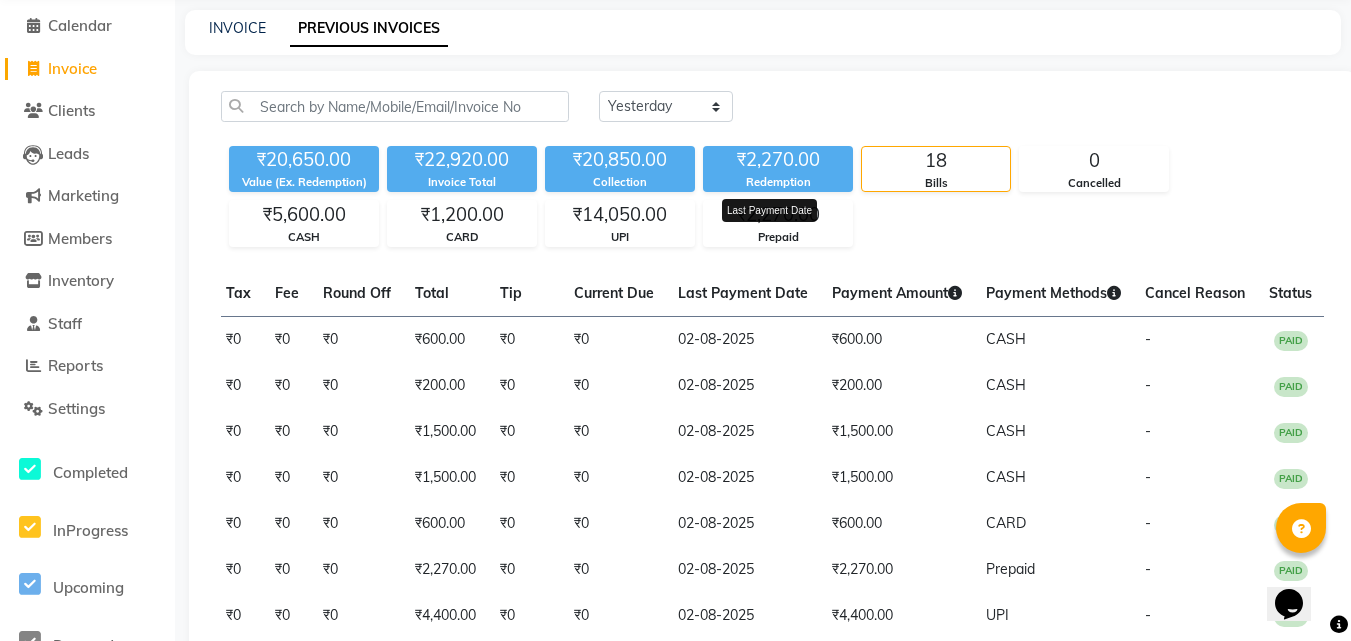 click on "Last Payment Date" 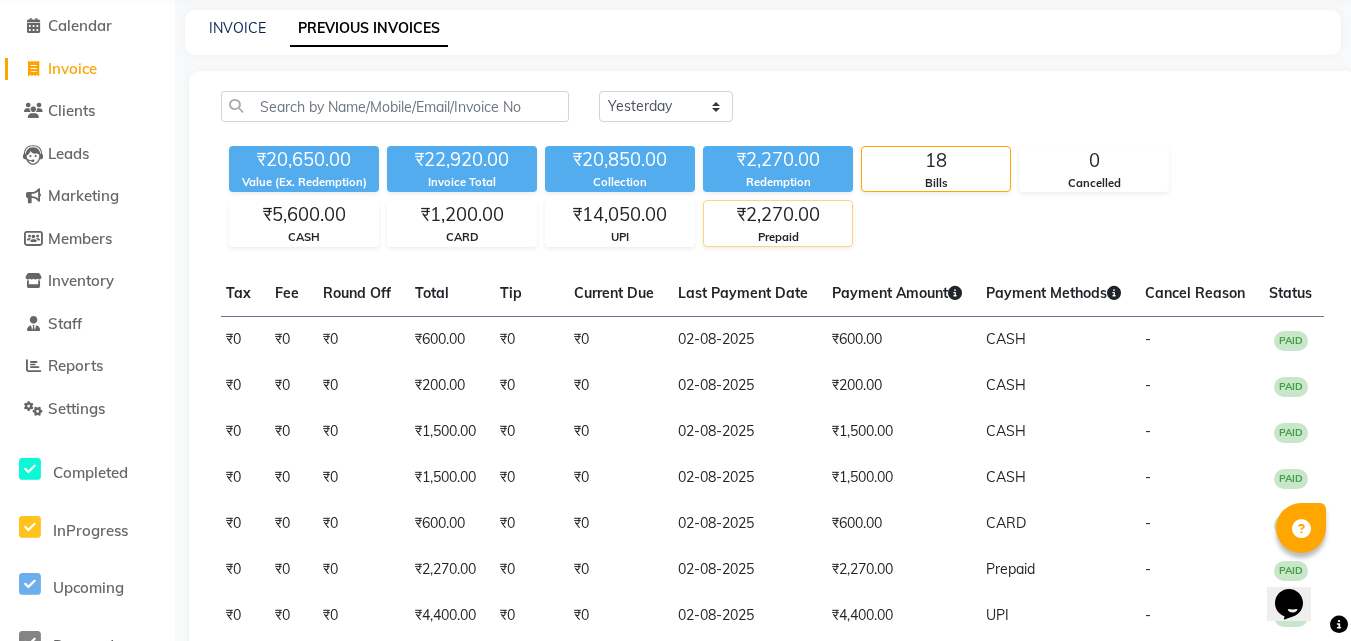 click on "₹2,270.00" 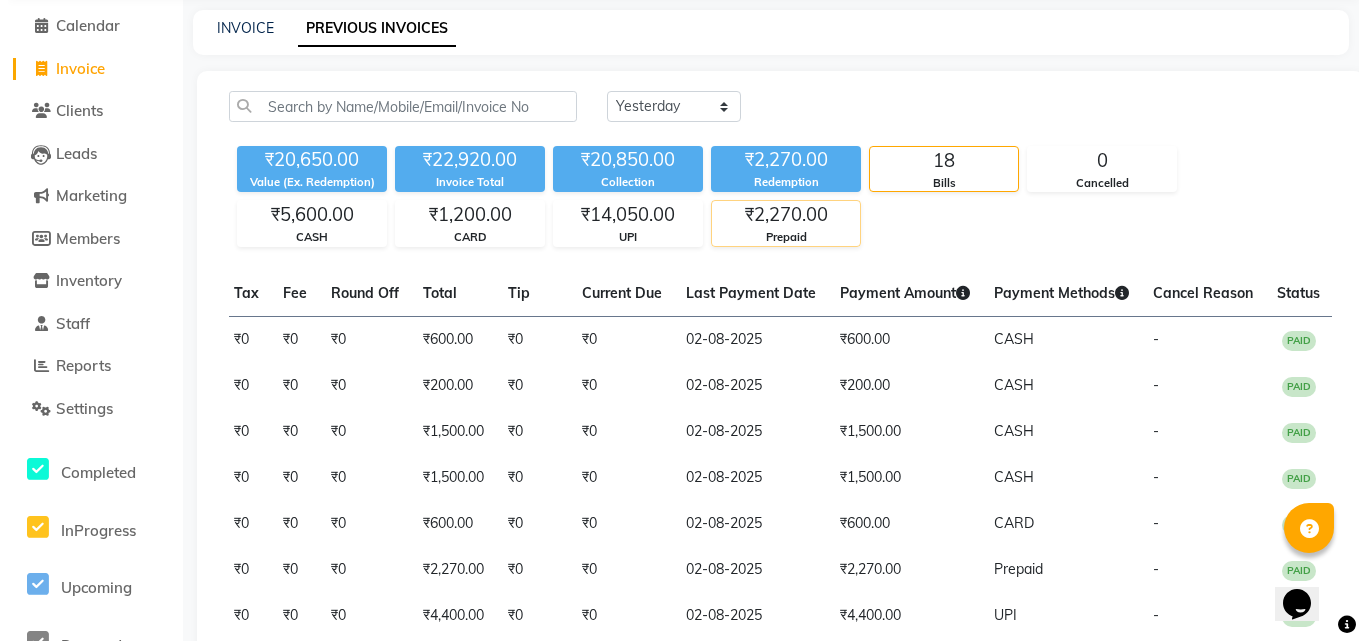 scroll, scrollTop: 0, scrollLeft: 0, axis: both 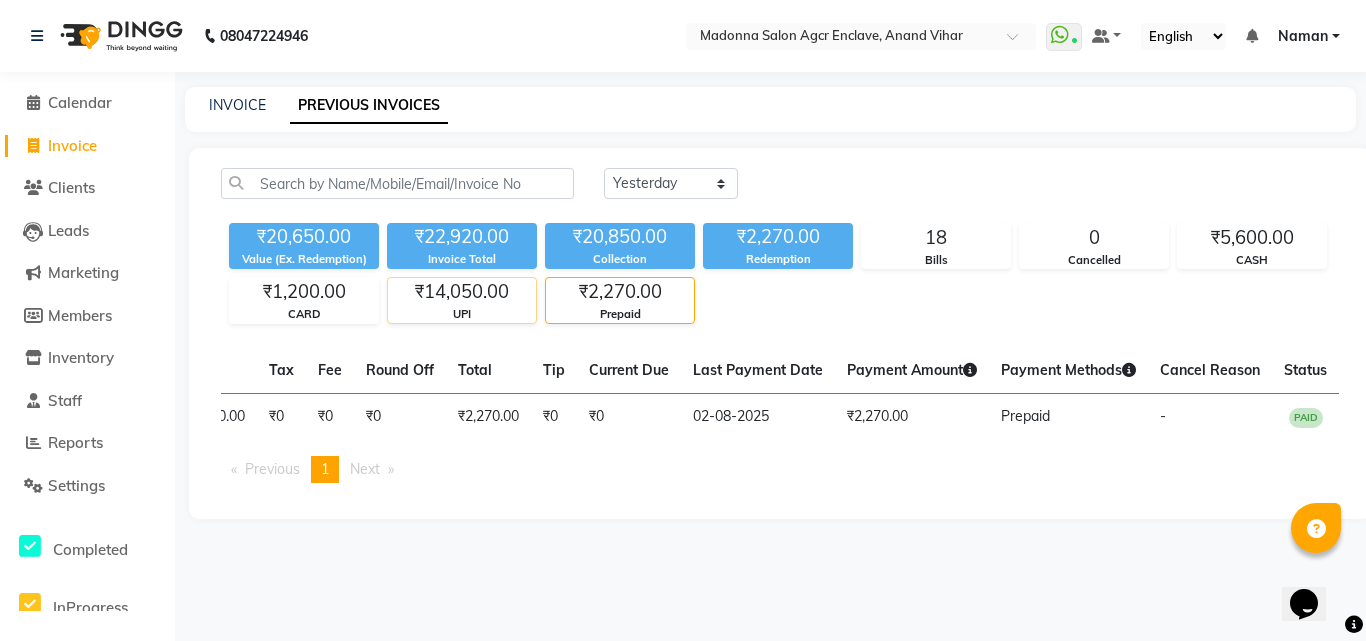 click on "₹14,050.00" 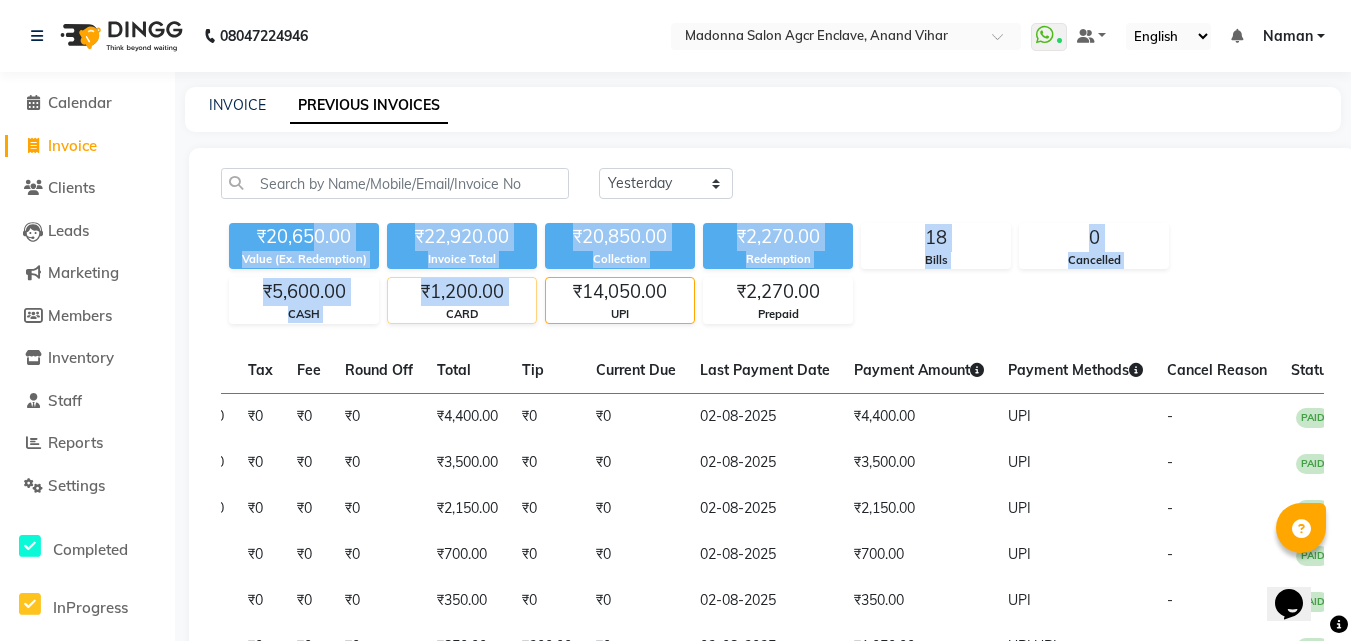 drag, startPoint x: 318, startPoint y: 249, endPoint x: 406, endPoint y: 320, distance: 113.07078 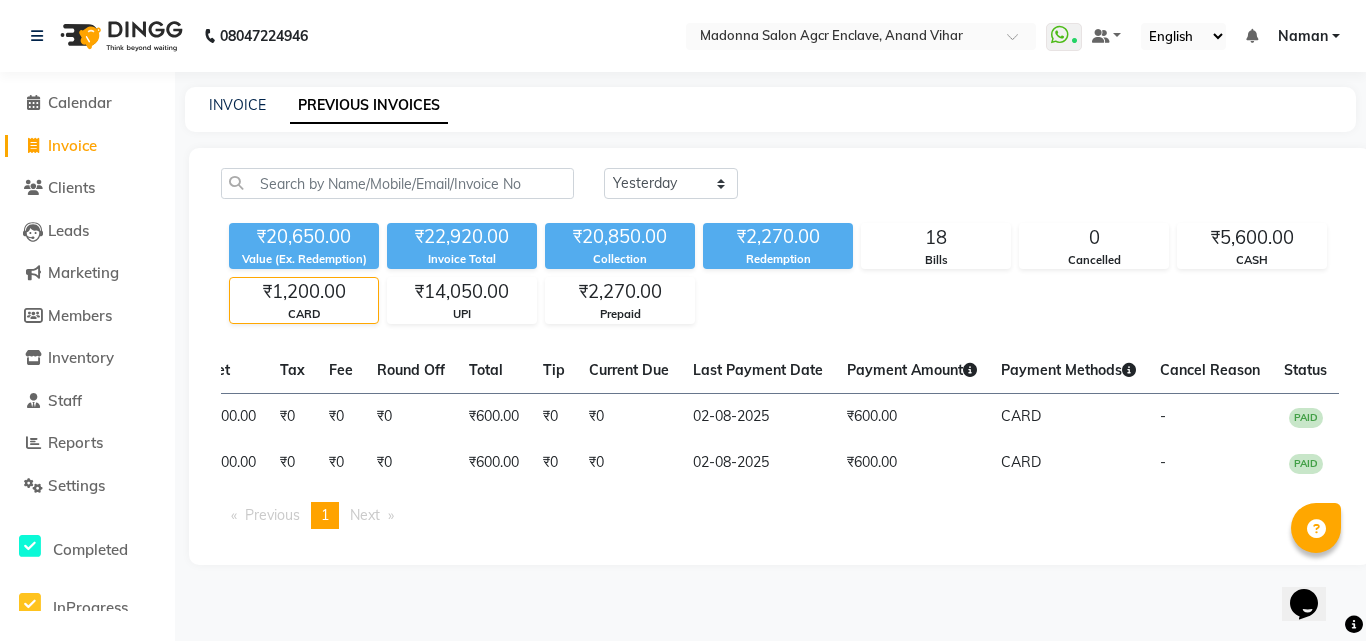 click on "₹1,200.00" 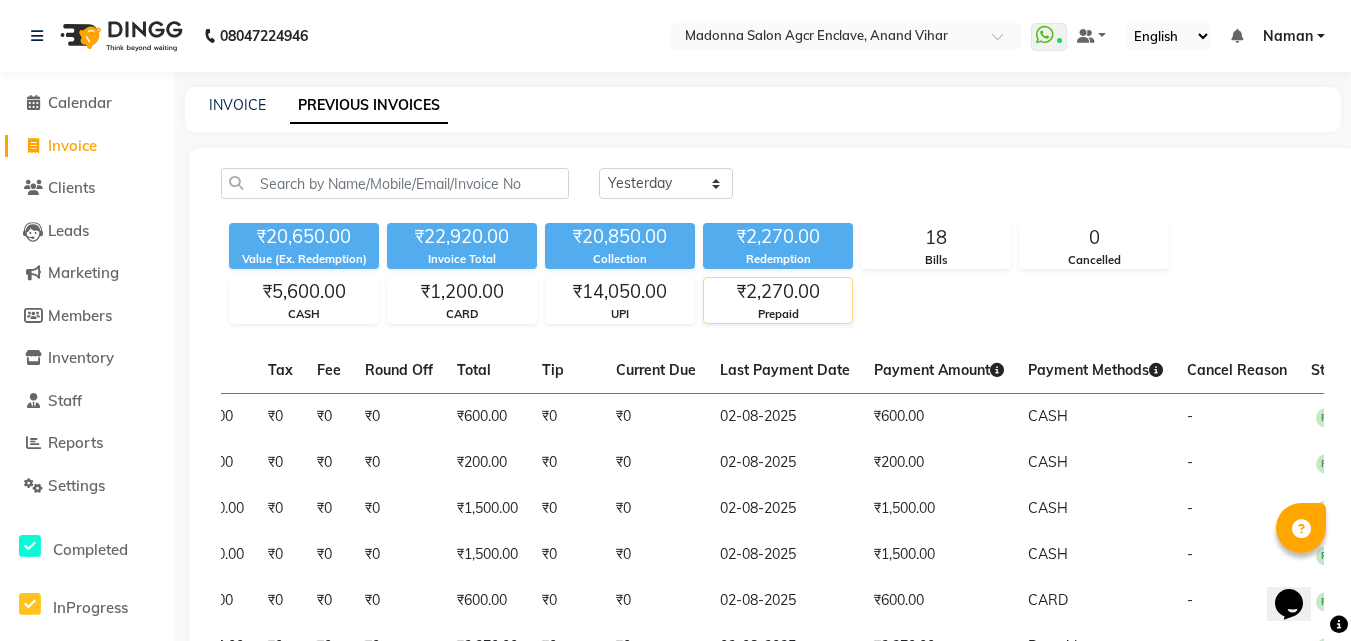 click on "Prepaid" 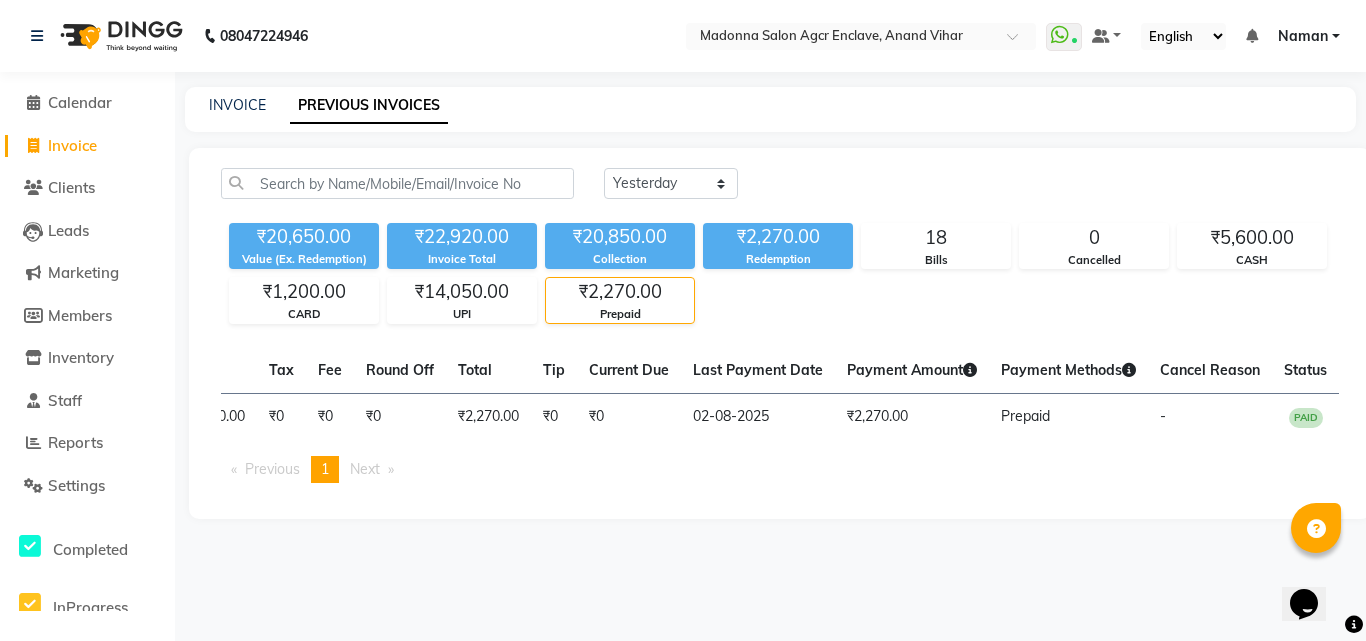 click on "₹20,850.00" 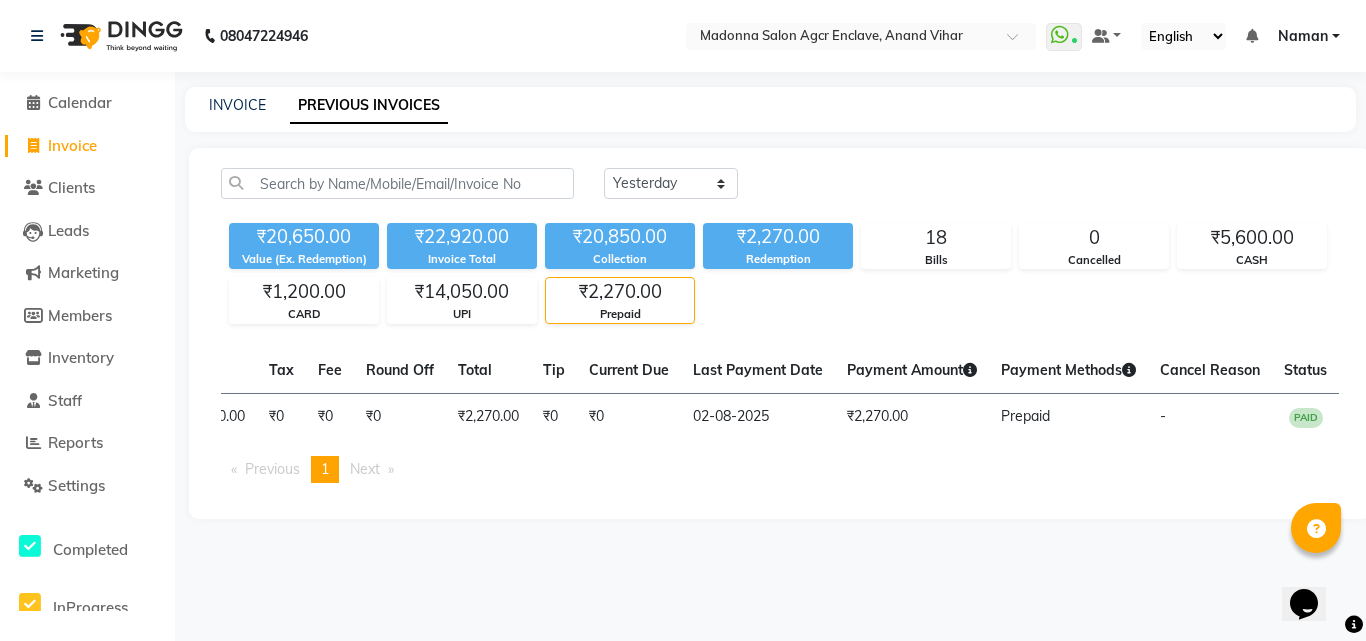 click on "Today Yesterday Custom Range ₹20,650.00 Value (Ex. Redemption) ₹22,920.00 Invoice Total  ₹20,850.00 Collection ₹2,270.00 Redemption 18 Bills 0 Cancelled ₹5,600.00 CASH ₹1,200.00 CARD ₹14,050.00 UPI ₹2,270.00 Prepaid  Invoice No.   Invoice Date   Client Name   Mobile No.   Net   Tax   Fee   Round Off   Total   Tip   Current Due   Last Payment Date   Payment Amount   Payment Methods   Cancel Reason   Status   V/2025-26/0016  02-08-2025 ARSHIL   9311651041 ₹2,270.00 ₹0  ₹0  ₹0 ₹2,270.00 ₹0 ₹0 02-08-2025 ₹2,270.00  Prepaid - PAID  Previous  page  1 / 1  You're on page  1  Next  page" 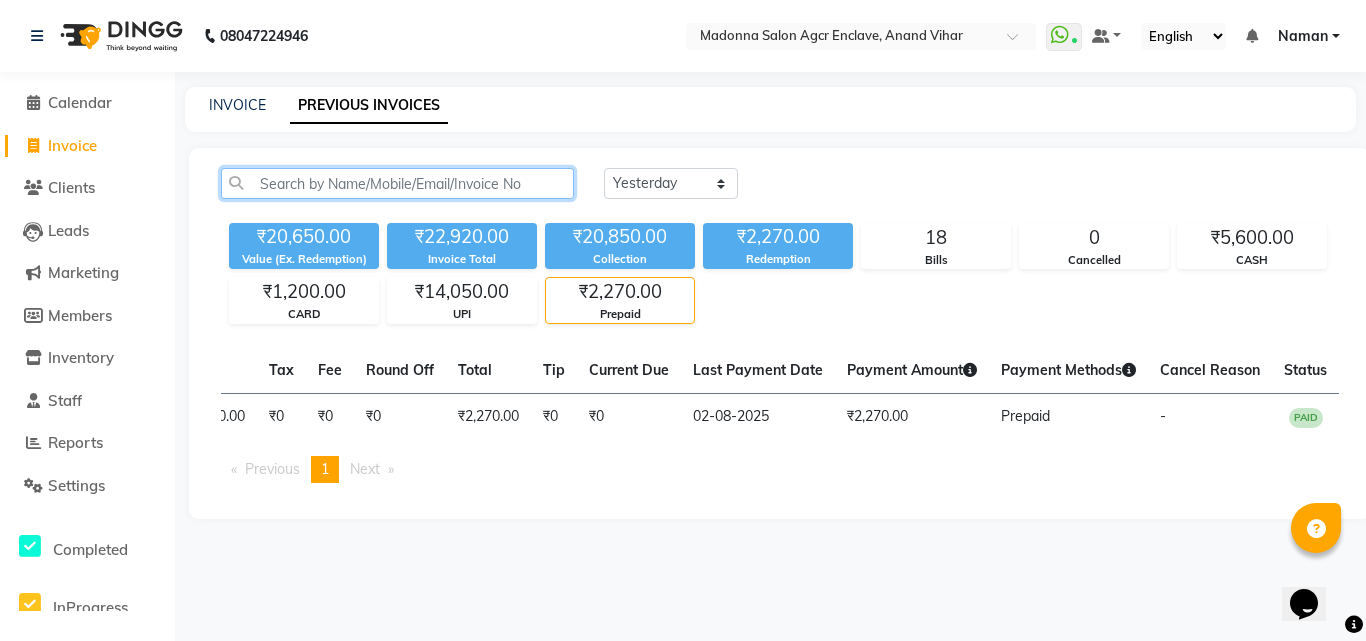 click 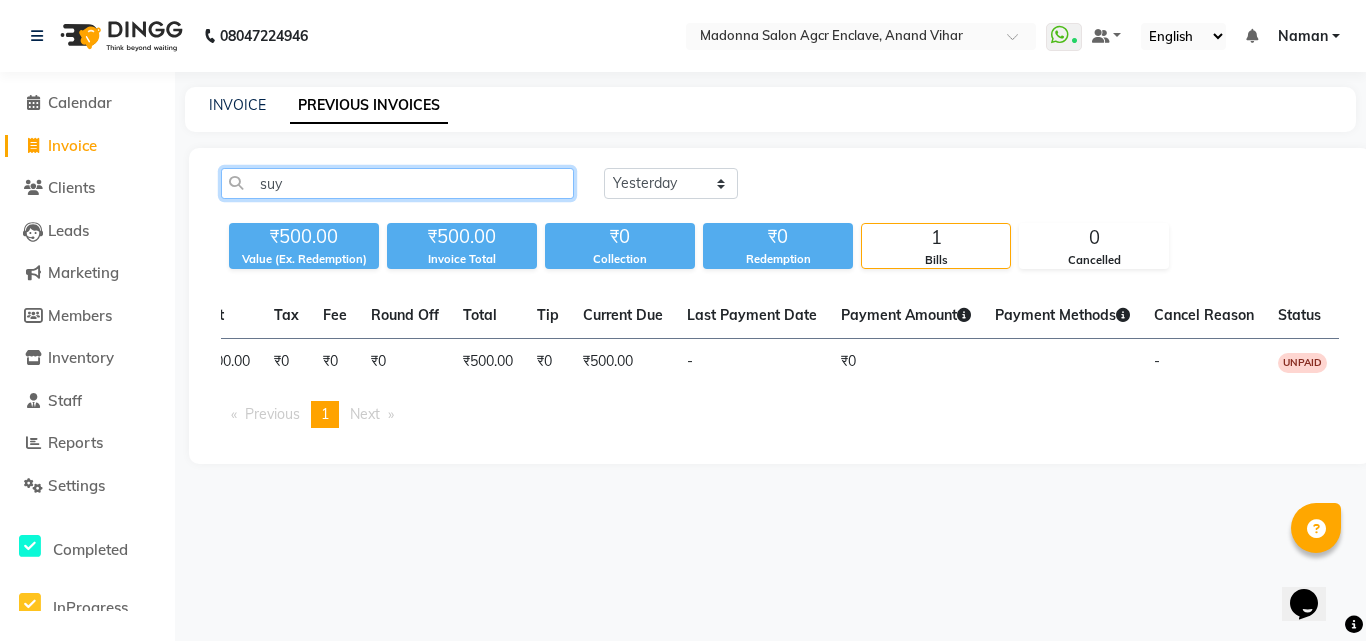 scroll, scrollTop: 0, scrollLeft: 472, axis: horizontal 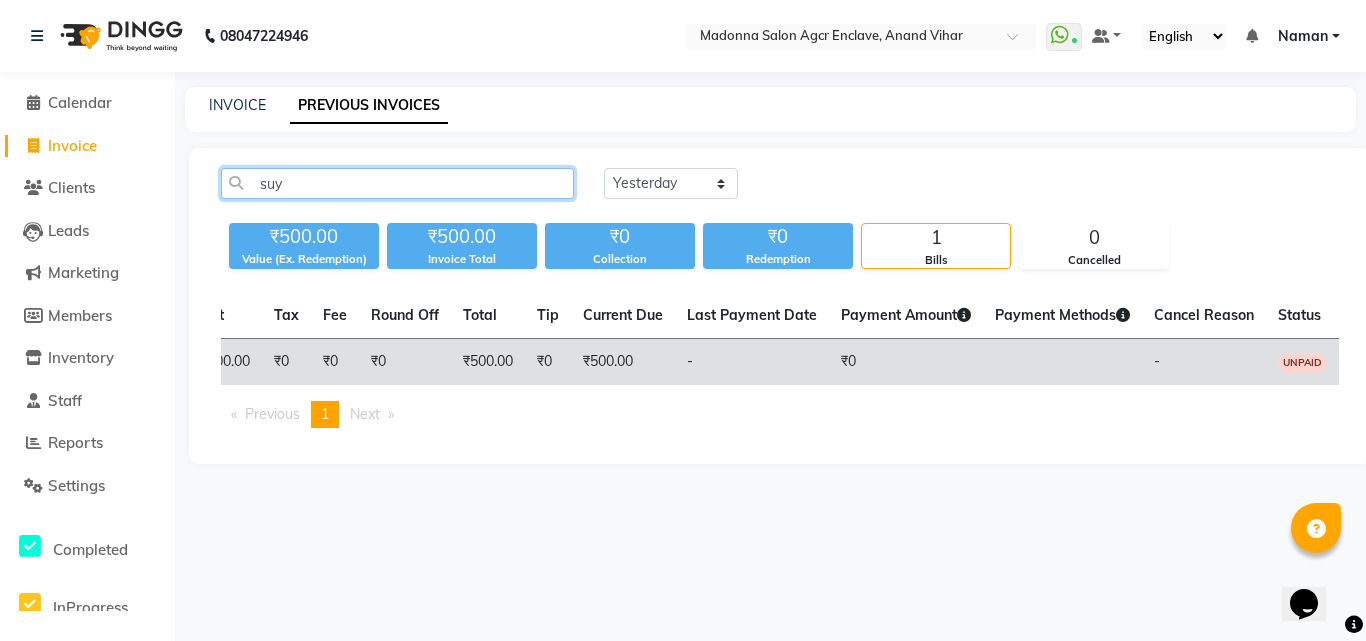 type on "suy" 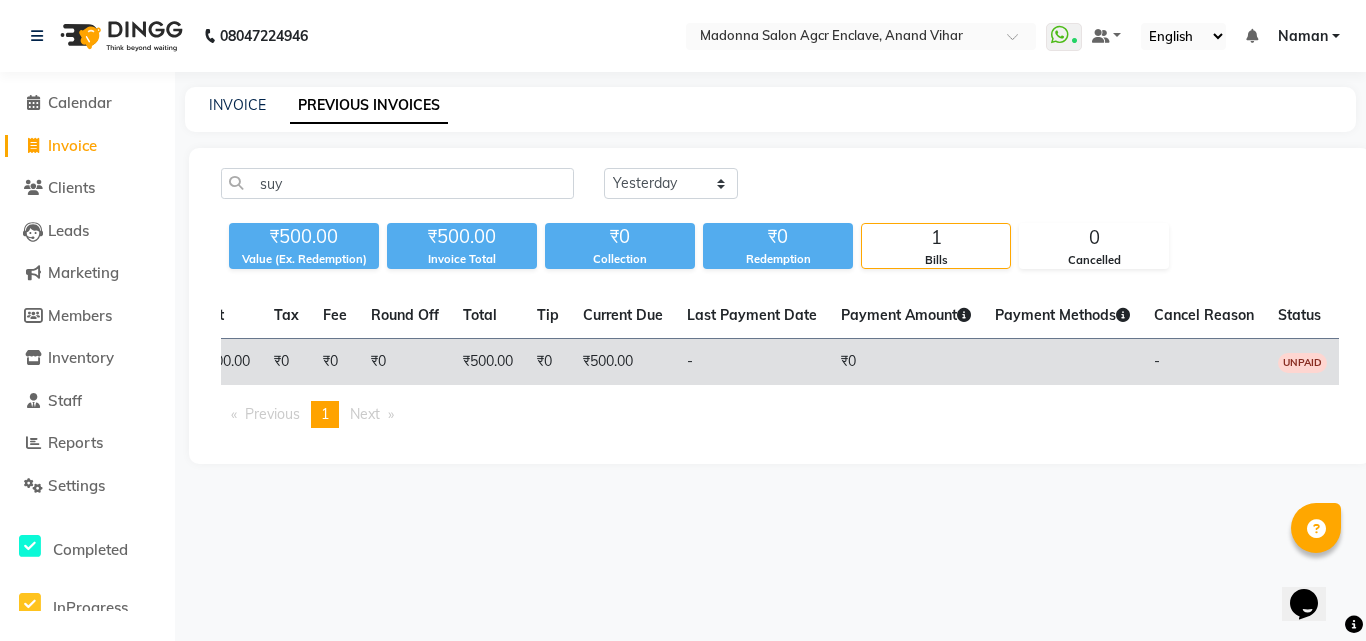 click on "₹0" 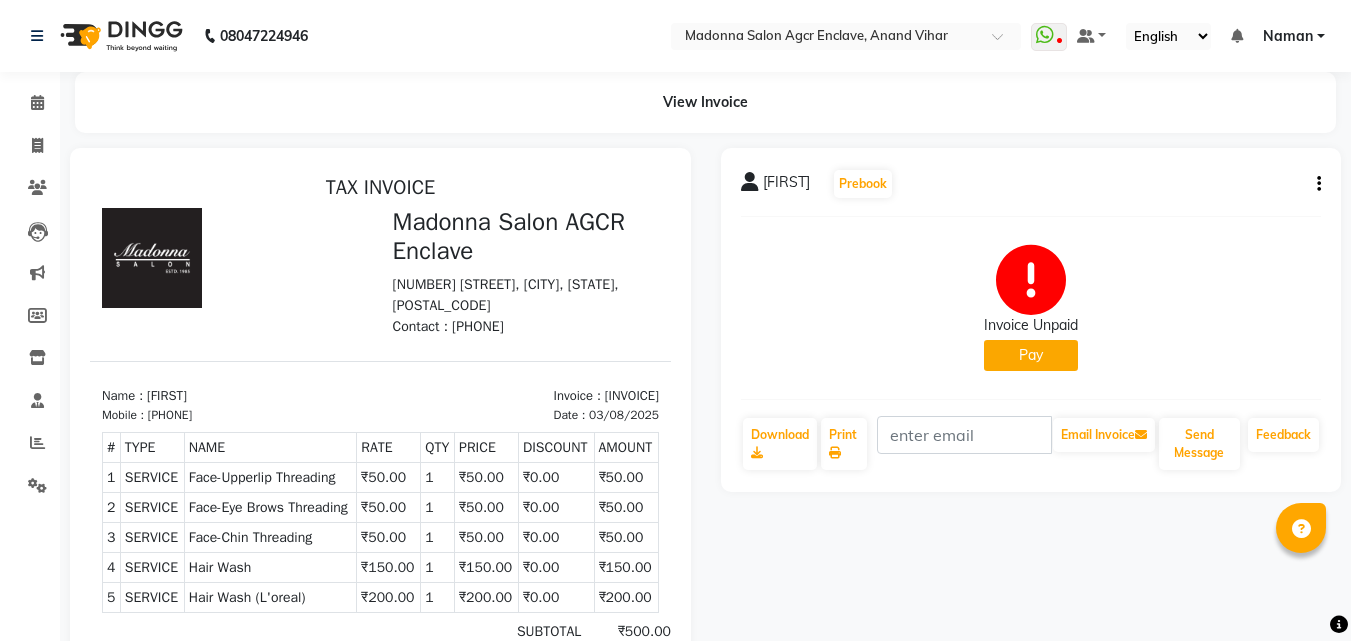 scroll, scrollTop: 0, scrollLeft: 0, axis: both 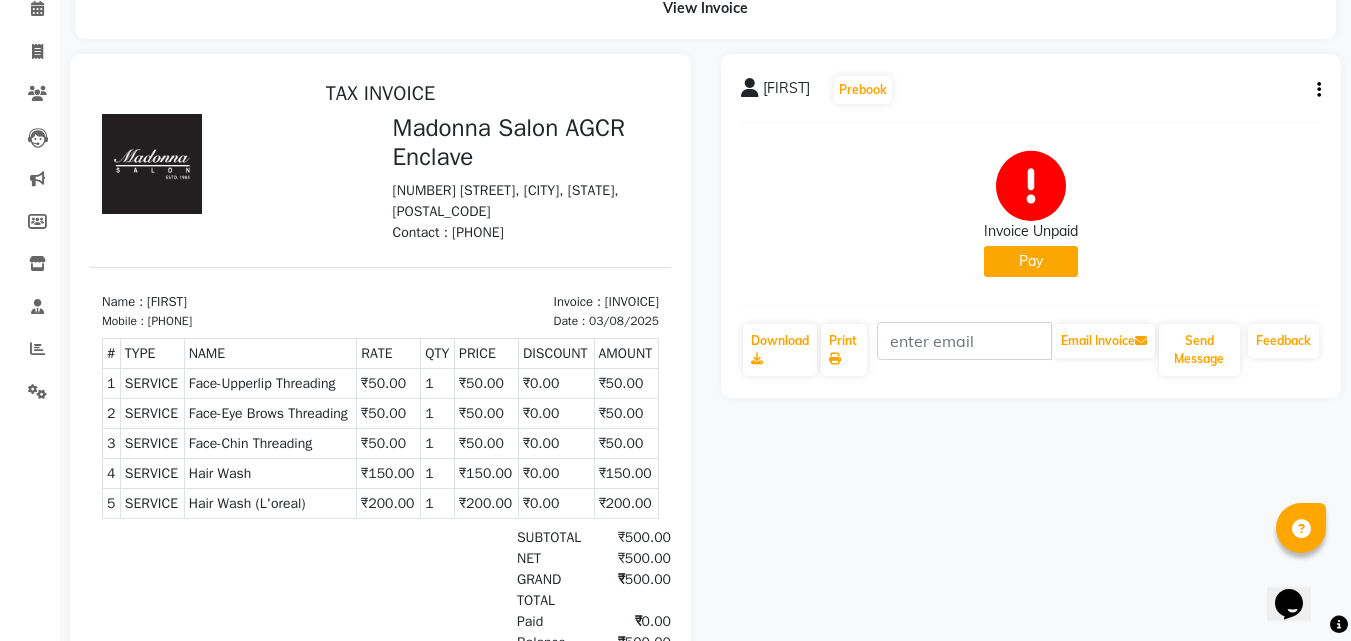 click 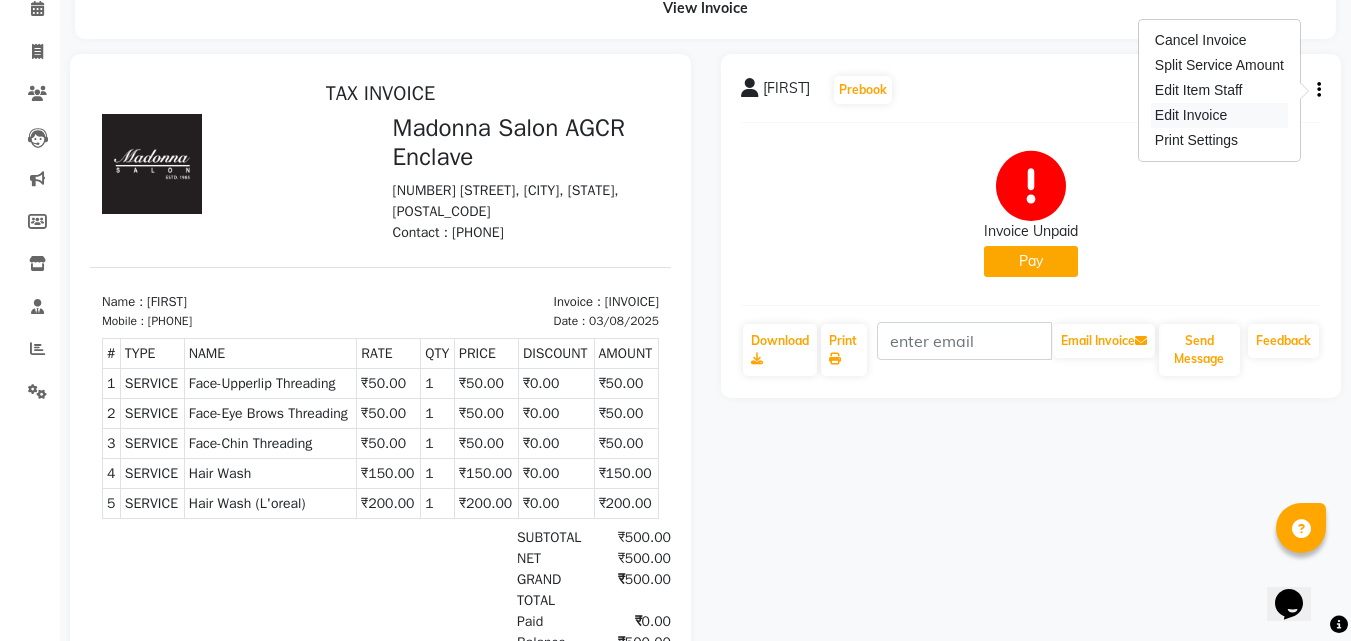 click on "Edit Invoice" at bounding box center [1219, 115] 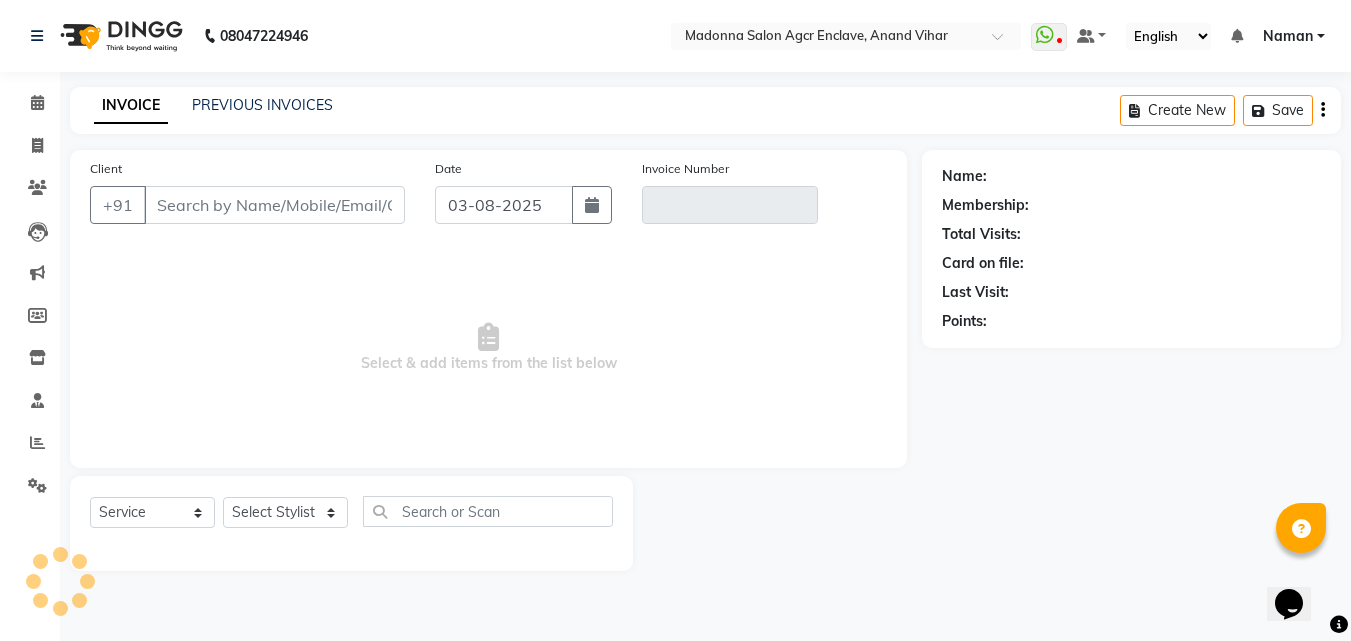 scroll, scrollTop: 0, scrollLeft: 0, axis: both 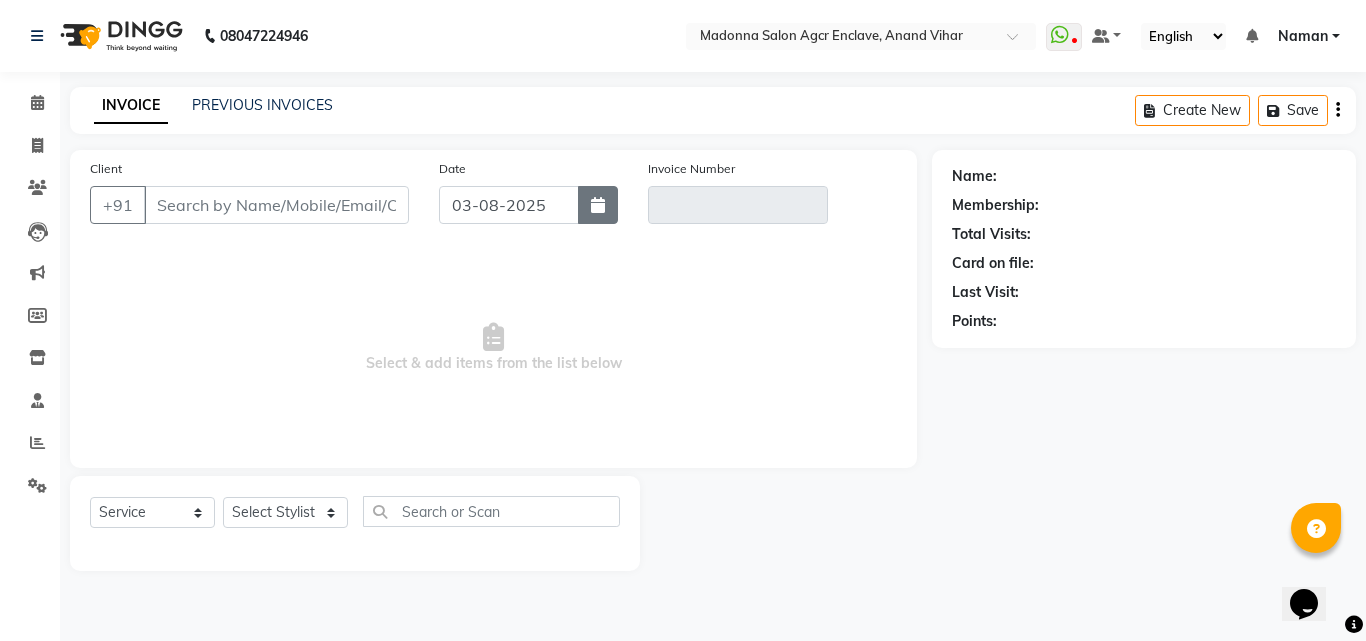 type on "965805103" 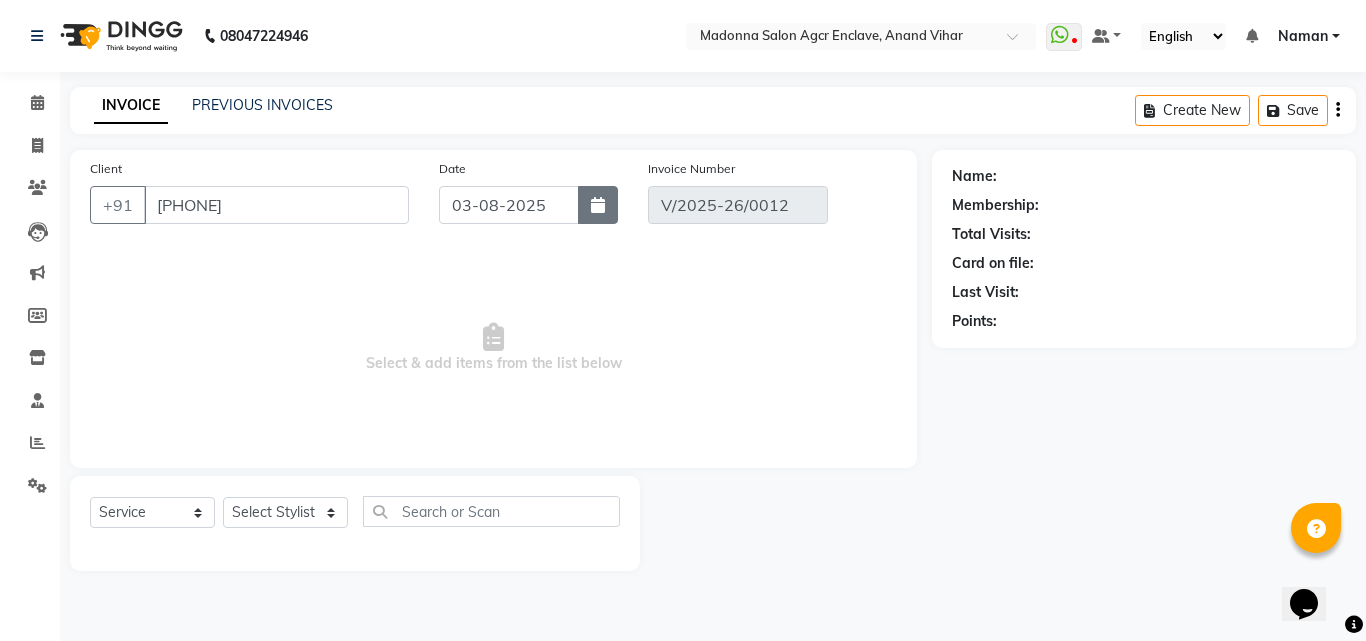 click 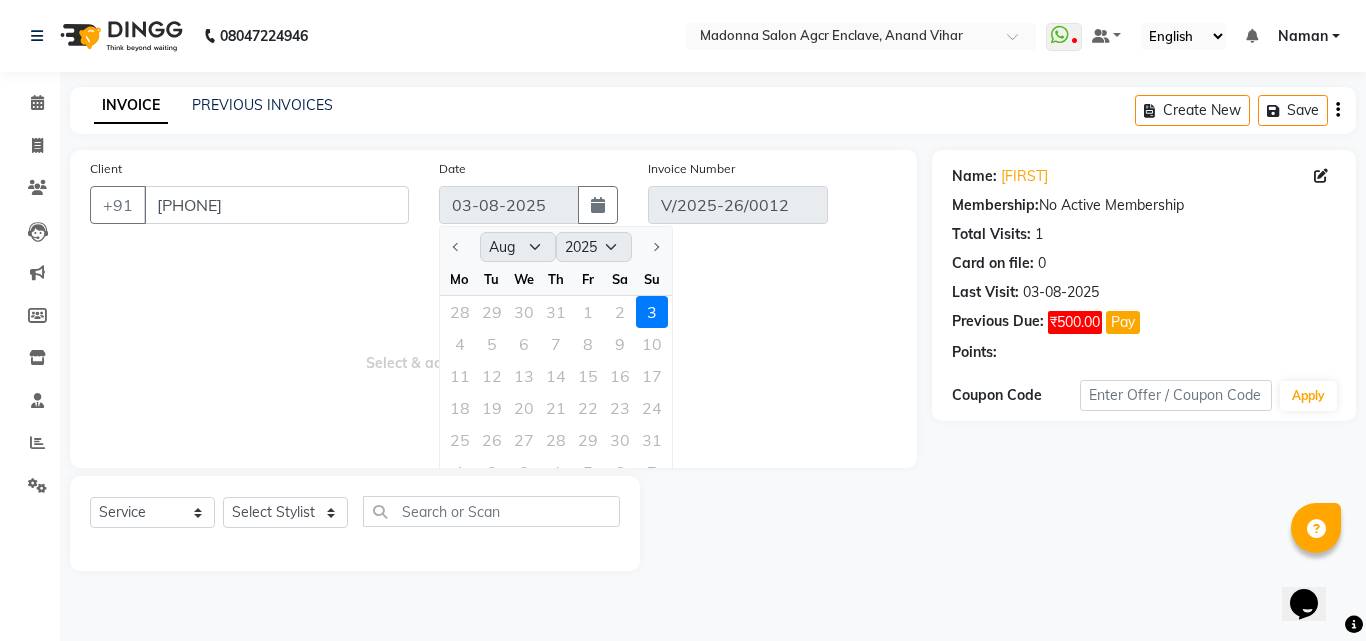 select on "select" 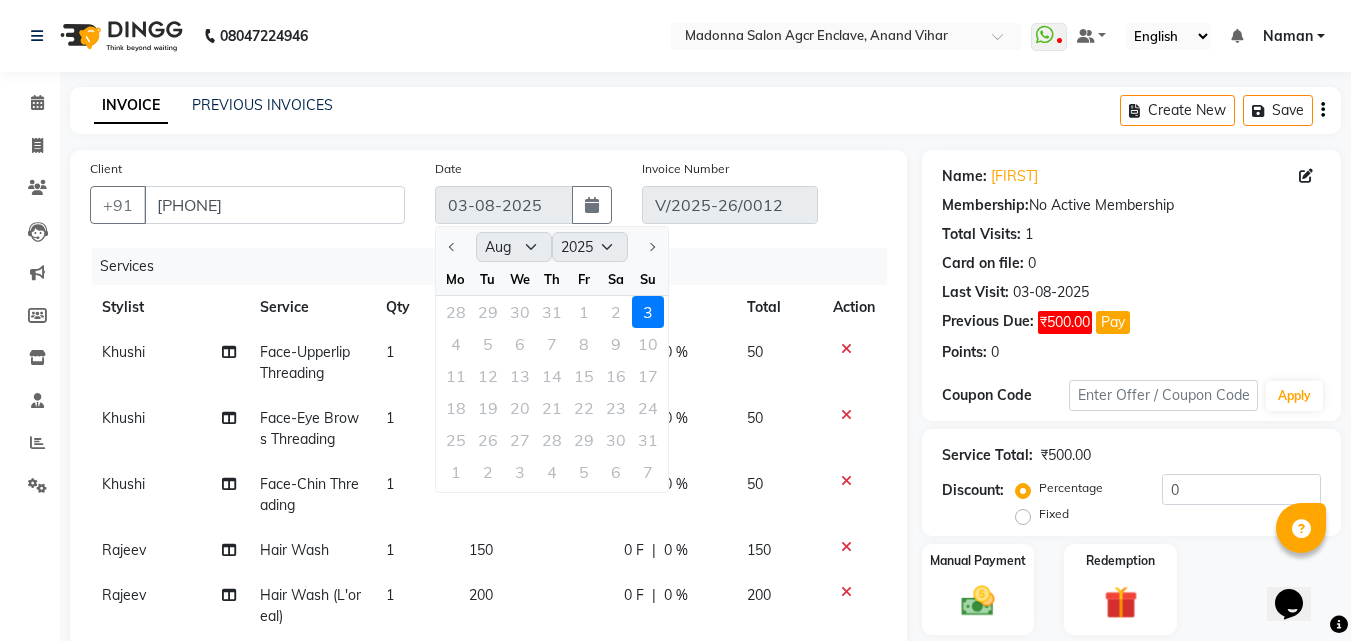 click on "28 29 30 31 1 2 3" 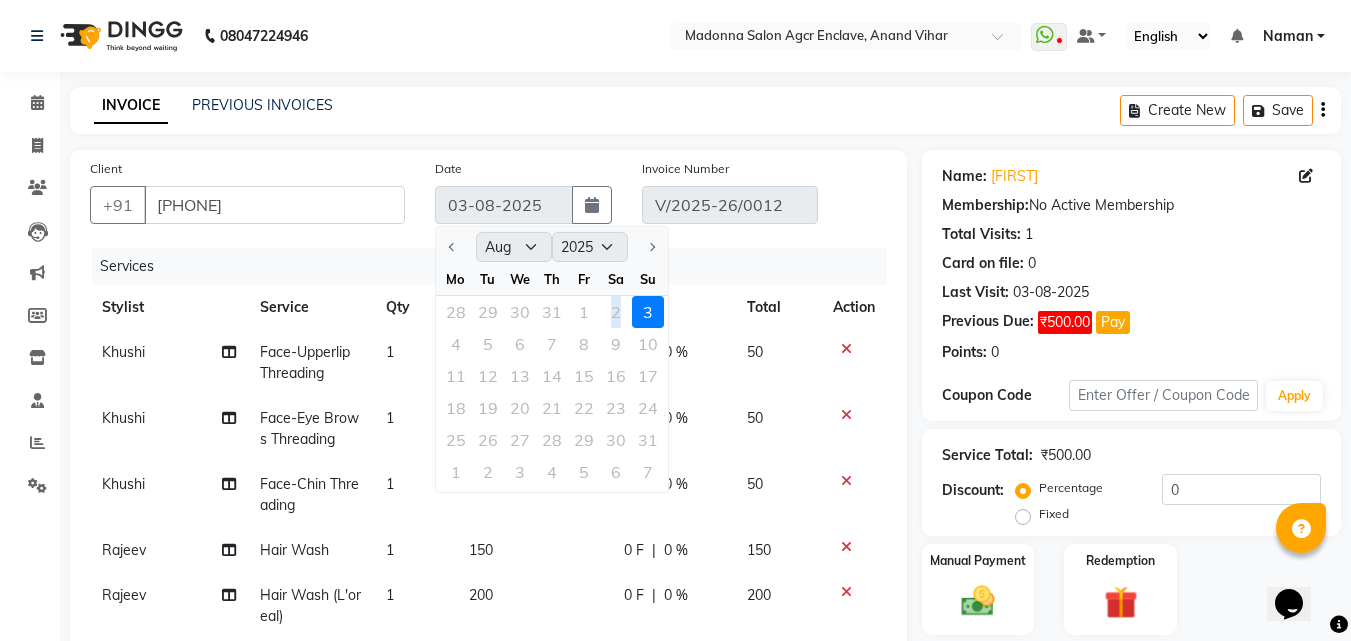 click on "28 29 30 31 1 2 3" 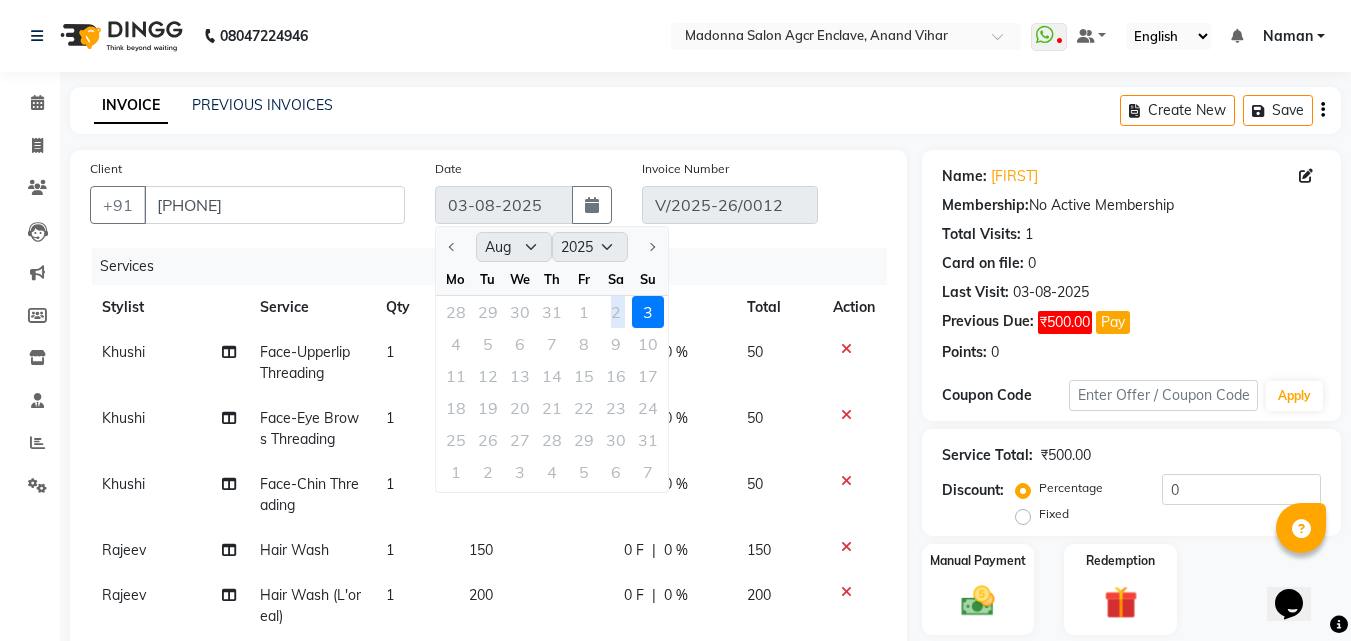 click on "28 29 30 31 1 2 3" 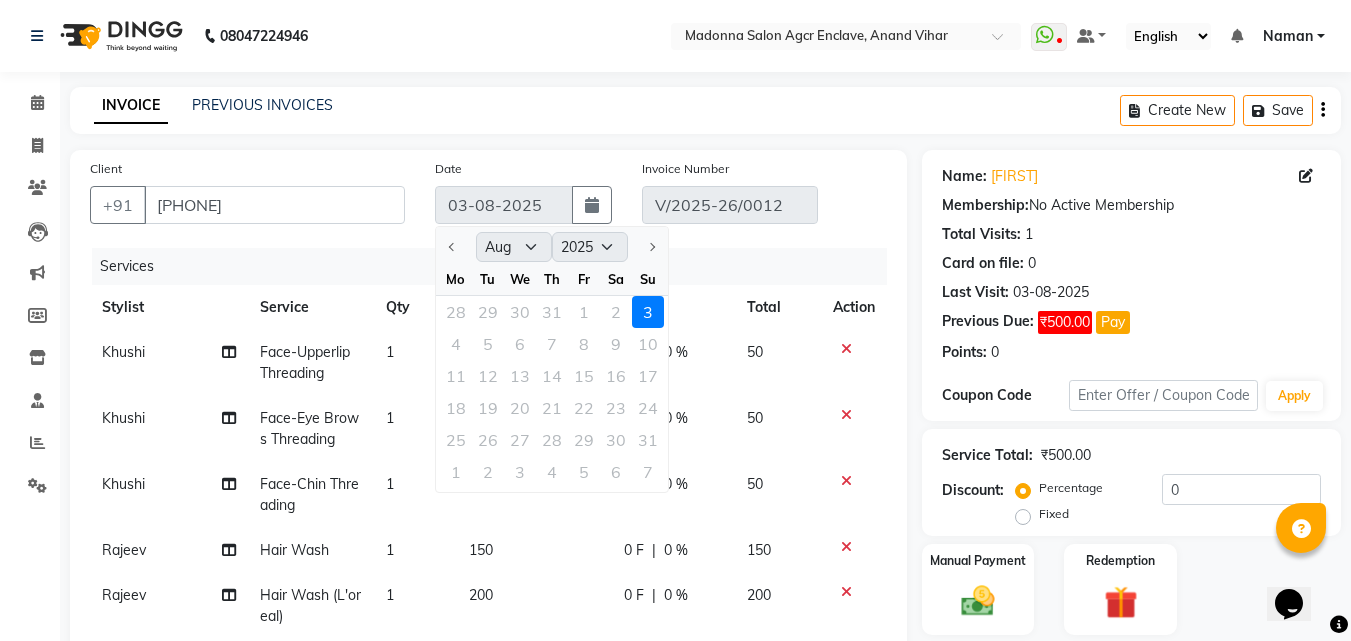 click on "Services" 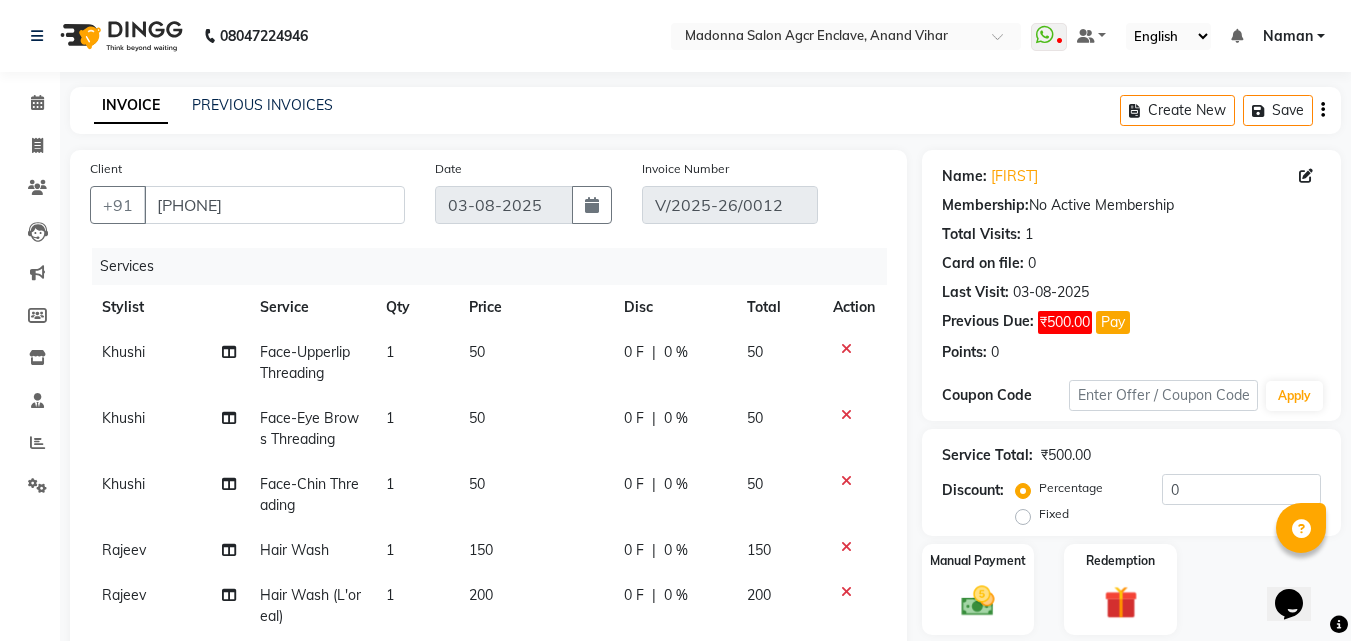 click 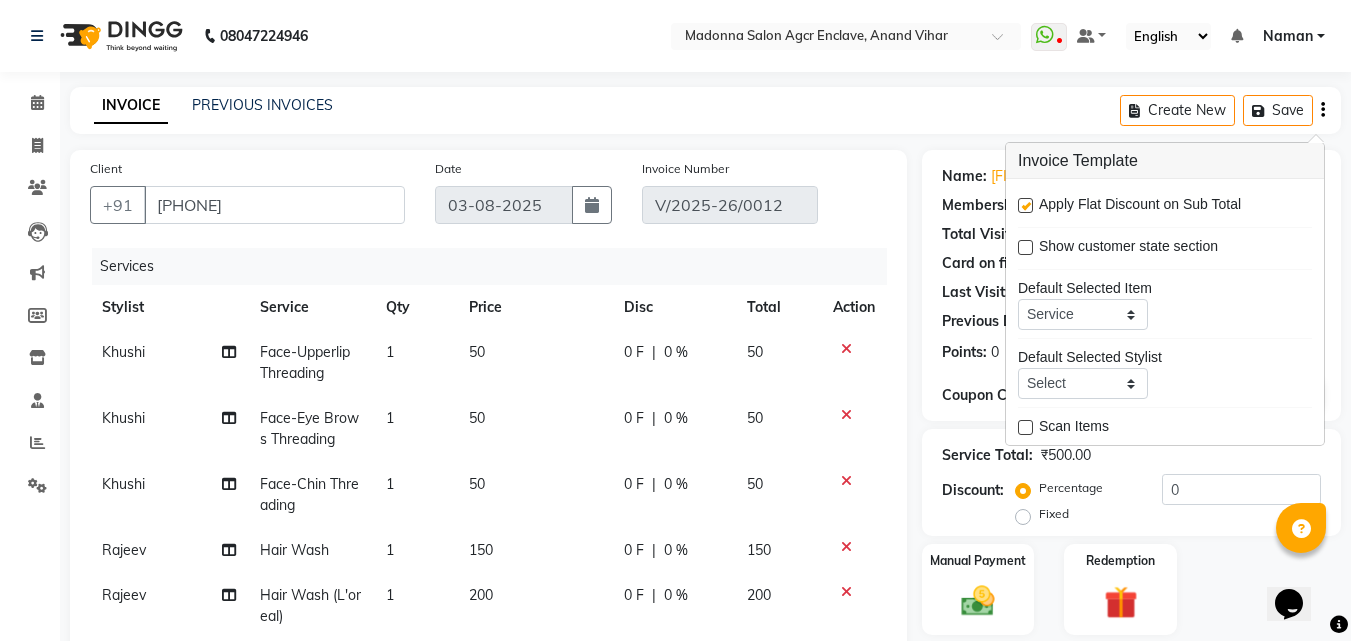 scroll, scrollTop: 98, scrollLeft: 0, axis: vertical 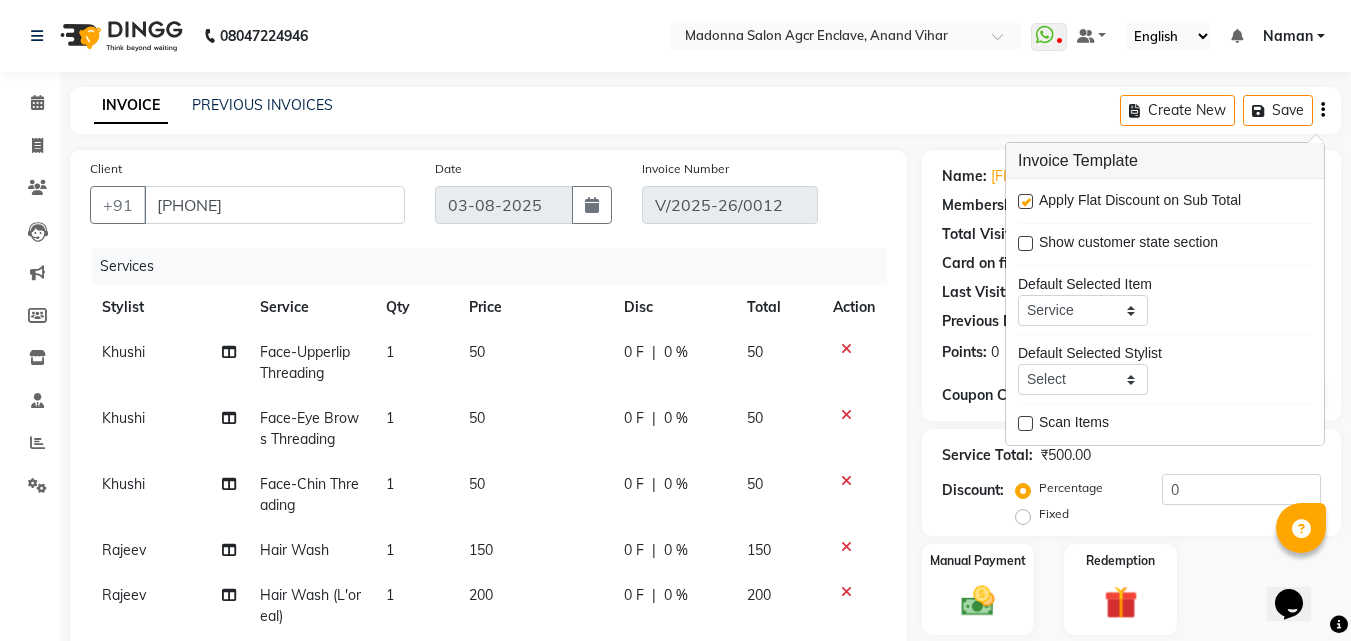 click on "50" 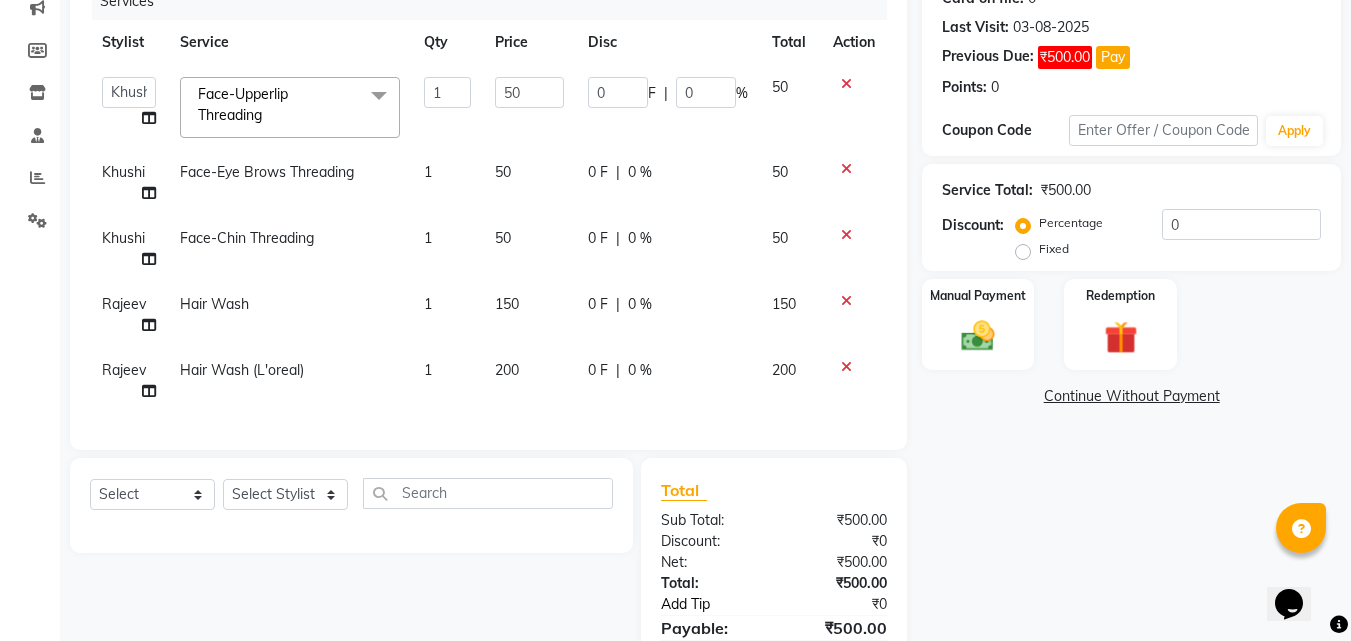 scroll, scrollTop: 0, scrollLeft: 0, axis: both 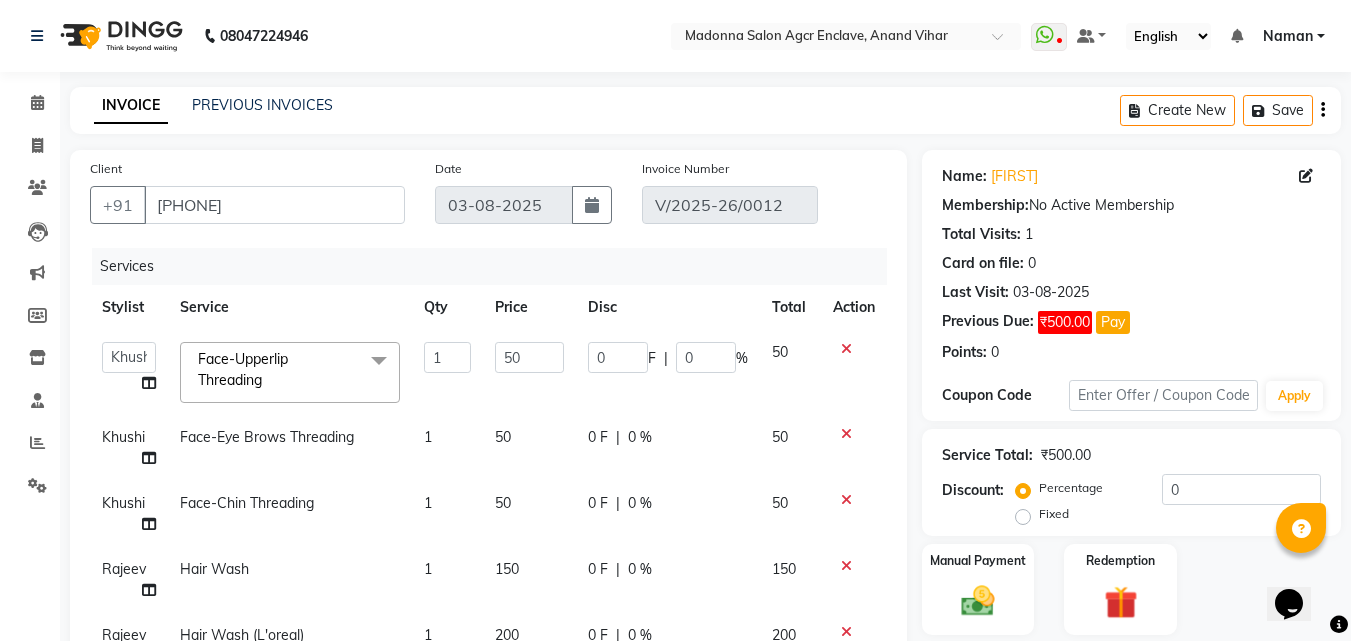 click 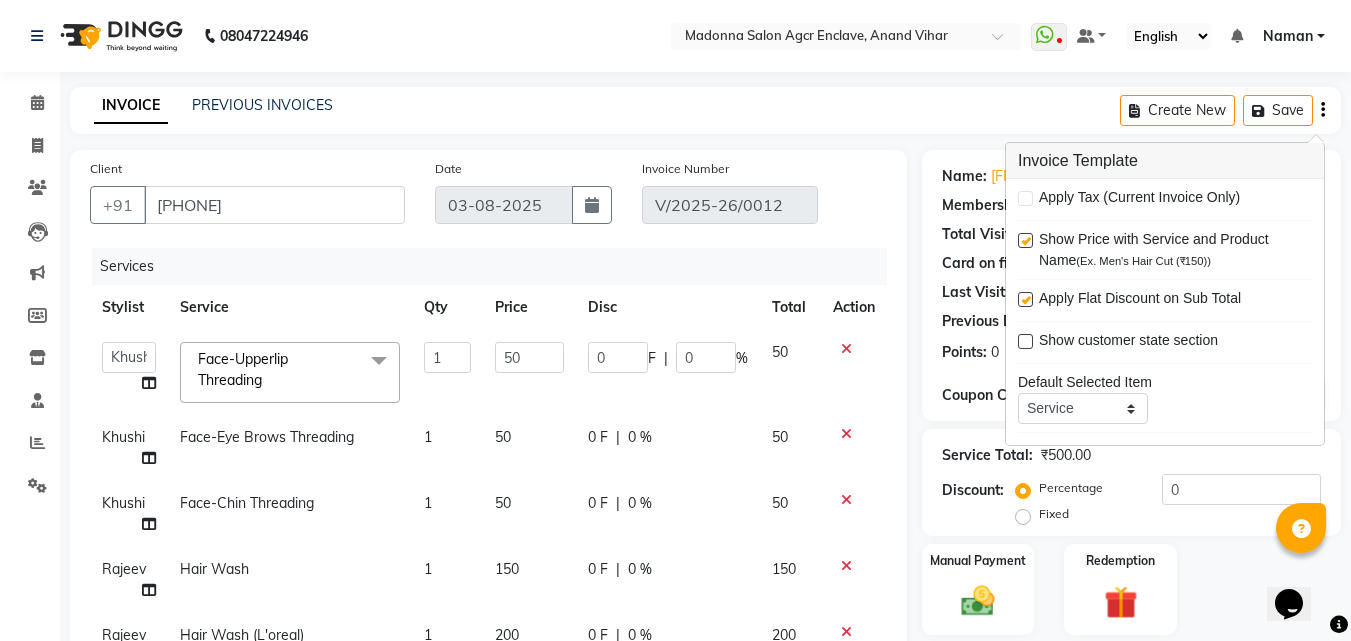 click 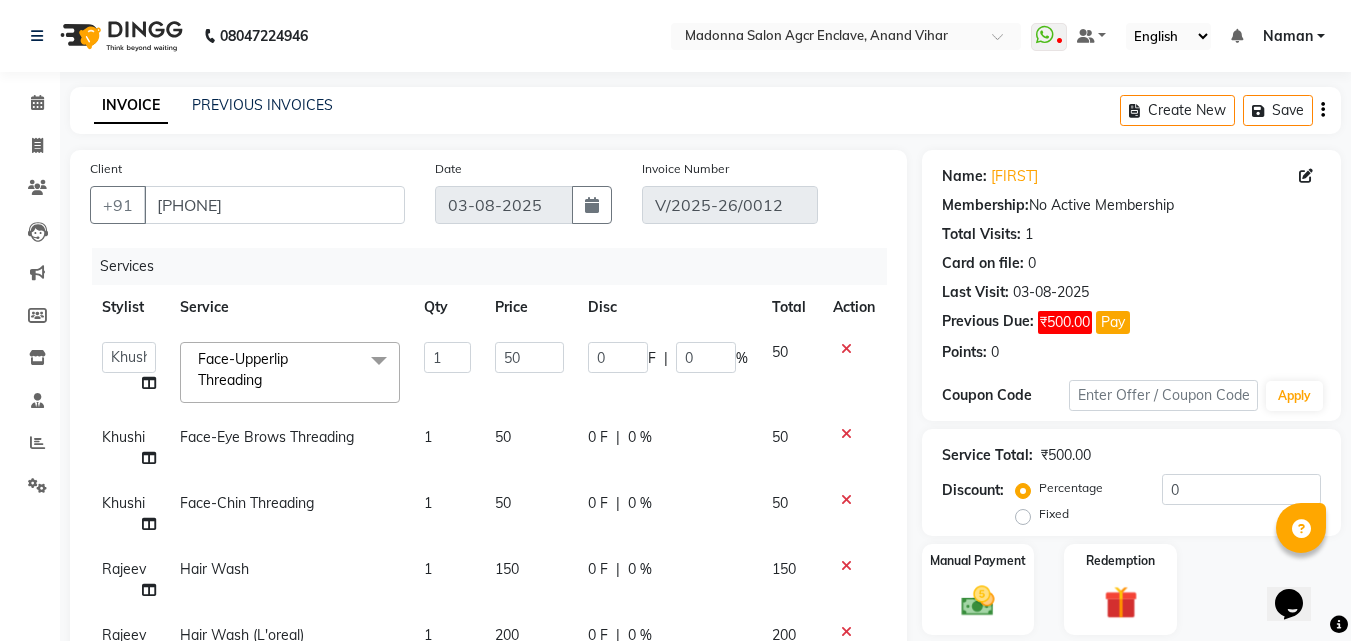 click 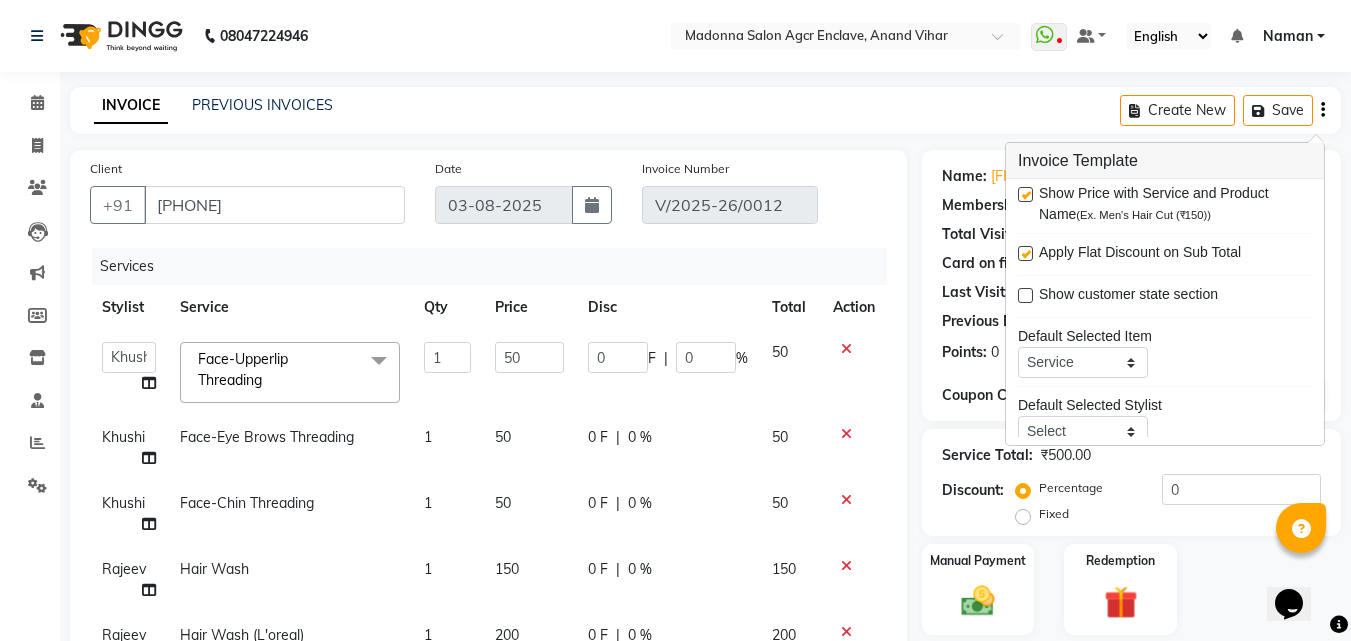 scroll, scrollTop: 98, scrollLeft: 0, axis: vertical 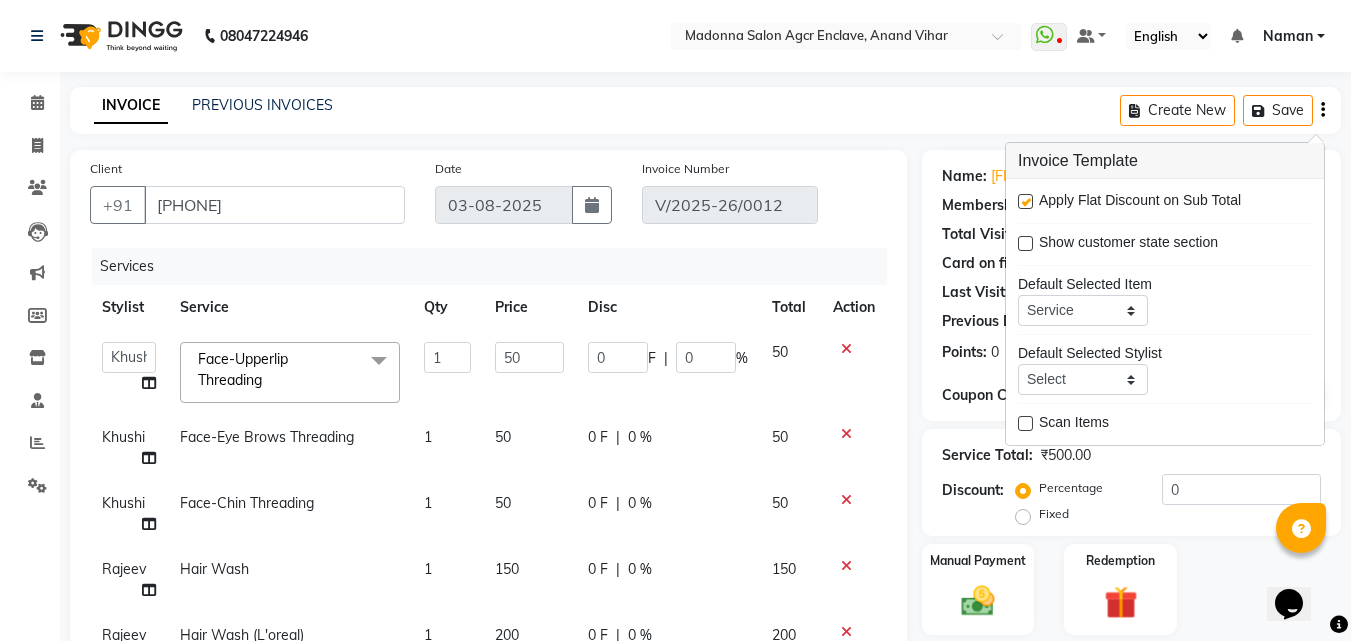 click on "Client +91 965805103 Date 03-08-2025 Invoice Number V/2025-26/0012 Services Stylist Service Qty Price Disc Total Action  Abhishek   Afzal   Amarjeet    BHAWNA   HARSH   Khushi   Lucky   Naman   PREM   Rajeev   Rizwan   Shahnawaz   Shalu   Sorav Verma   Vikas Kumar   Vishal   YASH   ZAFAR   Zaid  Face-Upperlip Threading  x Hair Wash (₹150) Hair Wash (L'oreal) (₹350) Hair Wash (Kerastase) (₹590) Hair-Tonsure (₹2100) Women's Haircut (₹700) Beard Styling (₹250) Shave (₹250) Oil Massage (₹600) Plex Treatment (₹1500) Hair Spa (₹1500) Hair-Color (₹1200) Beard Color (₹600) Highlights (₹2500) Hair-Smoothening (₹2500) Hair-Rebonding (₹2500) Hair-Keratin (₹2500) Hair-Botox (₹3000) Hair-Perming (₹3000) Up Style (₹650) Ironing  (₹500) Curling Tongs (₹650) Blow Dry (₹350) Child's Hair Cut  (₹400) Men's Hair Styling (₹200) Men's Hair Cut  (₹450) Face-Forehead Threading (₹50) Face-Side Locks Threading (₹50) Face-Eye Brows Threading (₹50) Face-Upperlip Threading (₹50)" 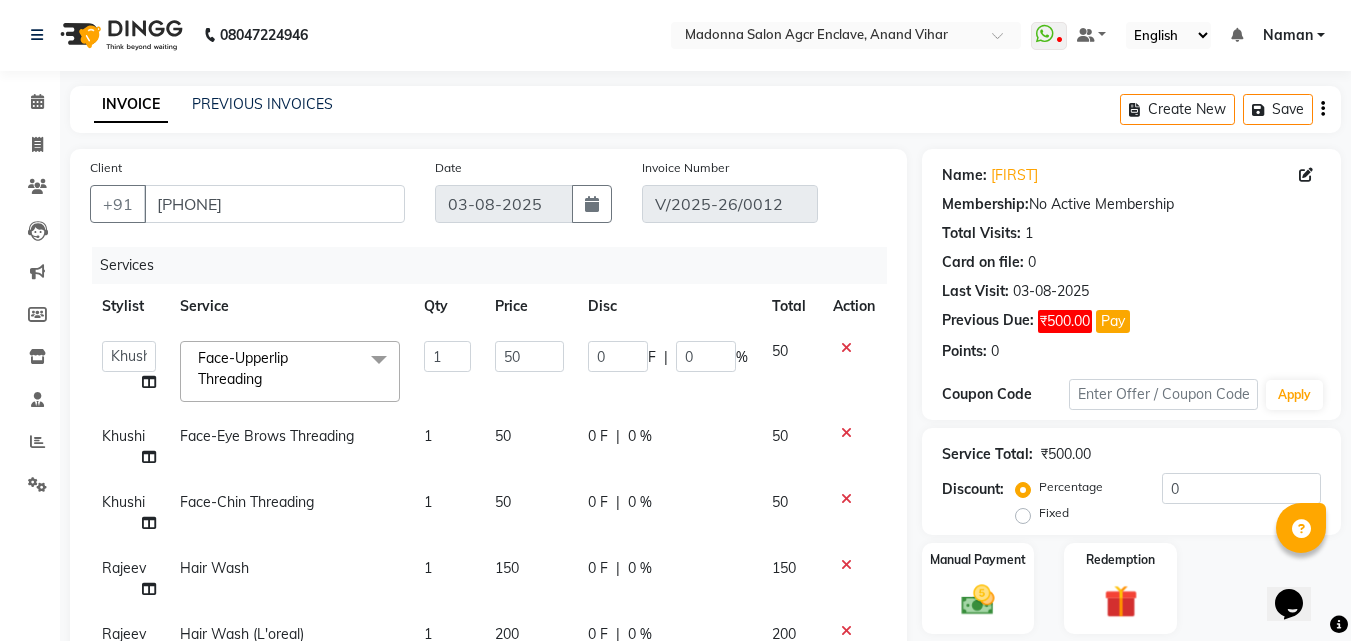scroll, scrollTop: 0, scrollLeft: 0, axis: both 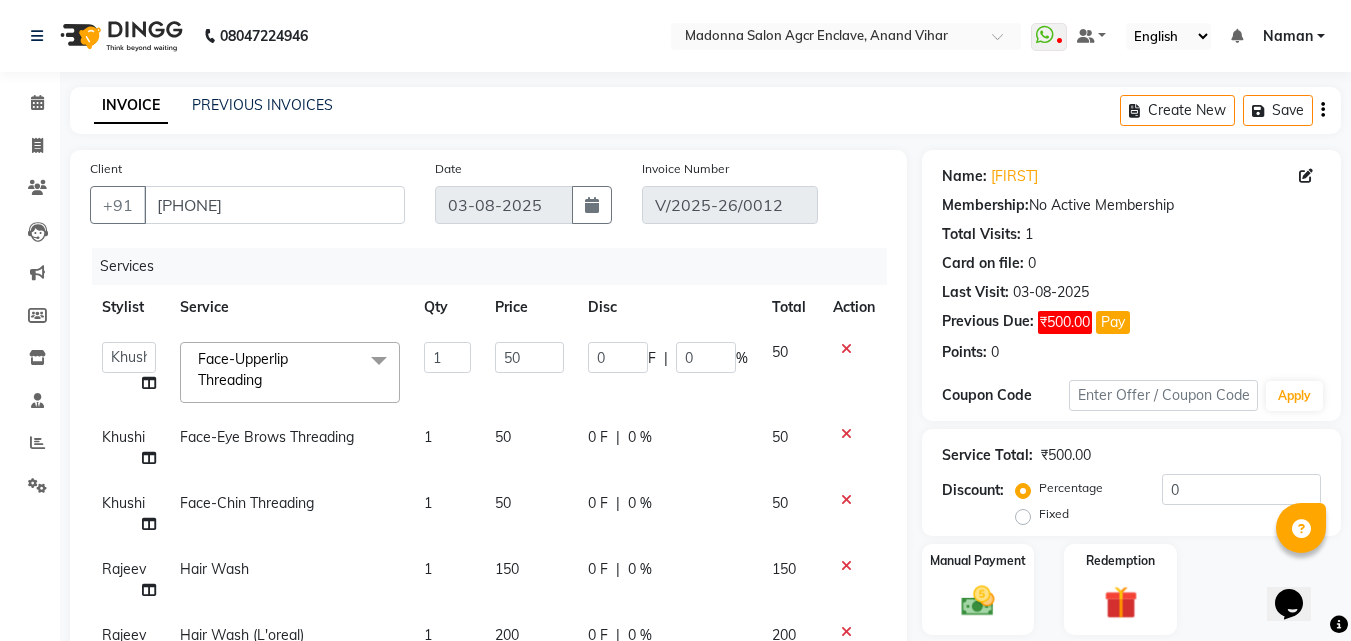 click 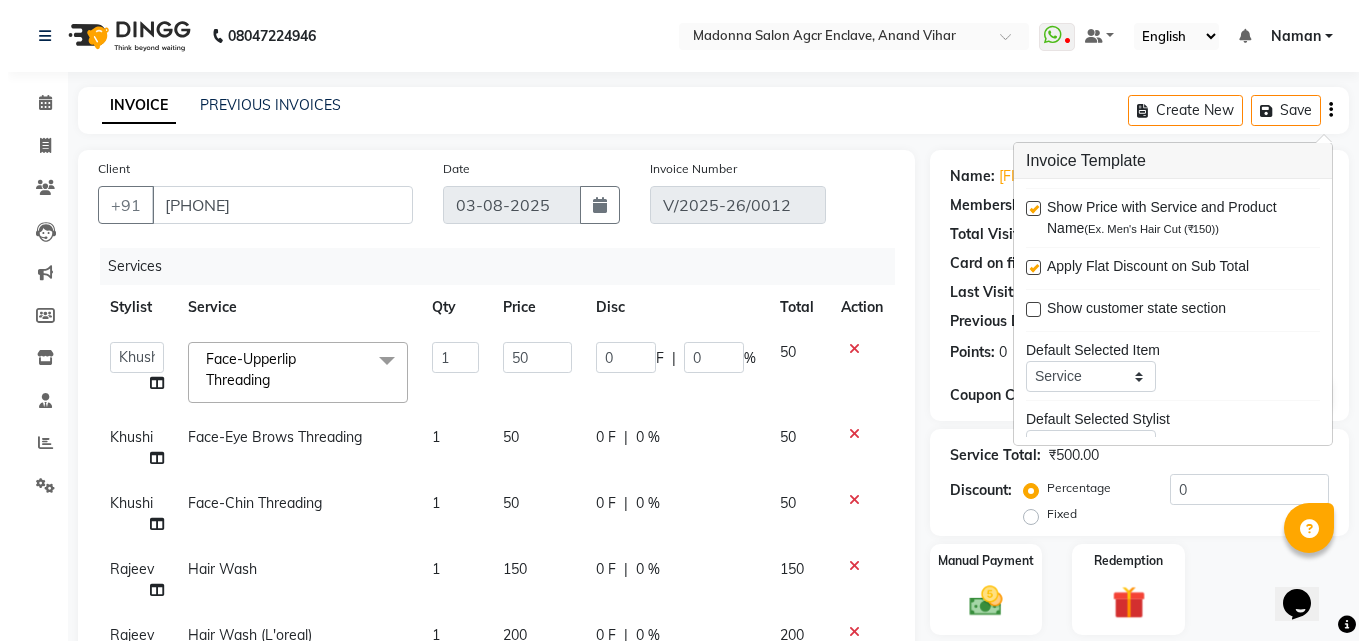 scroll, scrollTop: 98, scrollLeft: 0, axis: vertical 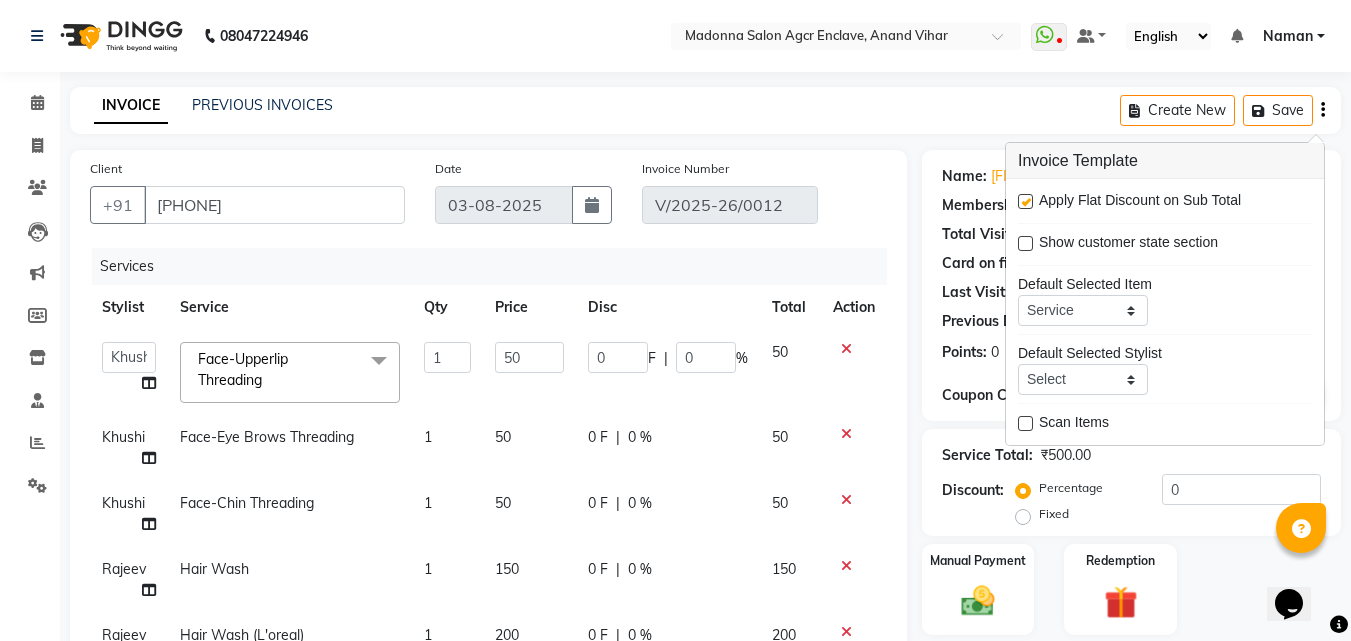 click on "Services" 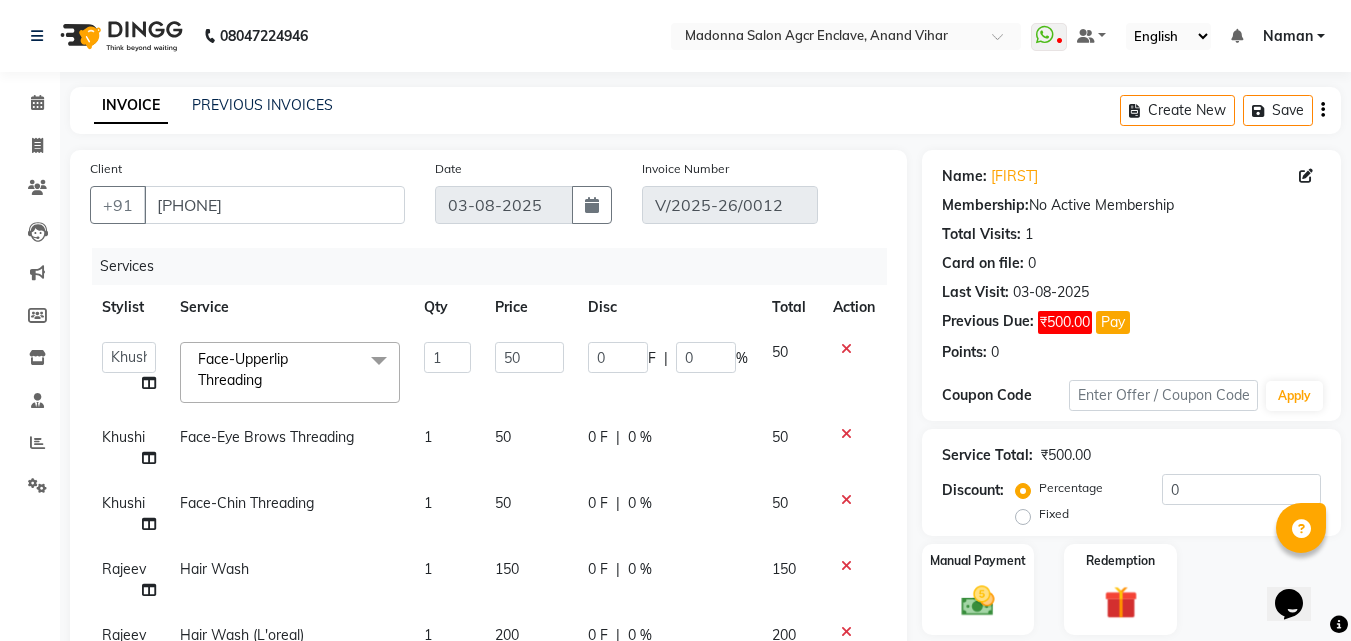 click on "Calendar" 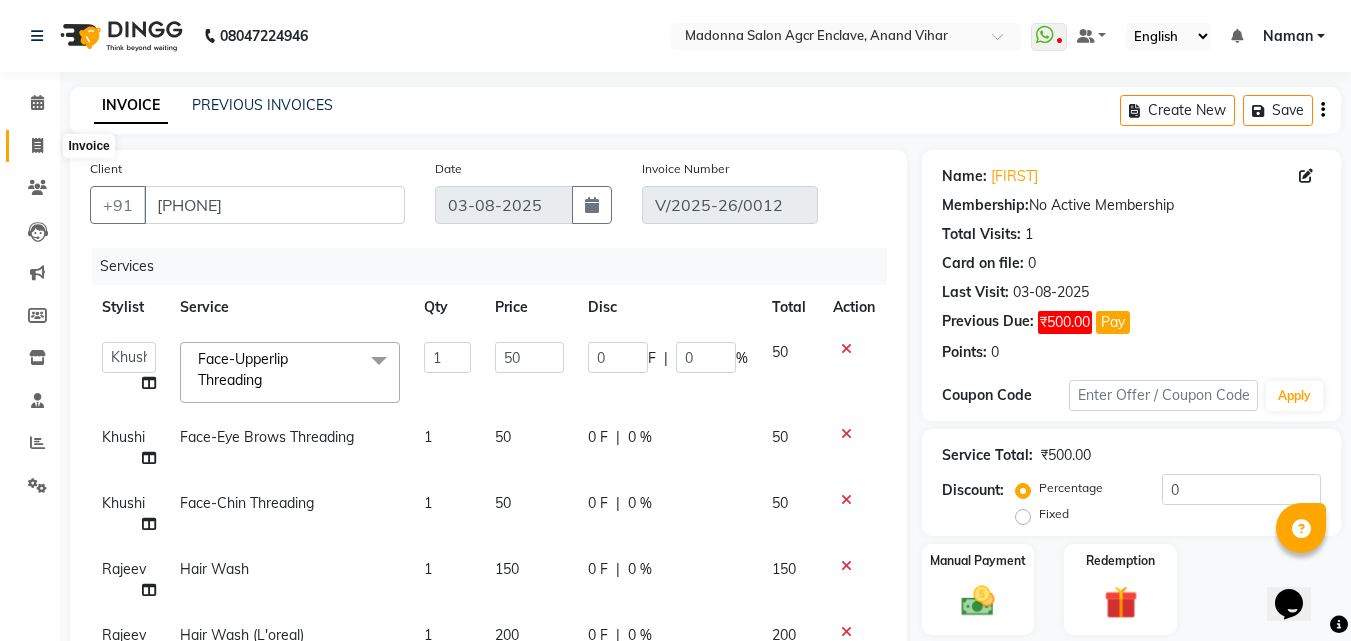 click 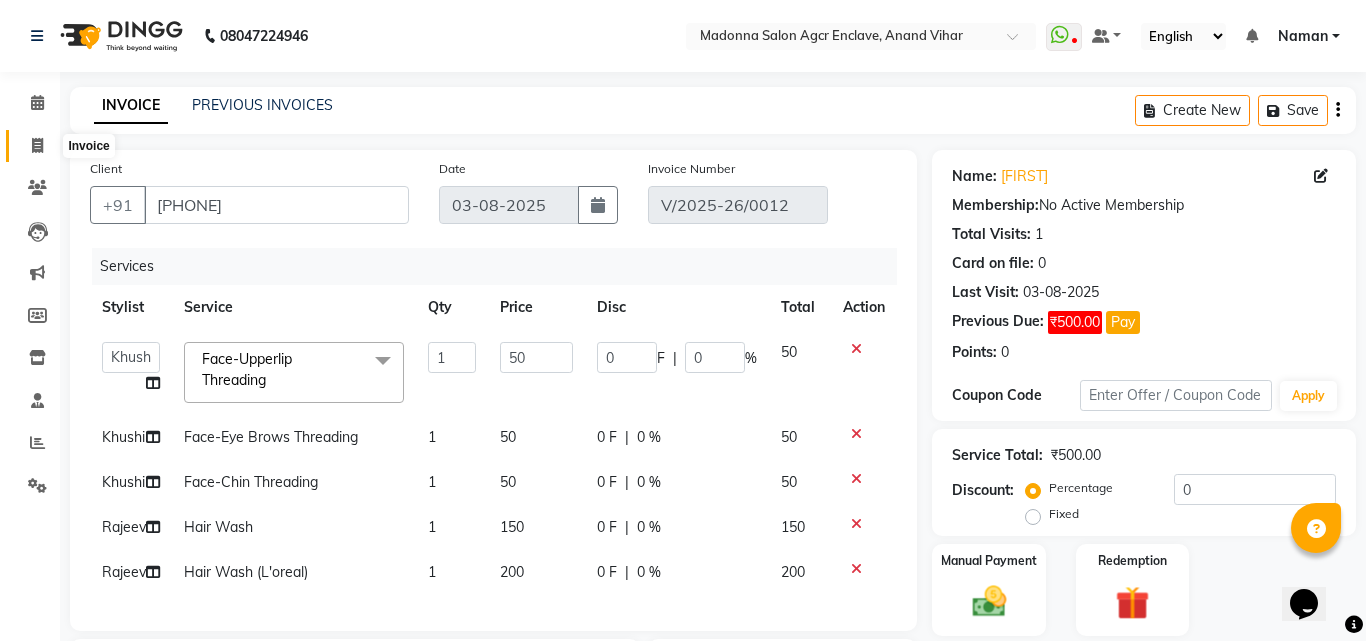 select on "8560" 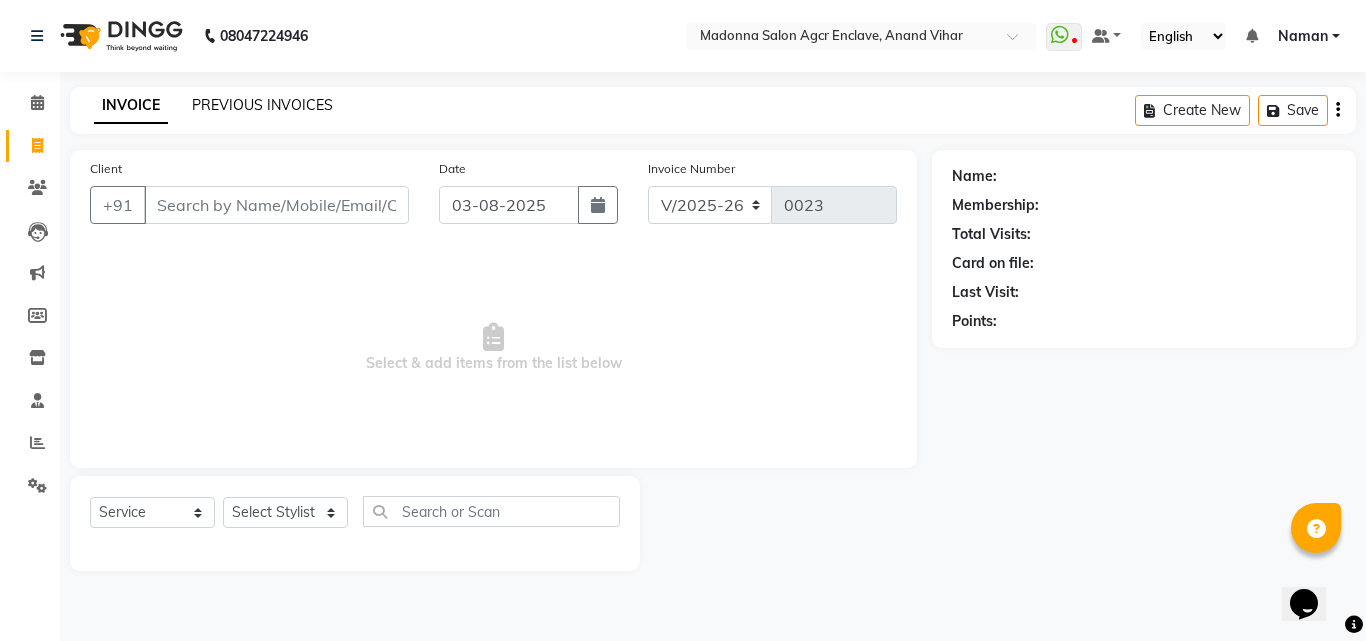 click on "PREVIOUS INVOICES" 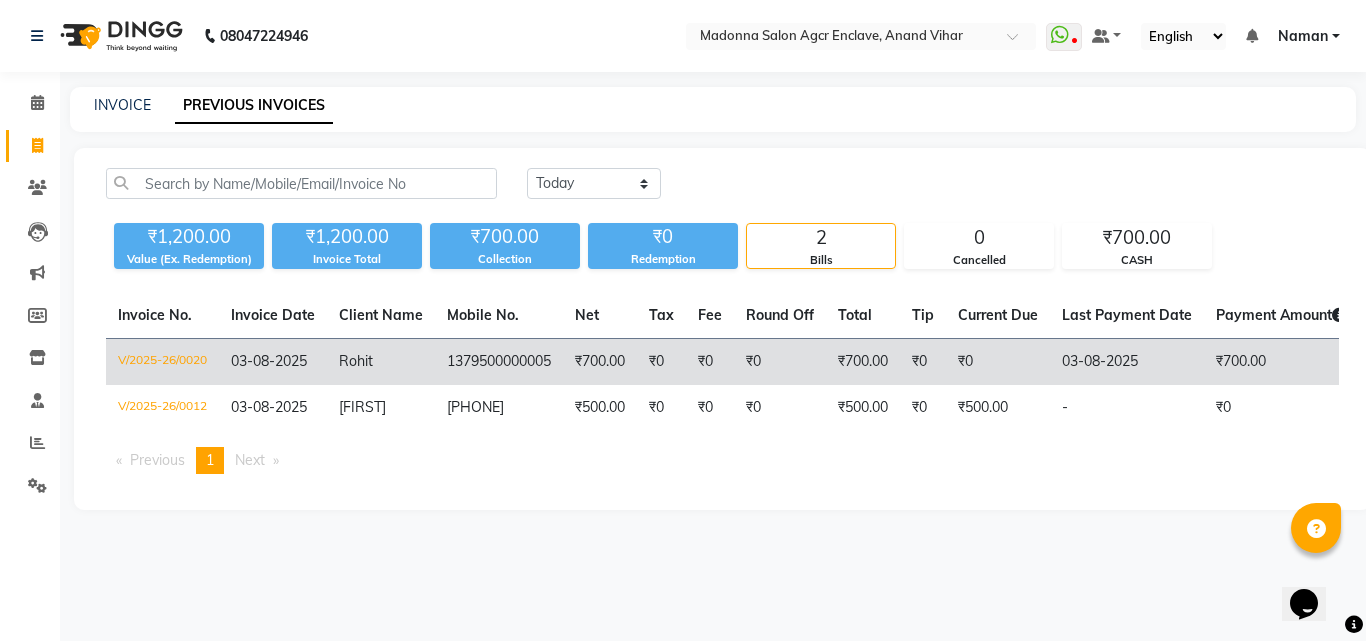 click on "₹700.00" 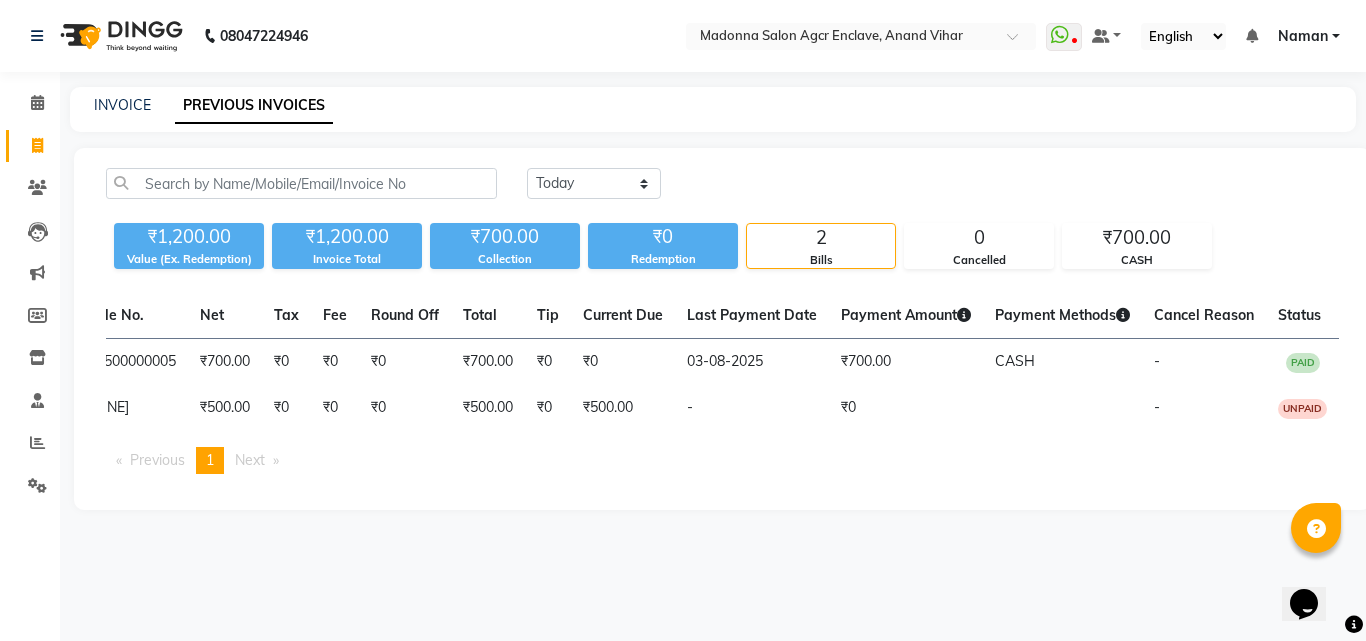 scroll, scrollTop: 0, scrollLeft: 389, axis: horizontal 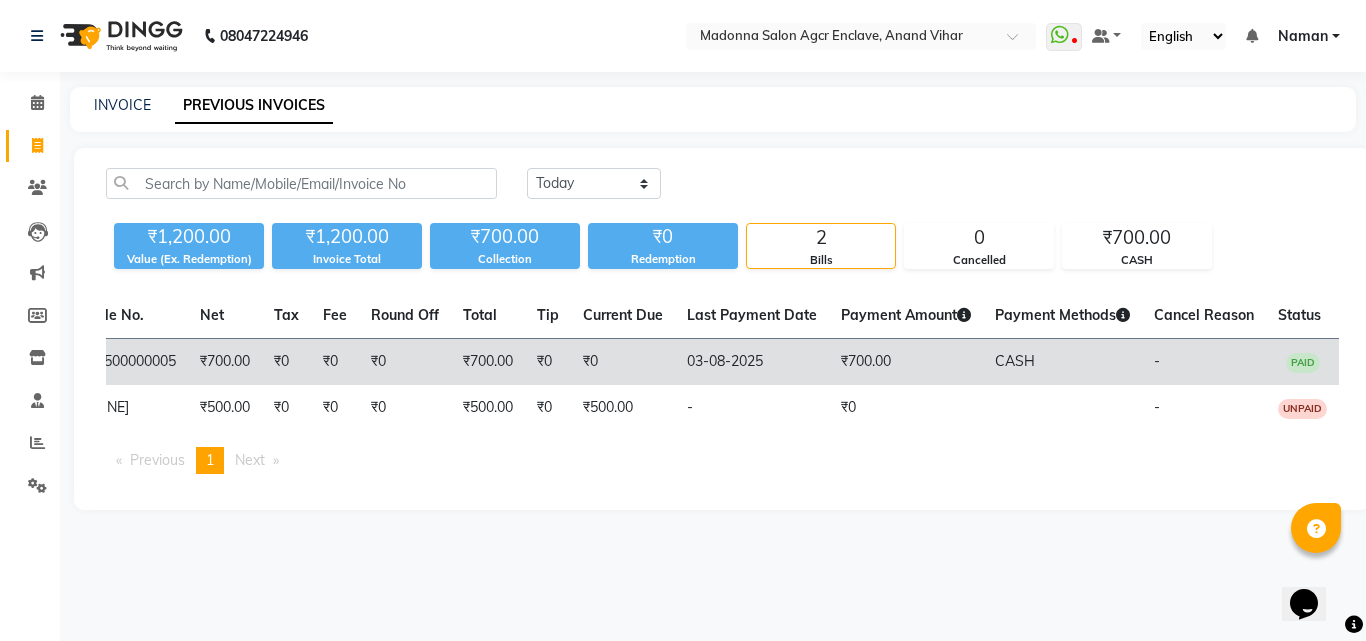 click on "PAID" 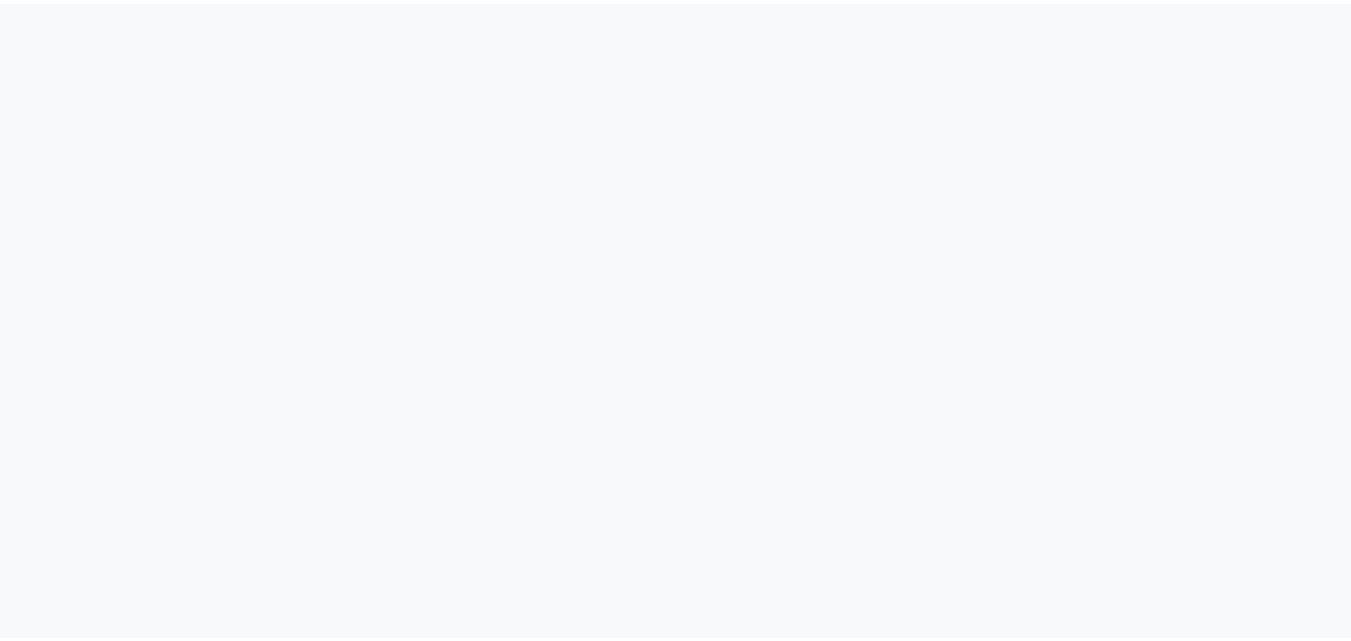 scroll, scrollTop: 0, scrollLeft: 0, axis: both 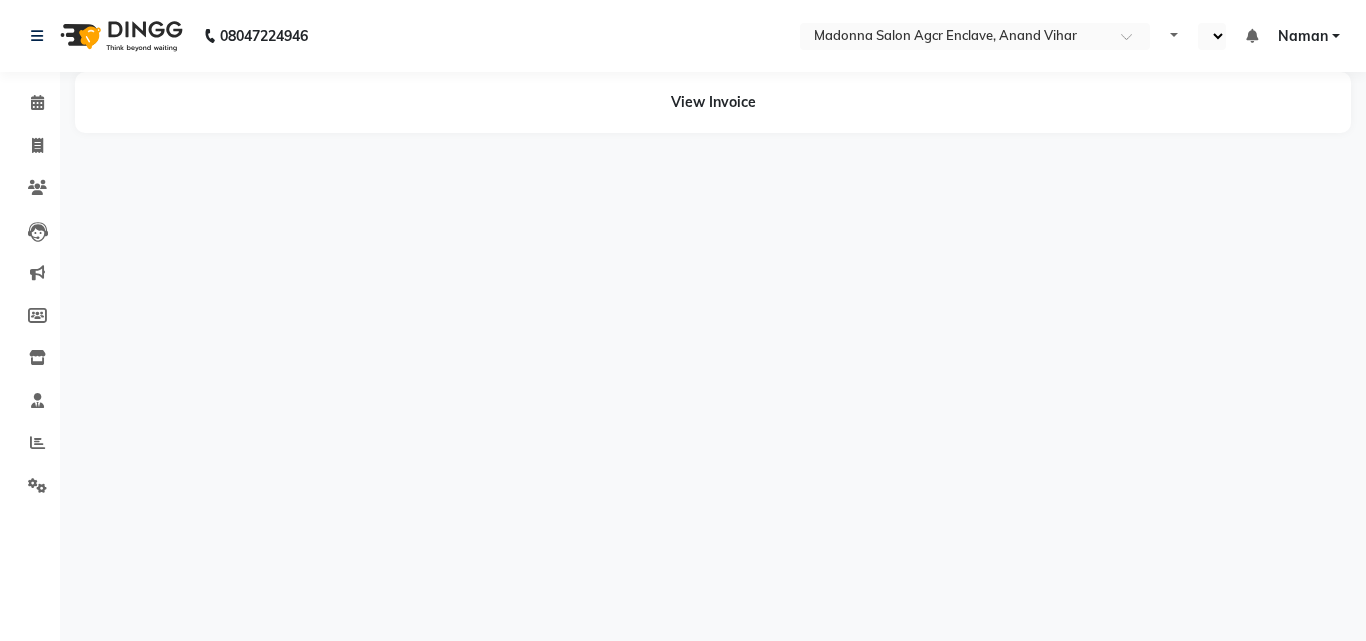 select on "en" 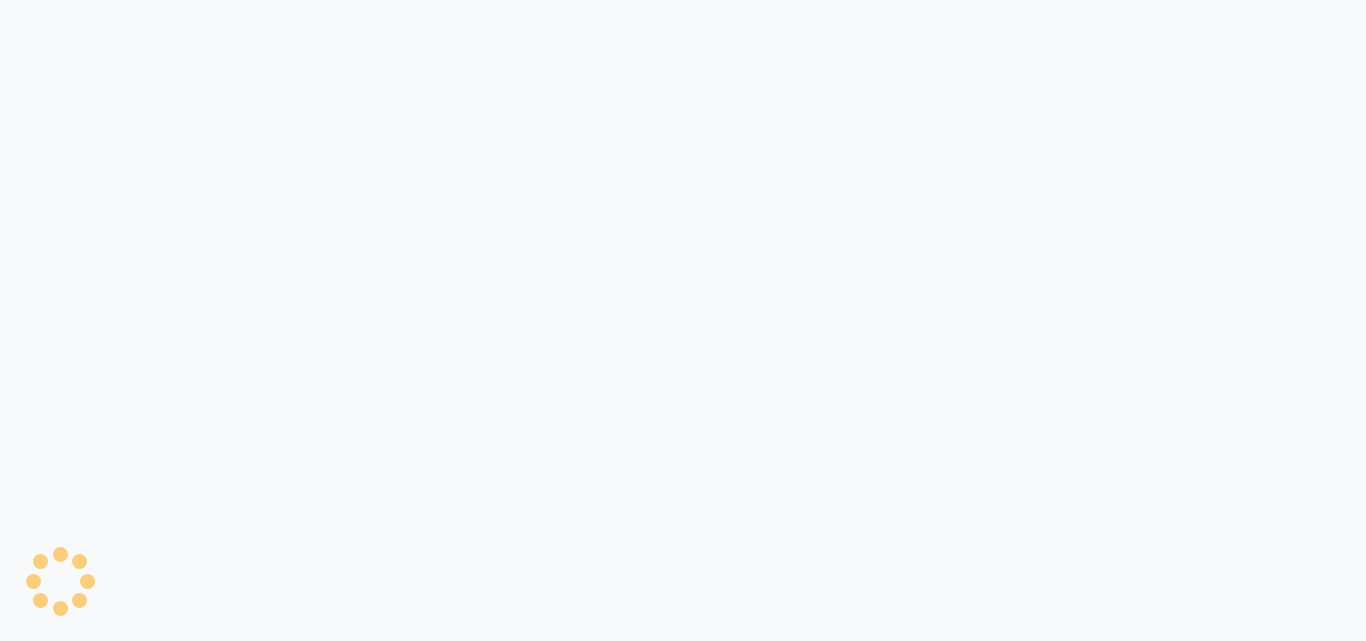 scroll, scrollTop: 0, scrollLeft: 0, axis: both 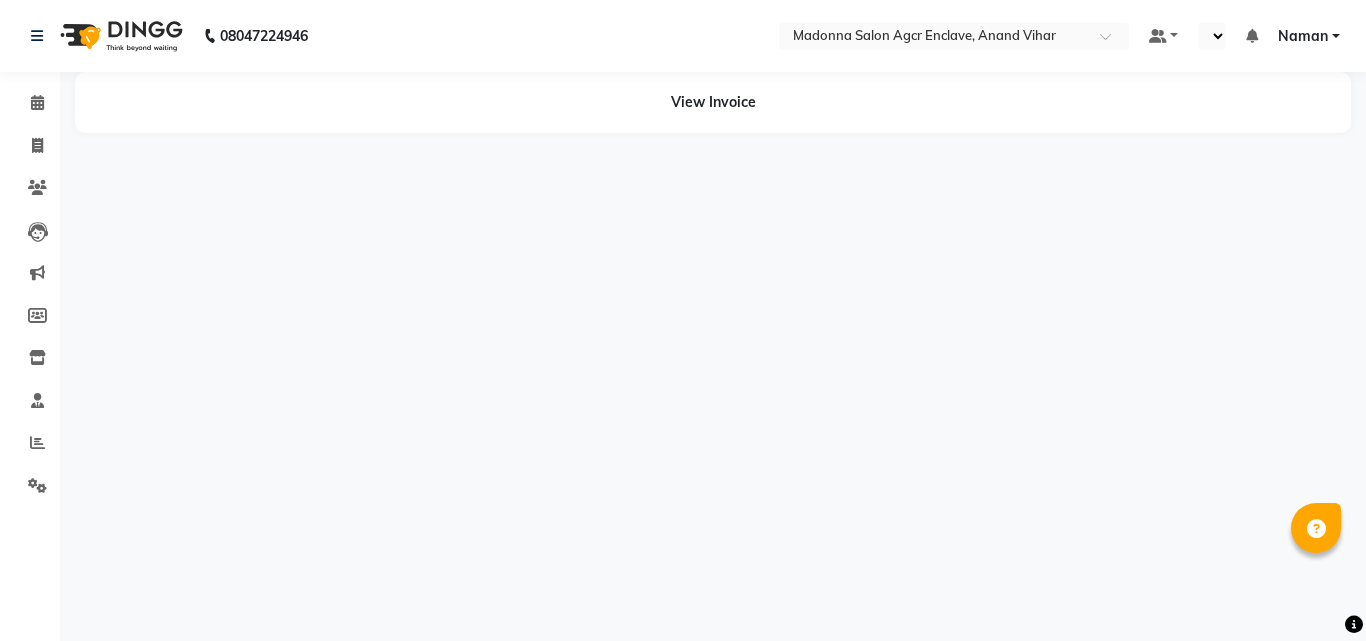 select on "en" 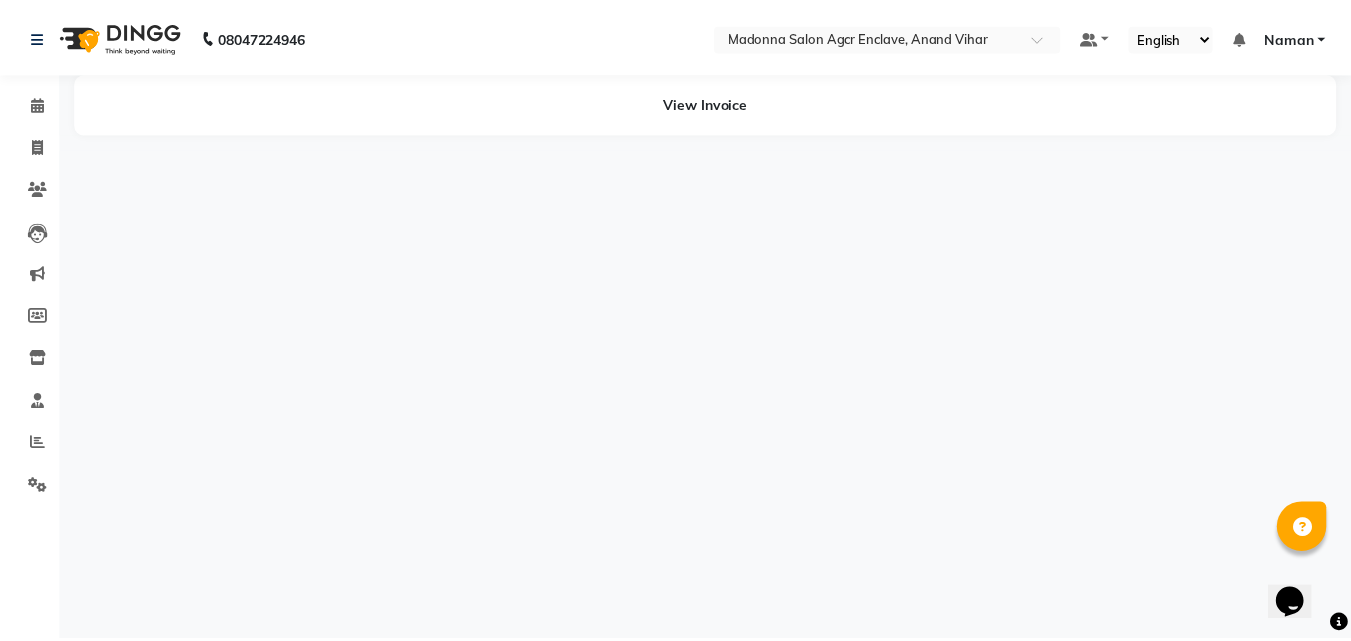 scroll, scrollTop: 0, scrollLeft: 0, axis: both 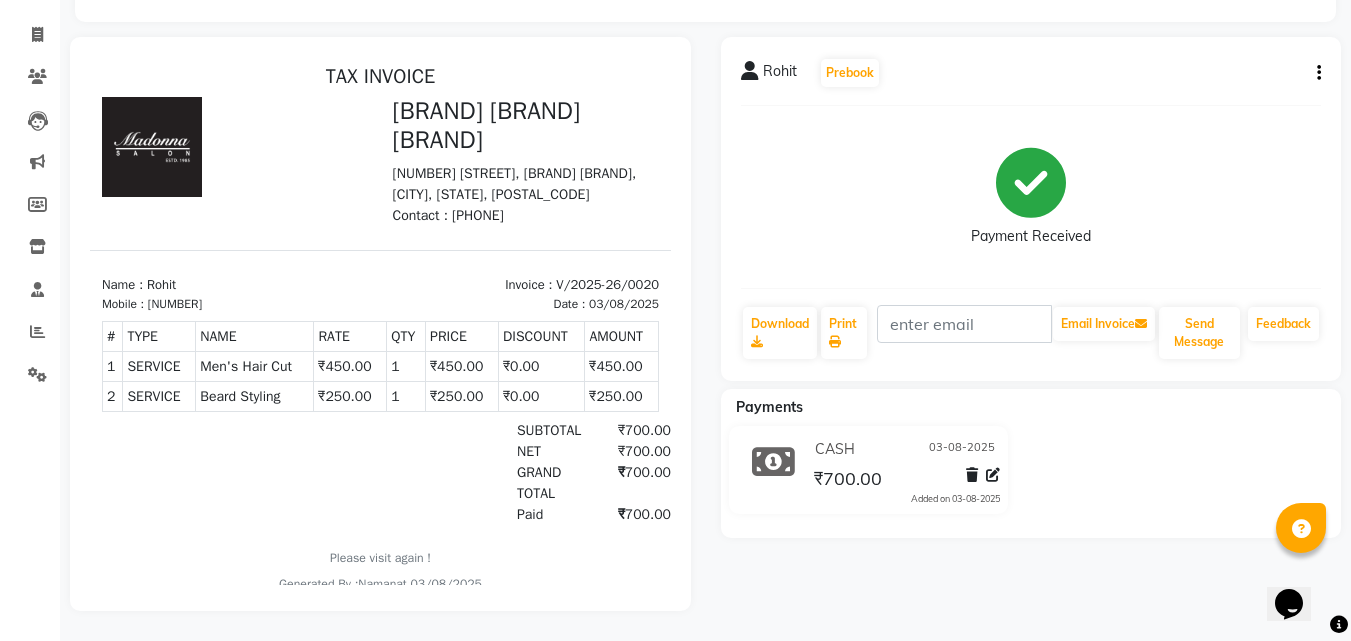 click 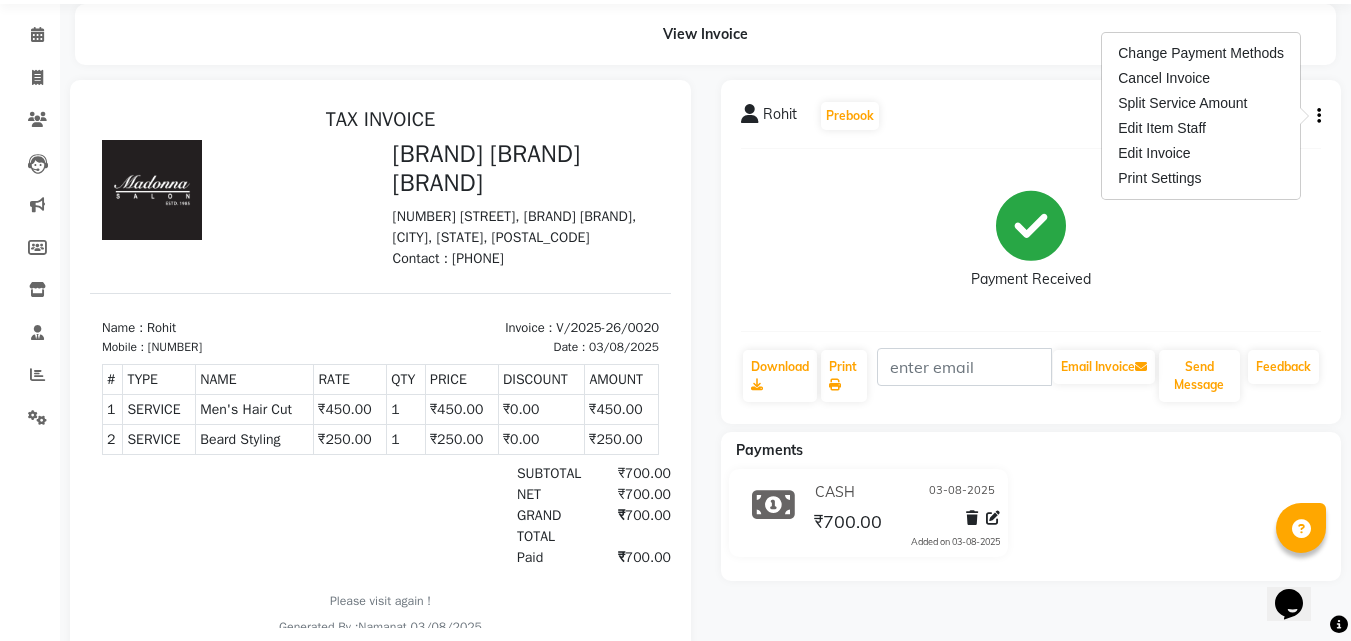 scroll, scrollTop: 65, scrollLeft: 0, axis: vertical 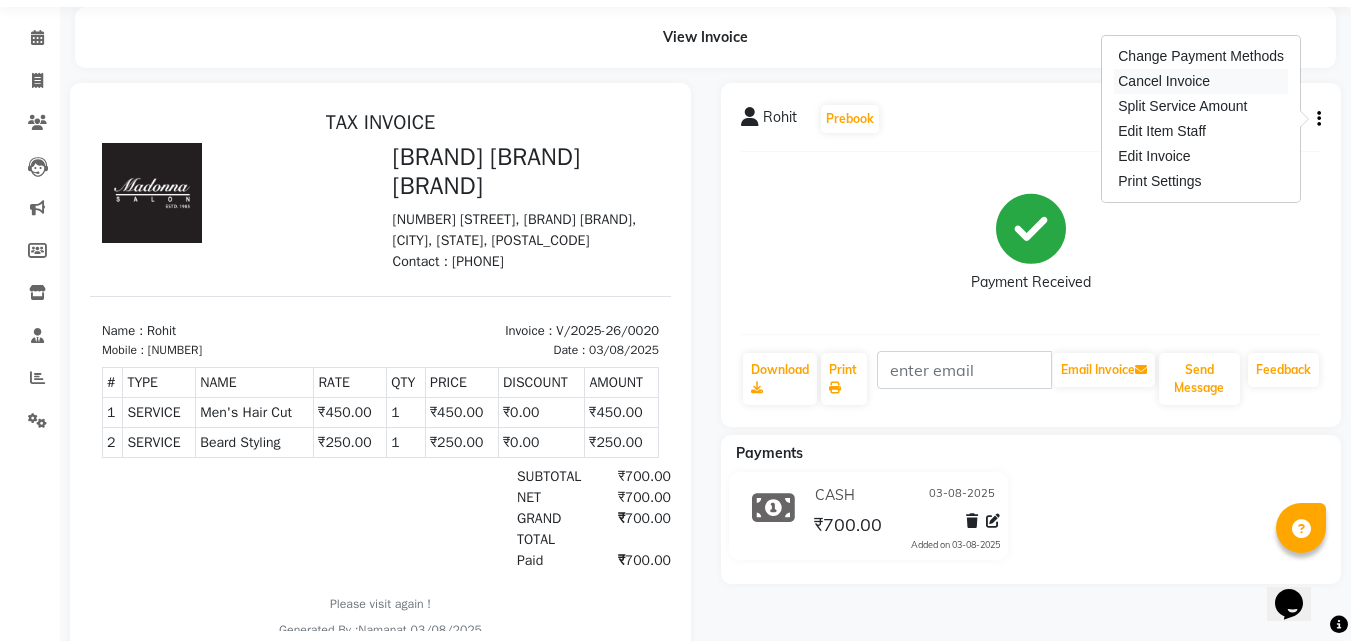 click on "Cancel Invoice" at bounding box center [1201, 81] 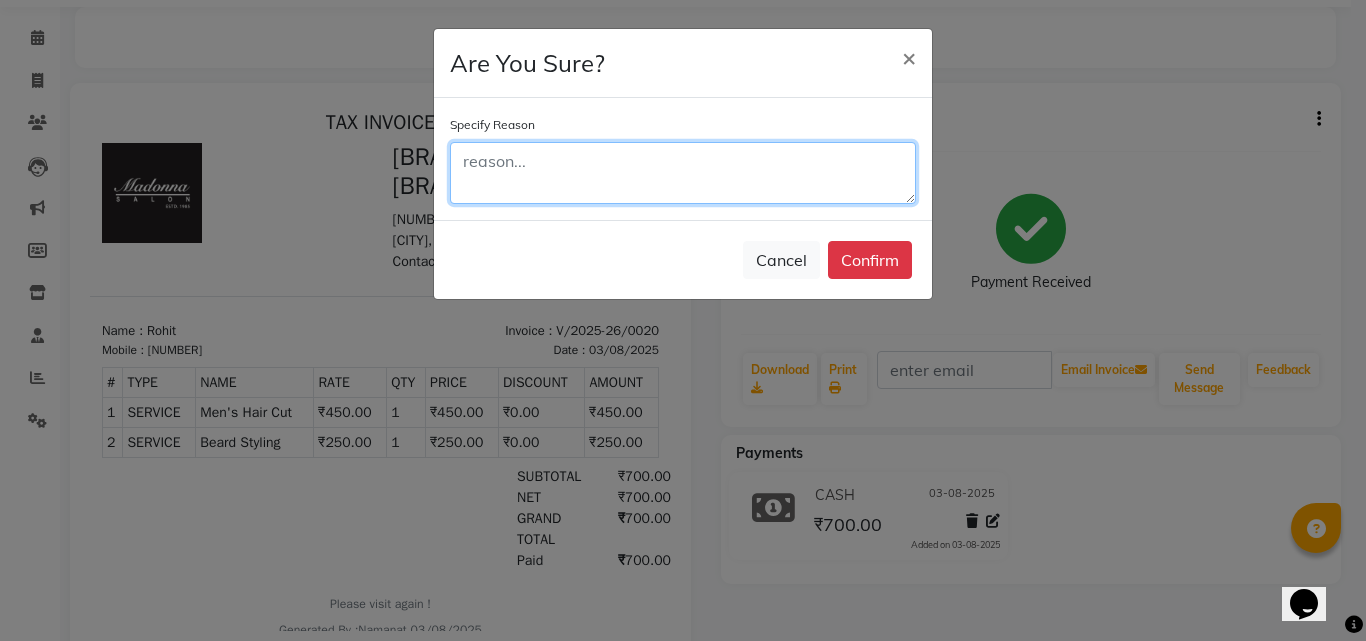 click 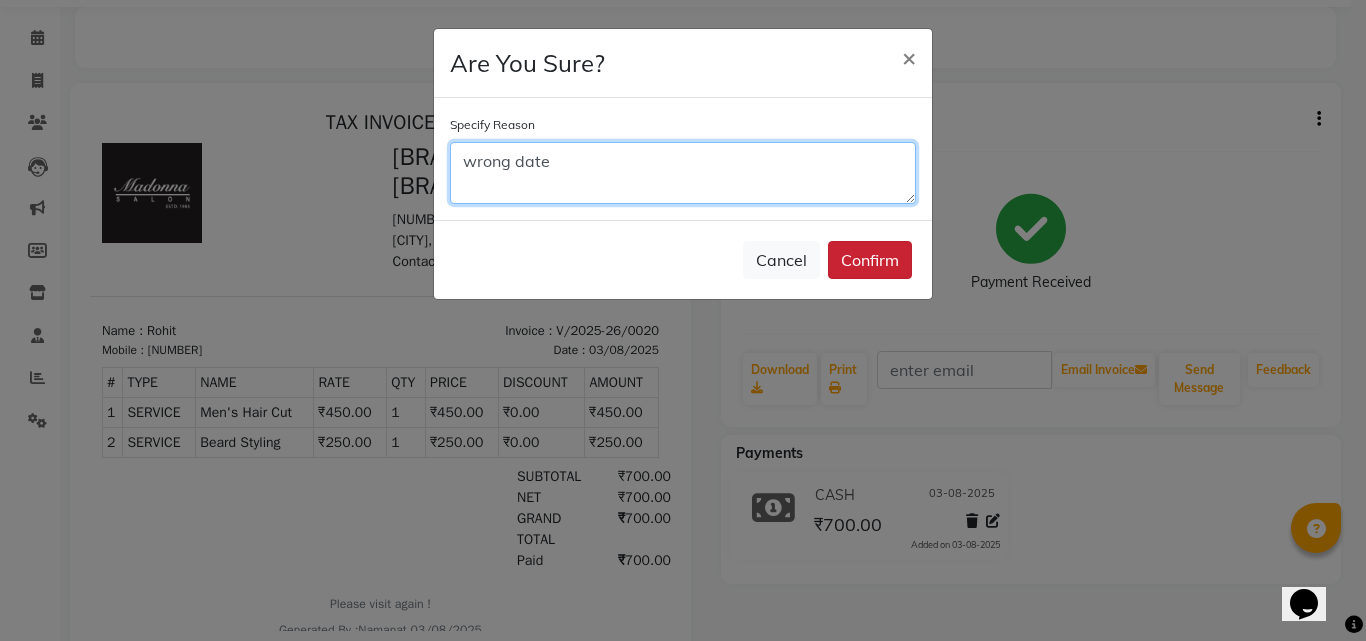 type on "wrong date" 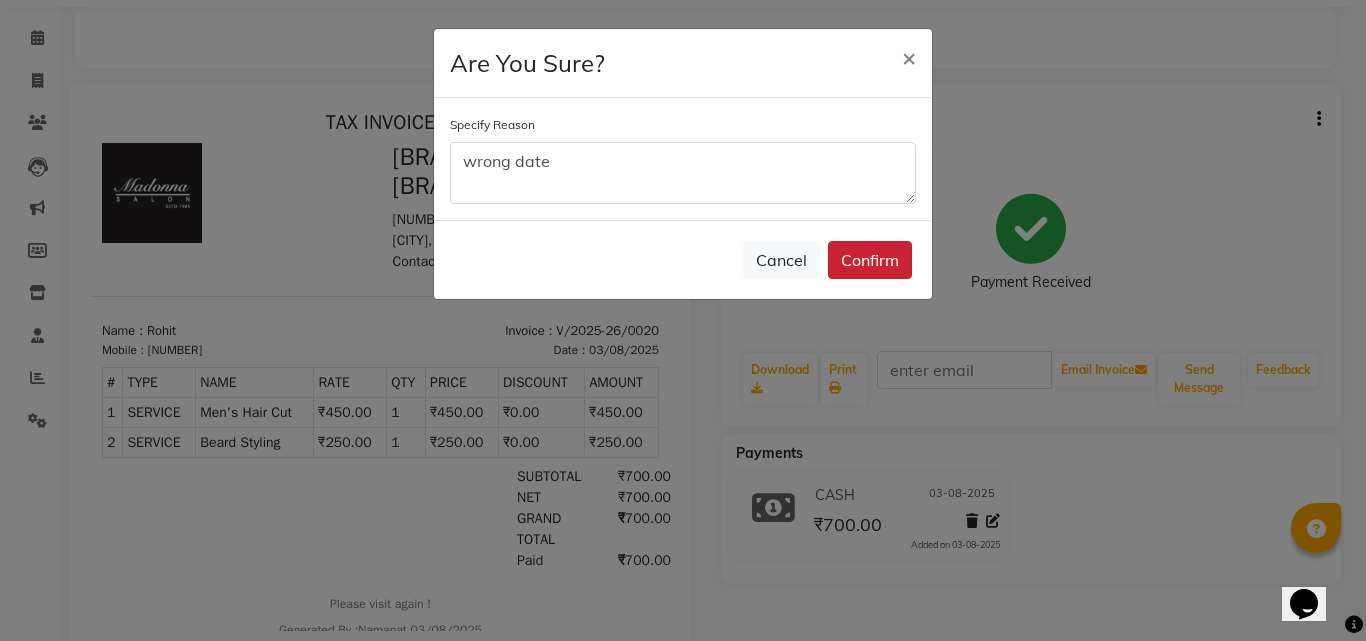 click on "Confirm" 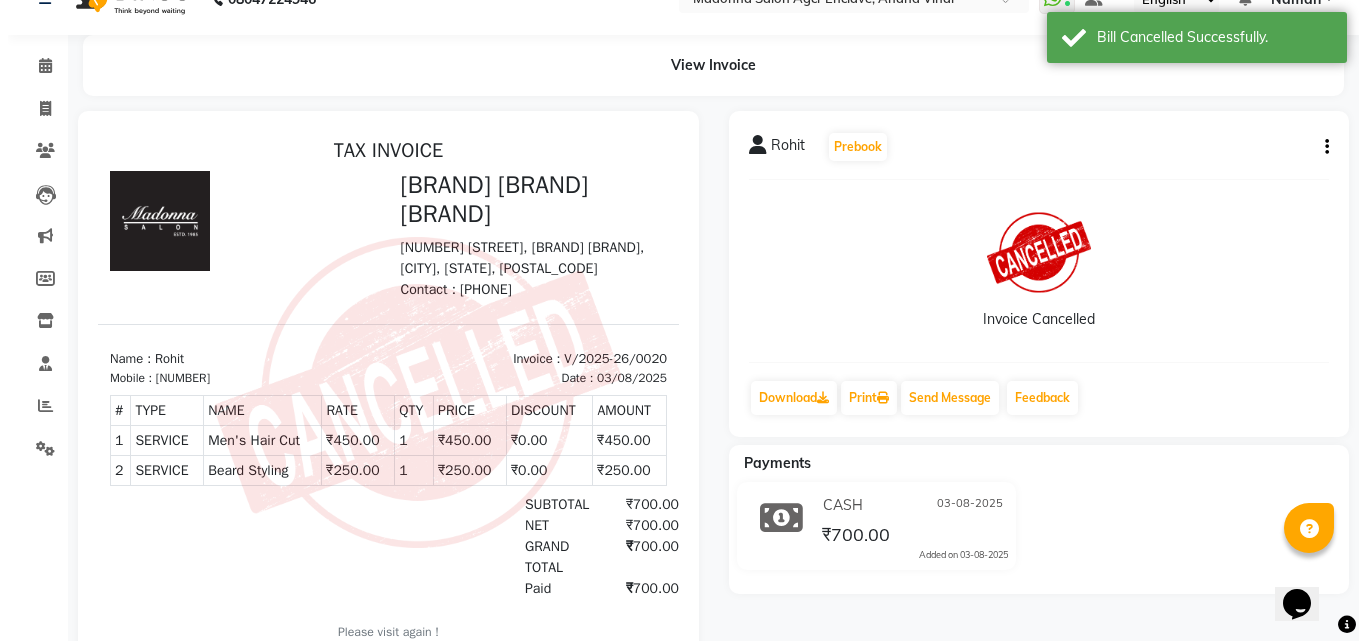 scroll, scrollTop: 0, scrollLeft: 0, axis: both 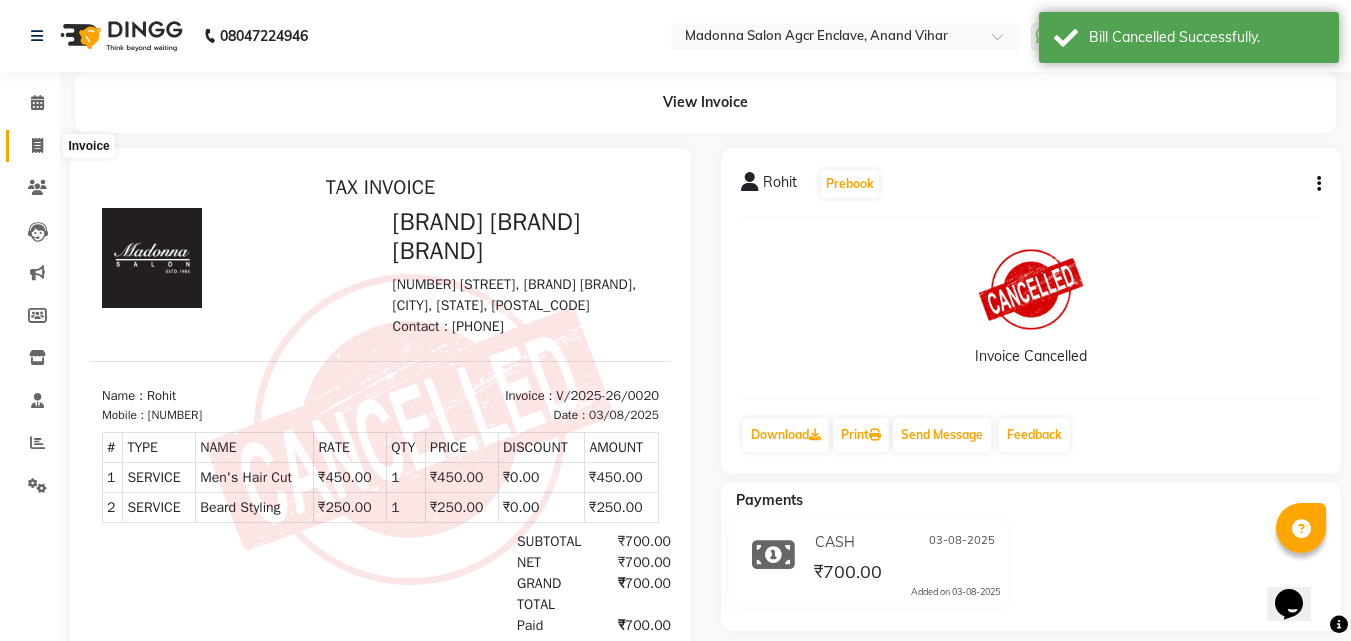 click 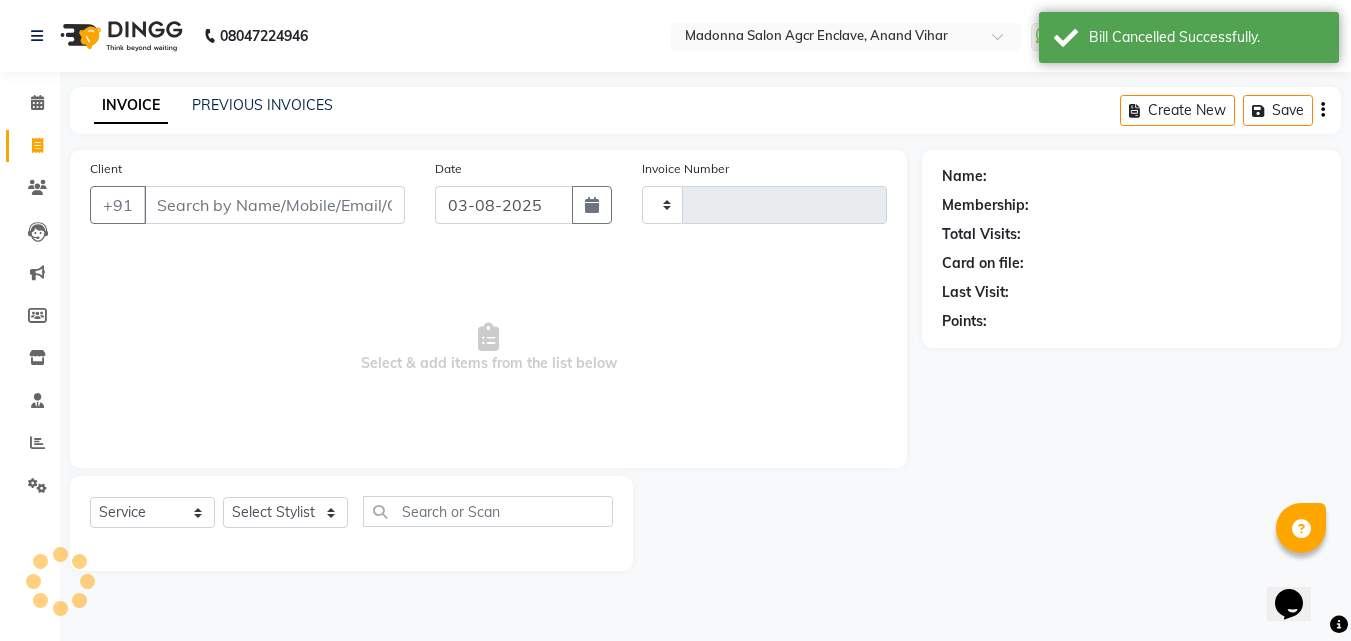 type on "0023" 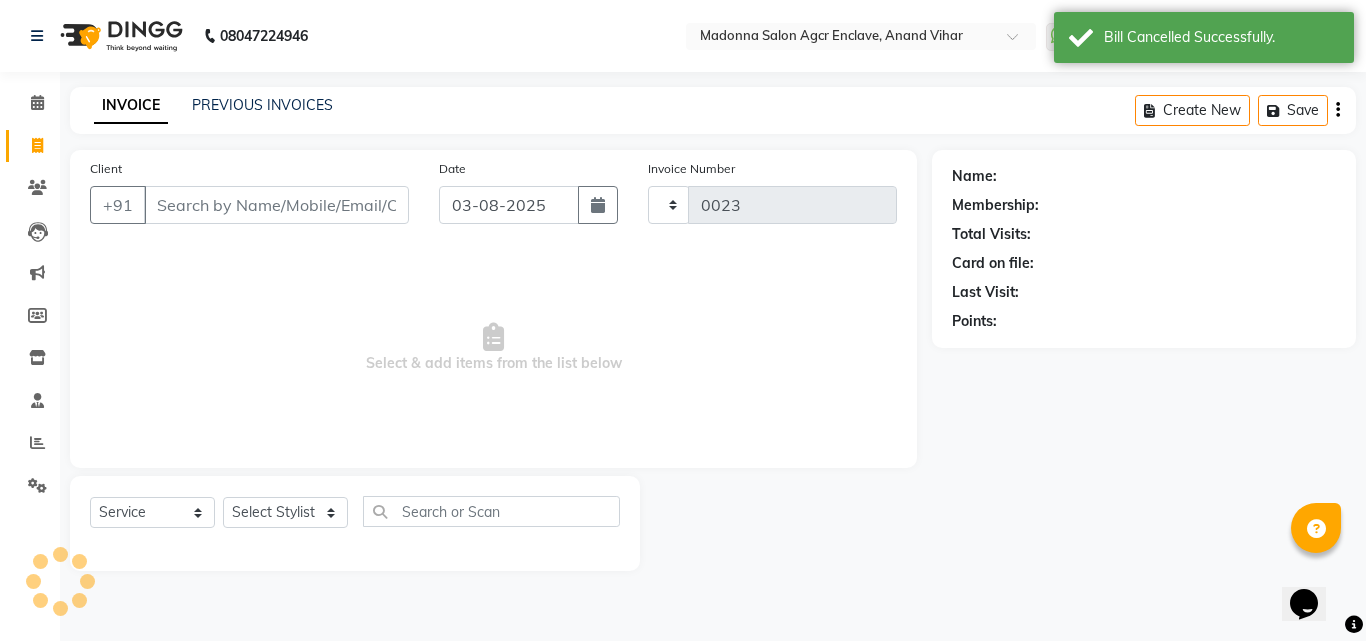select on "8560" 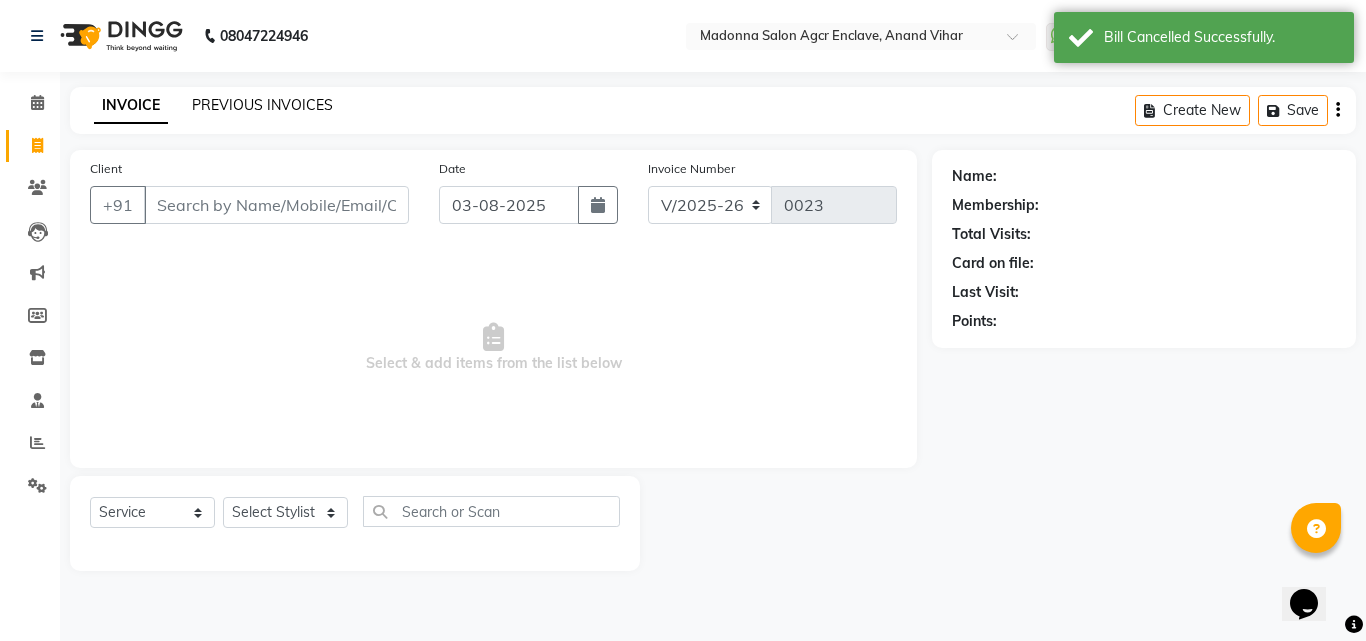click on "PREVIOUS INVOICES" 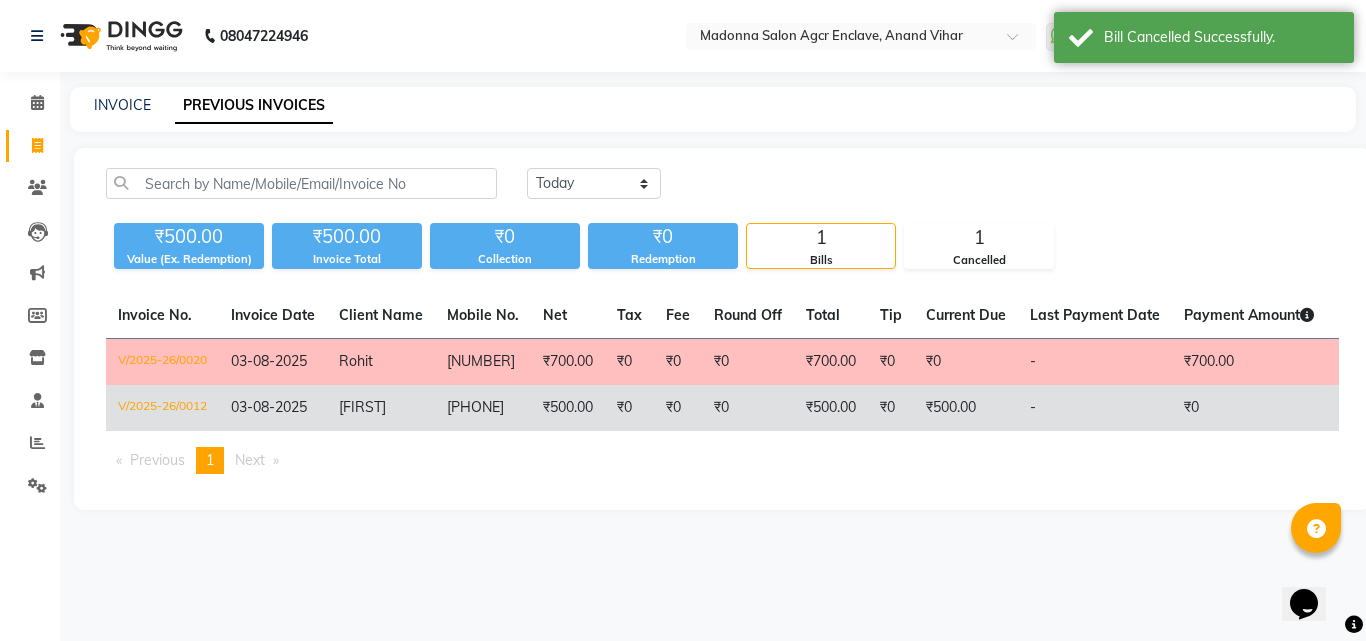 click on "965805103" 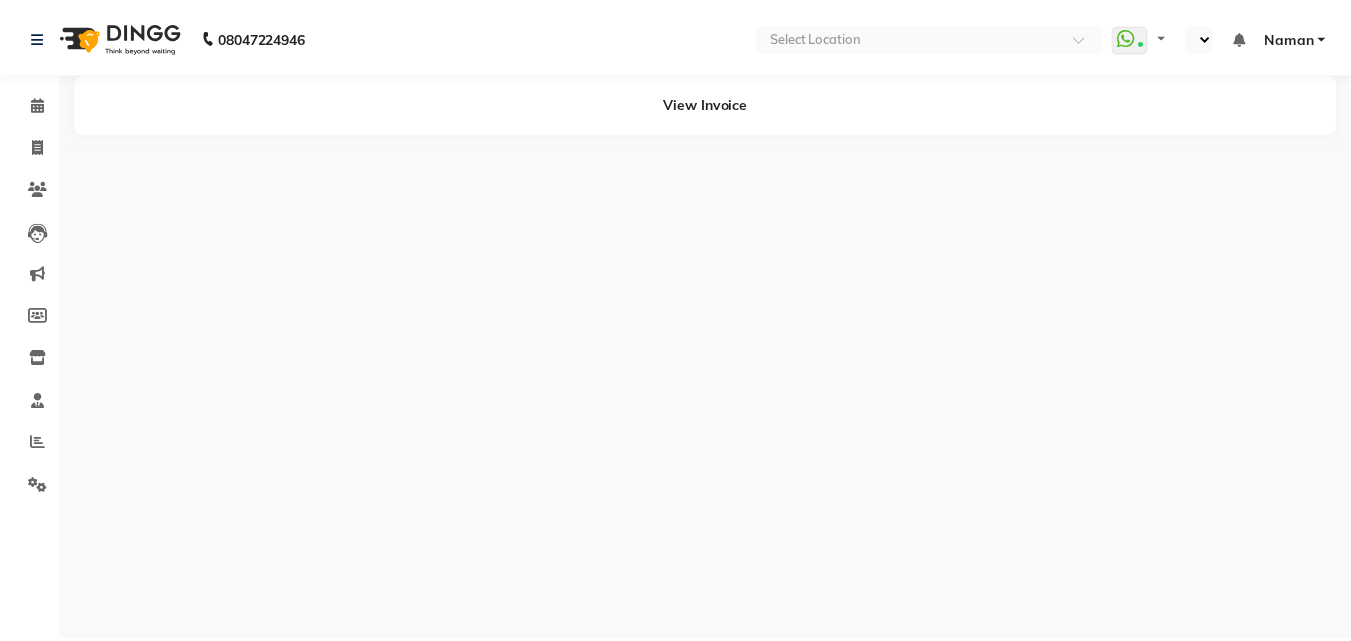 scroll, scrollTop: 0, scrollLeft: 0, axis: both 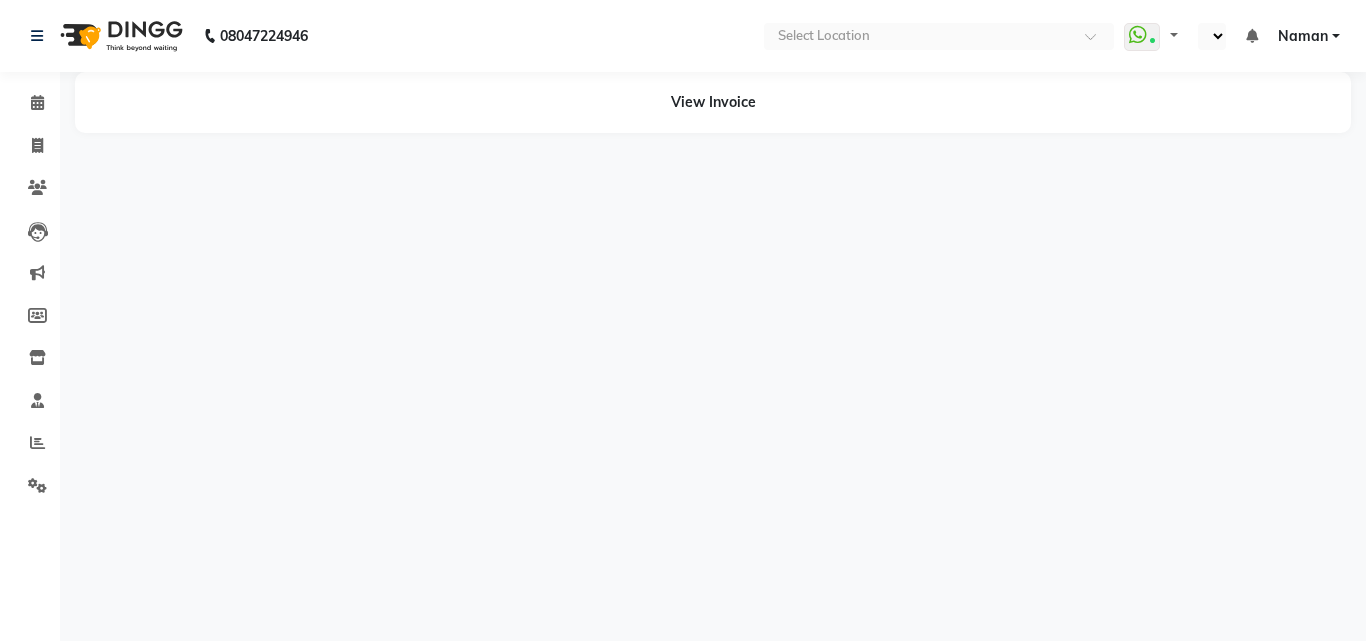 select on "en" 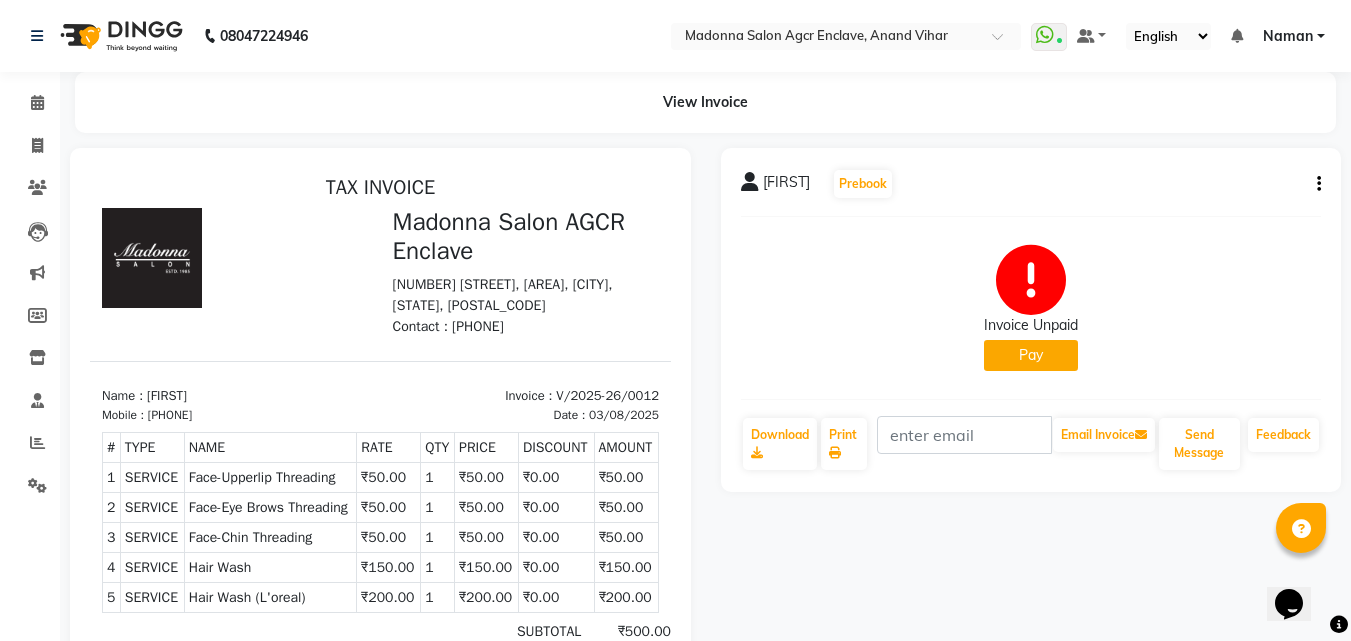 scroll, scrollTop: 0, scrollLeft: 0, axis: both 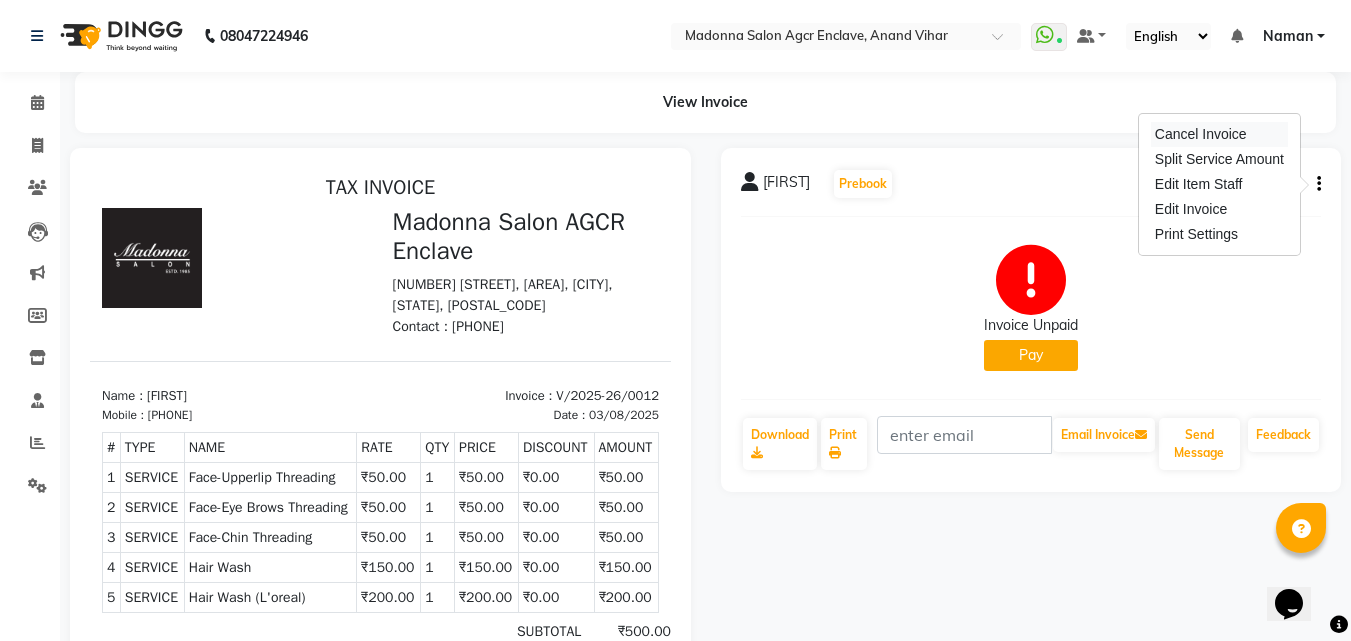 click on "Cancel Invoice" at bounding box center [1219, 134] 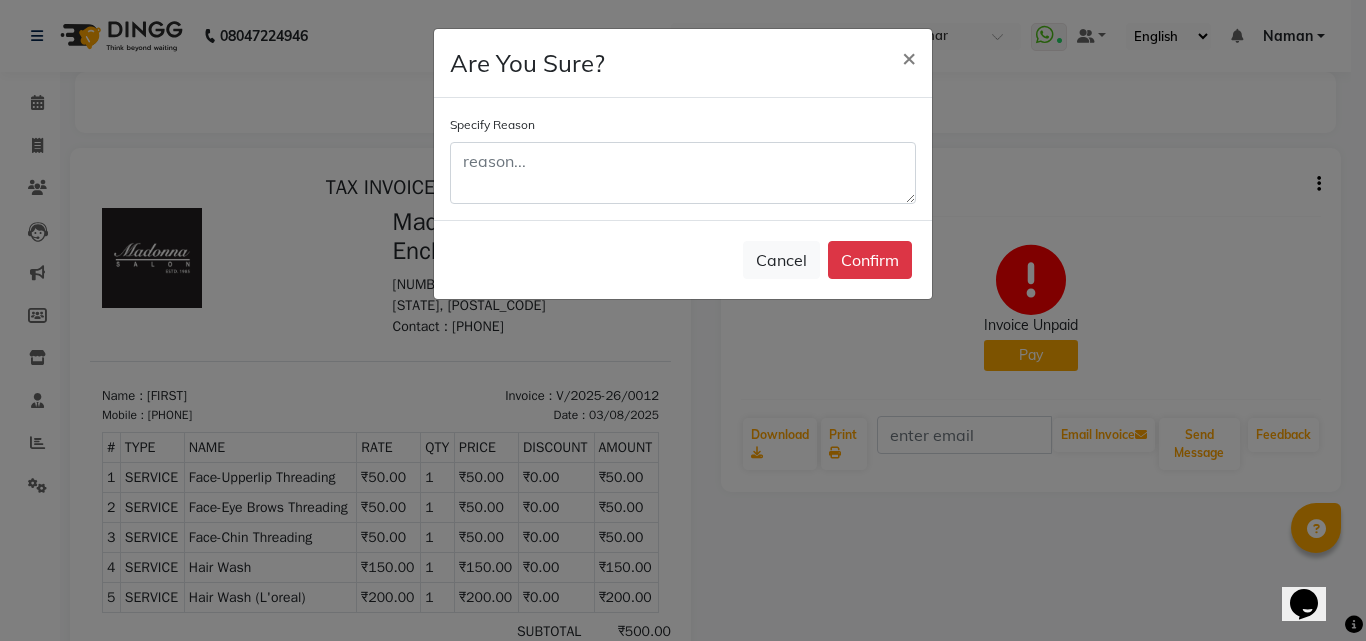 click on "Specify Reason" 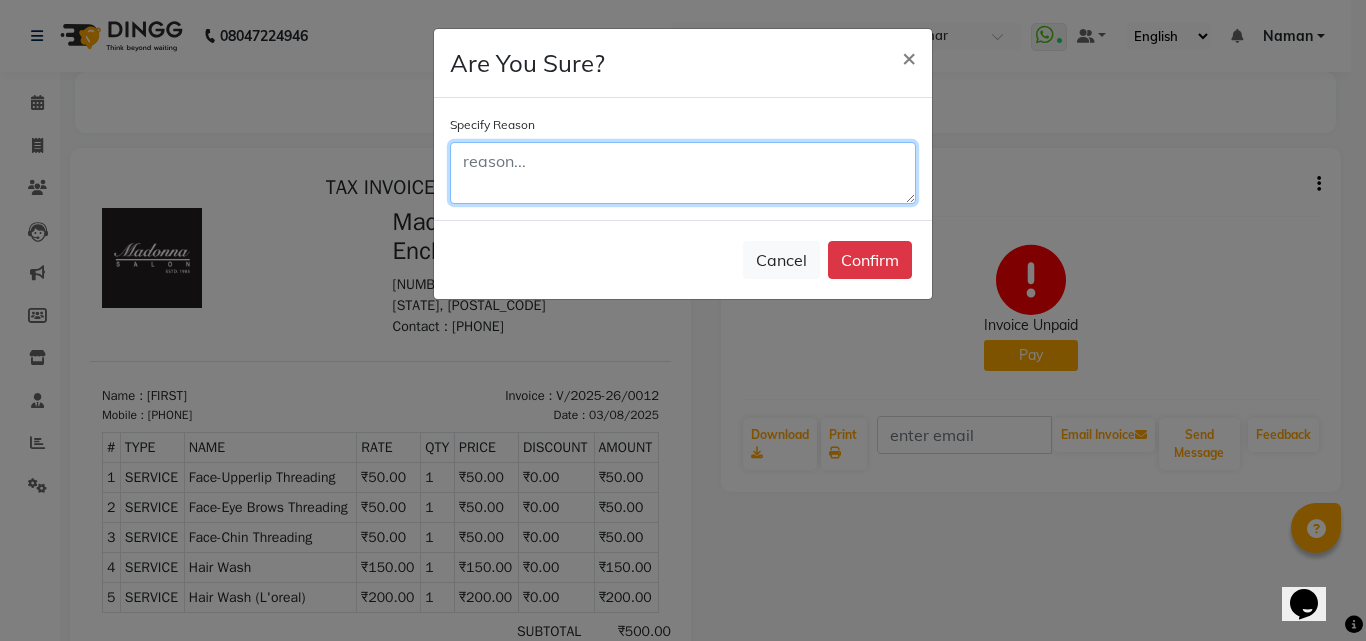 click 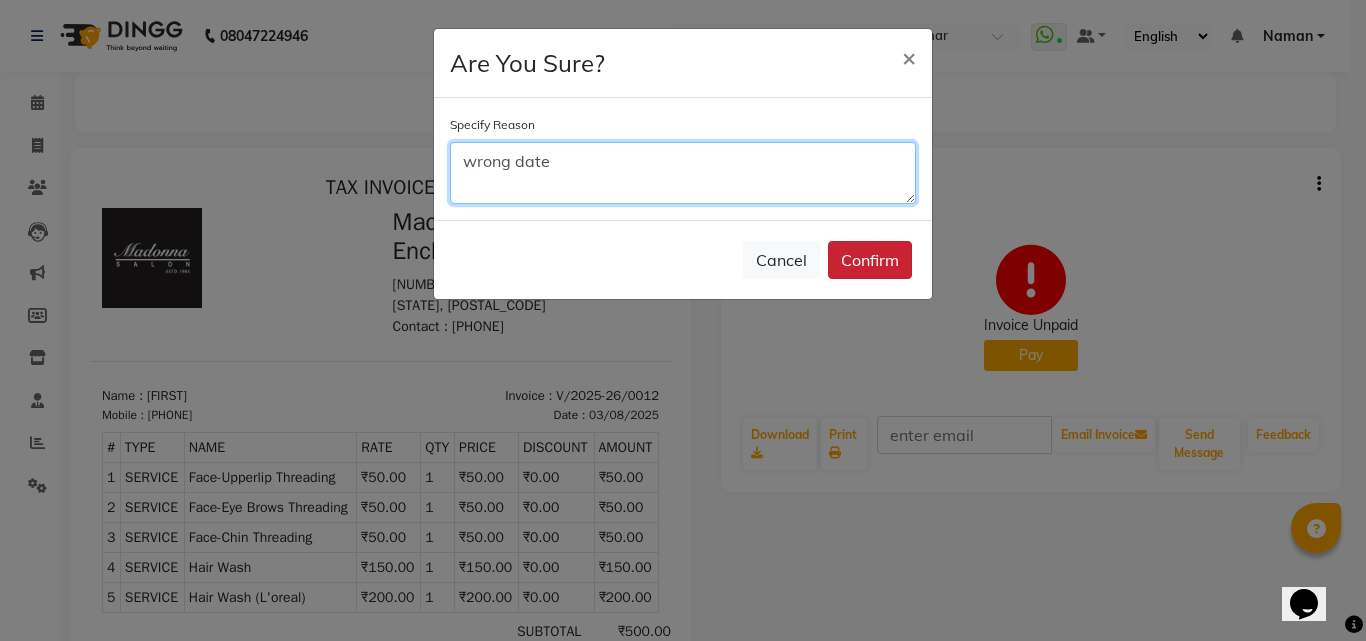 type on "wrong date" 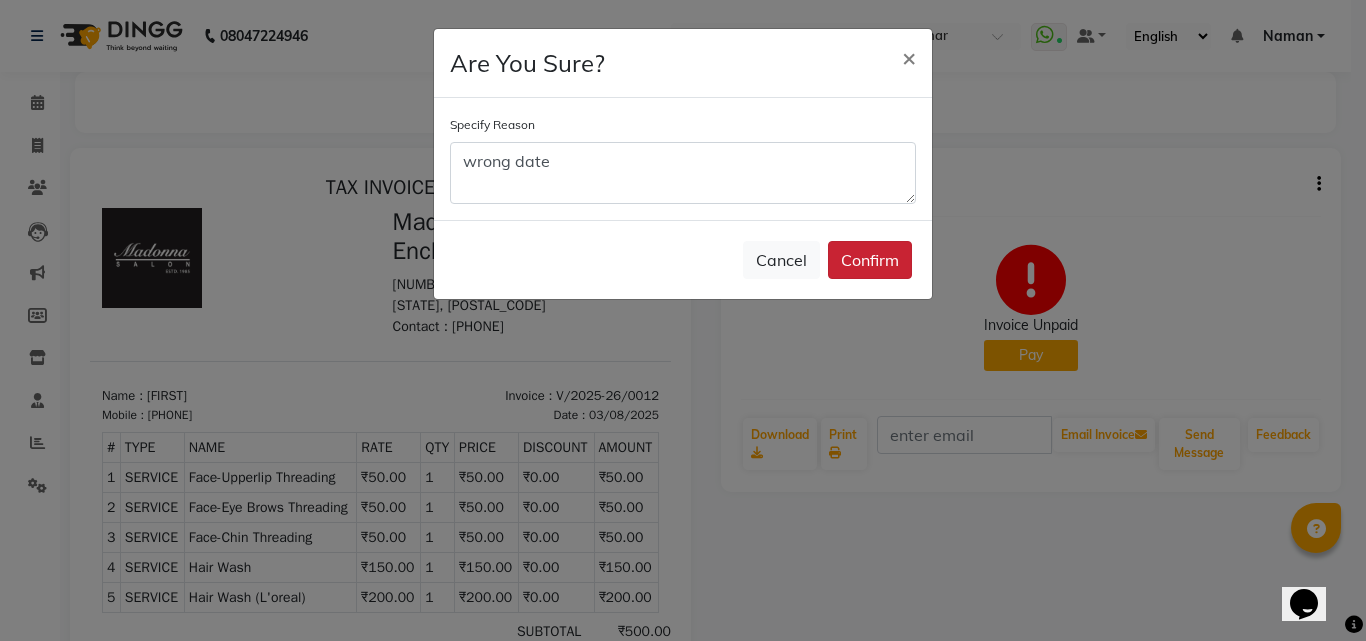 click on "Confirm" 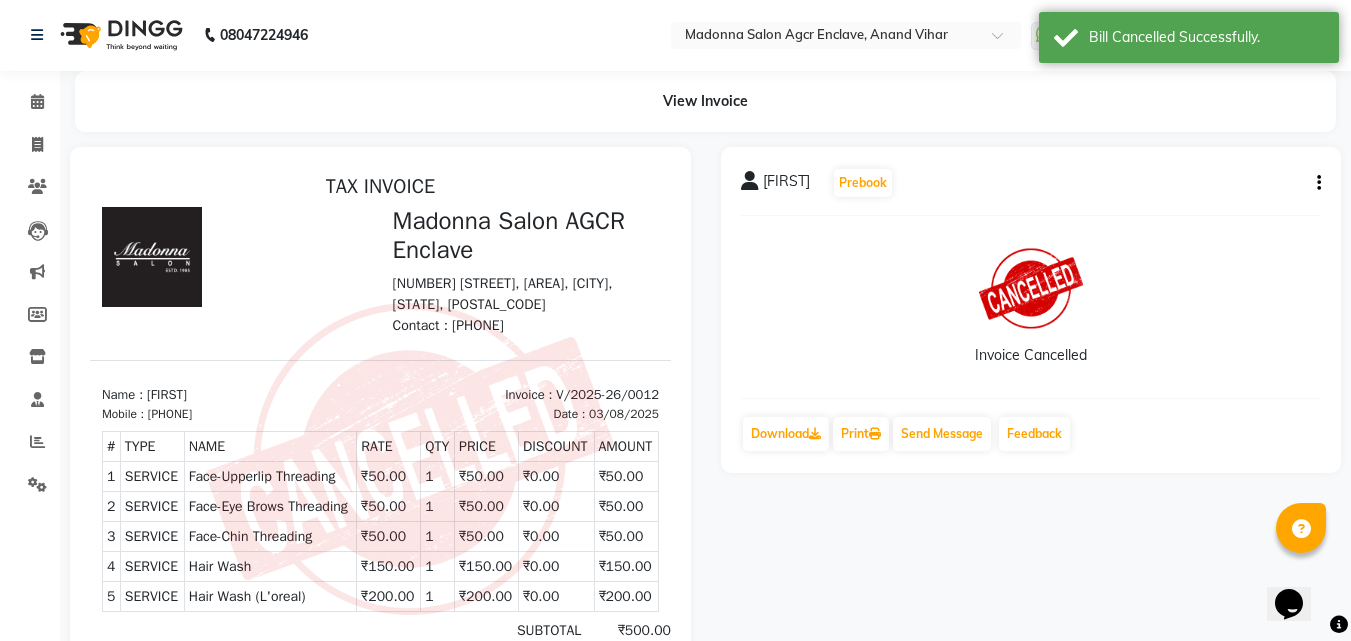 scroll, scrollTop: 0, scrollLeft: 0, axis: both 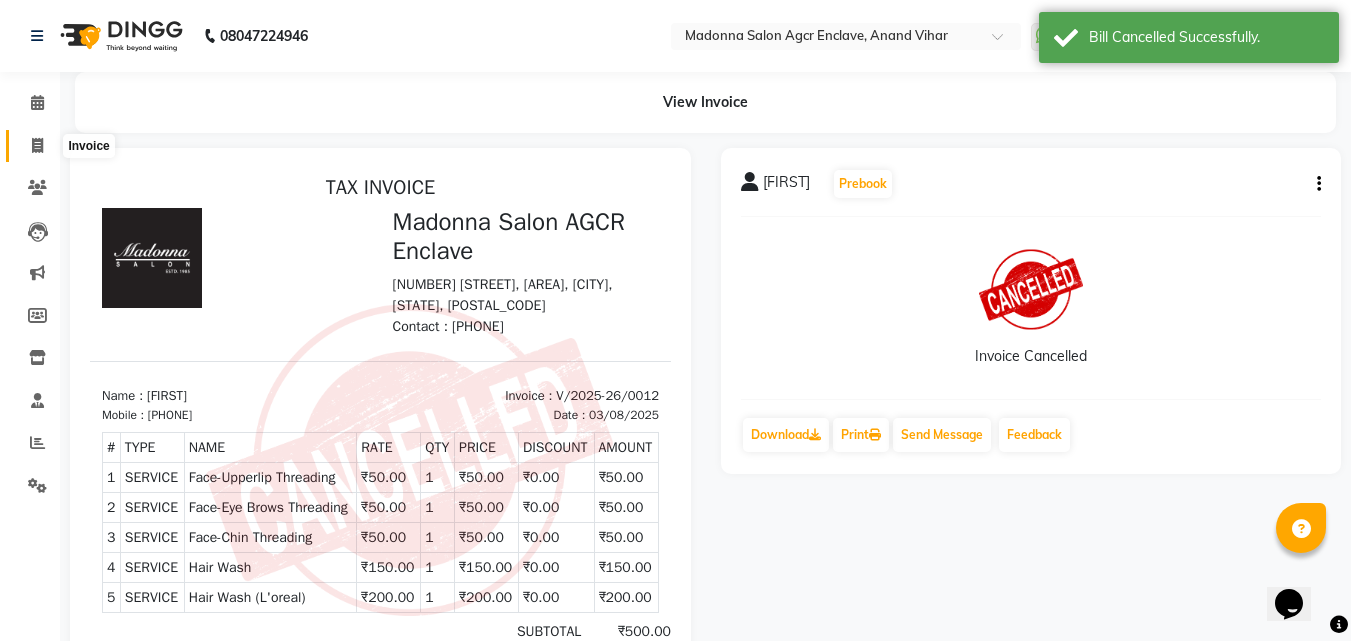 click 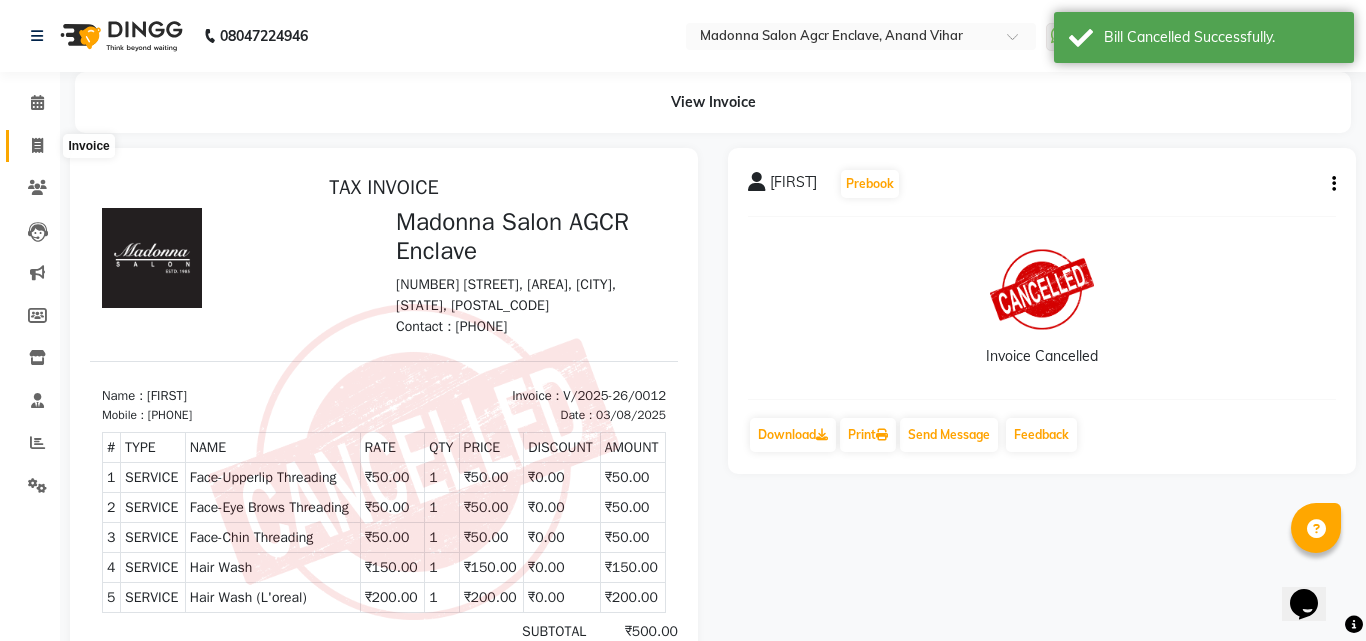 select on "8560" 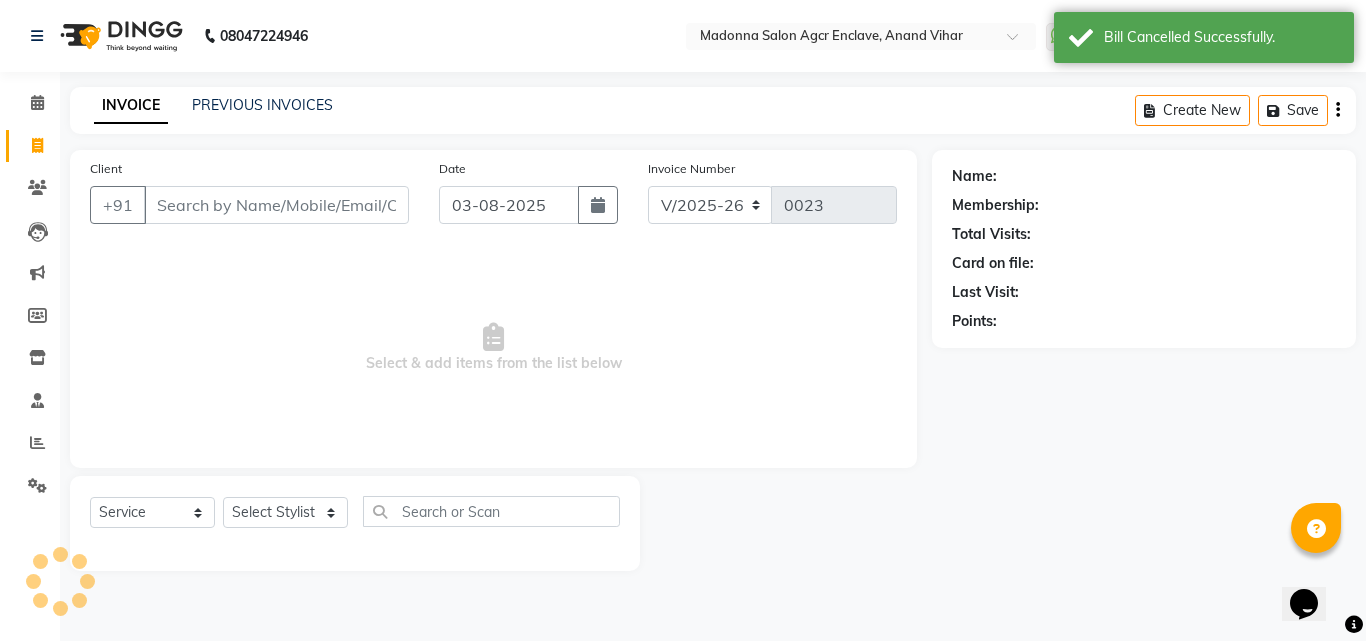 click on "Client" at bounding box center [276, 205] 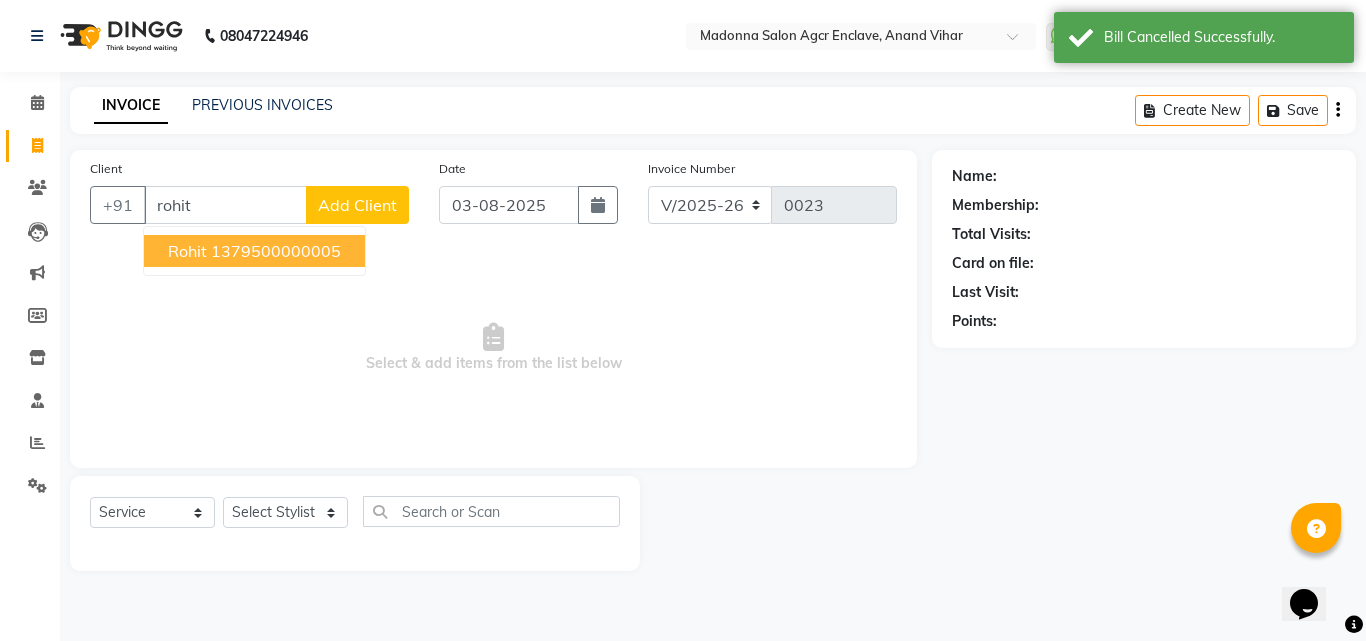 click on "1379500000005" at bounding box center [276, 251] 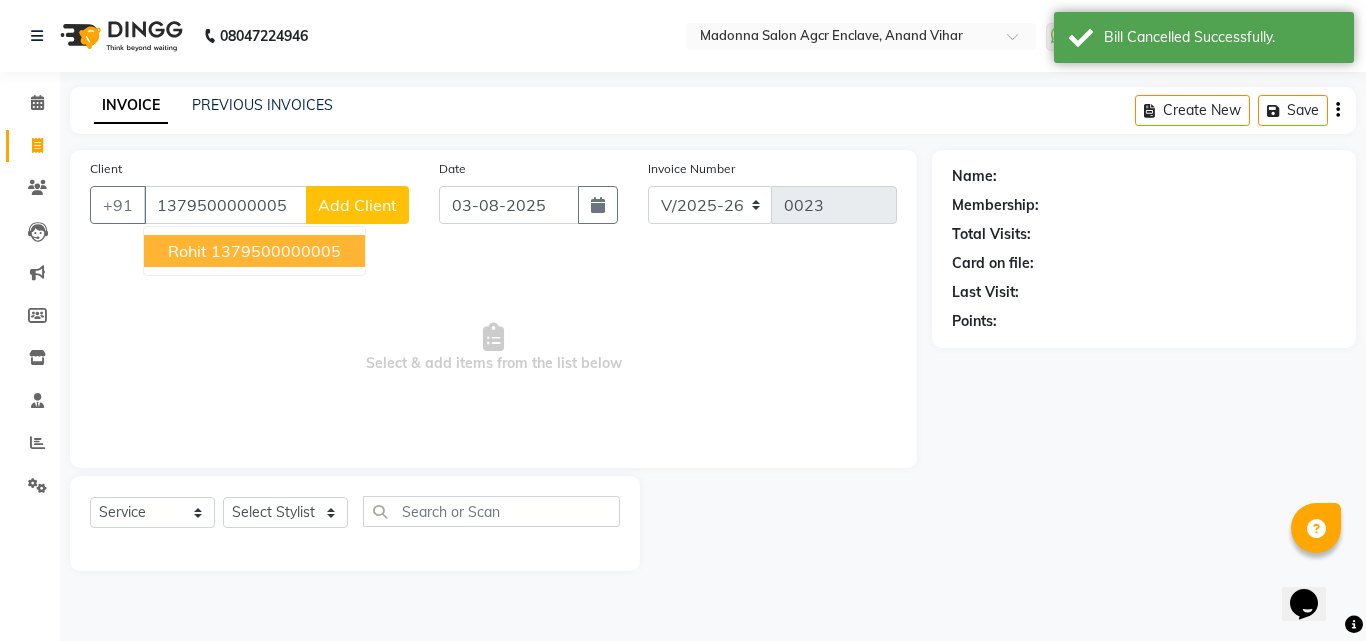 type on "1379500000005" 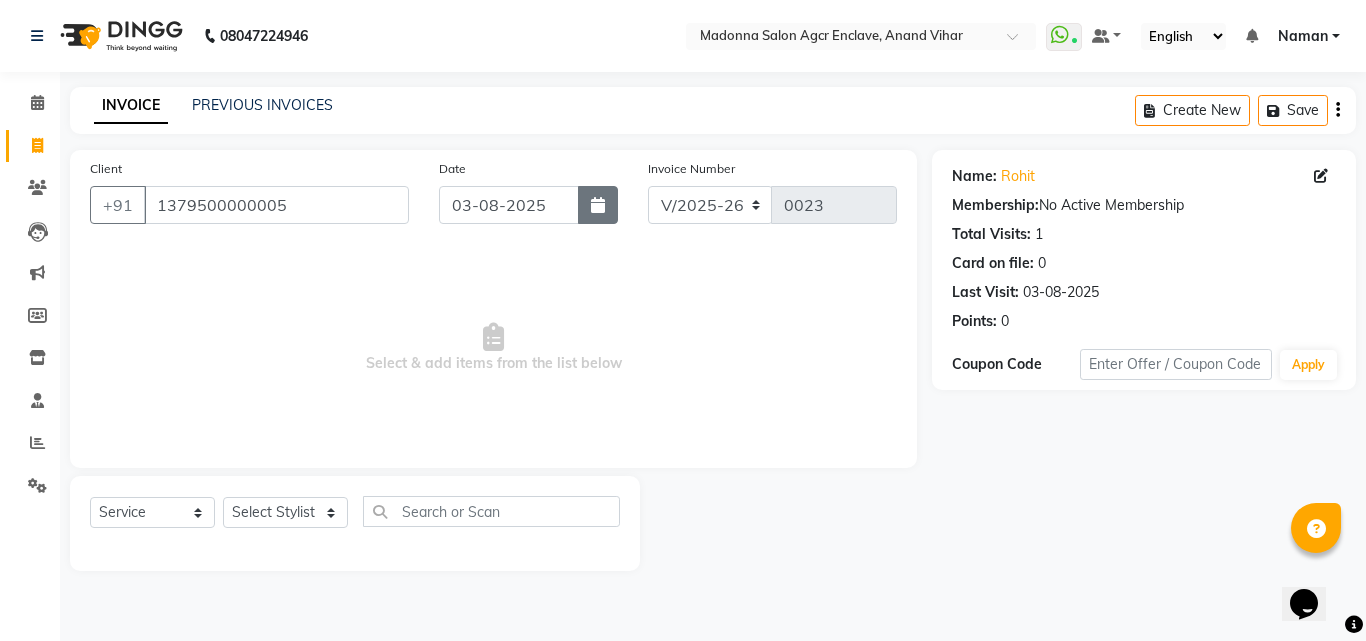 click 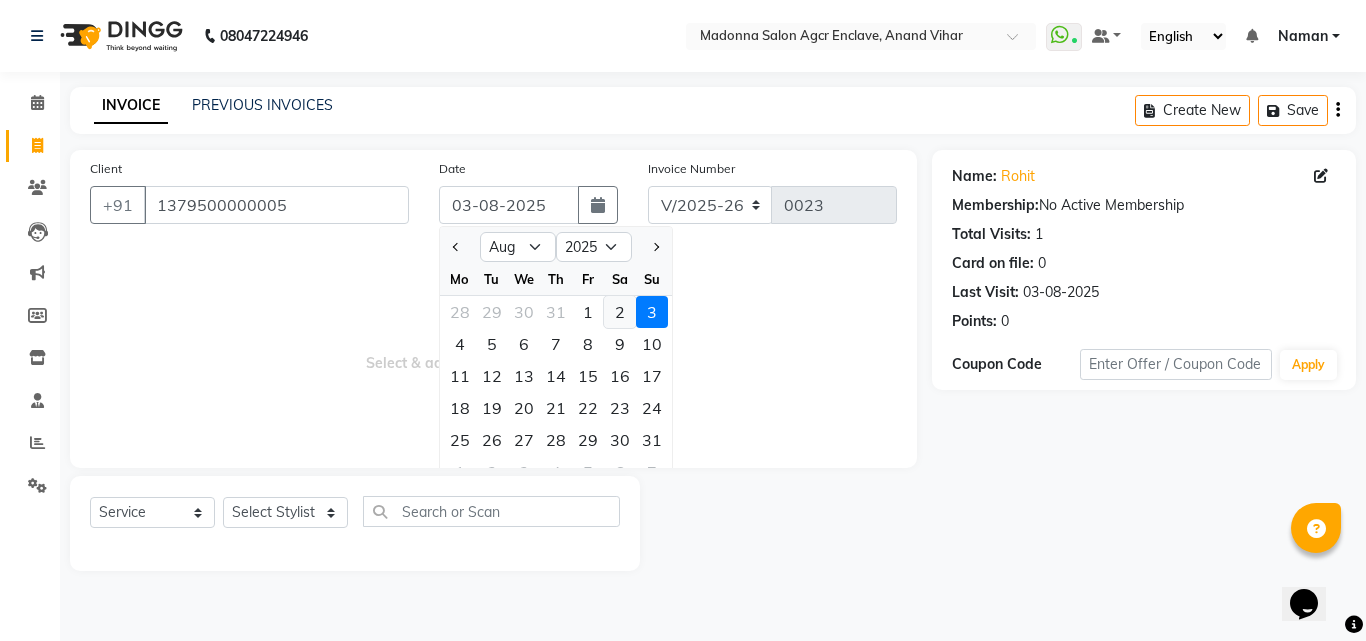 click on "2" 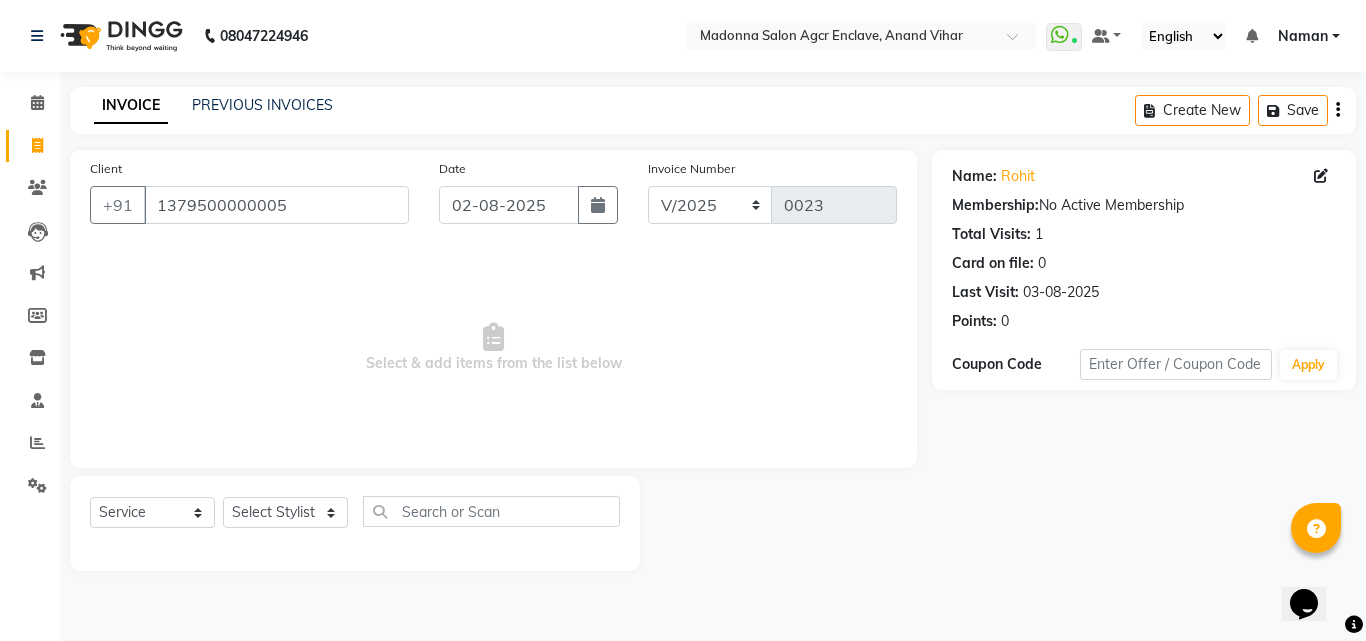 click at bounding box center (493, 337) 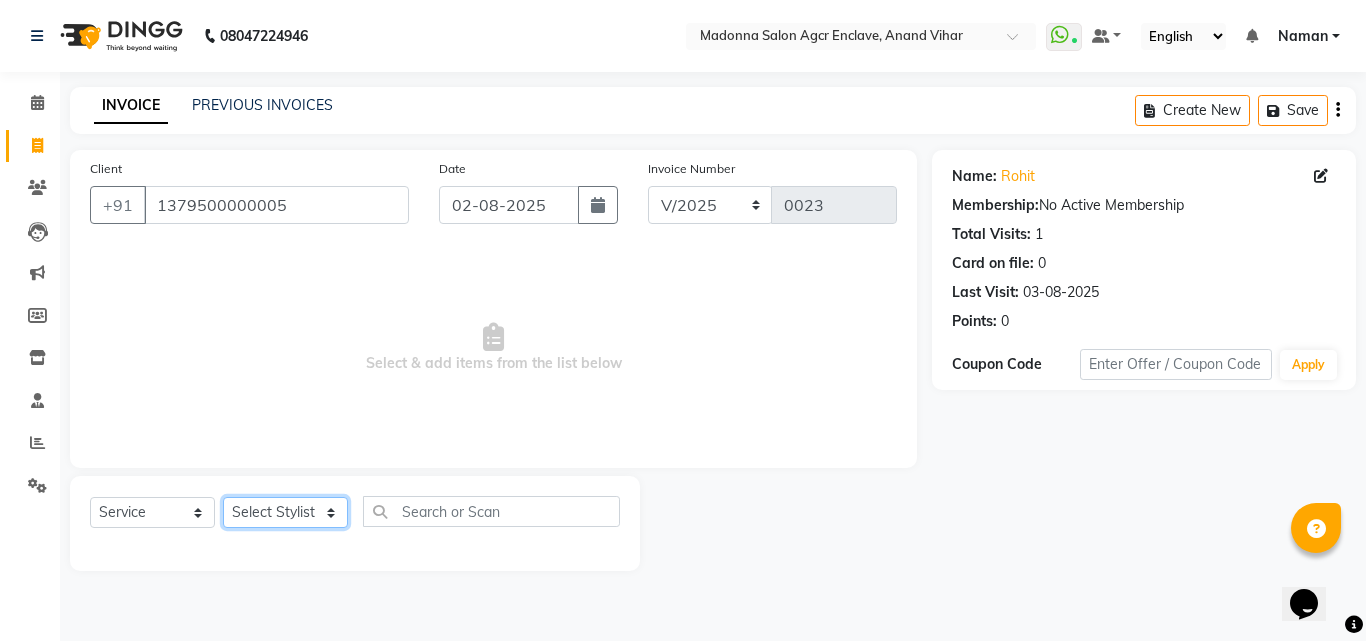 click on "Select Stylist Abhishek Afzal Amarjeet  BHAWNA HARSH Khushi Lucky Naman PREM Rajeev Rizwan Shahnawaz Shalu Sorav Verma Vikas Kumar Vishal YASH ZAFAR Zaid" 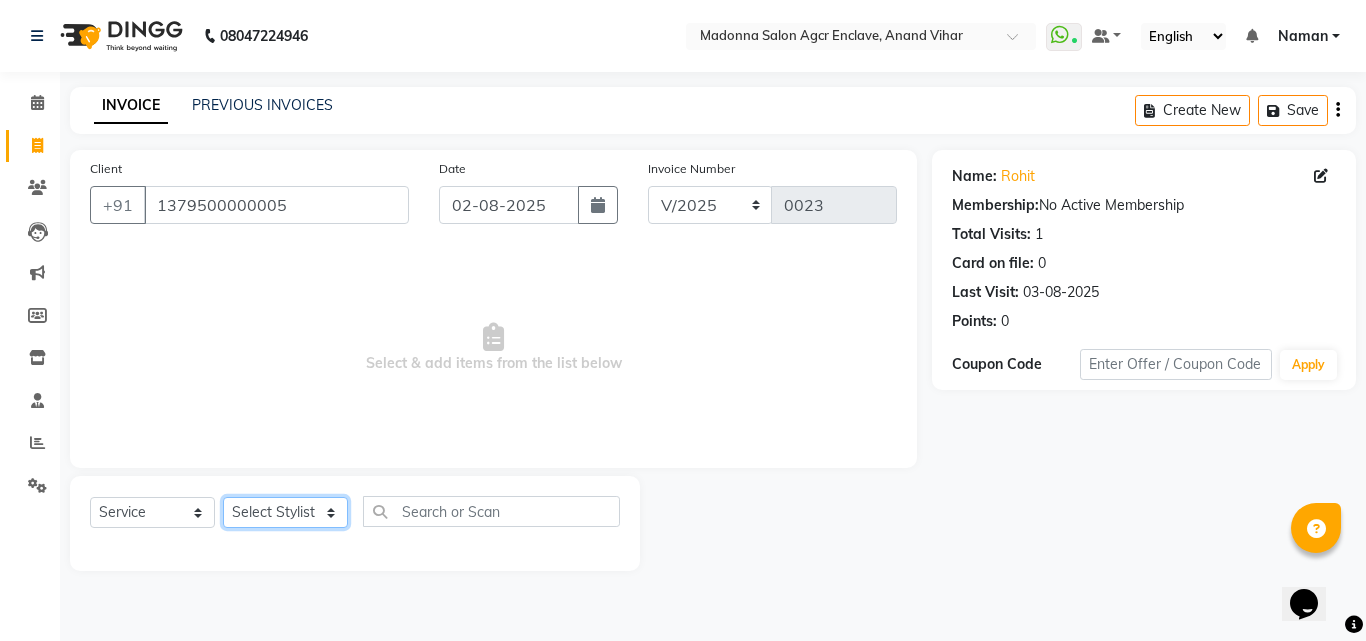 select on "87658" 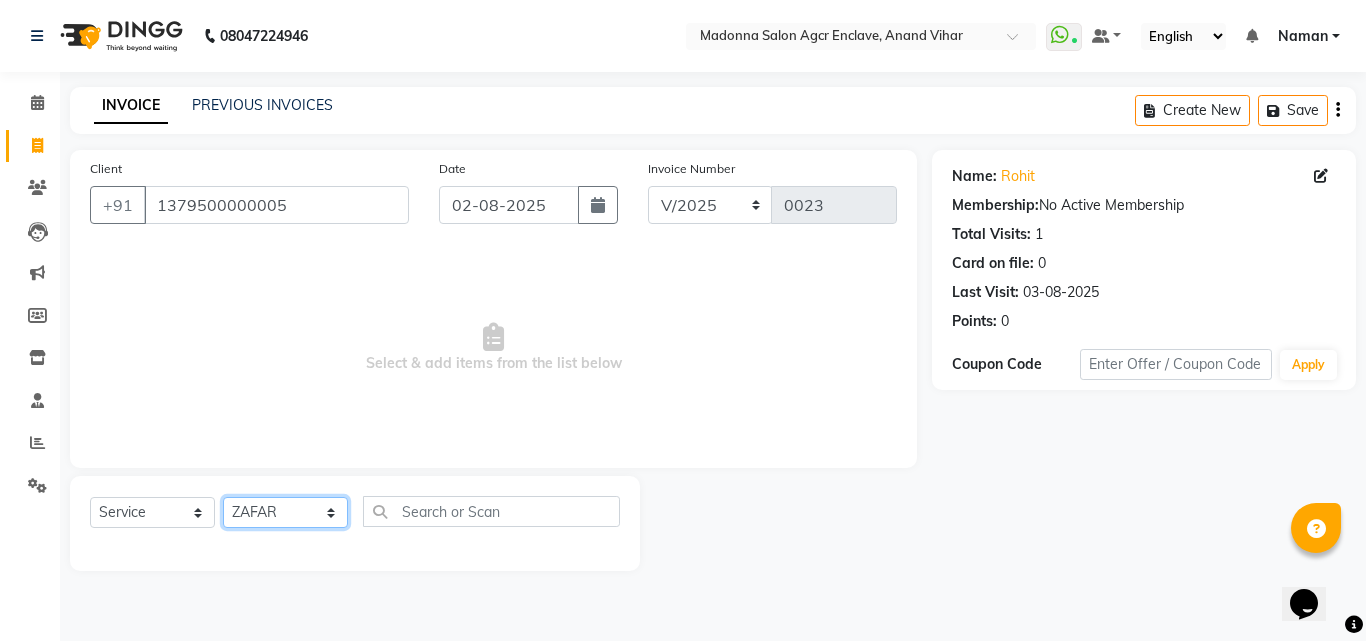 click on "Select Stylist Abhishek Afzal Amarjeet  BHAWNA HARSH Khushi Lucky Naman PREM Rajeev Rizwan Shahnawaz Shalu Sorav Verma Vikas Kumar Vishal YASH ZAFAR Zaid" 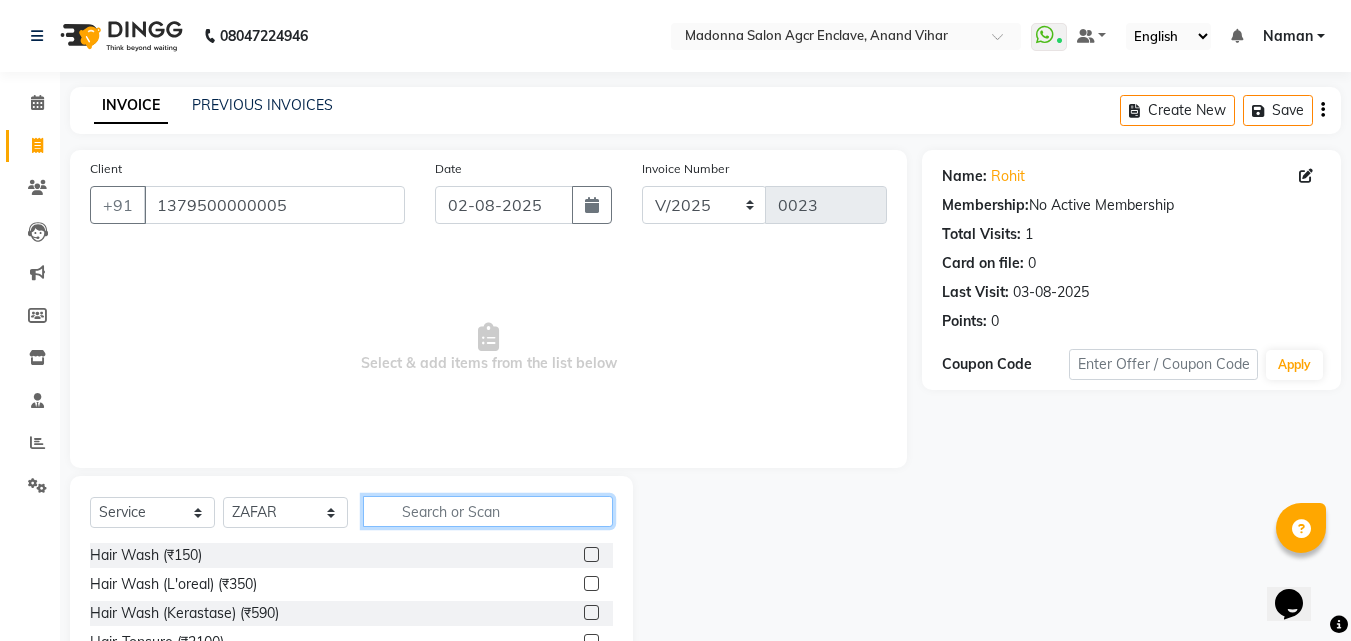 click 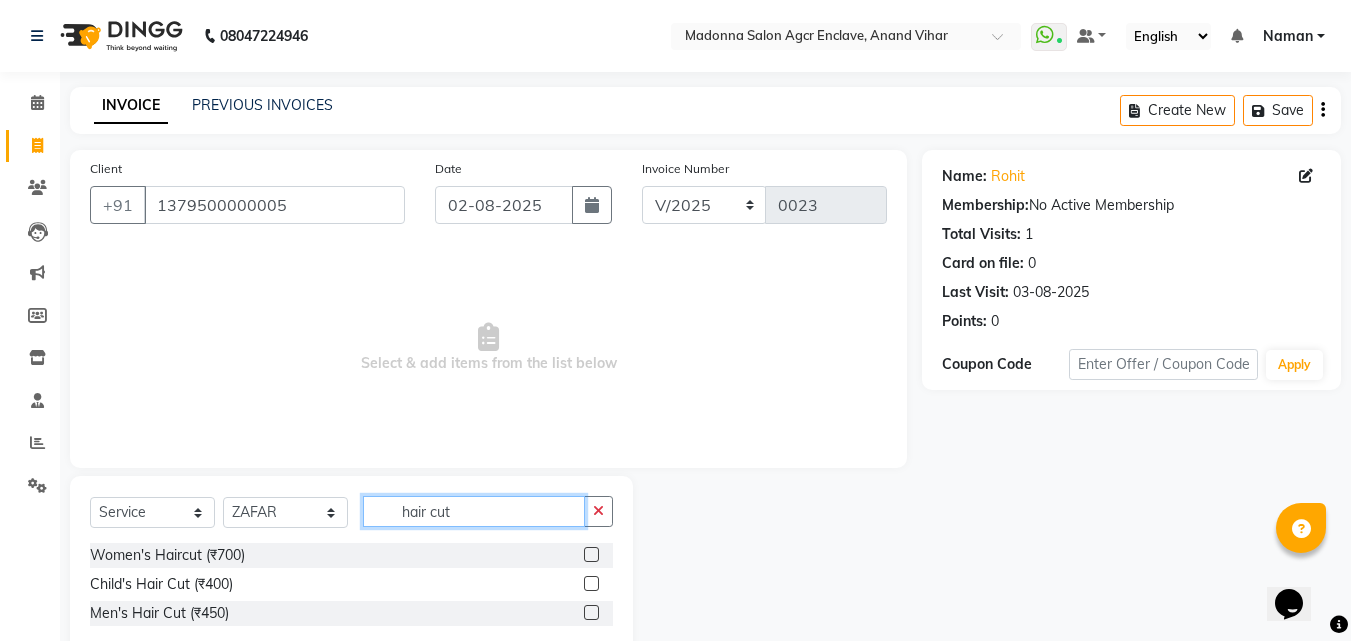type on "hair cut" 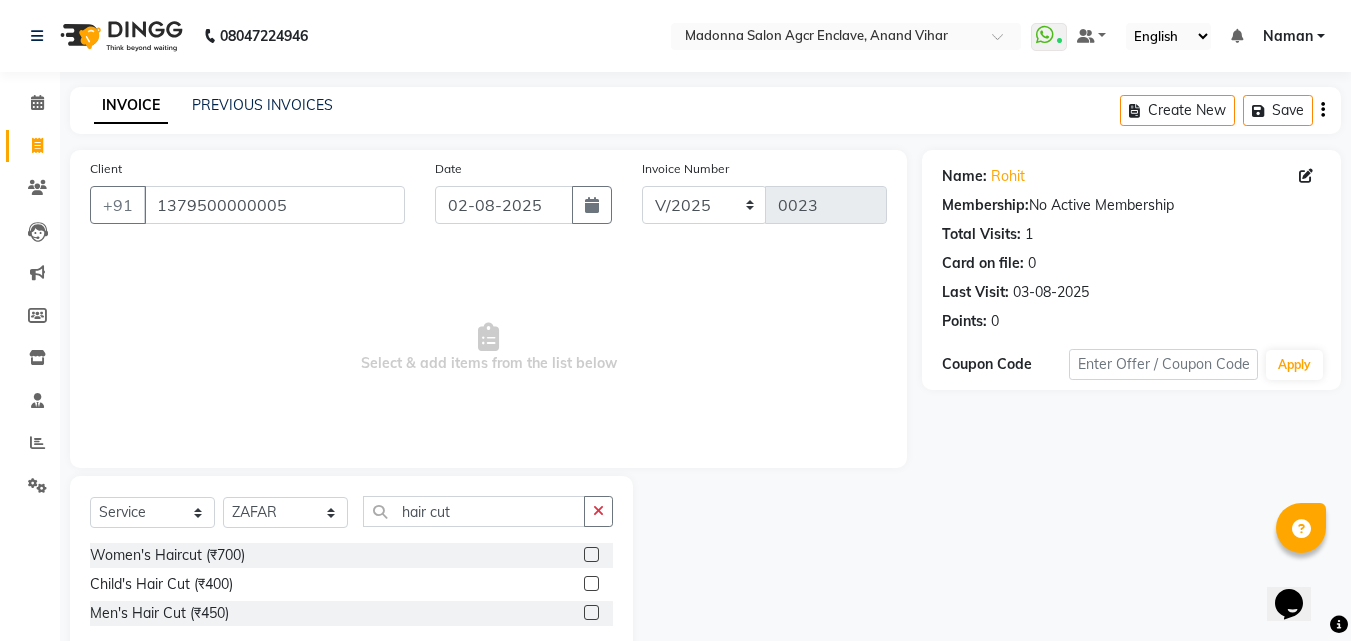 click 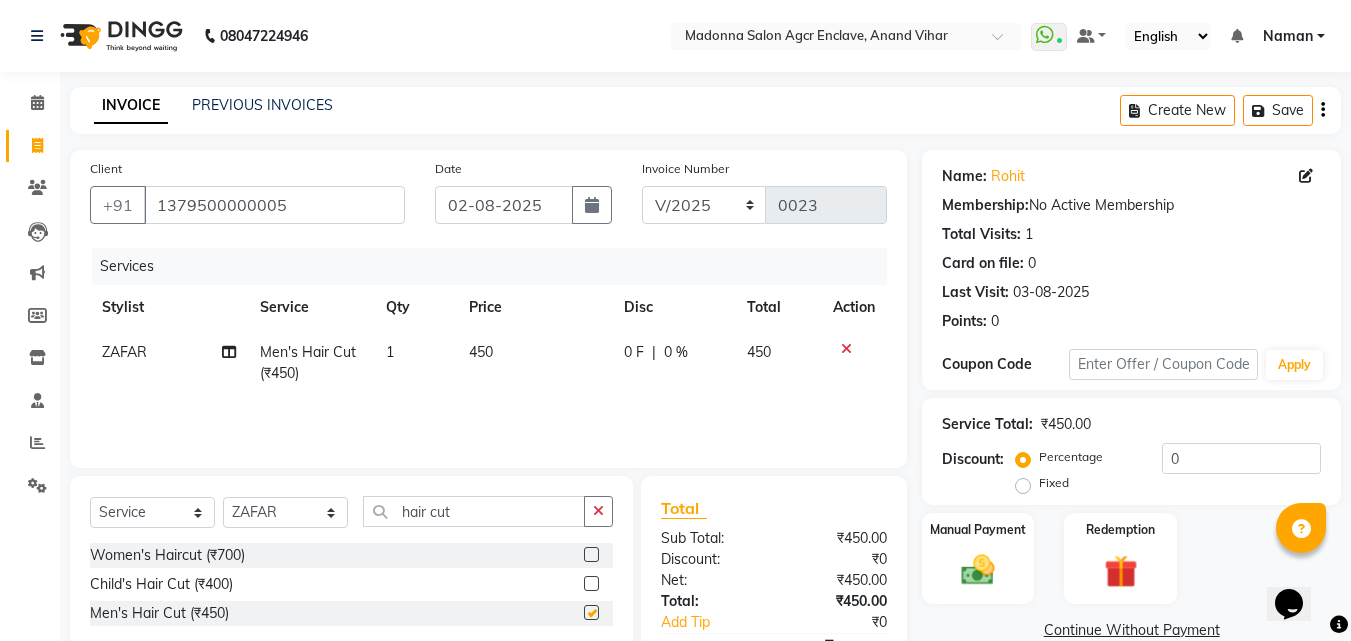 checkbox on "false" 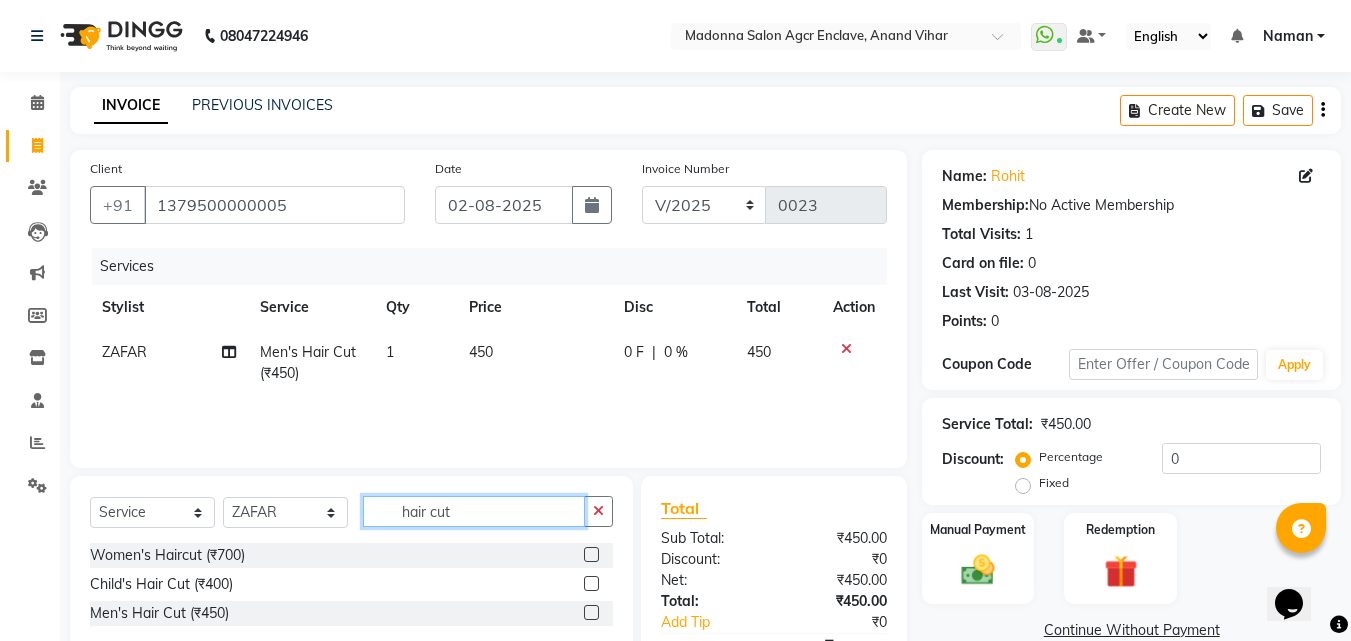 click on "hair cut" 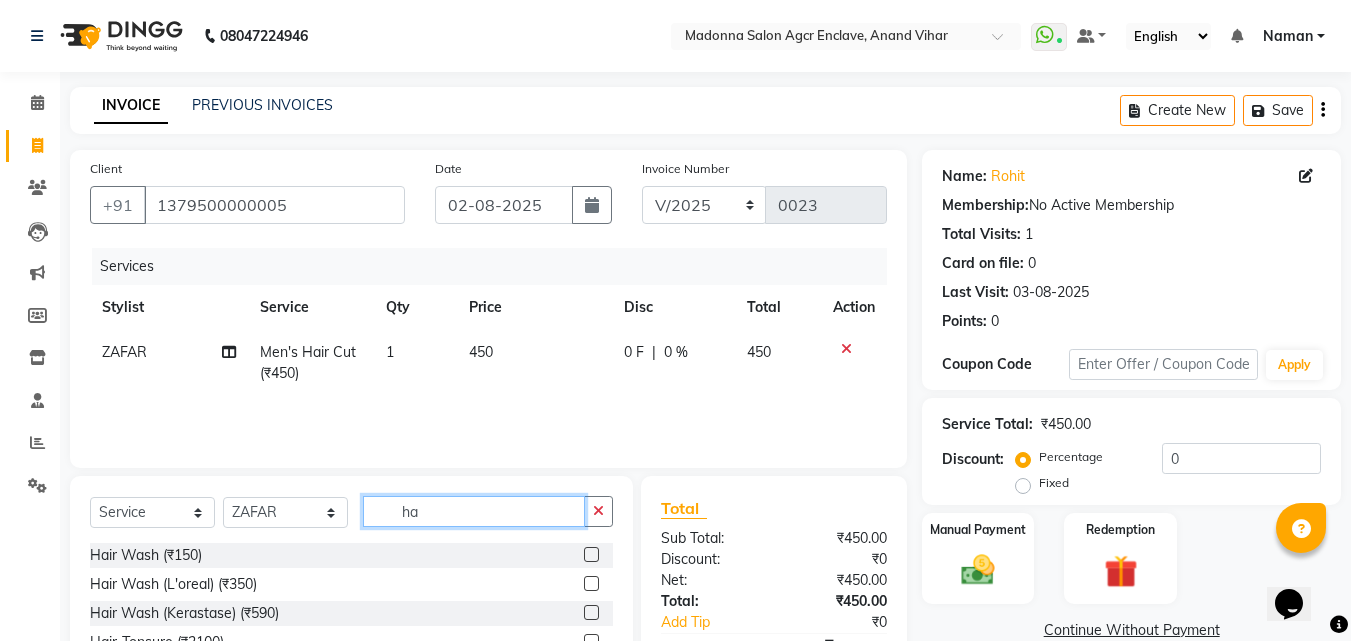 type on "h" 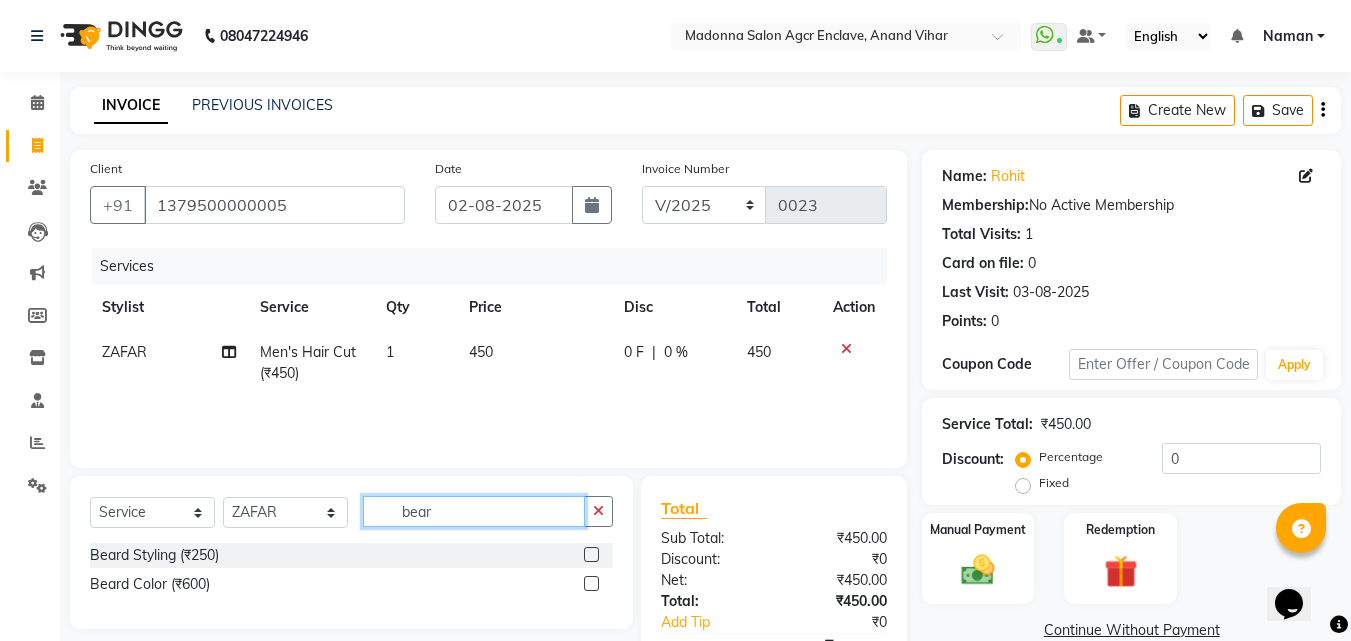 type on "bear" 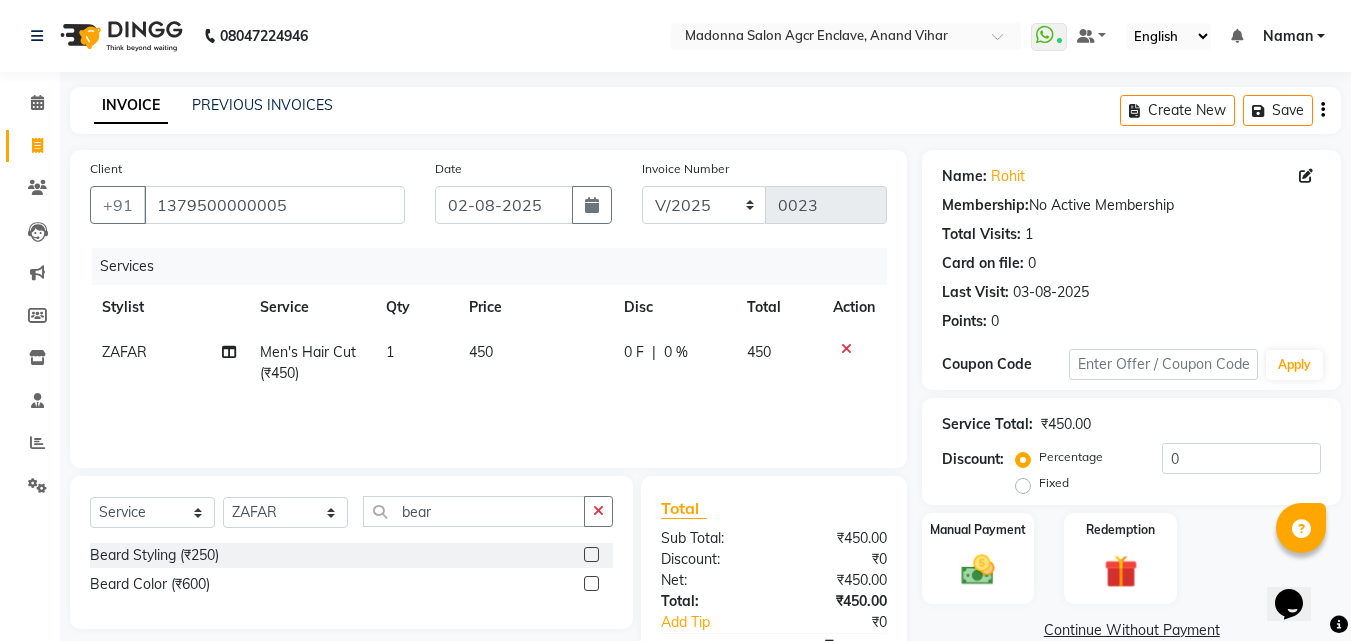click 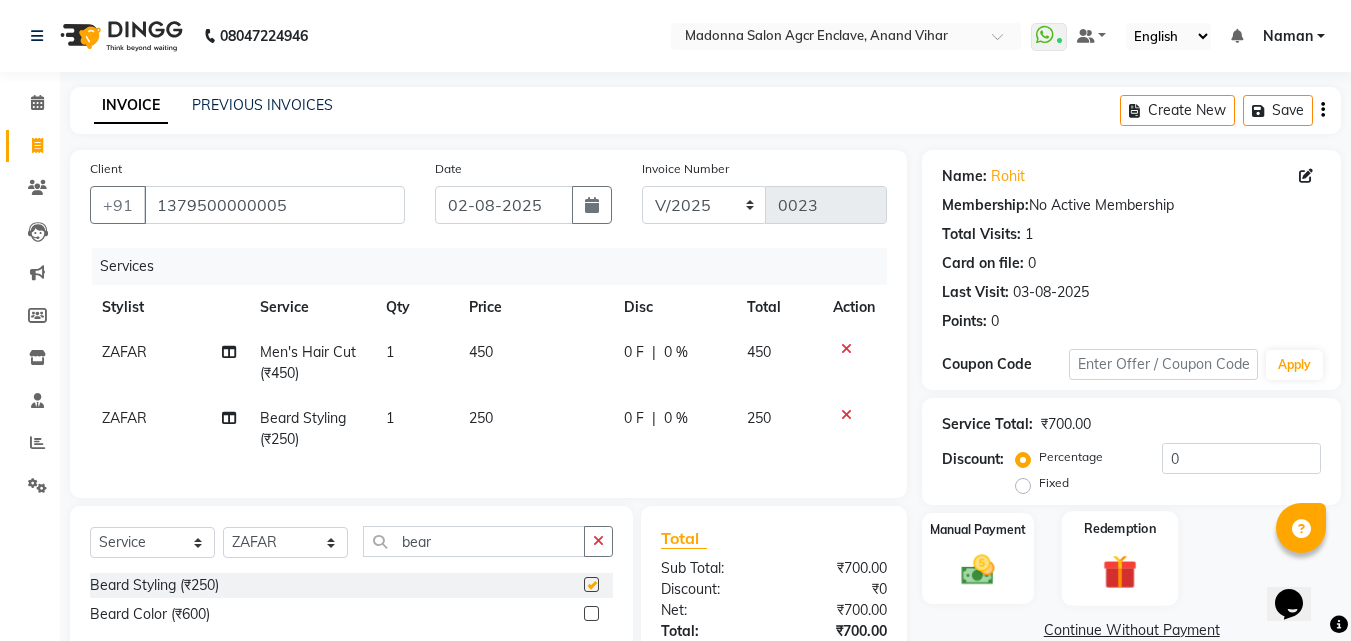 checkbox on "false" 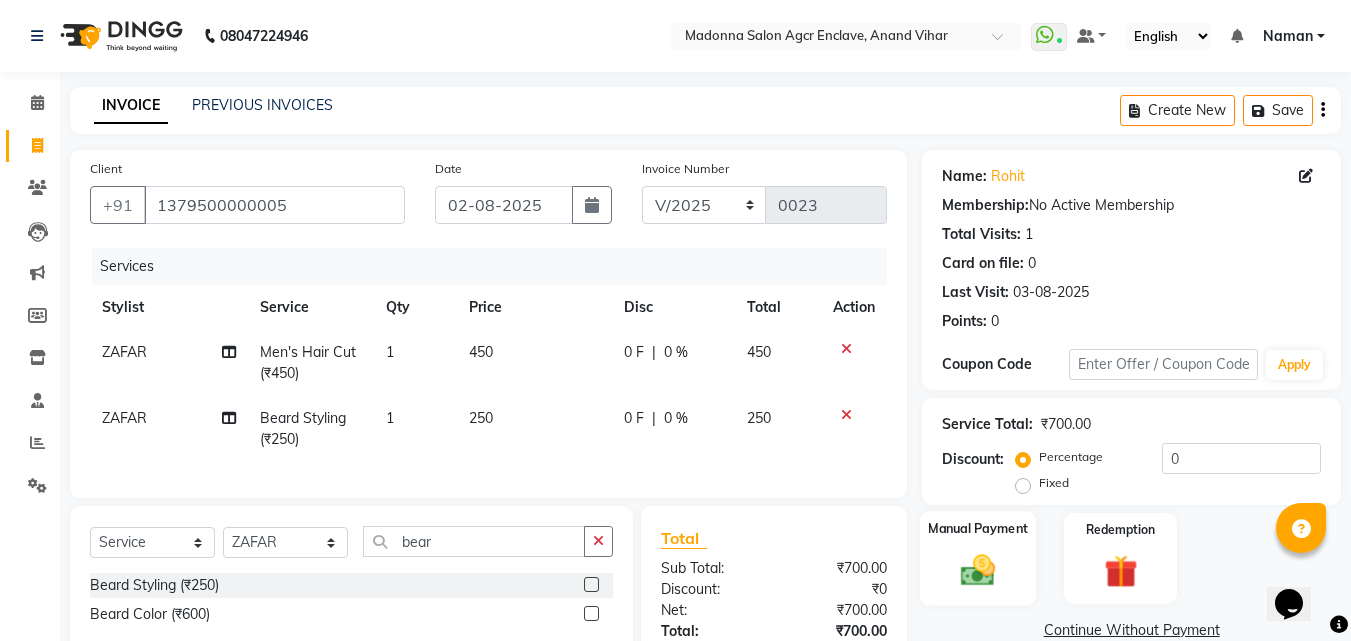 click on "Manual Payment" 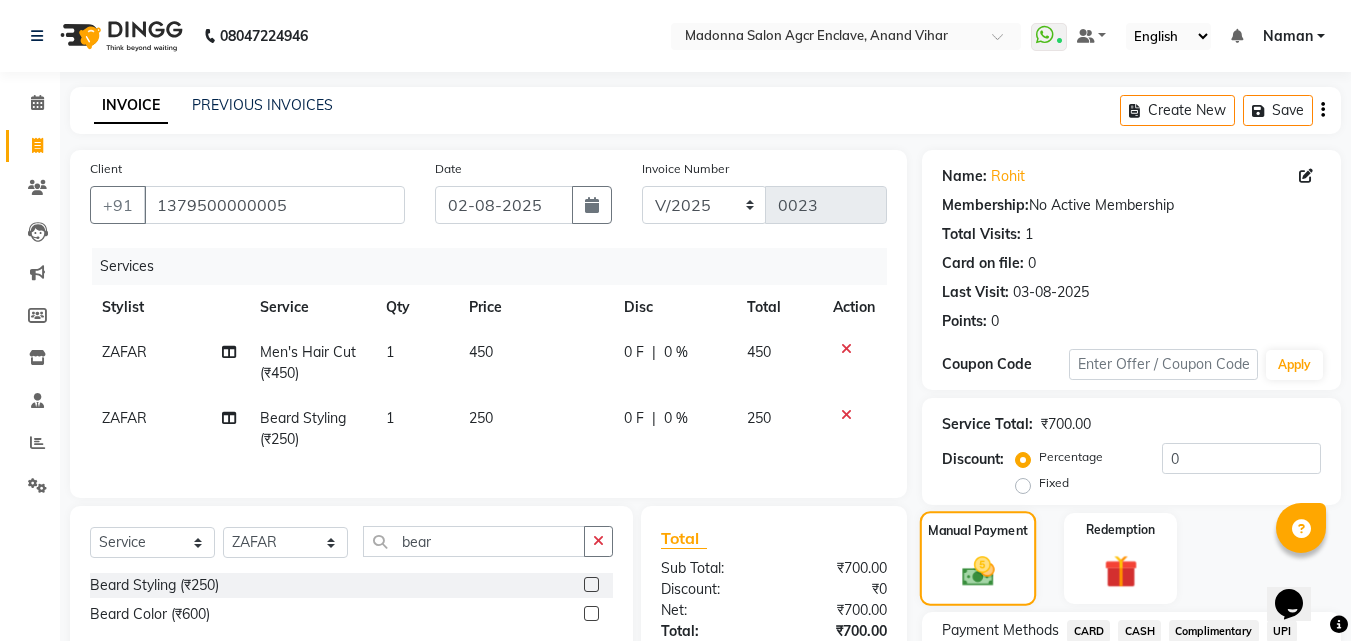 click on "Manual Payment" 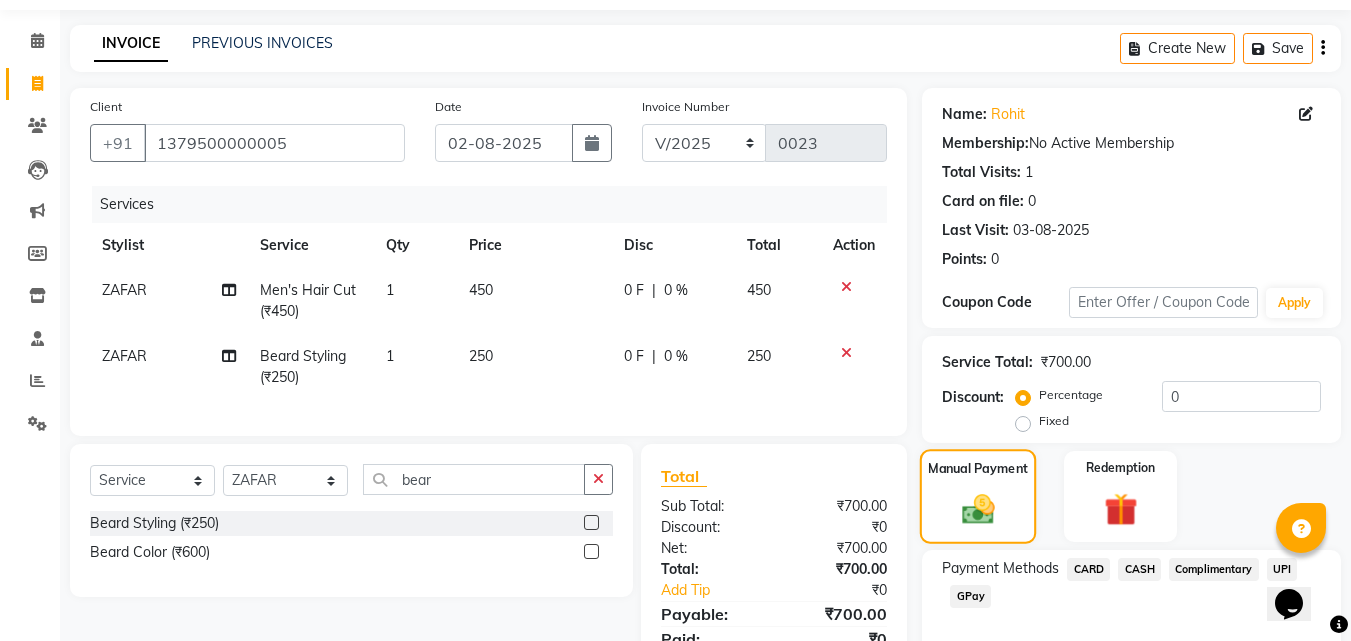 scroll, scrollTop: 162, scrollLeft: 0, axis: vertical 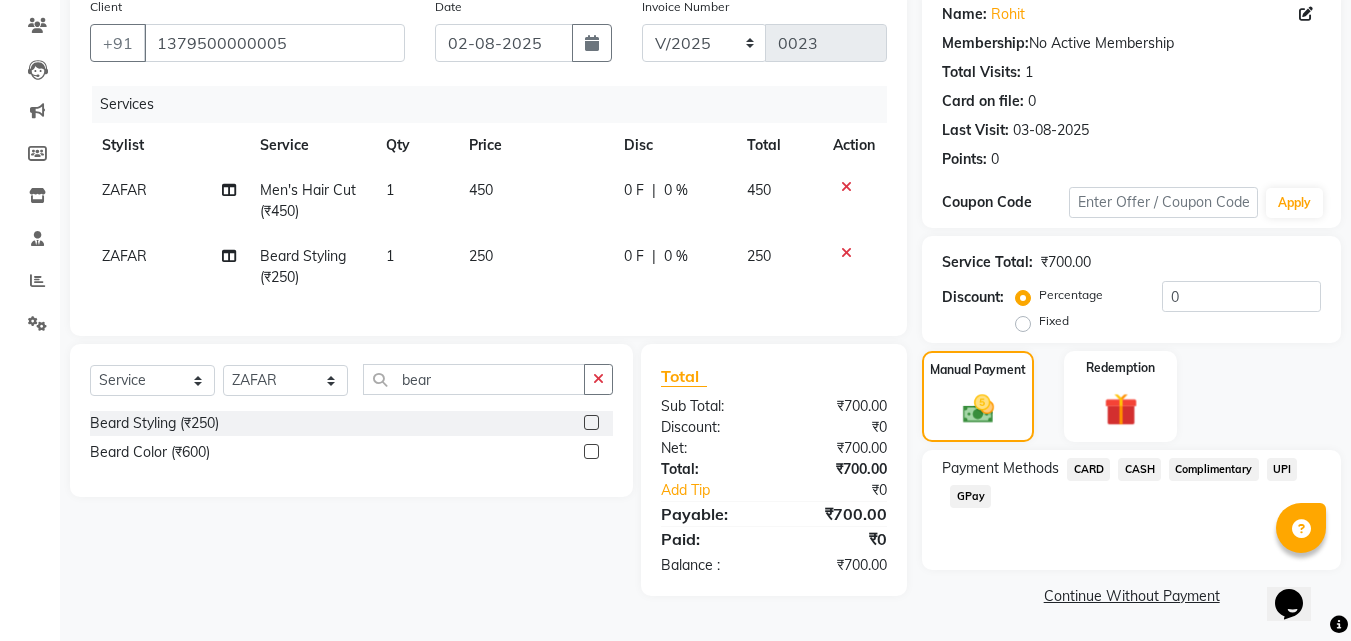 click on "CASH" 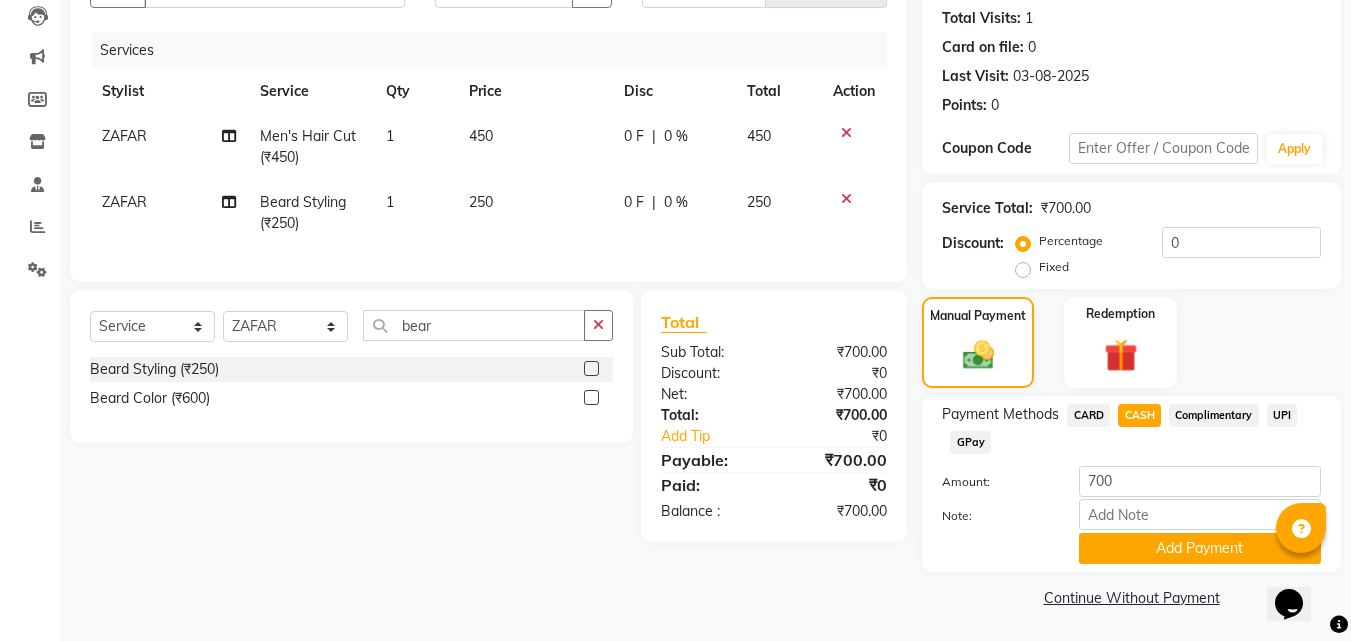 scroll, scrollTop: 218, scrollLeft: 0, axis: vertical 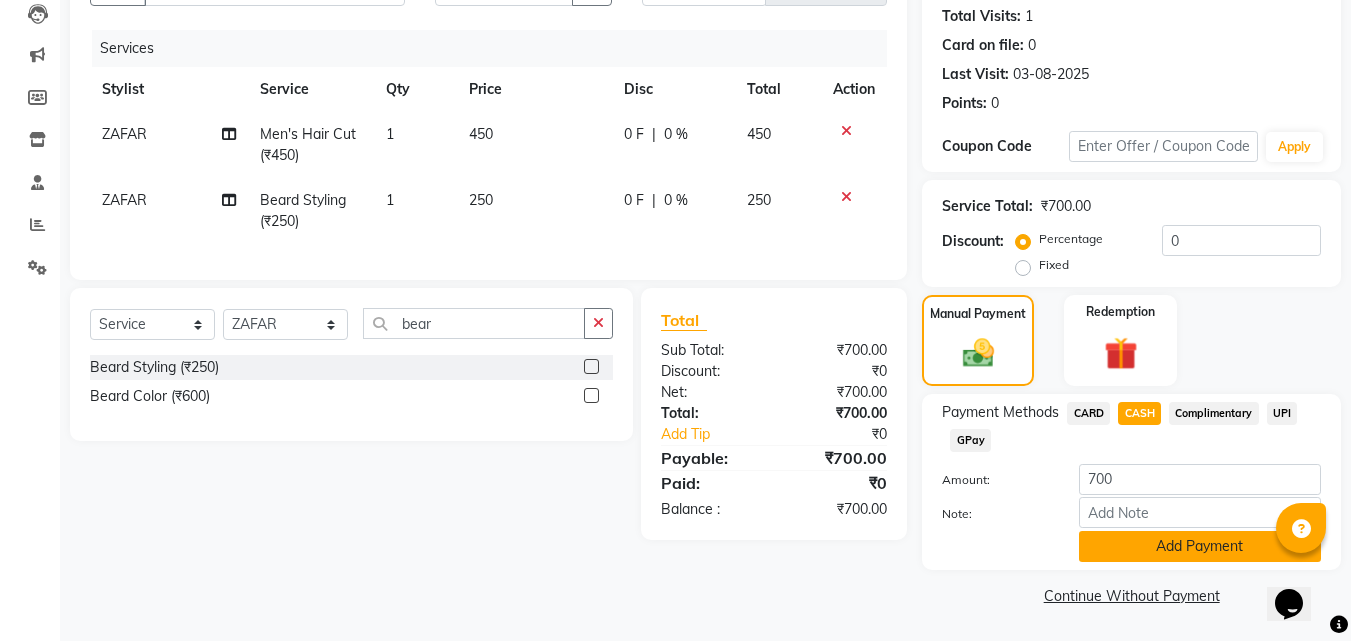 click on "Add Payment" 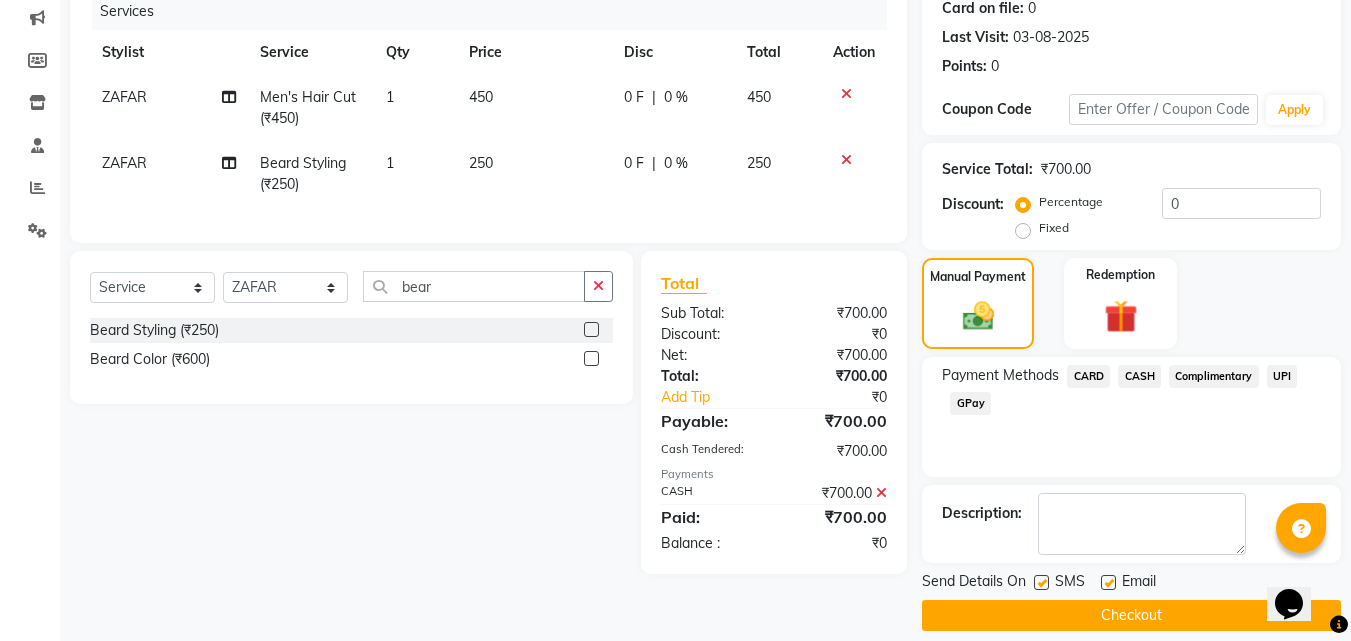 scroll, scrollTop: 275, scrollLeft: 0, axis: vertical 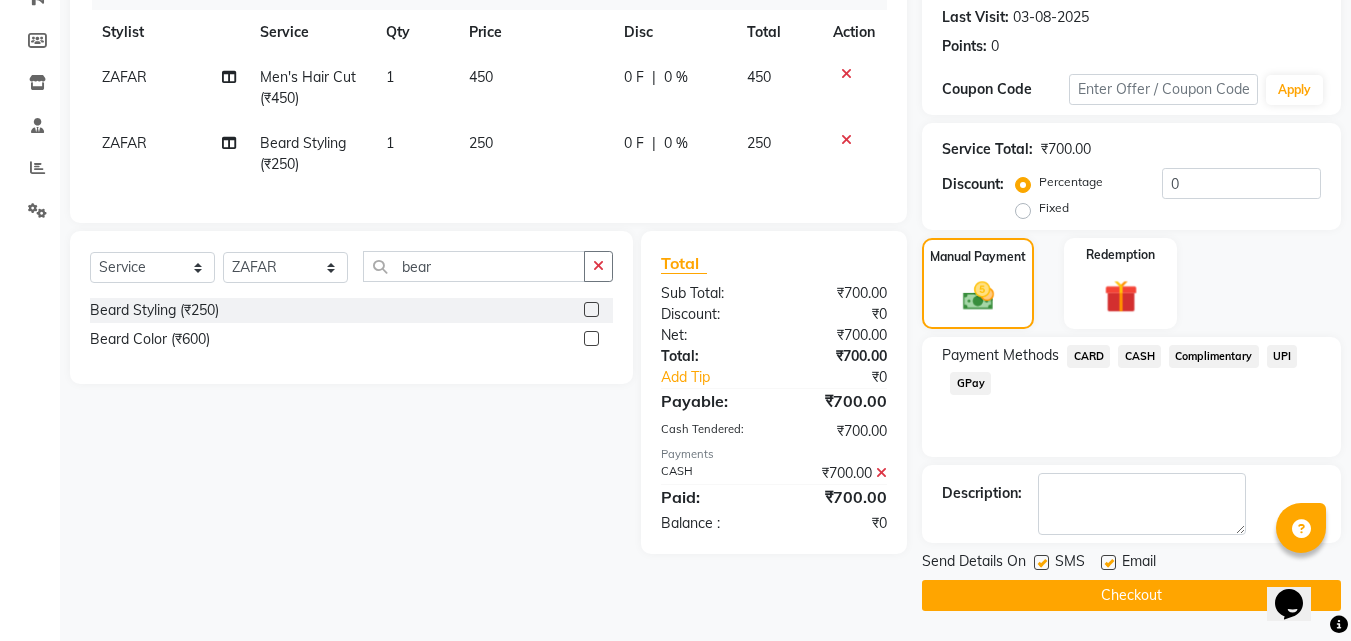 click on "Checkout" 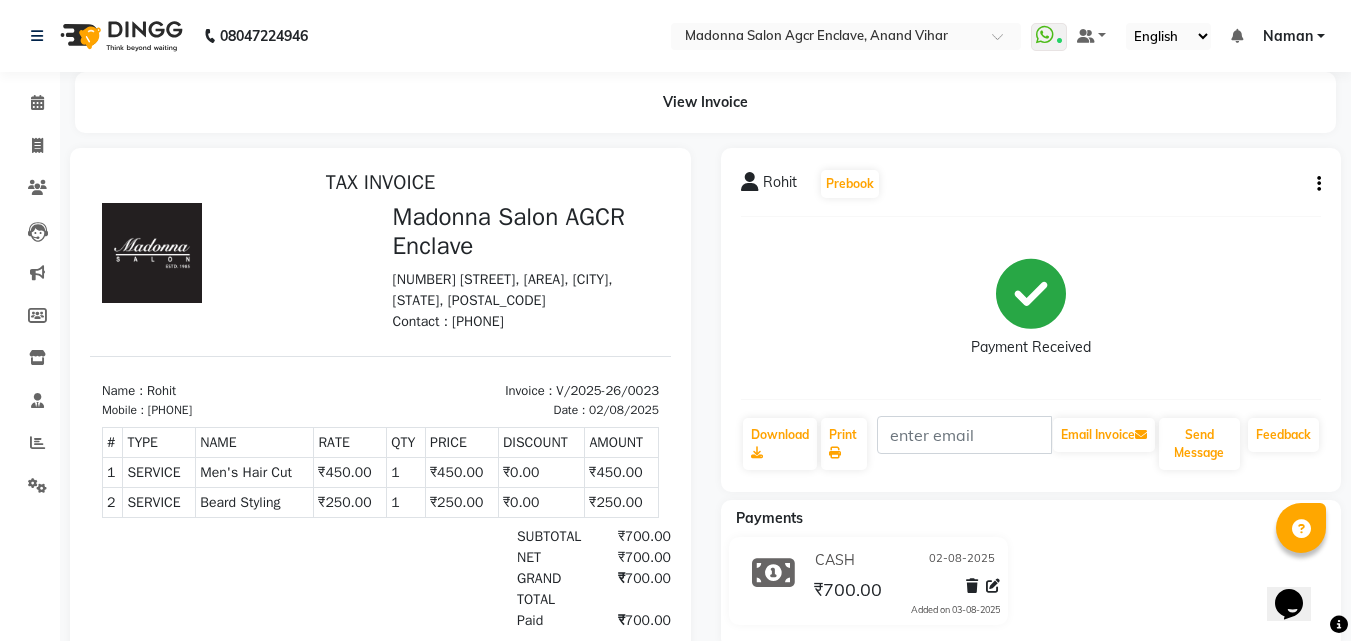 scroll, scrollTop: 0, scrollLeft: 0, axis: both 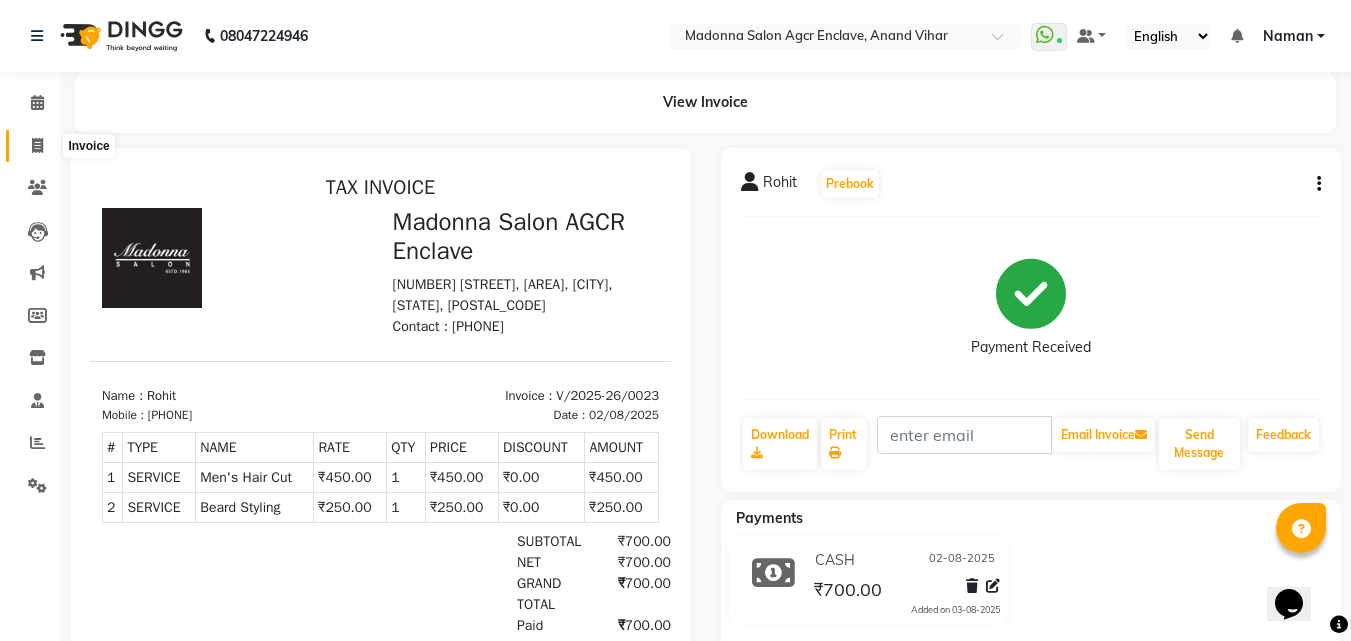 click 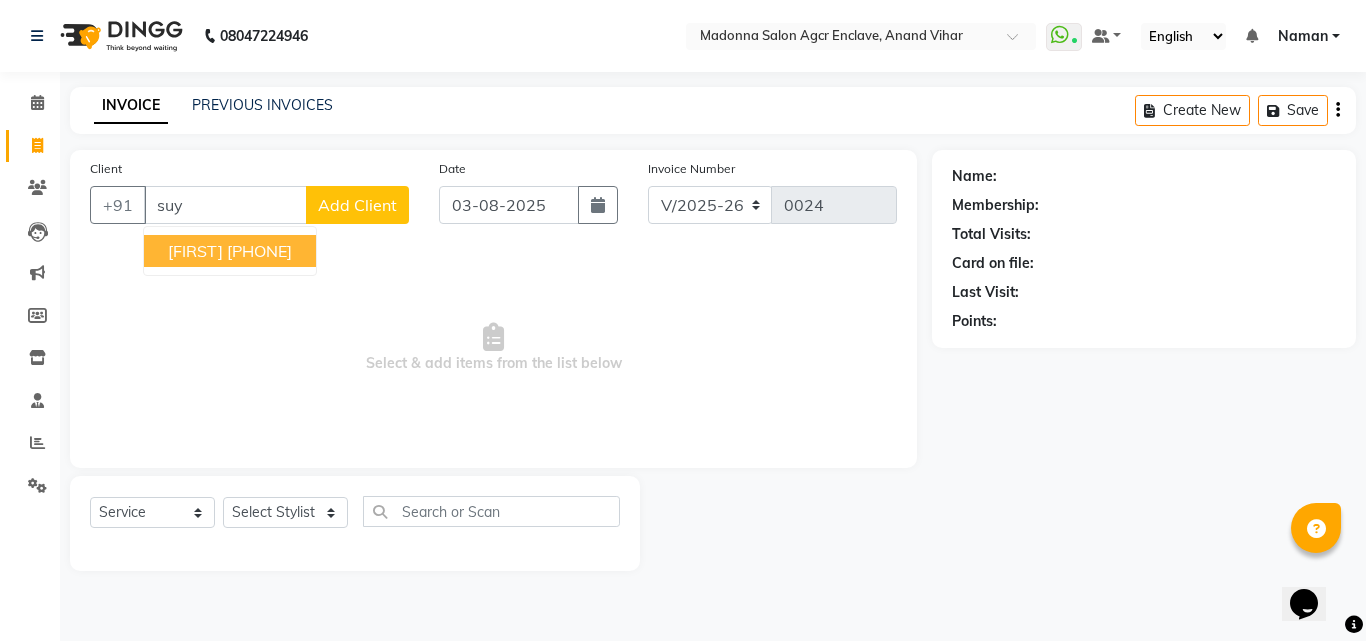 click on "[PHONE]" at bounding box center [259, 251] 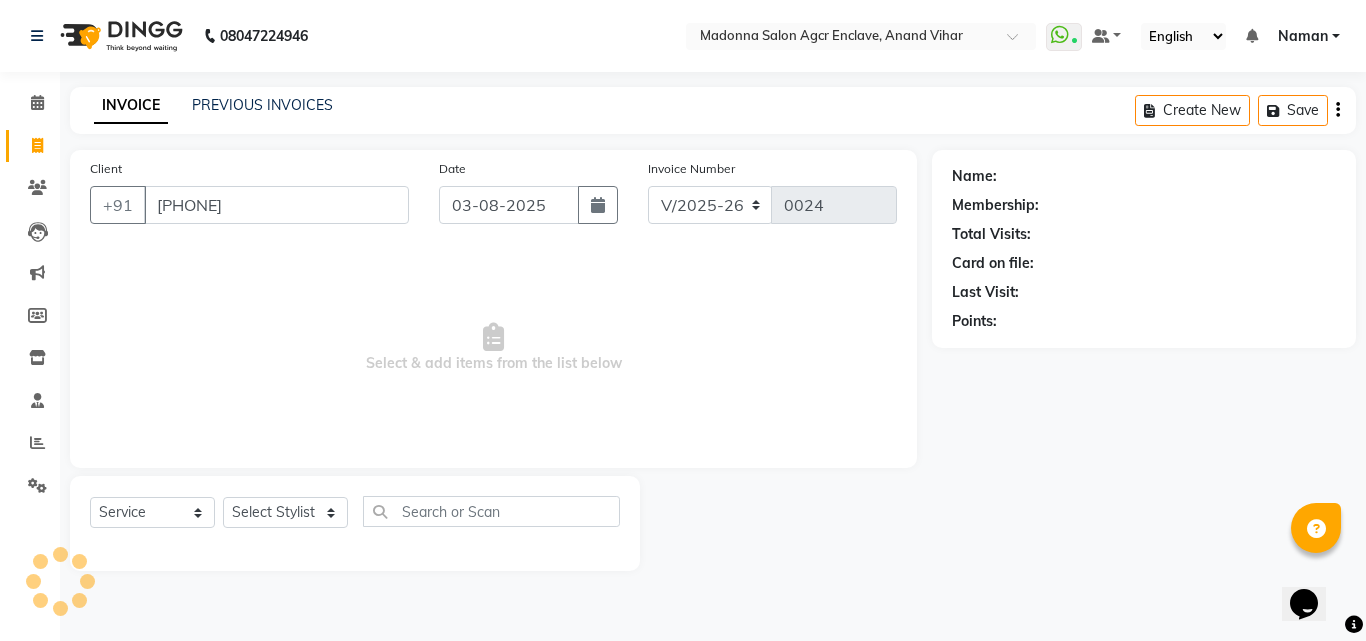 type on "[PHONE]" 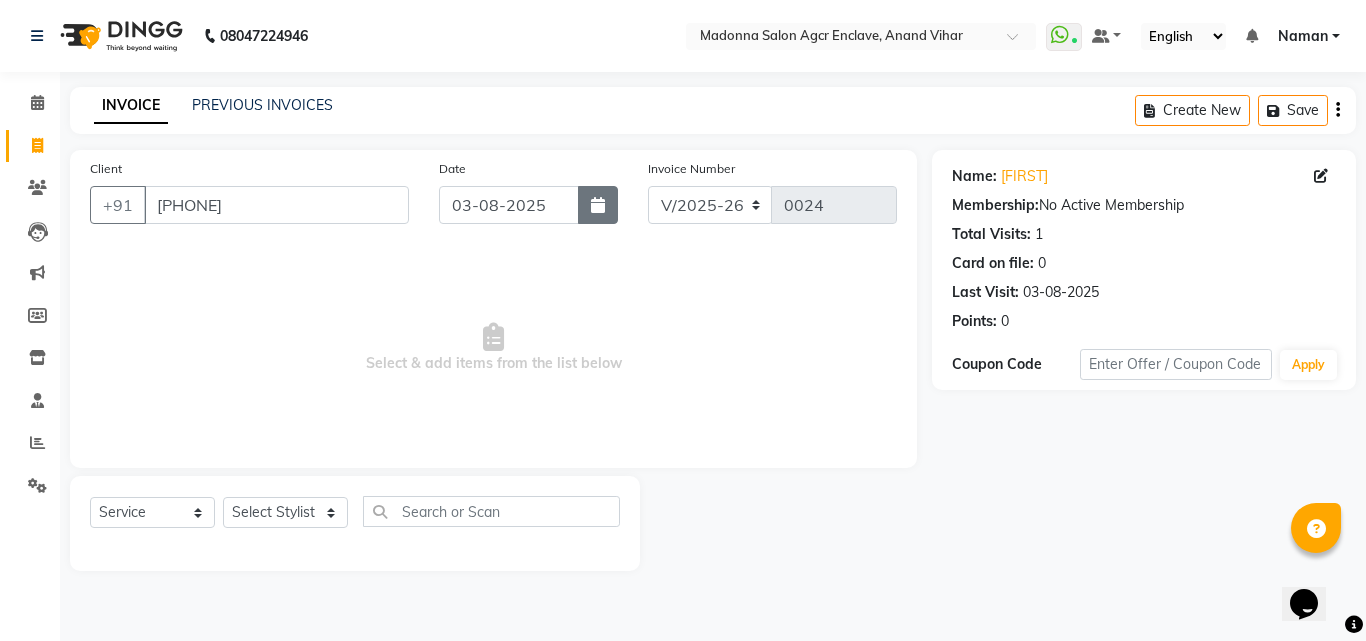 click 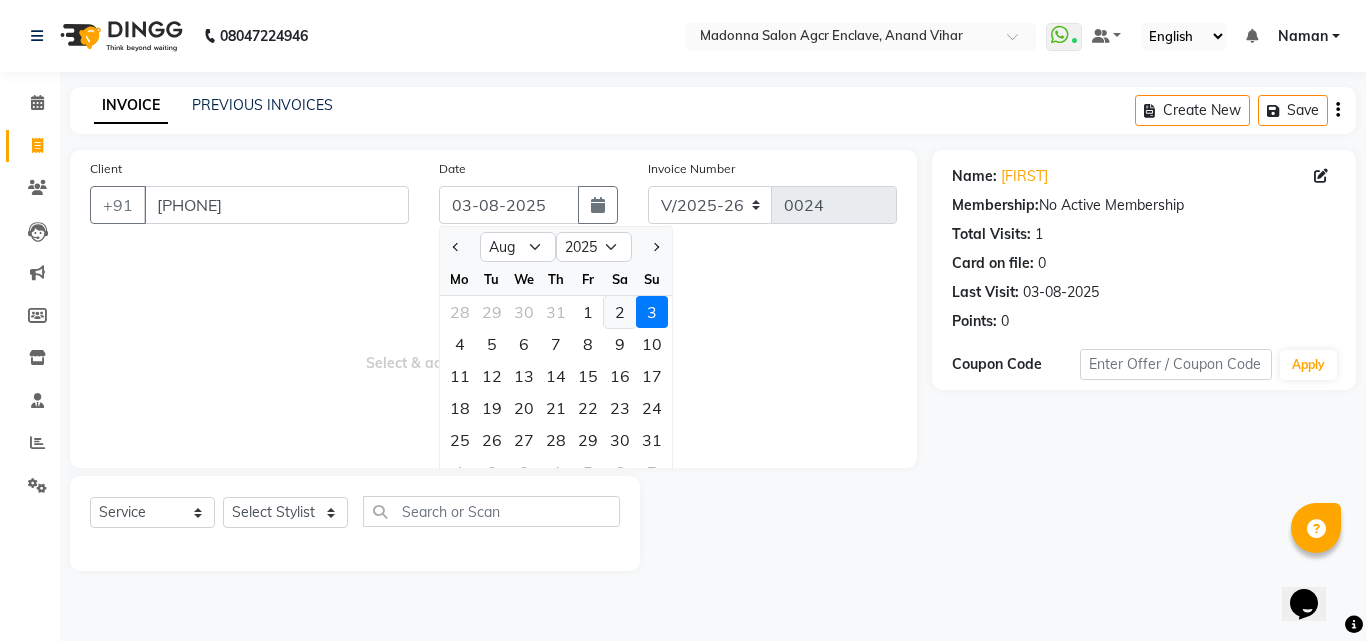 click on "2" 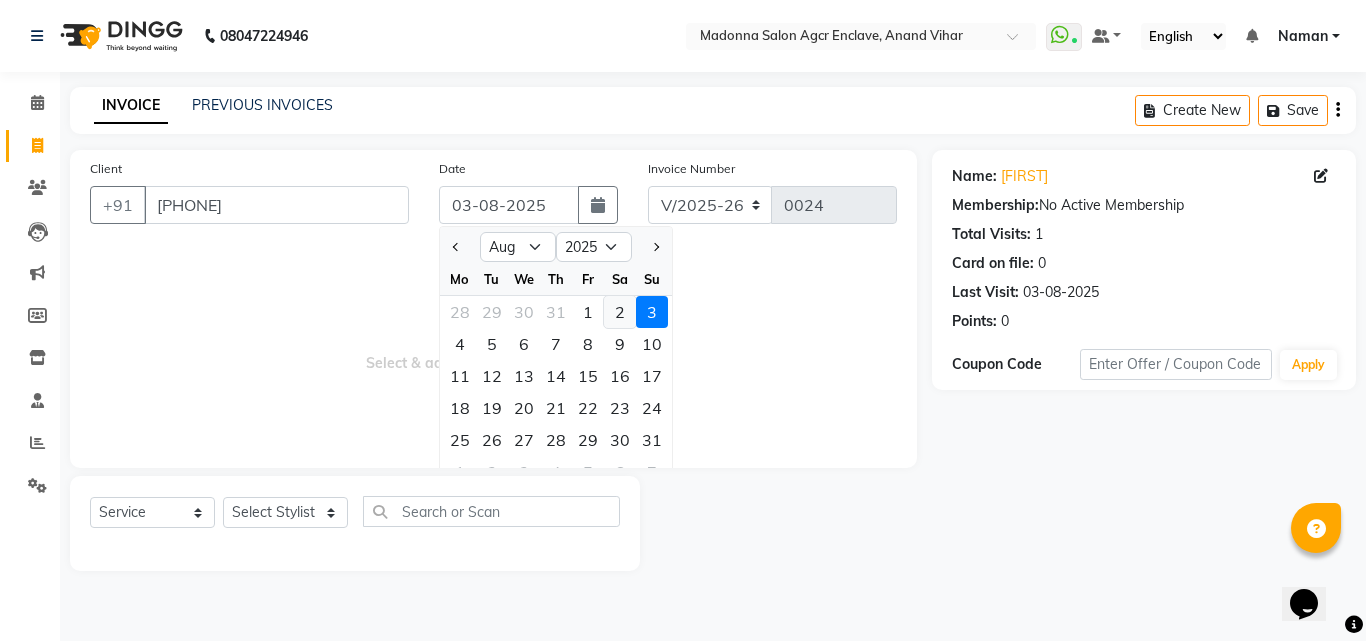 type on "02-08-2025" 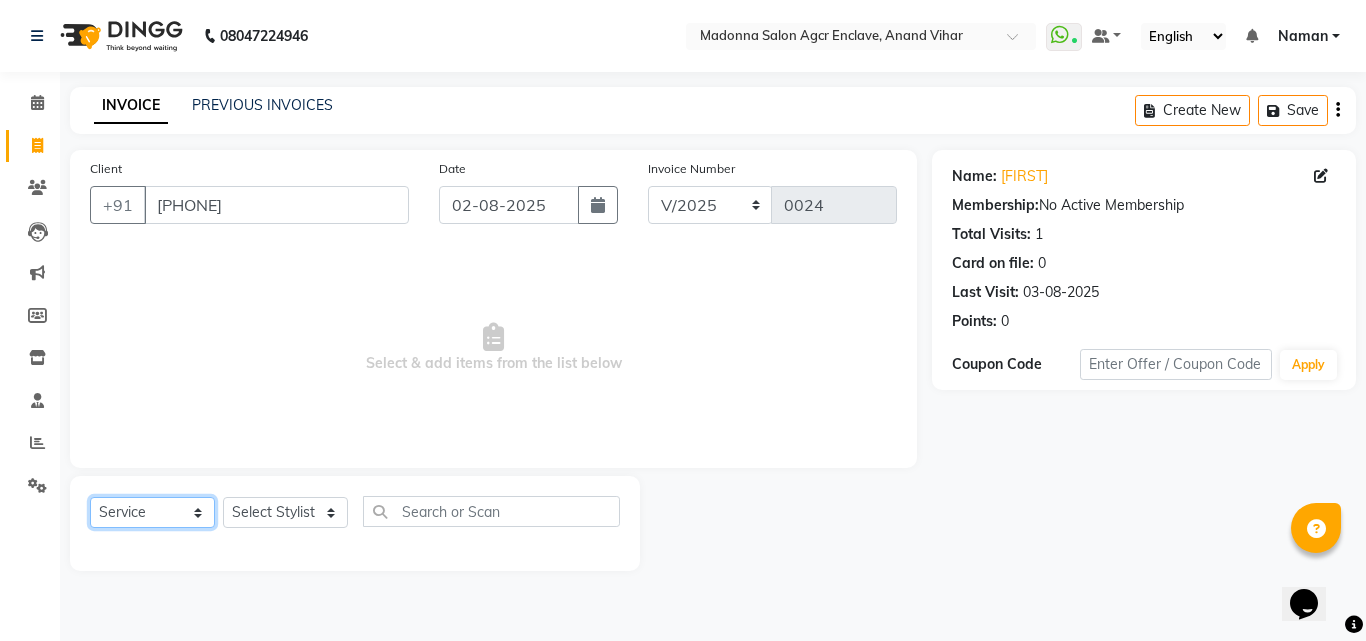 click on "Select  Service  Product  Membership  Package Voucher Prepaid Gift Card" 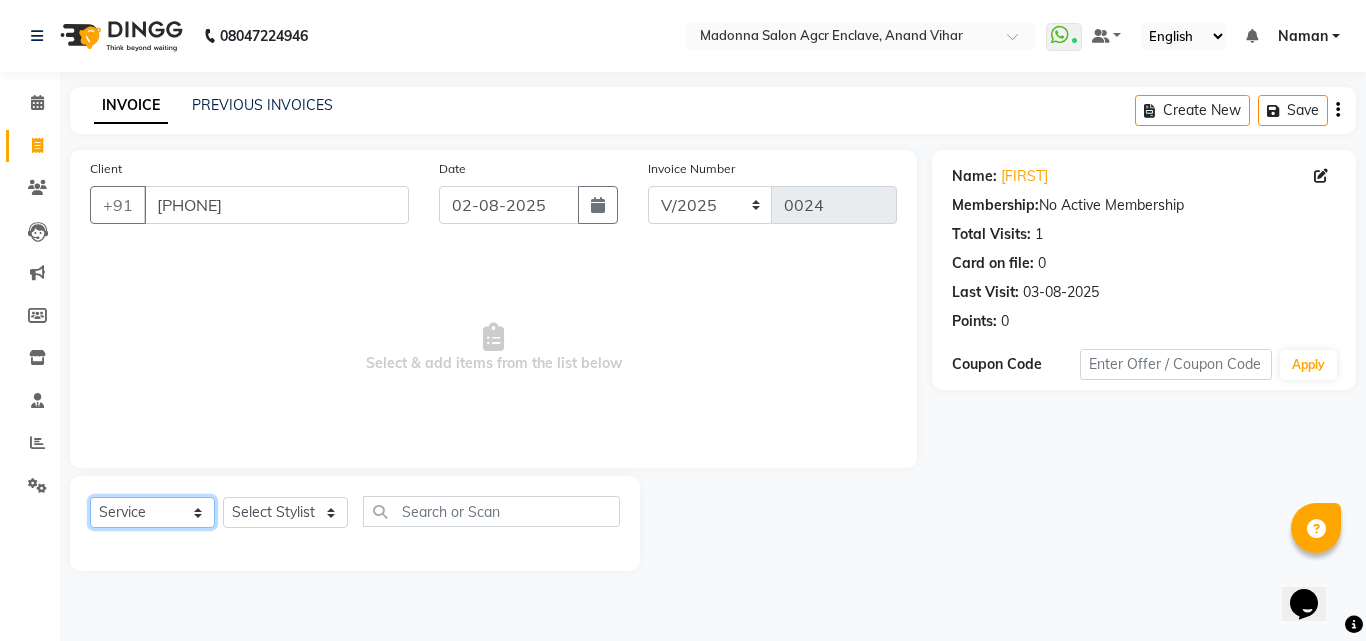 click on "Select  Service  Product  Membership  Package Voucher Prepaid Gift Card" 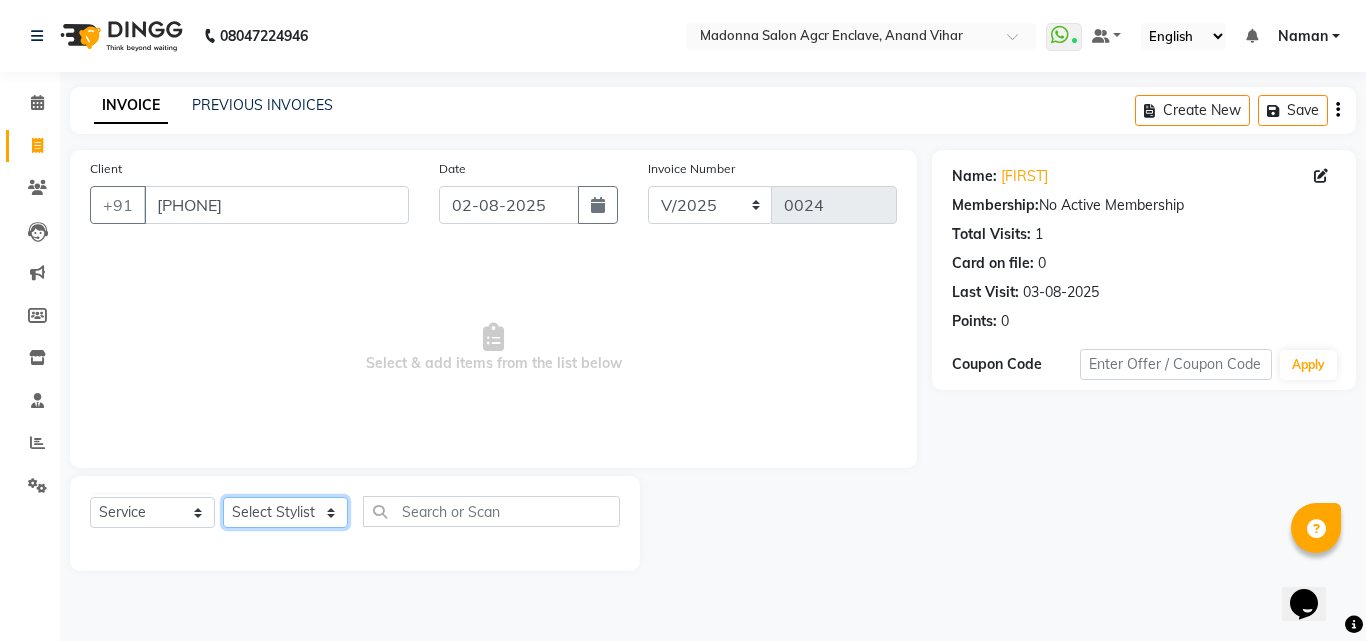 click on "Select Stylist Abhishek Afzal Amarjeet  BHAWNA HARSH Khushi Lucky Naman PREM Rajeev Rizwan Shahnawaz Shalu Sorav Verma Vikas Kumar Vishal YASH ZAFAR Zaid" 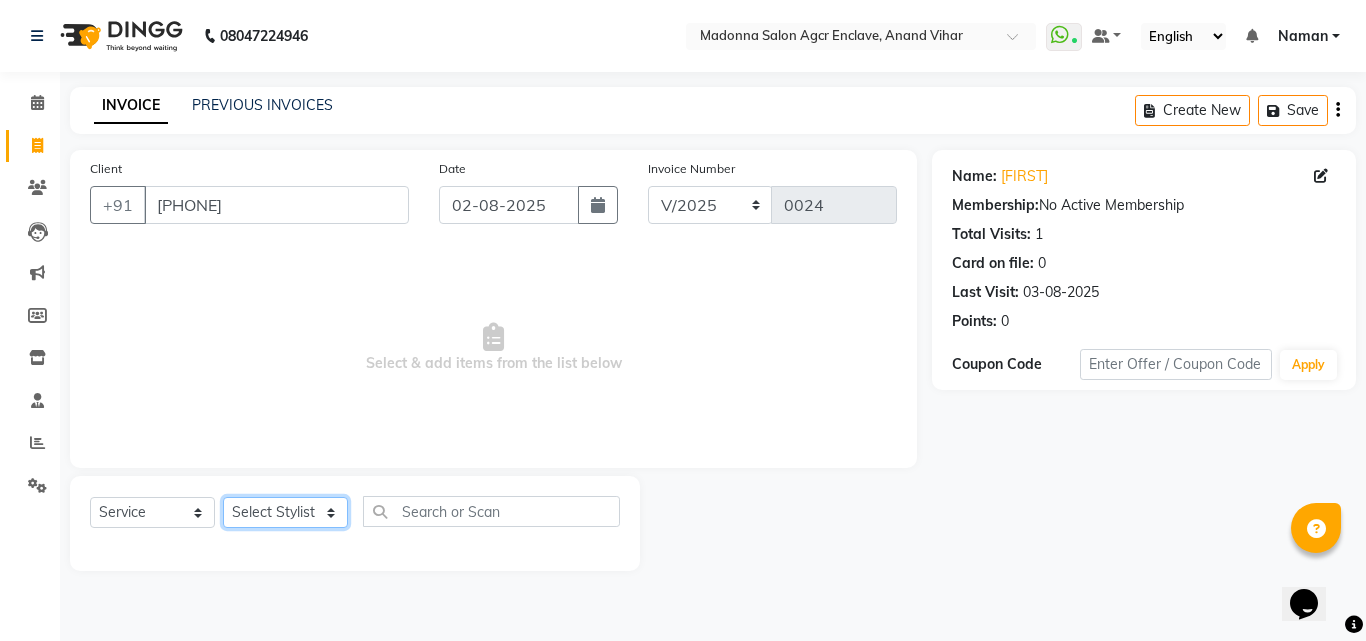 select on "87667" 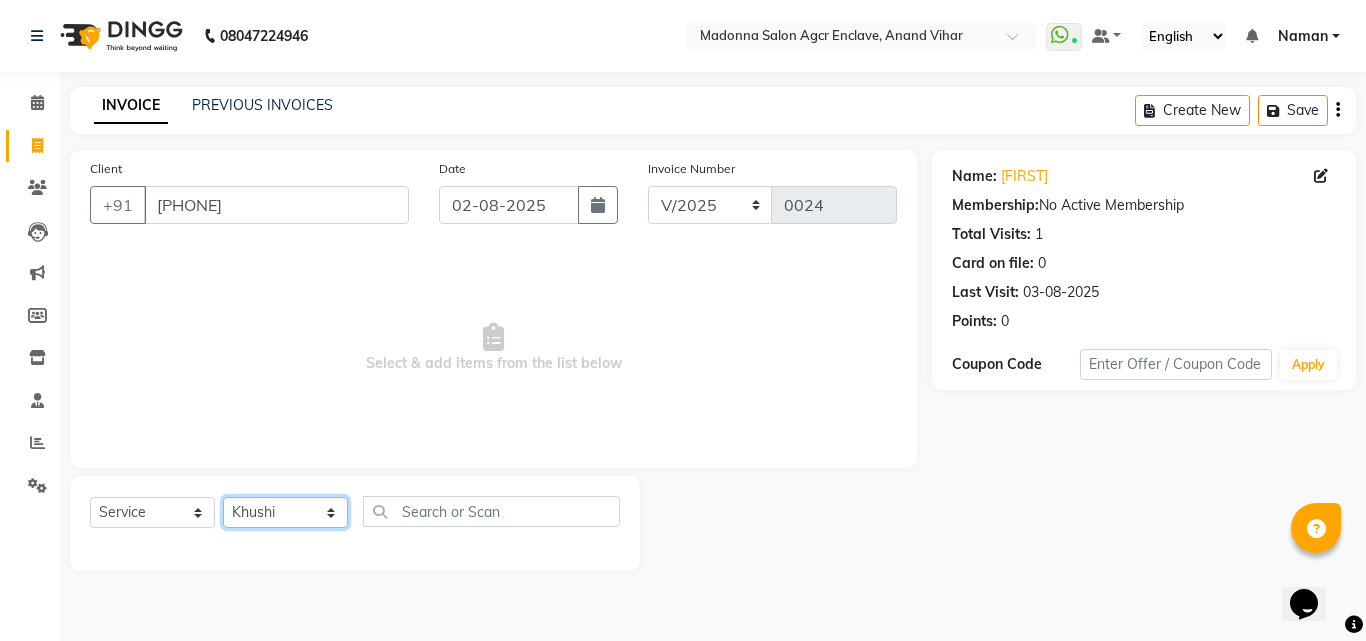 click on "Select Stylist Abhishek Afzal Amarjeet  BHAWNA HARSH Khushi Lucky Naman PREM Rajeev Rizwan Shahnawaz Shalu Sorav Verma Vikas Kumar Vishal YASH ZAFAR Zaid" 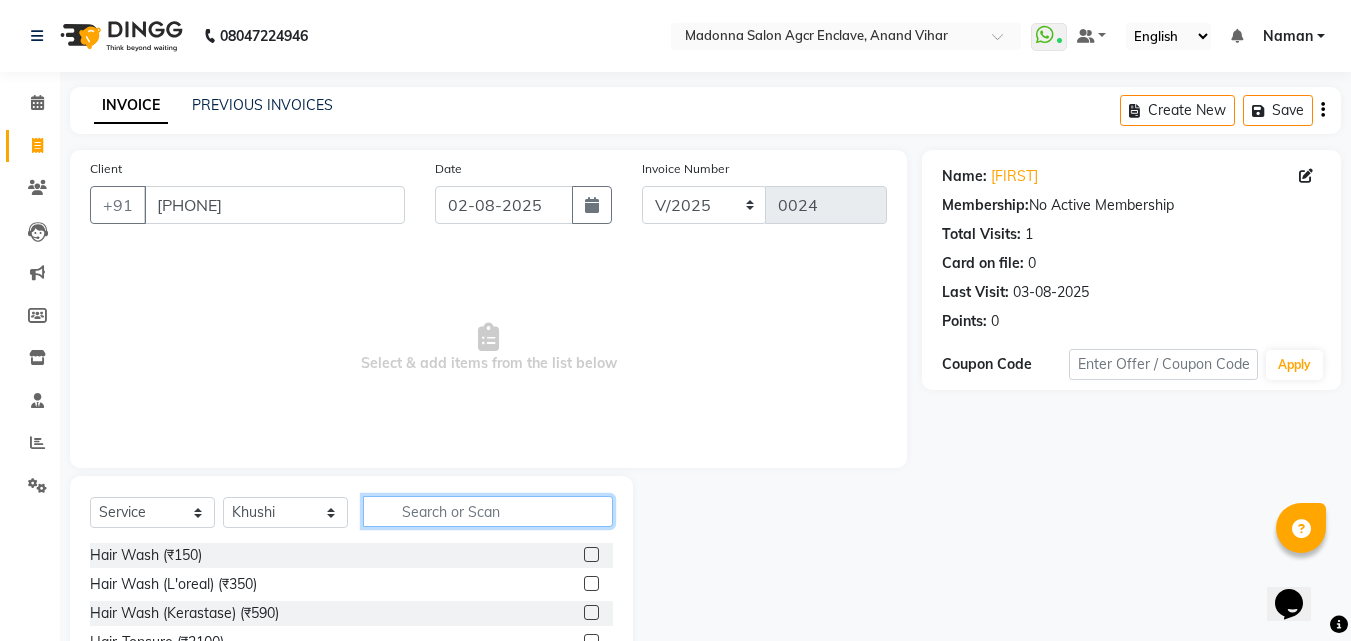 click 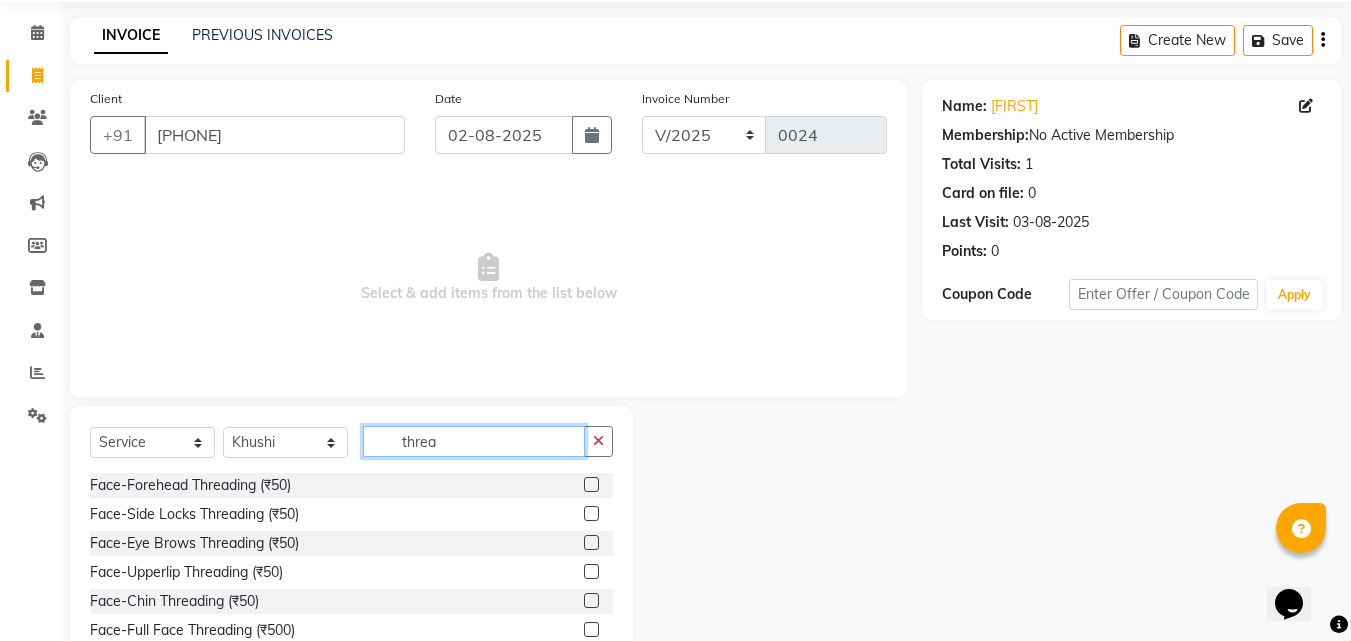 scroll, scrollTop: 134, scrollLeft: 0, axis: vertical 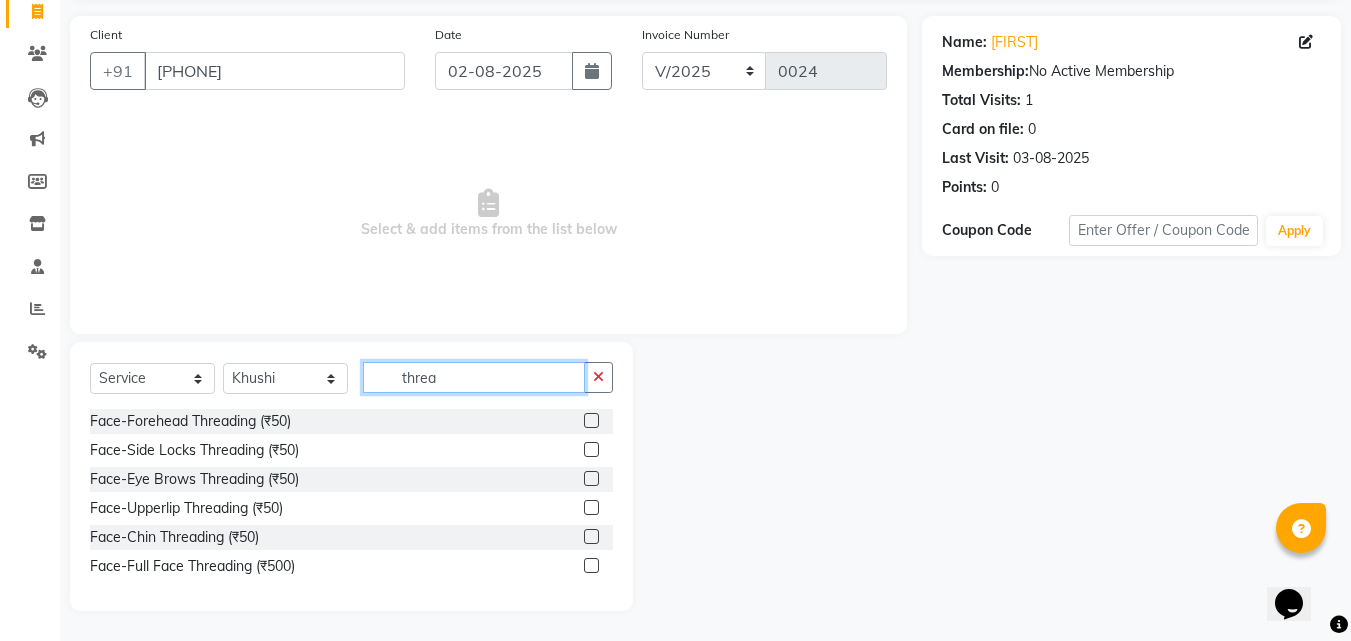 type on "threa" 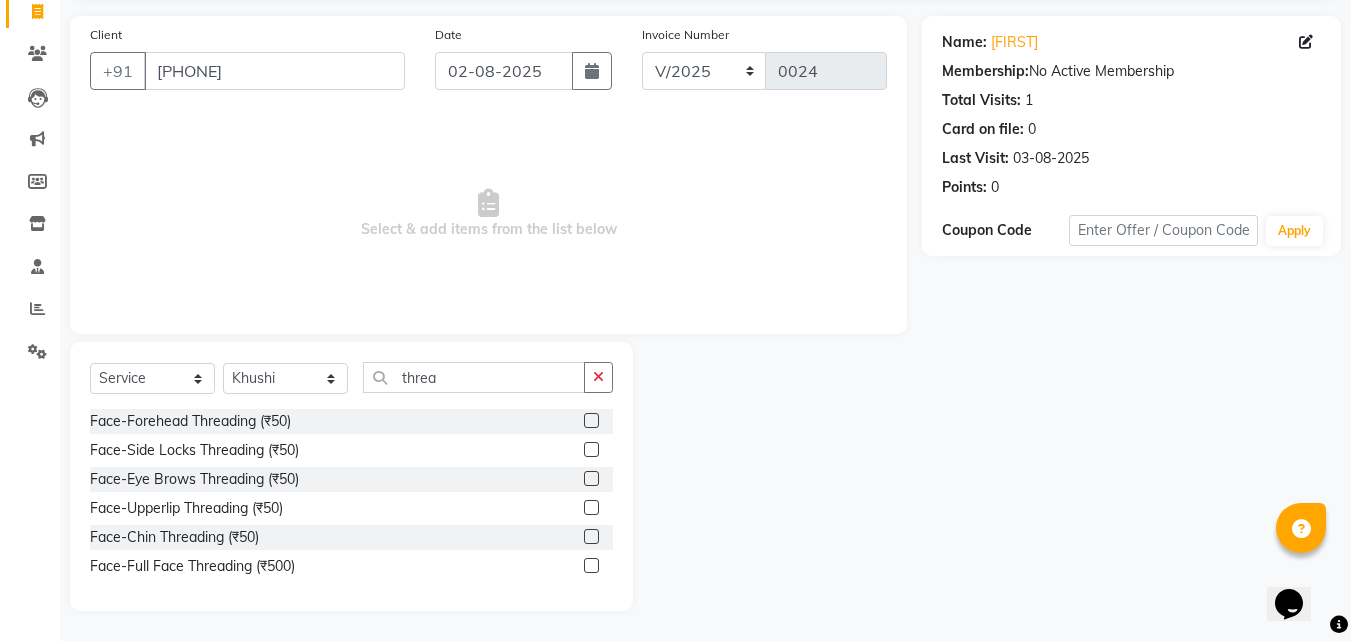 click 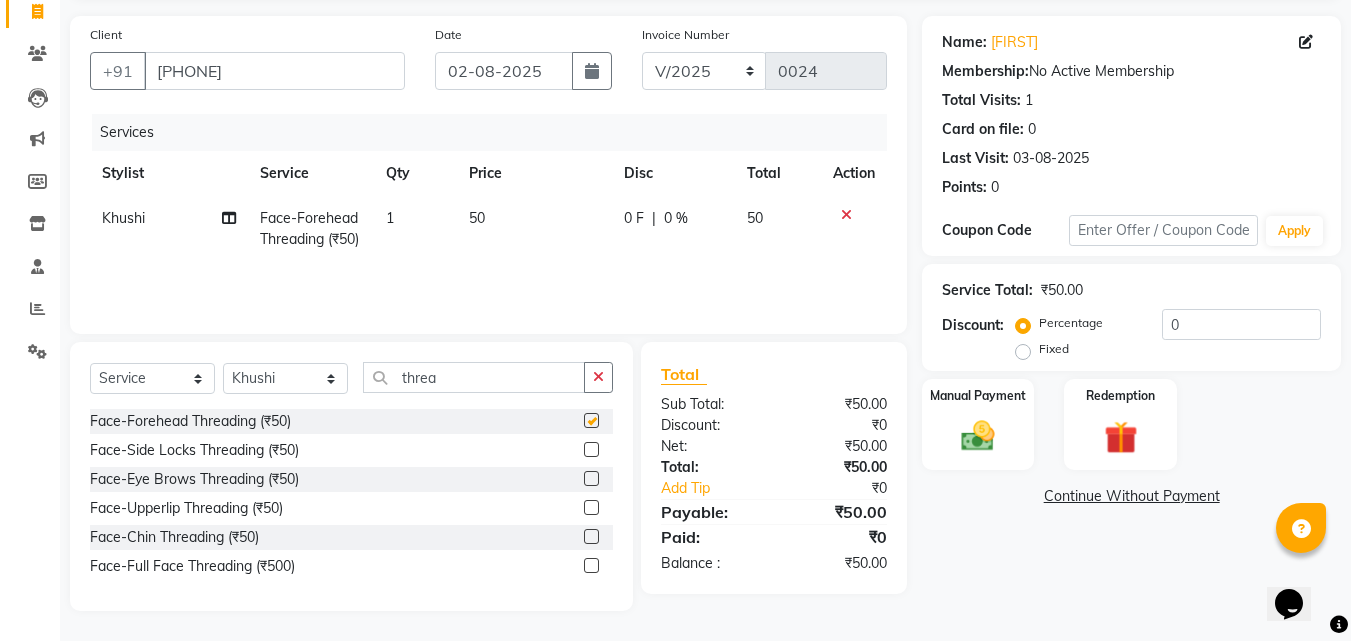 checkbox on "false" 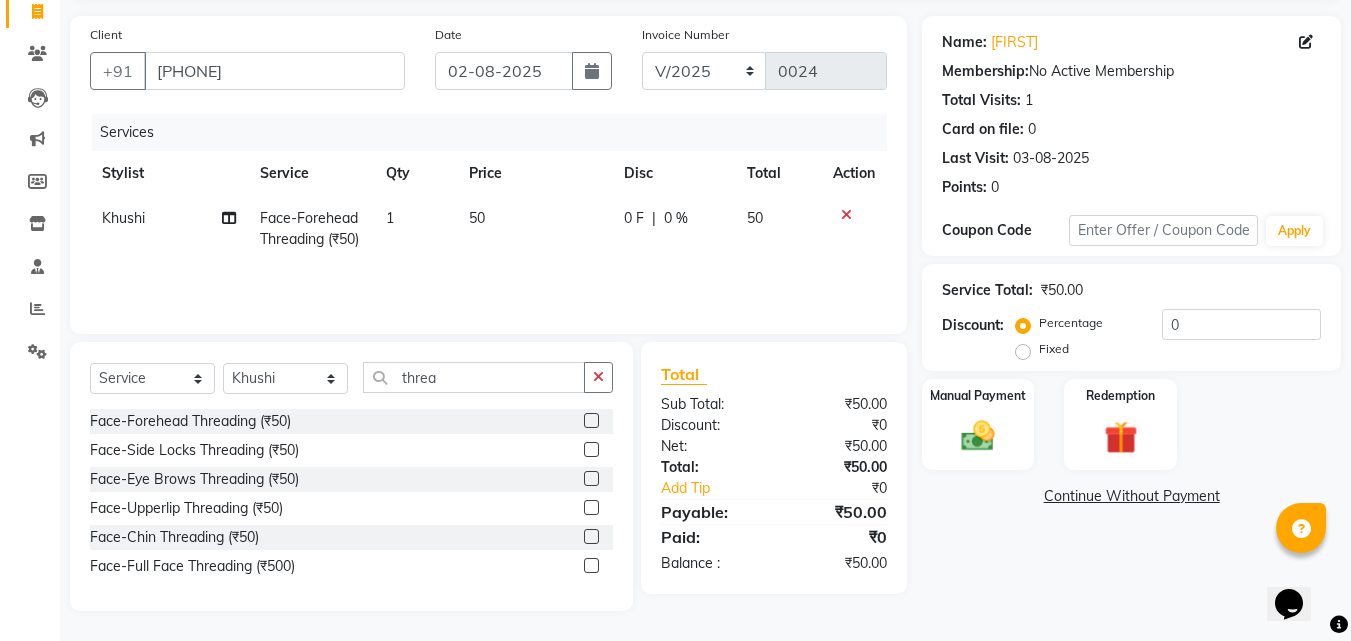 click 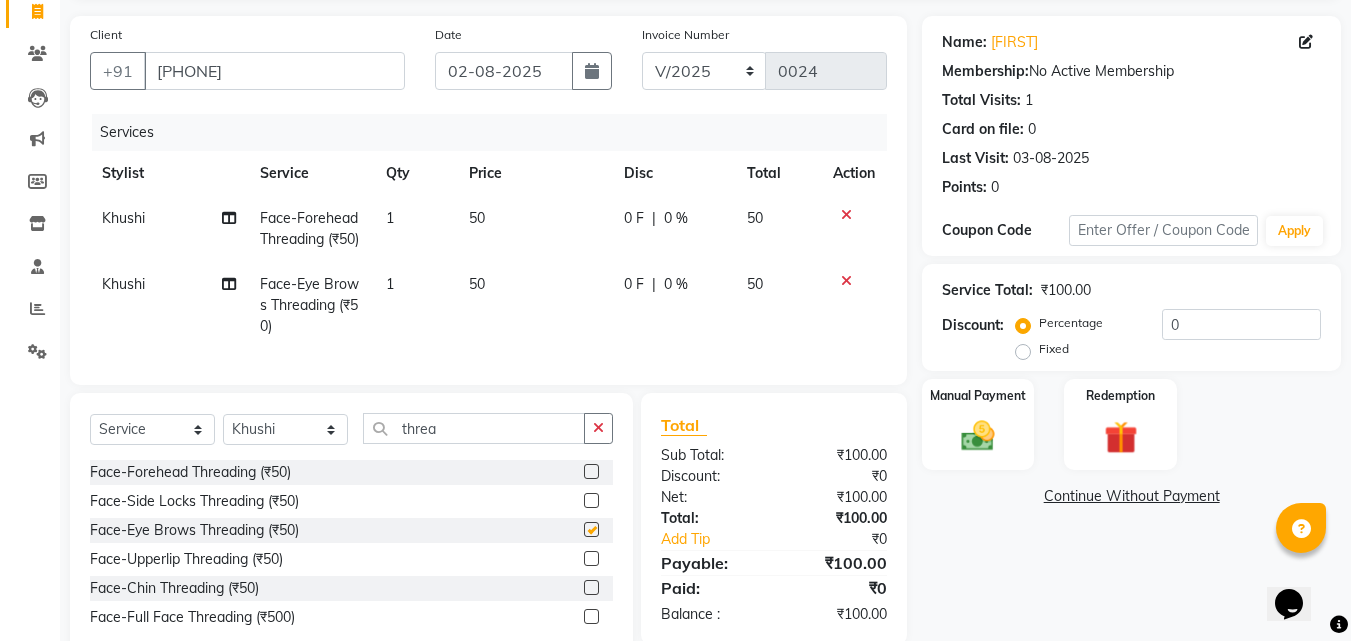 checkbox on "false" 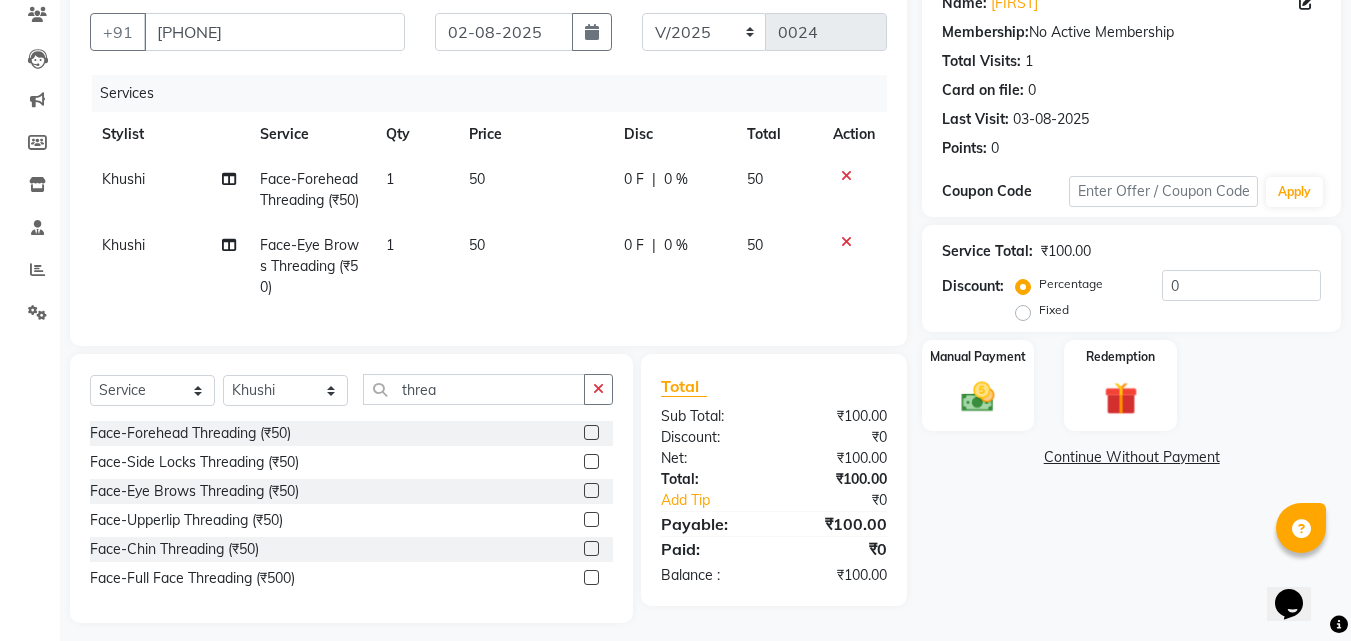 scroll, scrollTop: 221, scrollLeft: 0, axis: vertical 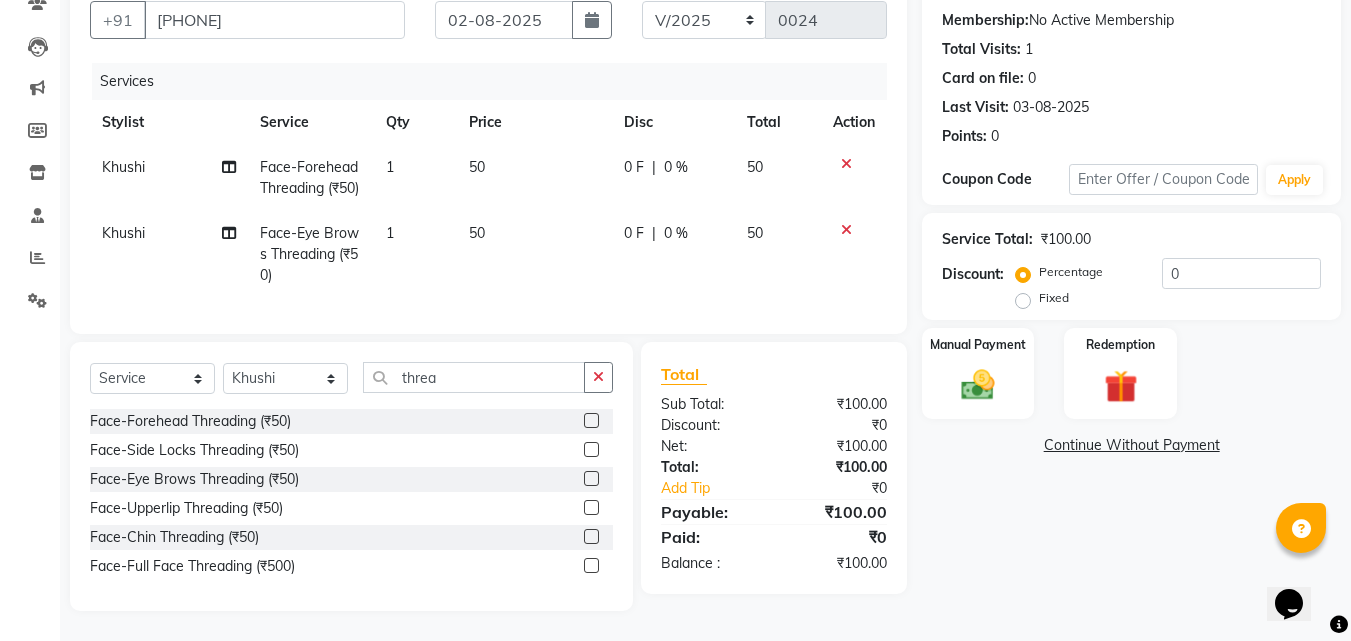 click 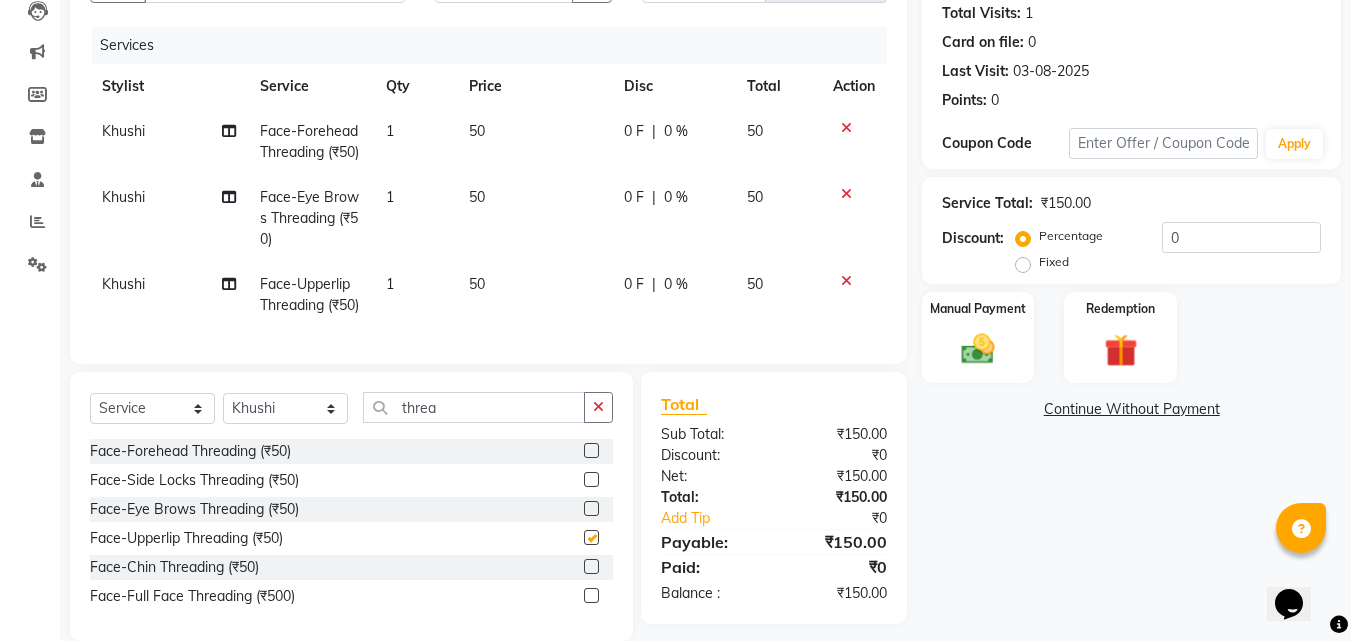 checkbox on "false" 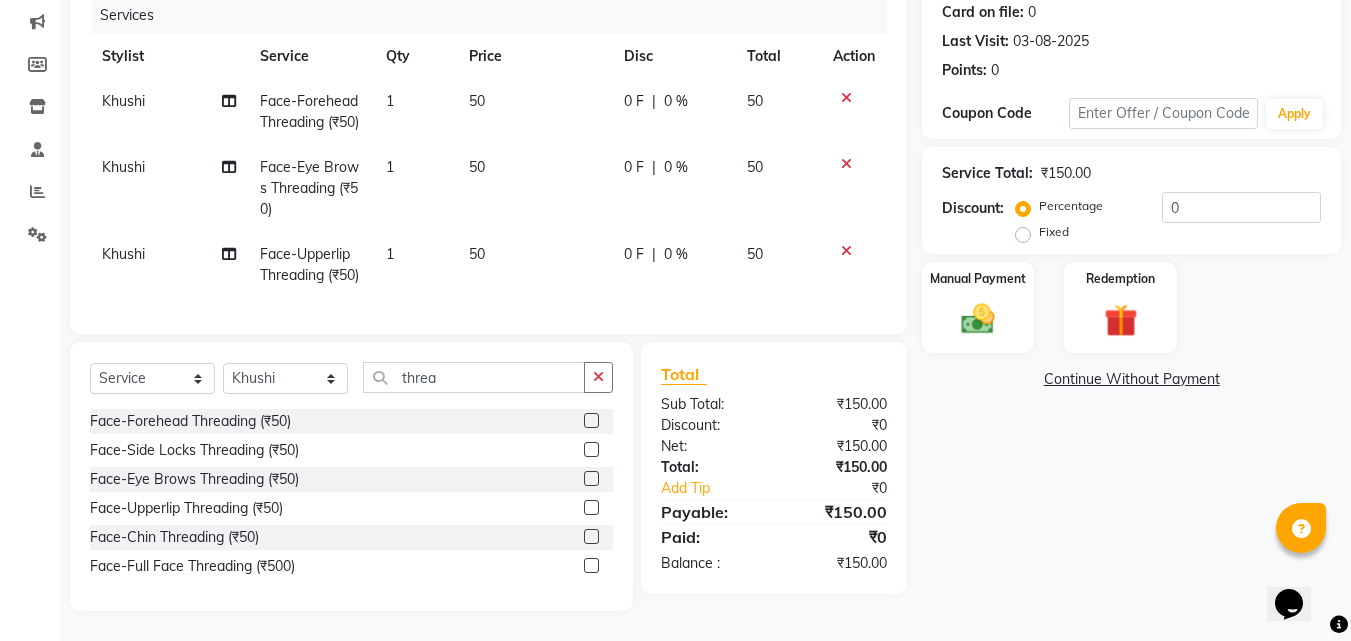 scroll, scrollTop: 308, scrollLeft: 0, axis: vertical 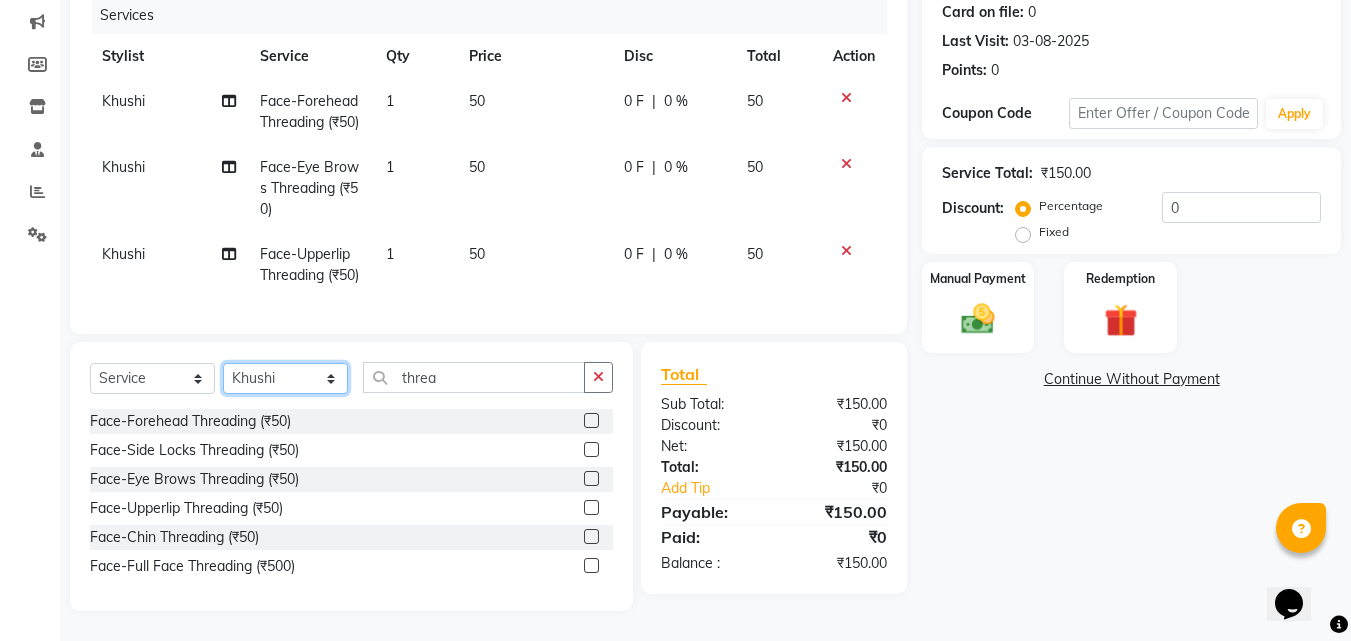 click on "Select Stylist Abhishek Afzal Amarjeet  BHAWNA HARSH Khushi Lucky Naman PREM Rajeev Rizwan Shahnawaz Shalu Sorav Verma Vikas Kumar Vishal YASH ZAFAR Zaid" 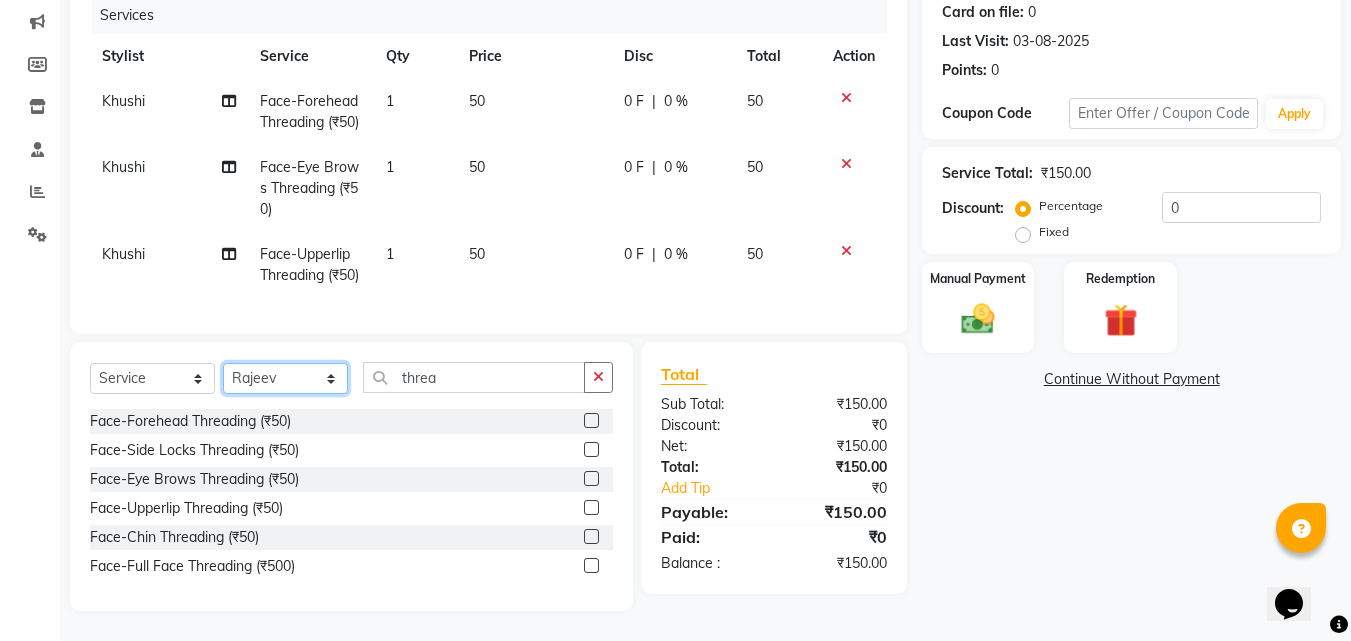 click on "Select Stylist Abhishek Afzal Amarjeet  BHAWNA HARSH Khushi Lucky Naman PREM Rajeev Rizwan Shahnawaz Shalu Sorav Verma Vikas Kumar Vishal YASH ZAFAR Zaid" 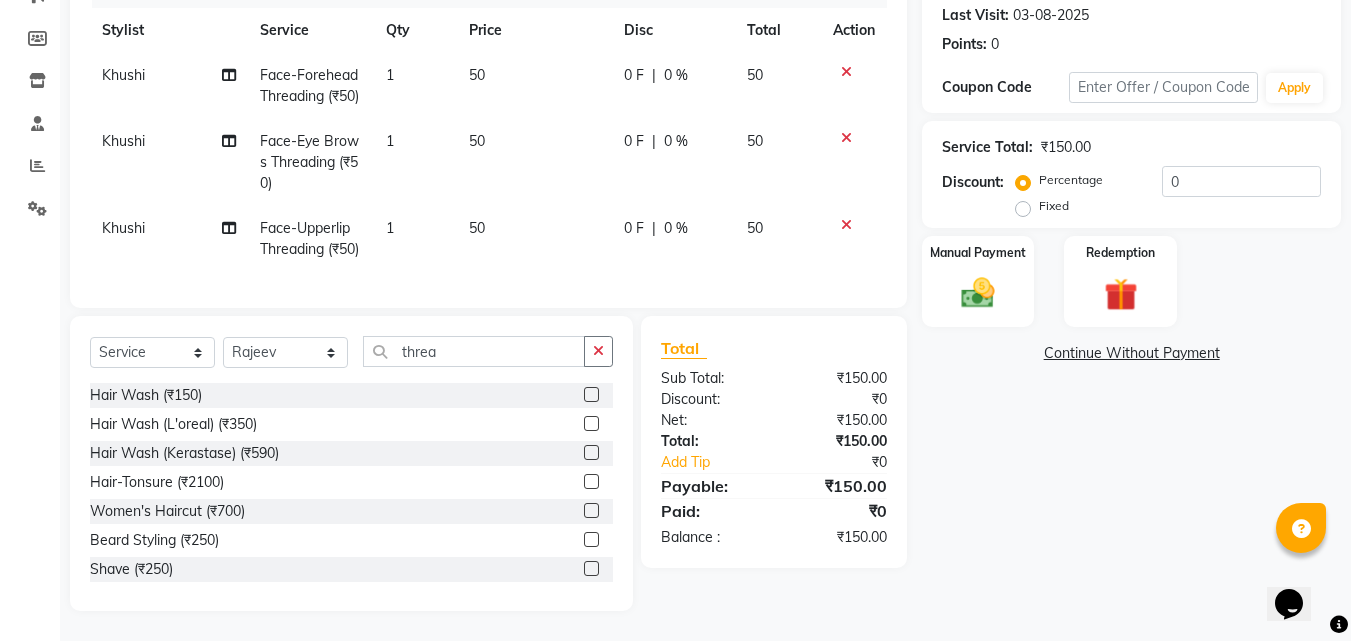 click 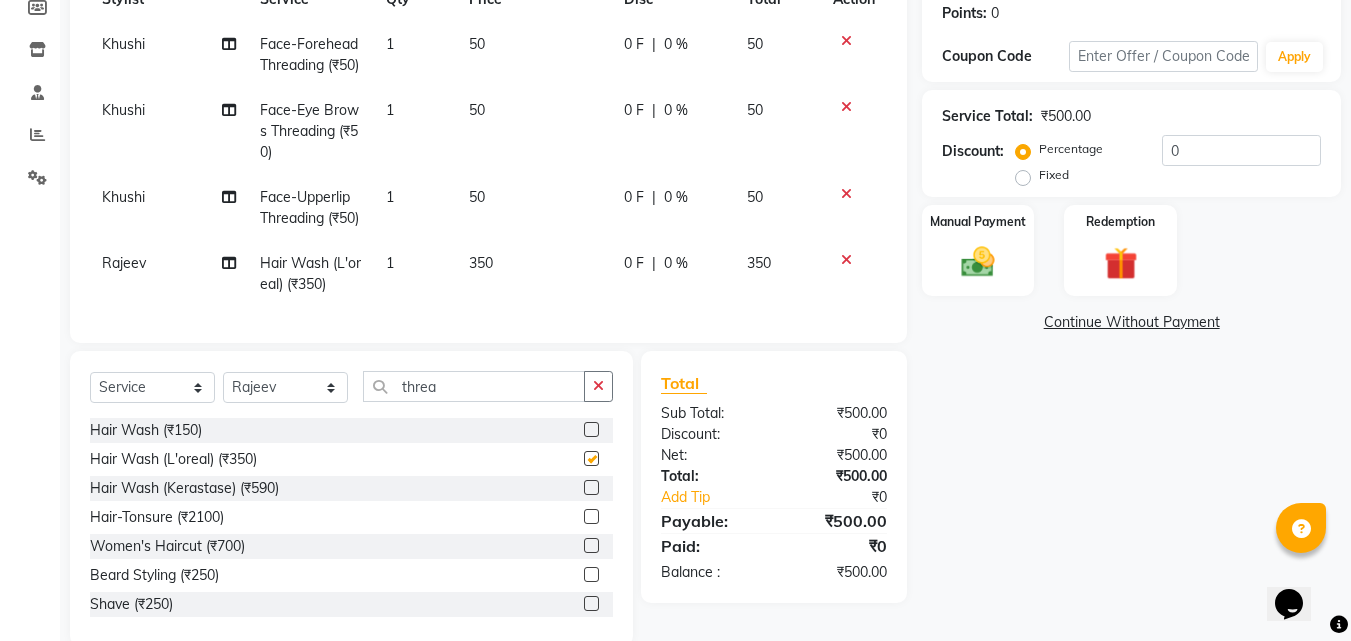 checkbox on "false" 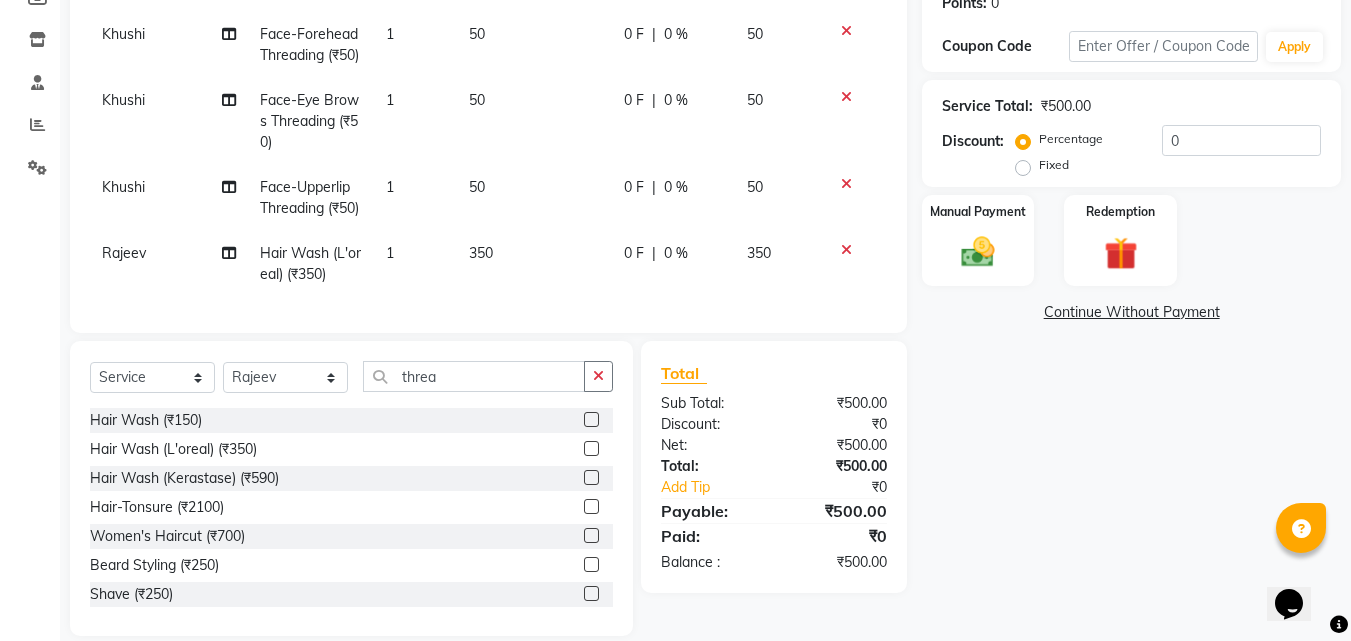 scroll, scrollTop: 383, scrollLeft: 0, axis: vertical 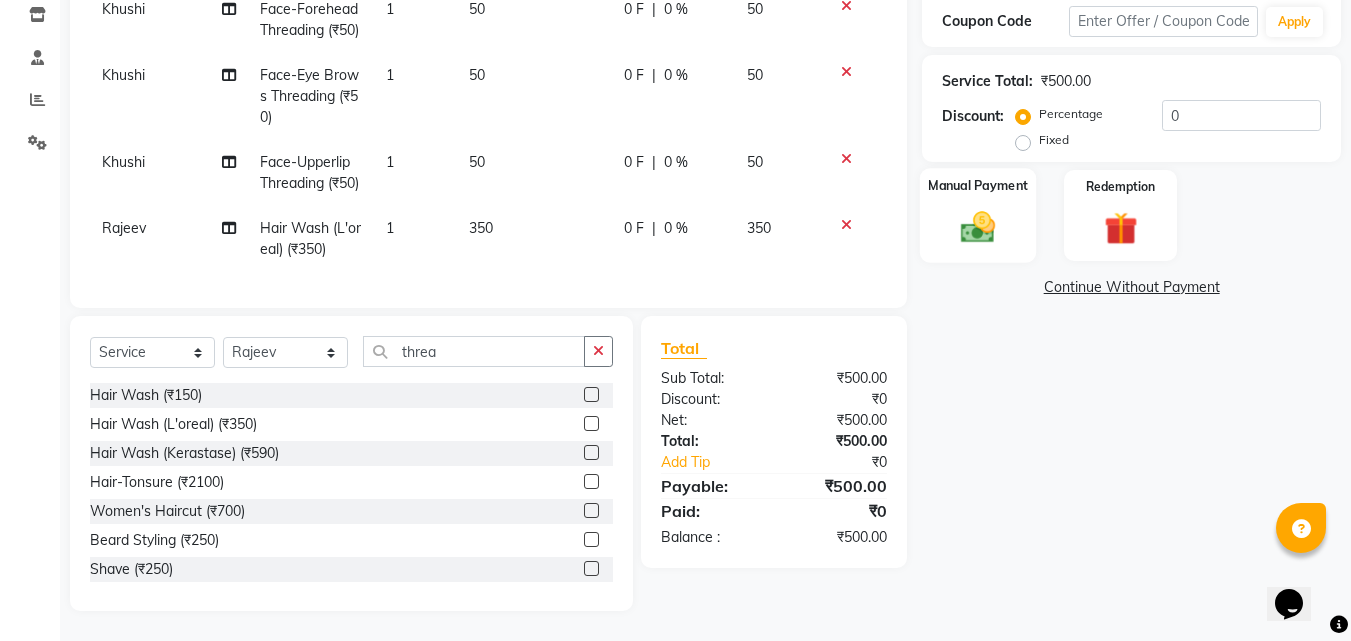 click on "Manual Payment" 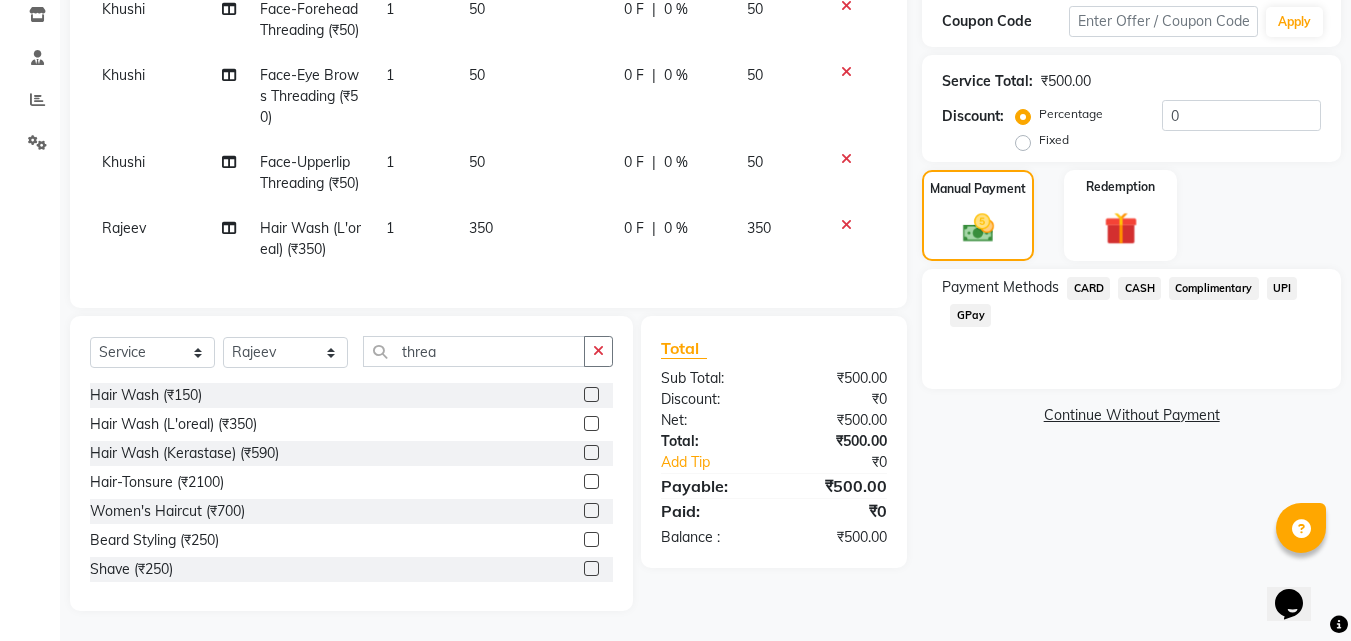 click on "CARD" 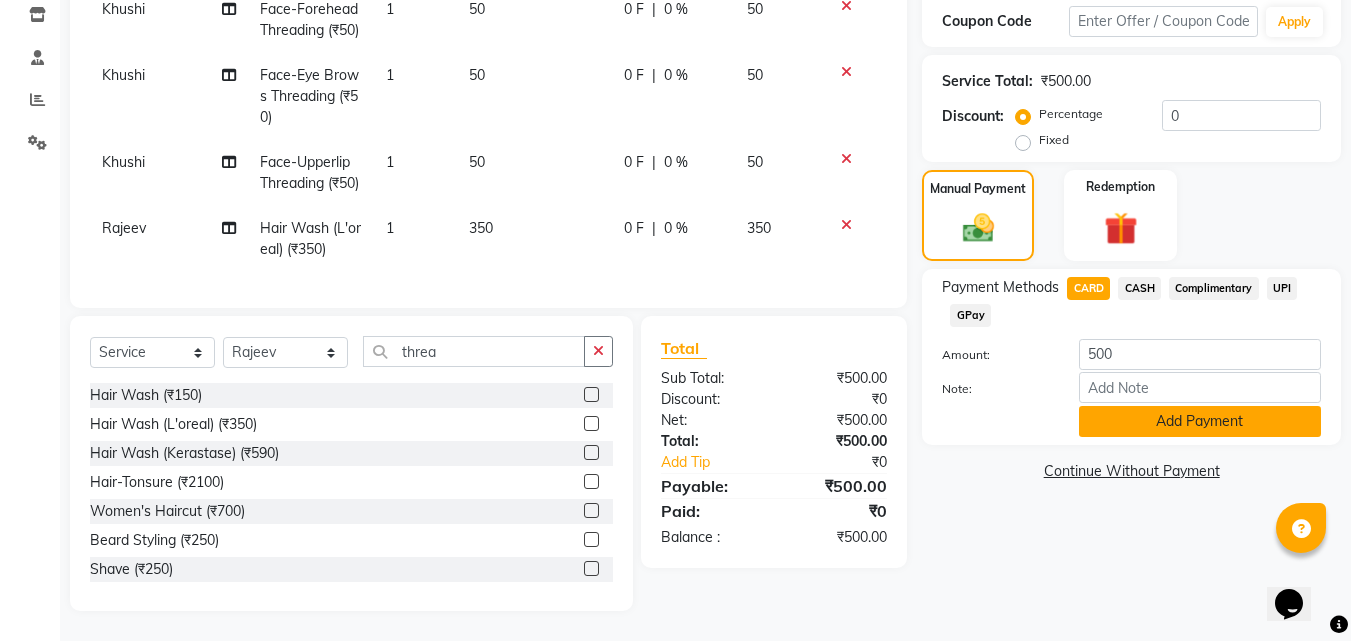 click on "Add Payment" 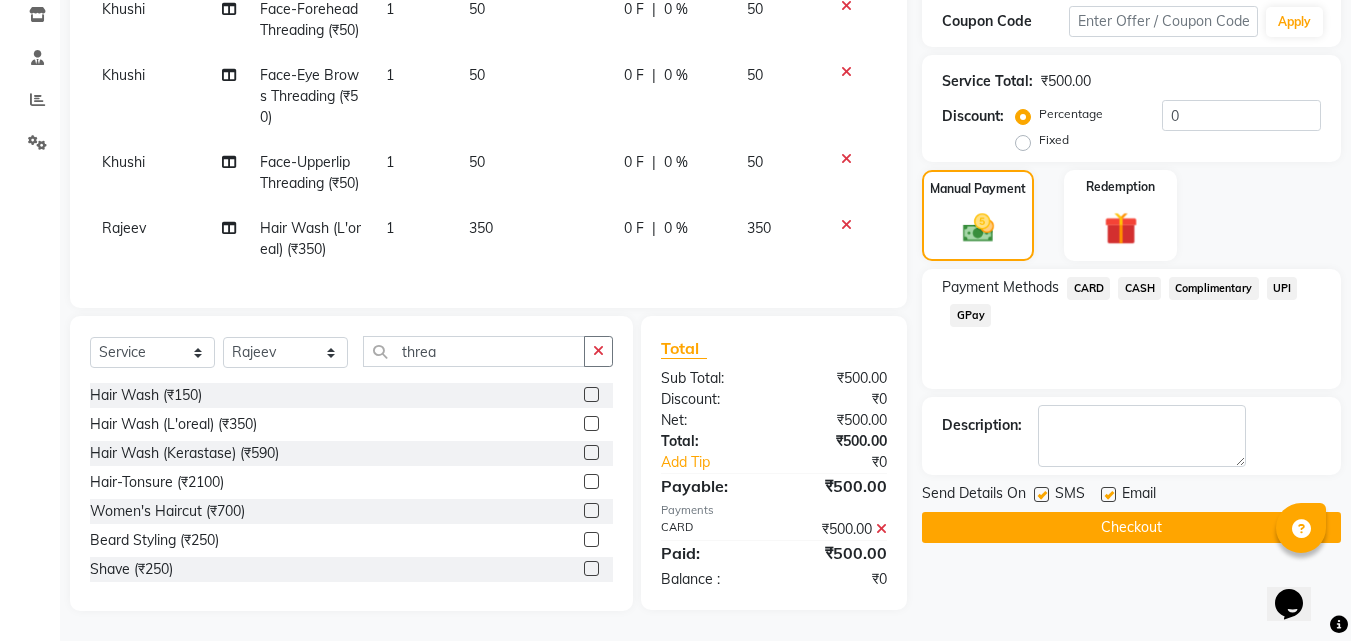 click on "Checkout" 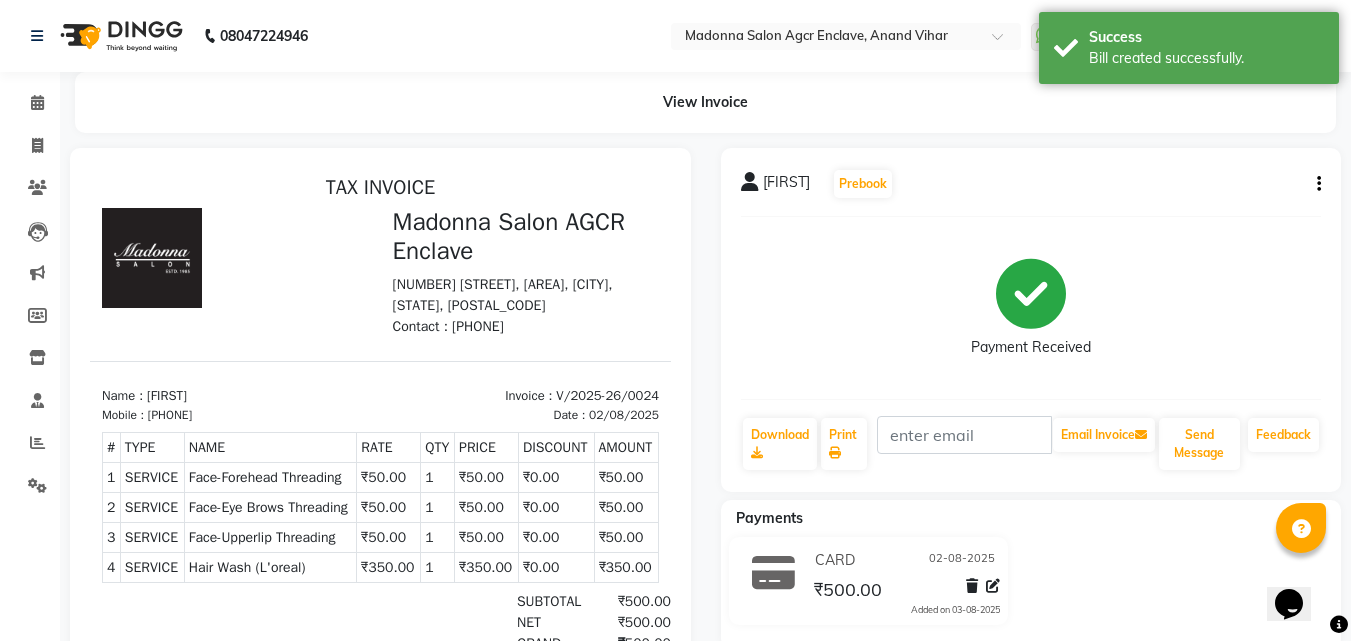 scroll, scrollTop: 0, scrollLeft: 0, axis: both 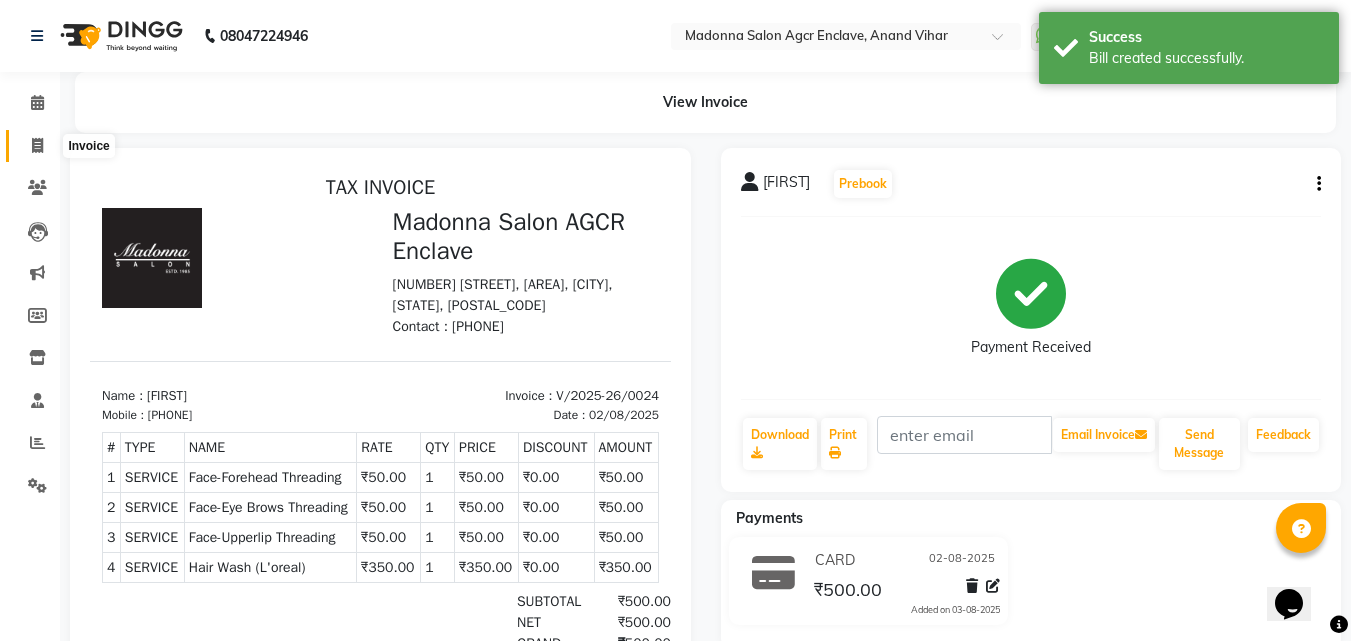 click 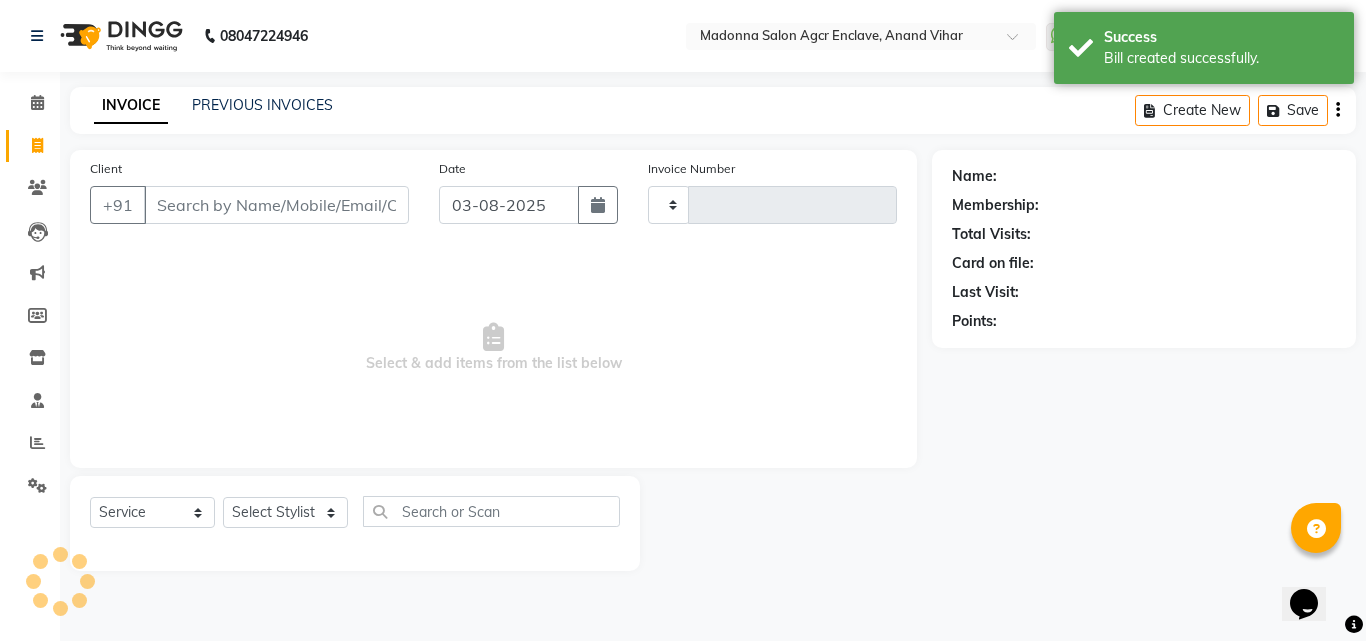 type on "0025" 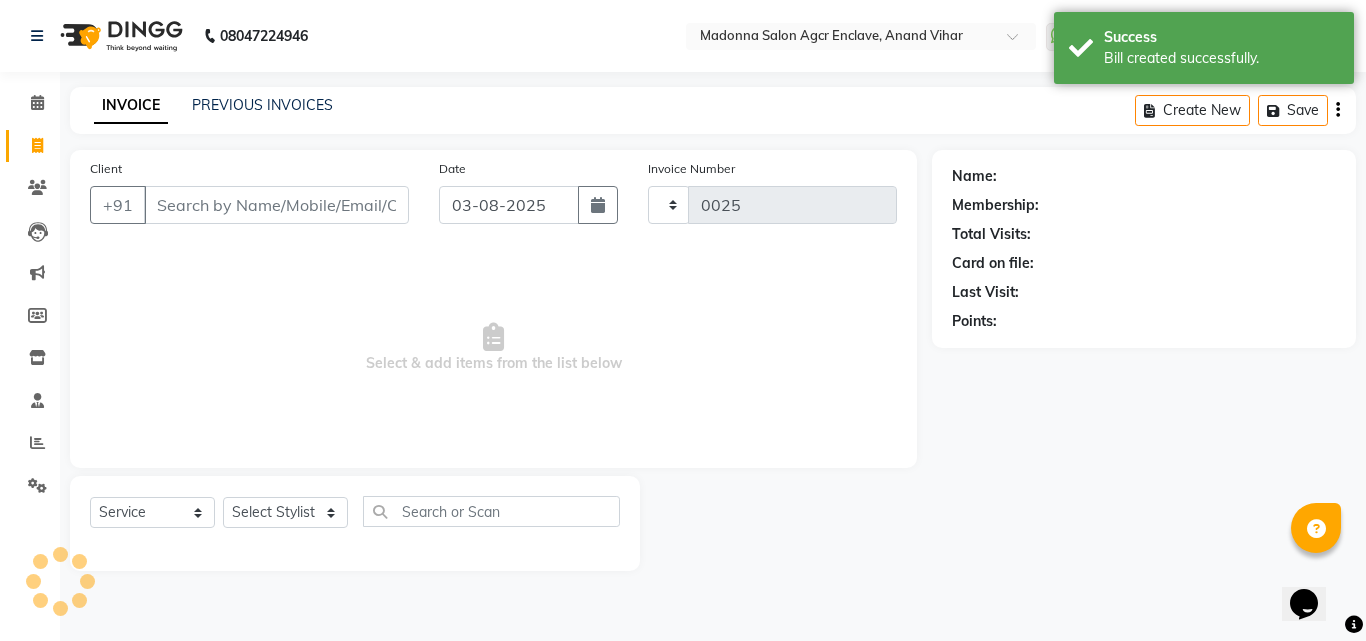 select on "8560" 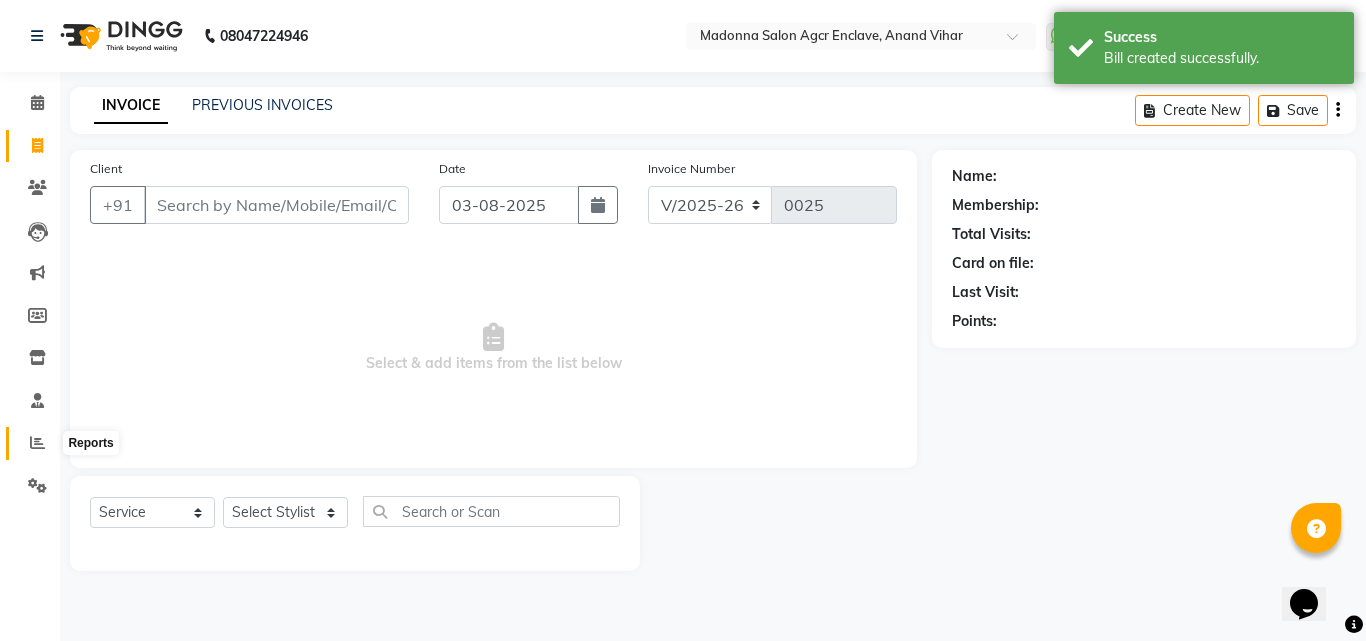 click 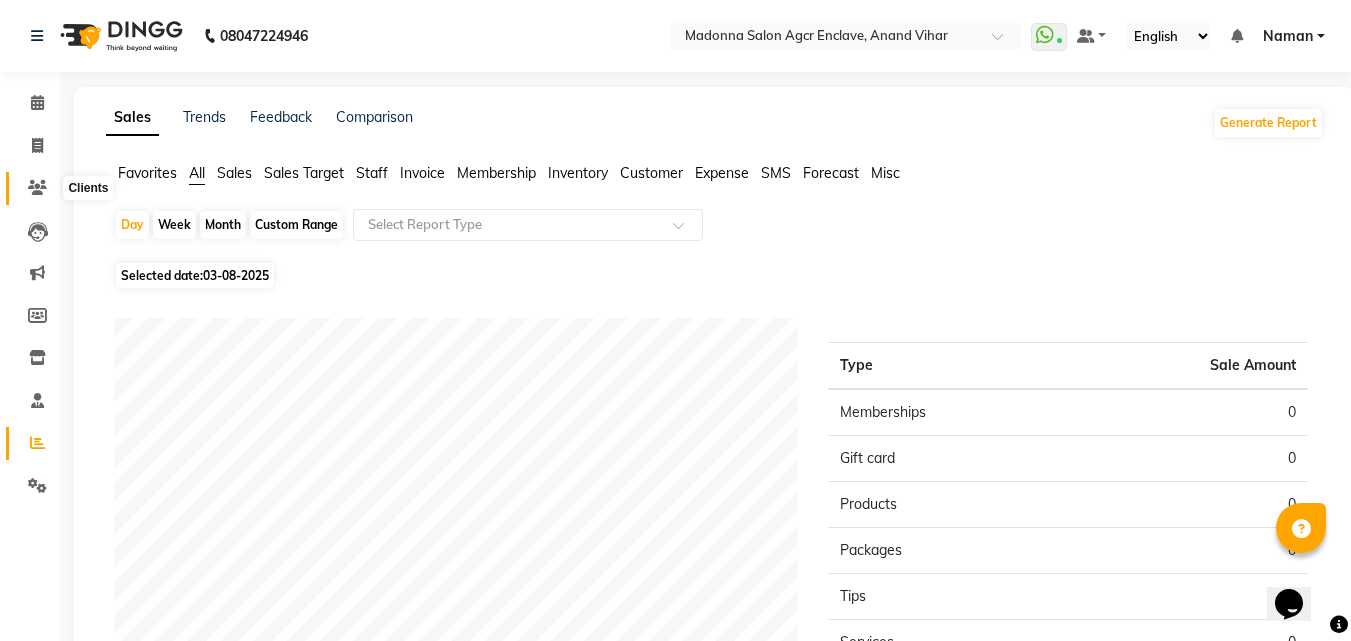 click 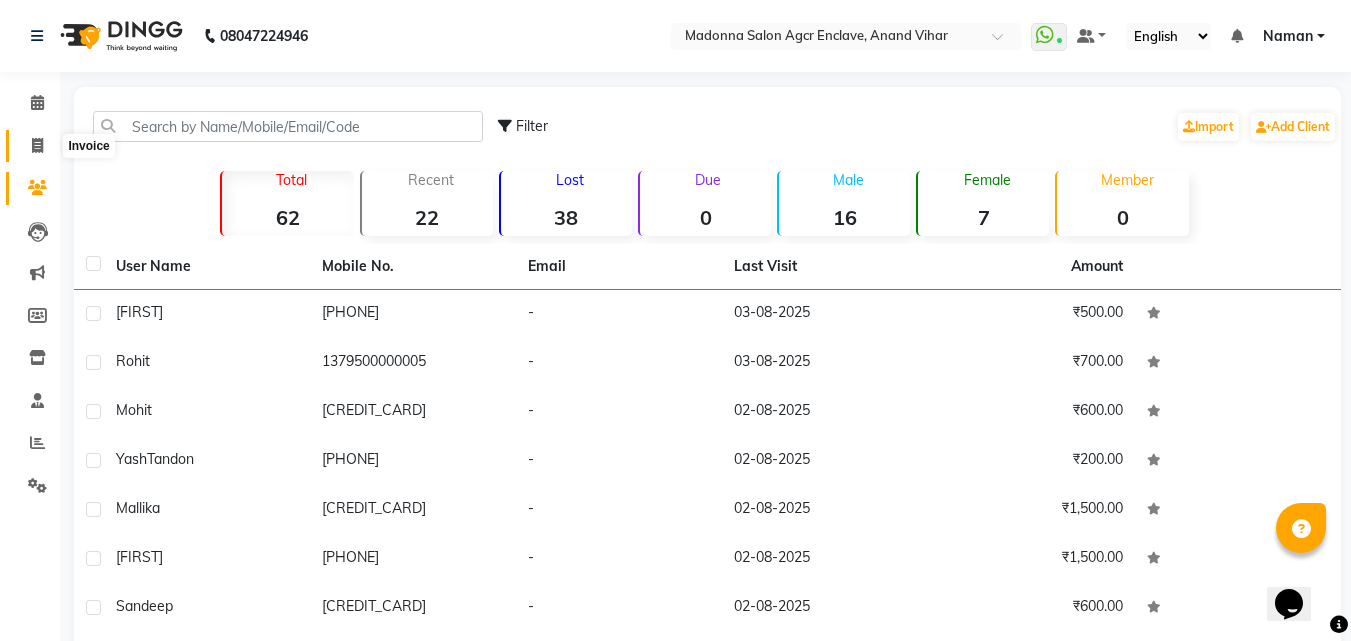 click 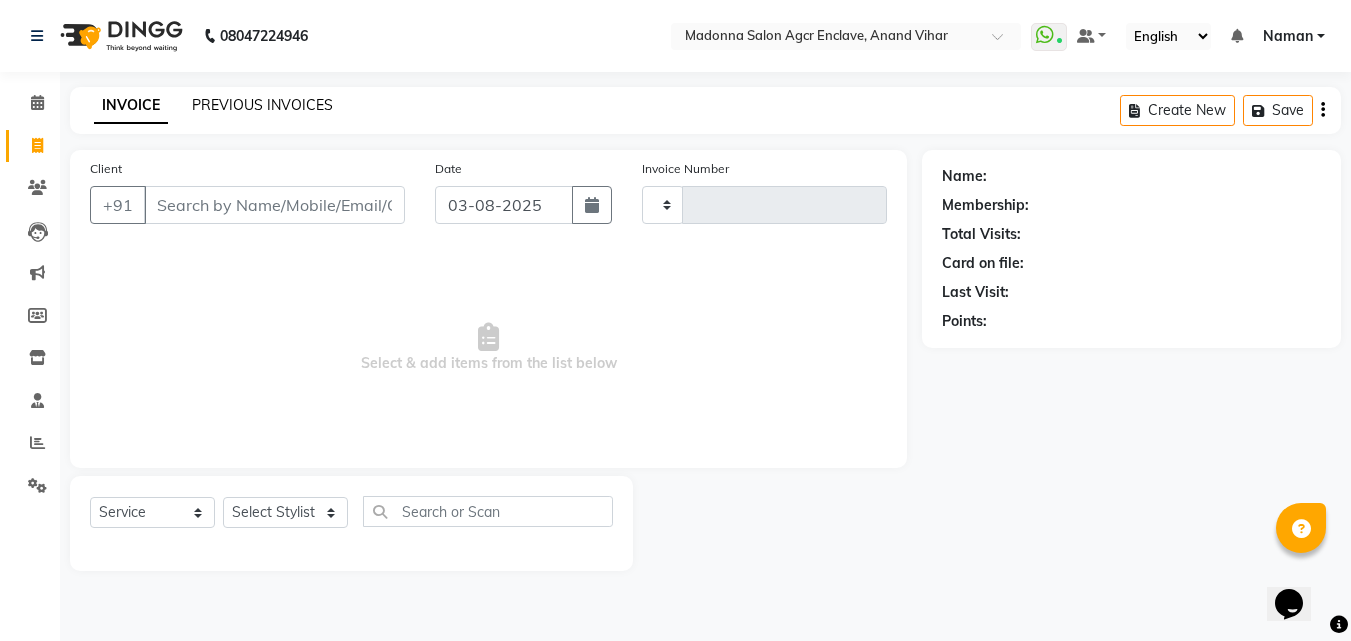 type on "0025" 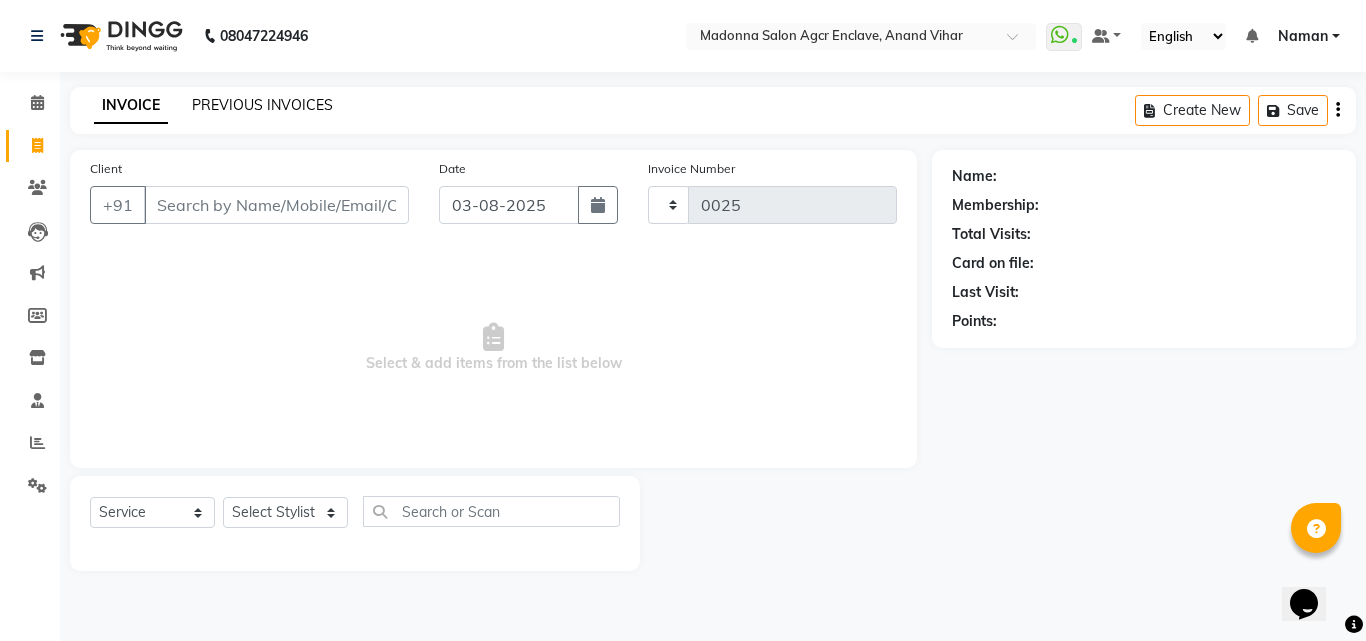 select on "8560" 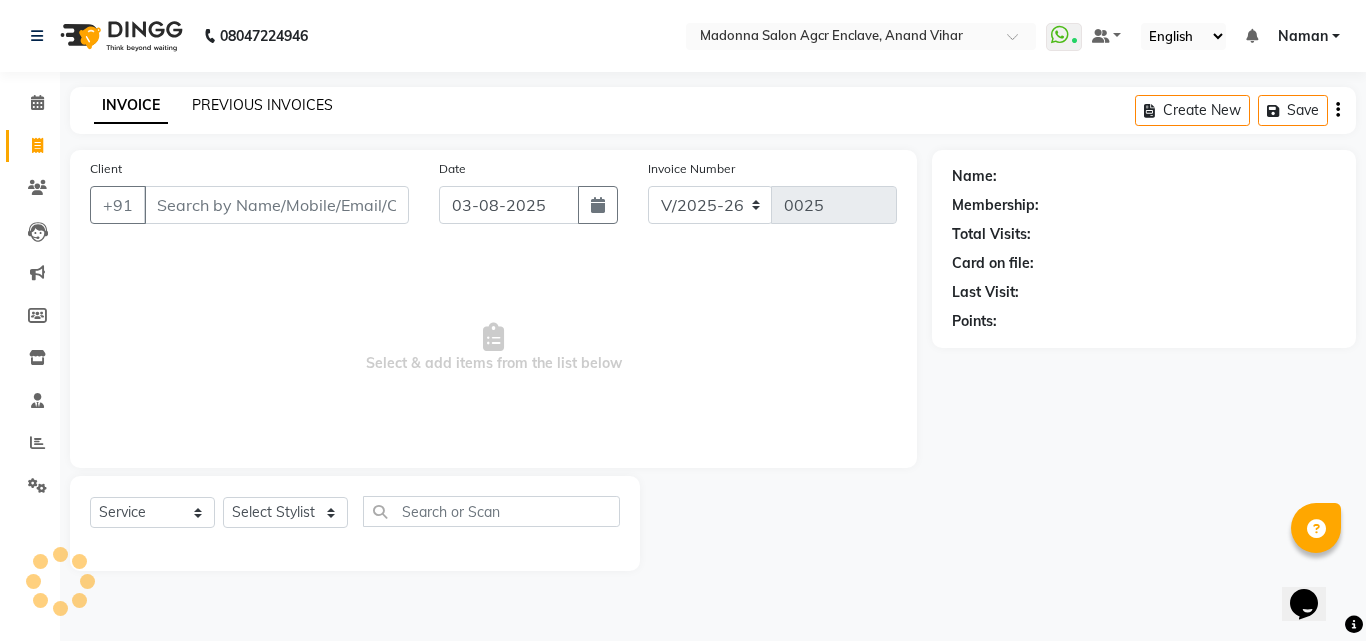 click on "PREVIOUS INVOICES" 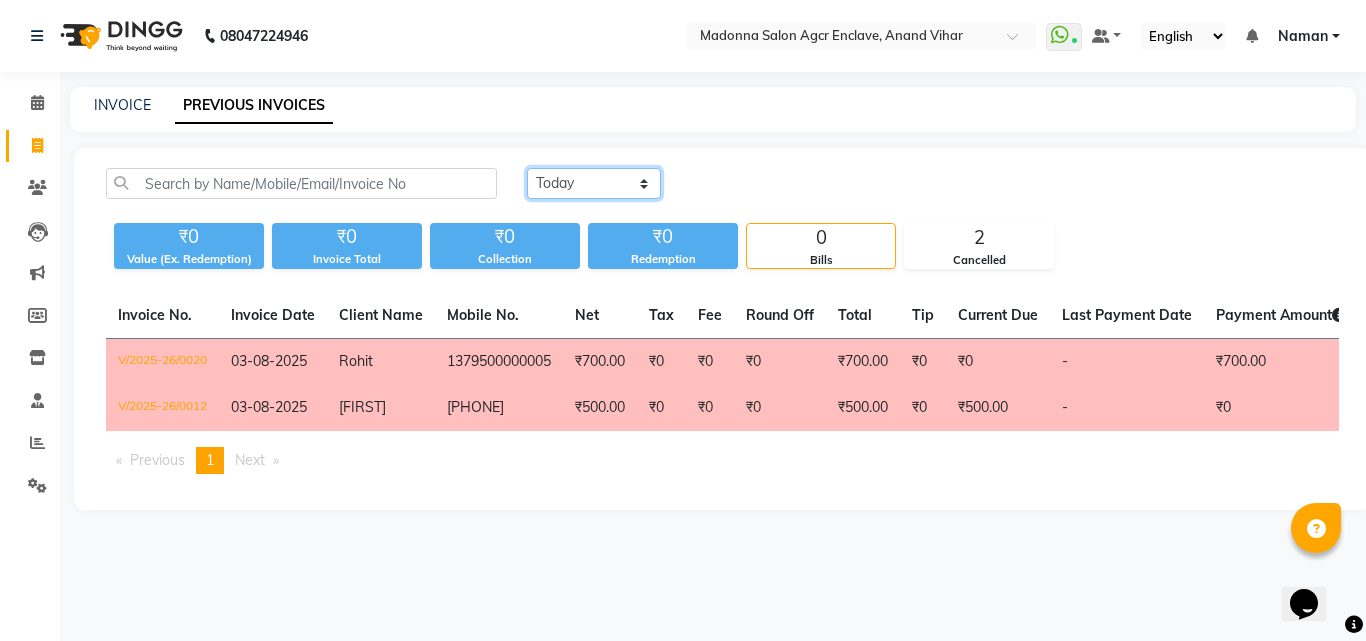 click on "Today Yesterday Custom Range" 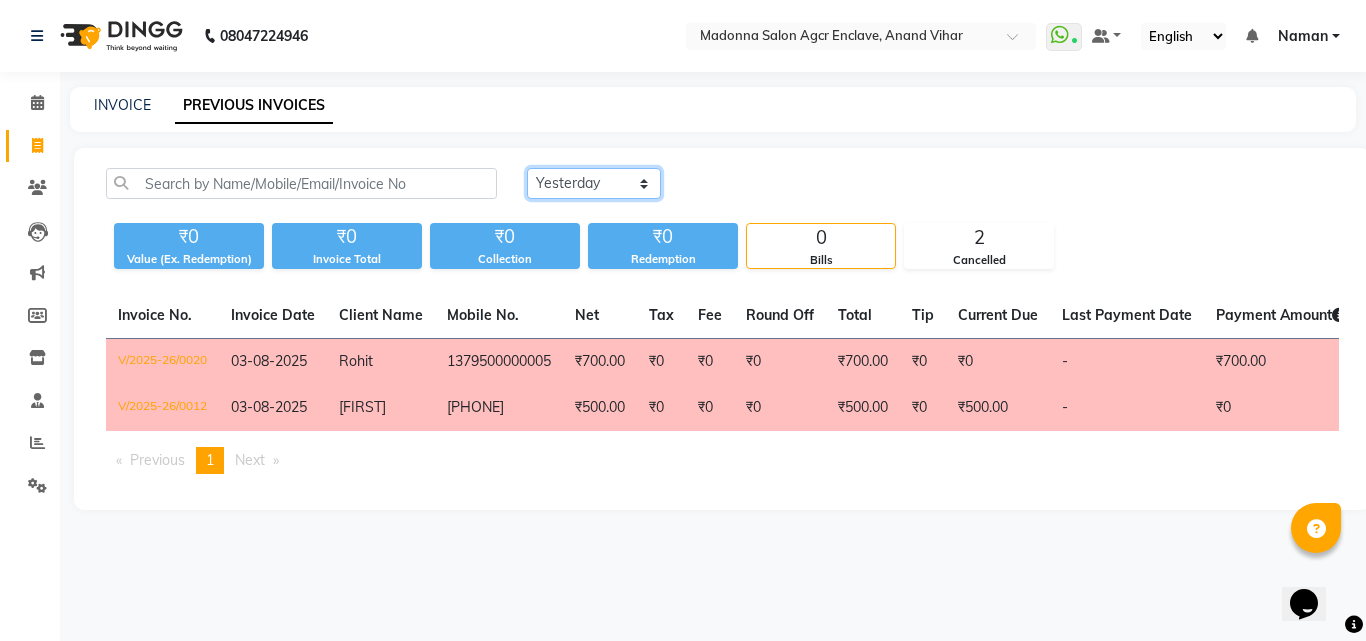 click on "Today Yesterday Custom Range" 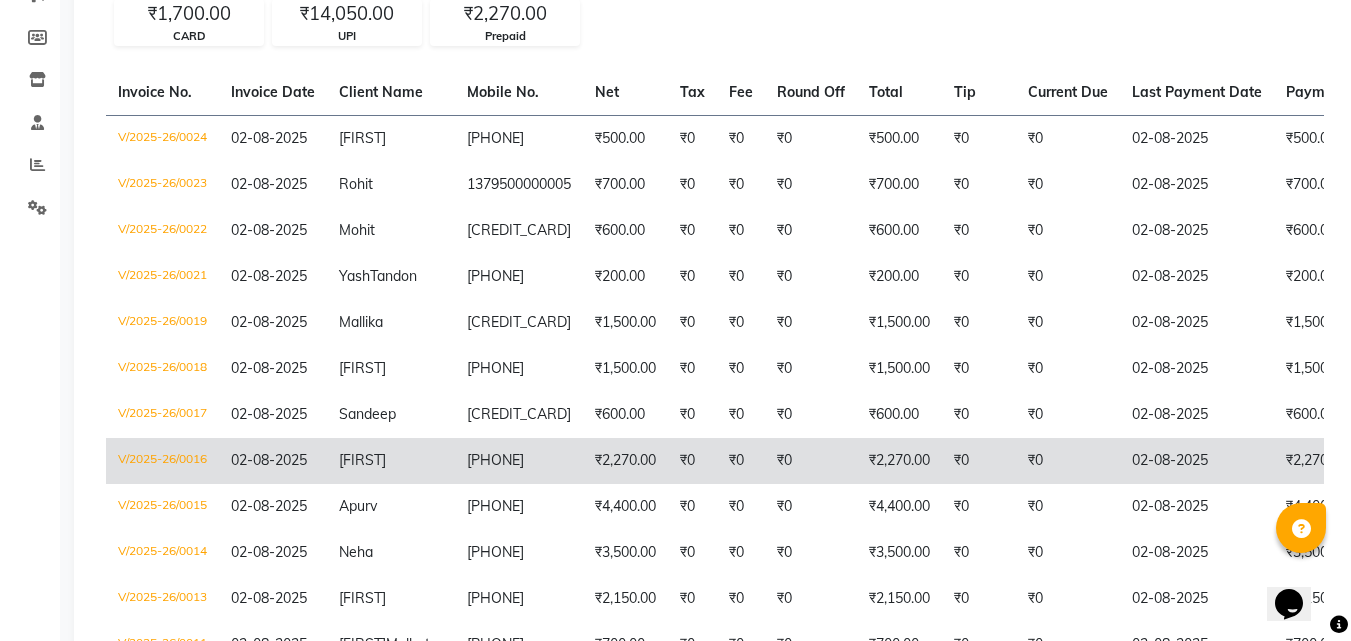 scroll, scrollTop: 0, scrollLeft: 0, axis: both 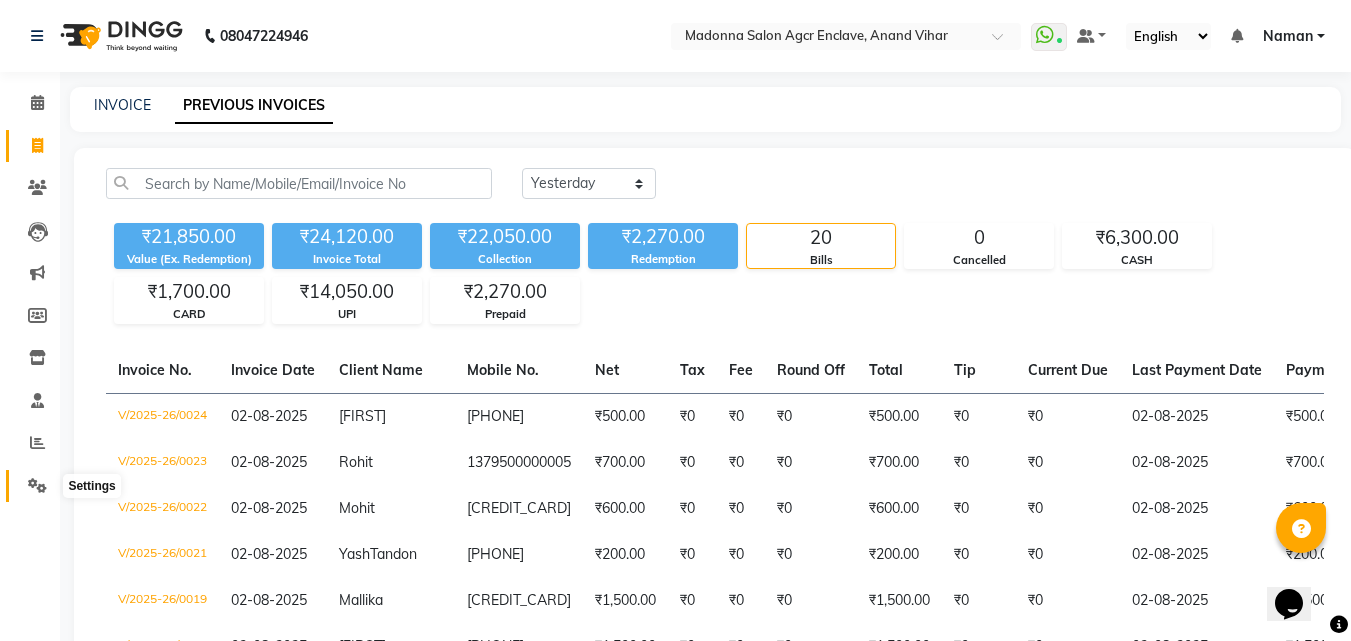 click 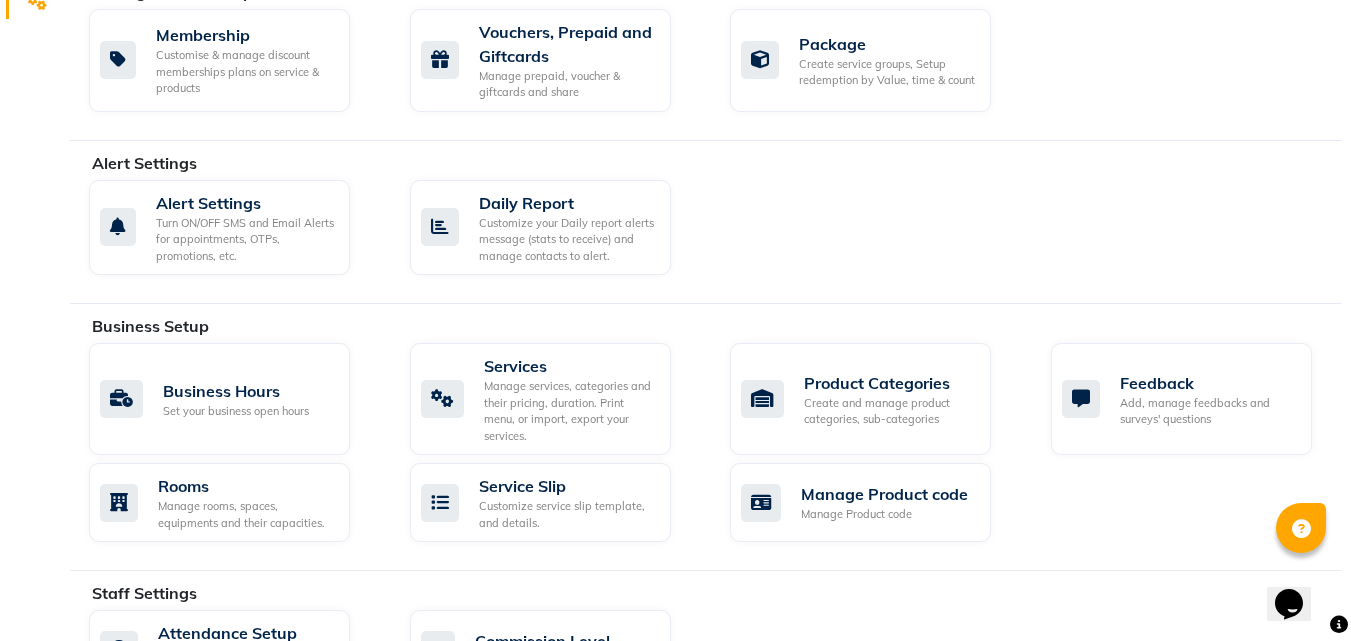 scroll, scrollTop: 800, scrollLeft: 0, axis: vertical 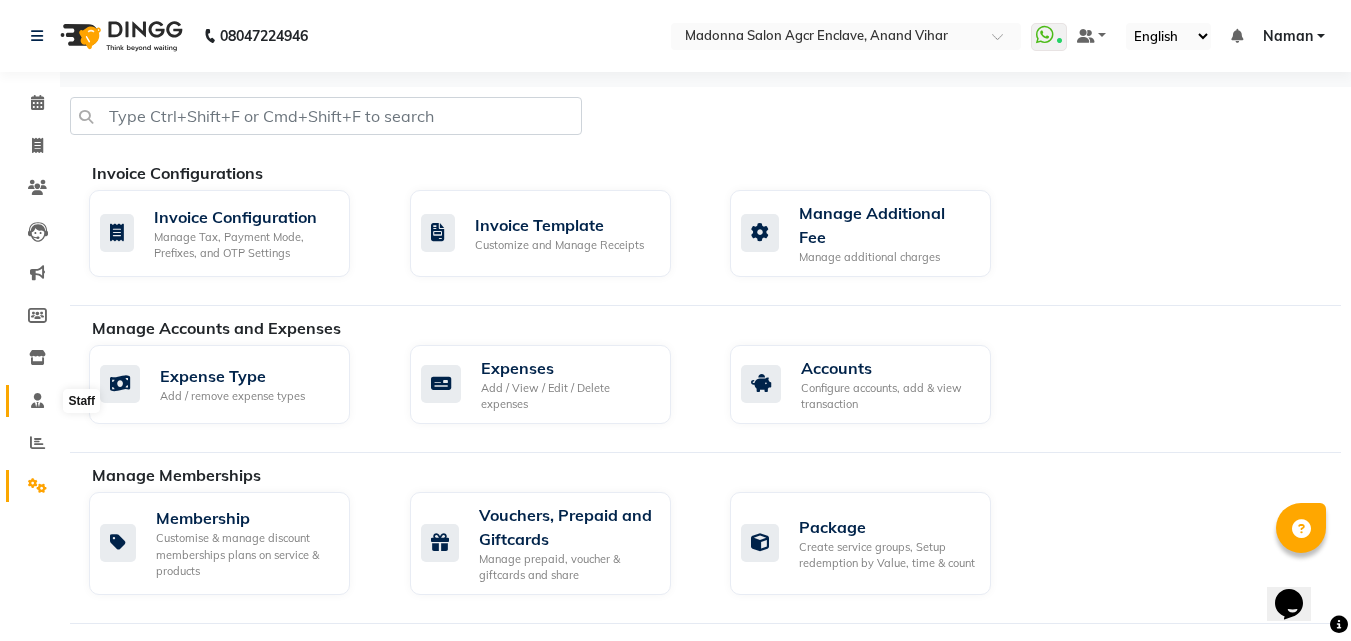 click 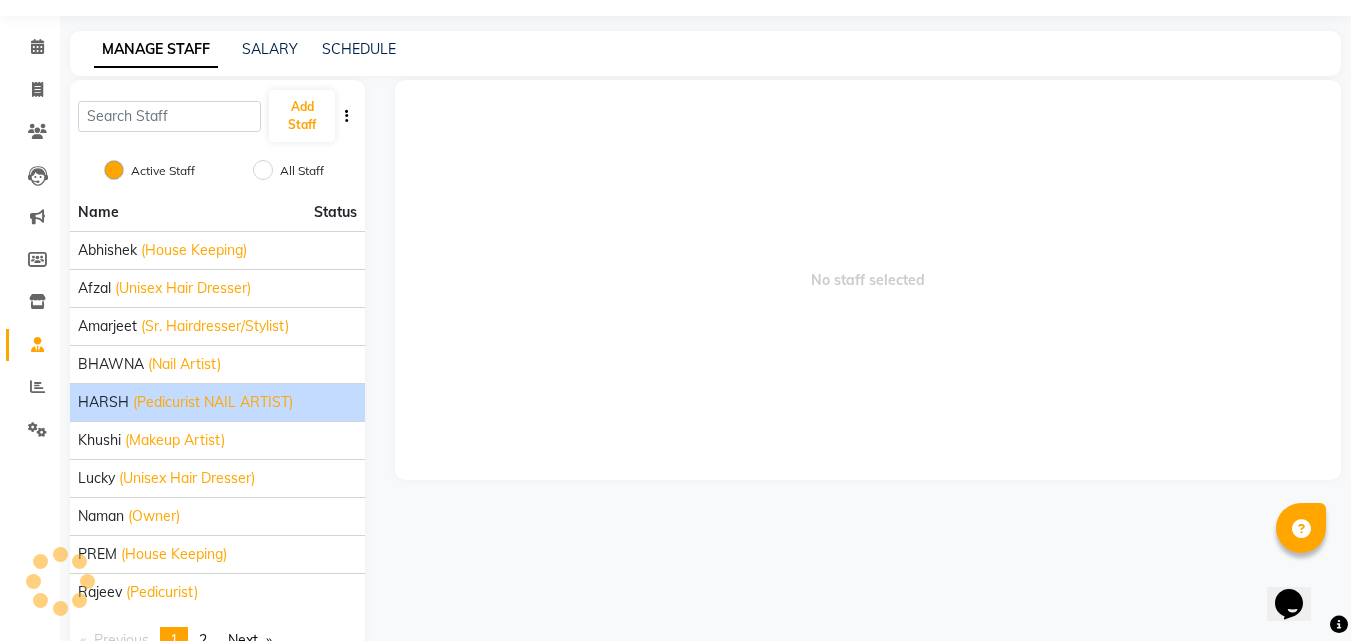 scroll, scrollTop: 115, scrollLeft: 0, axis: vertical 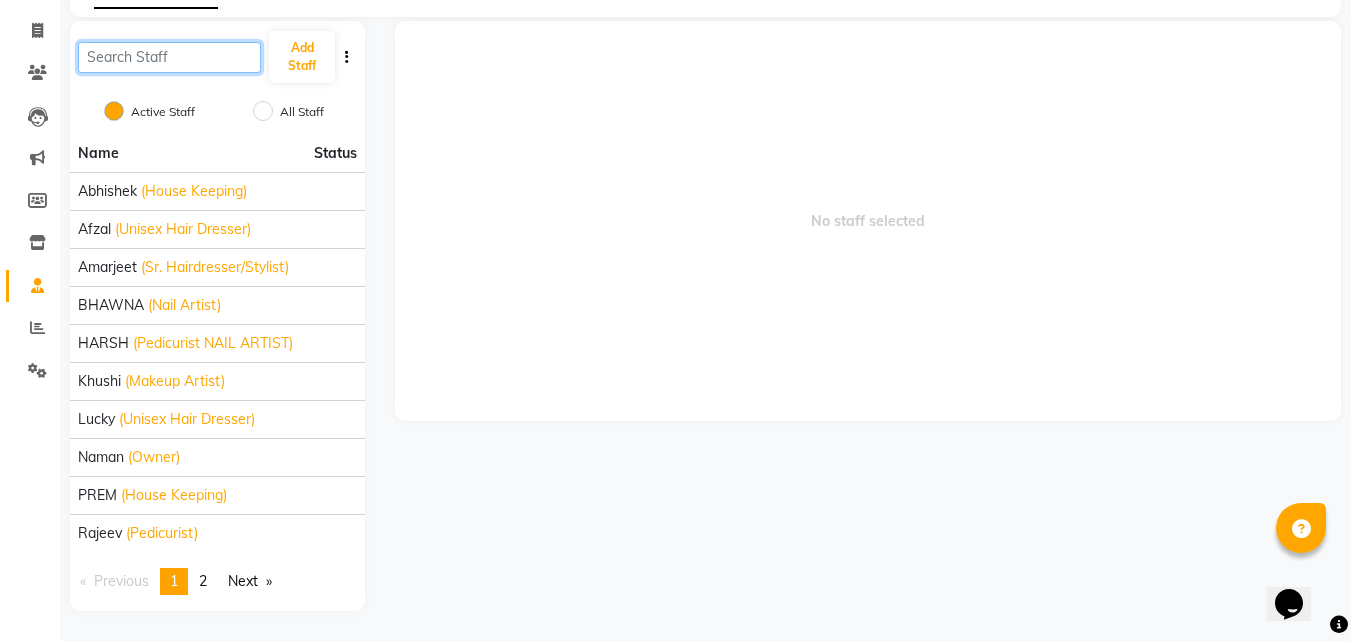 click 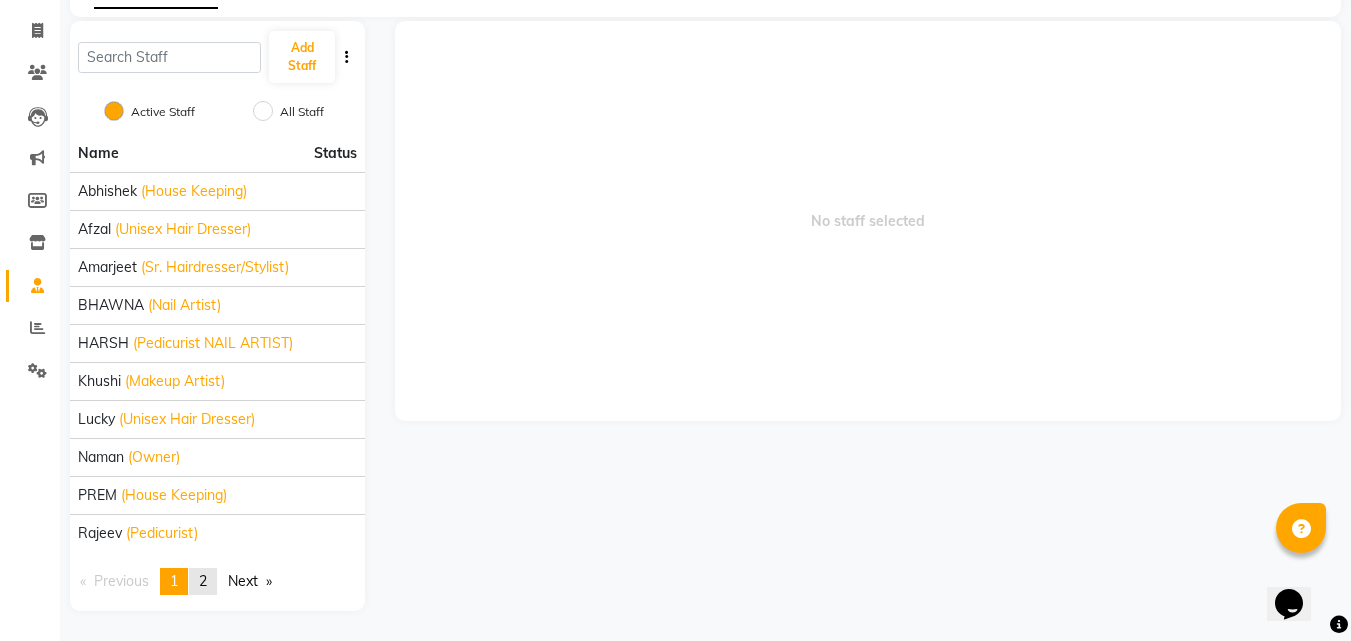 click on "2" at bounding box center (203, 581) 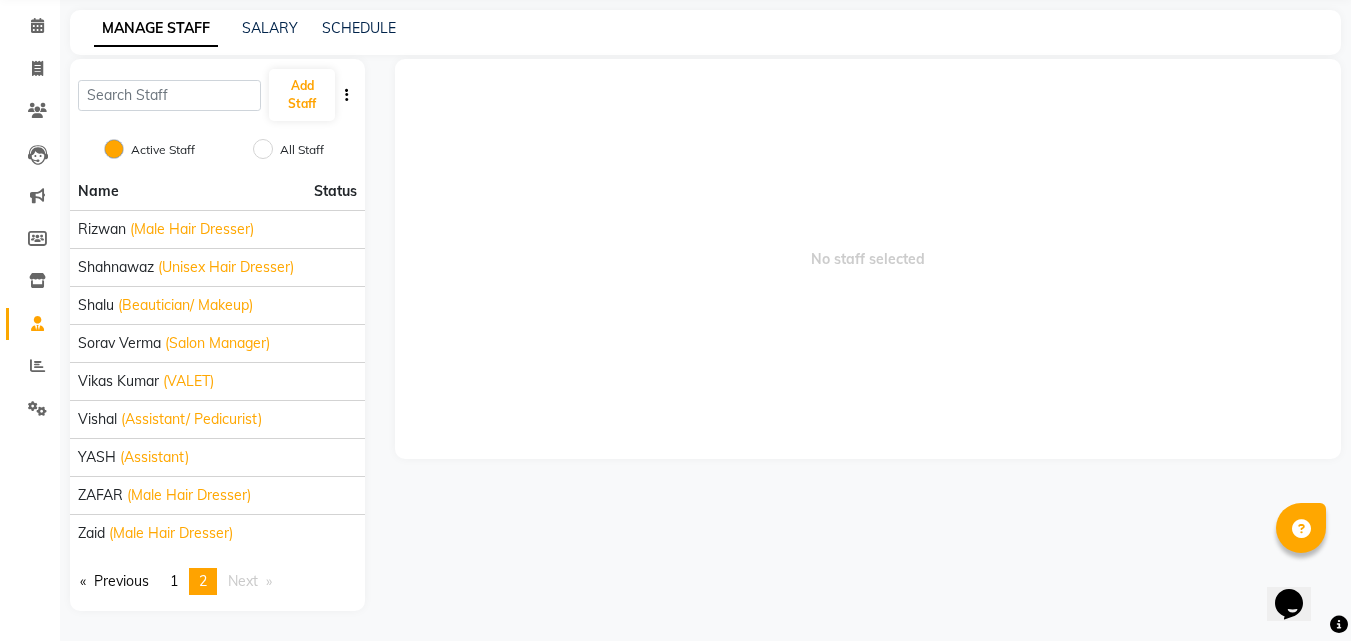 scroll, scrollTop: 77, scrollLeft: 0, axis: vertical 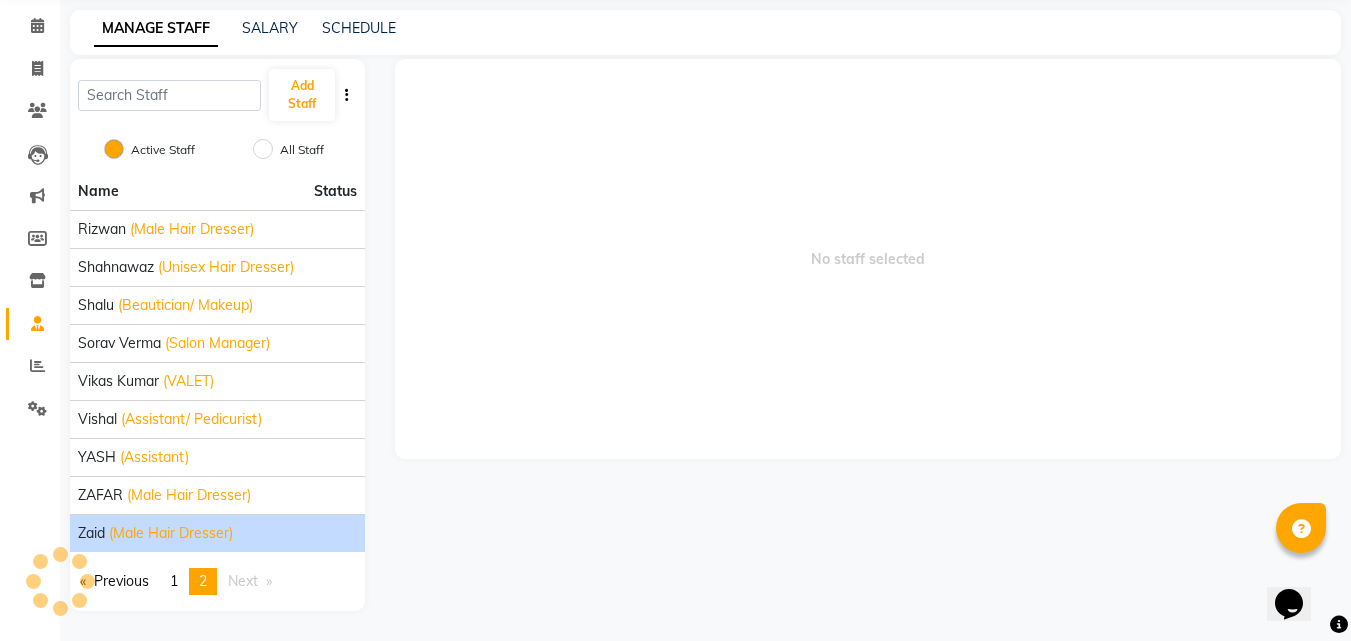 click on "(Male Hair Dresser)" 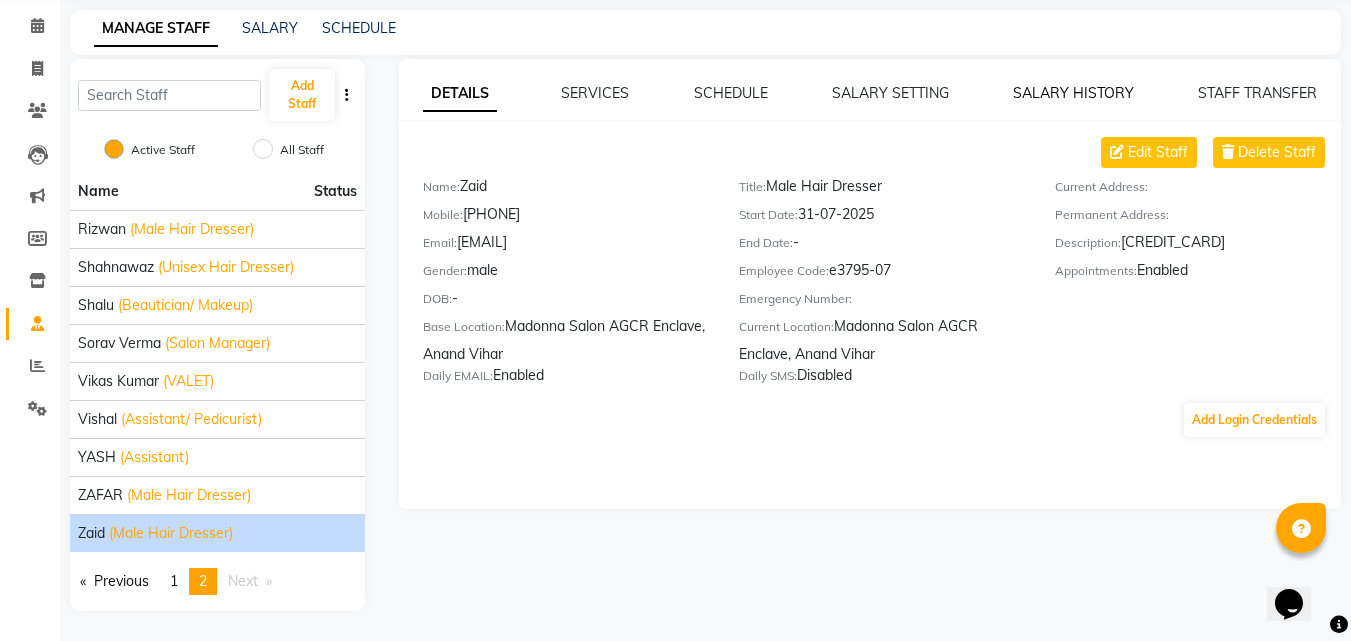 click on "SALARY HISTORY" 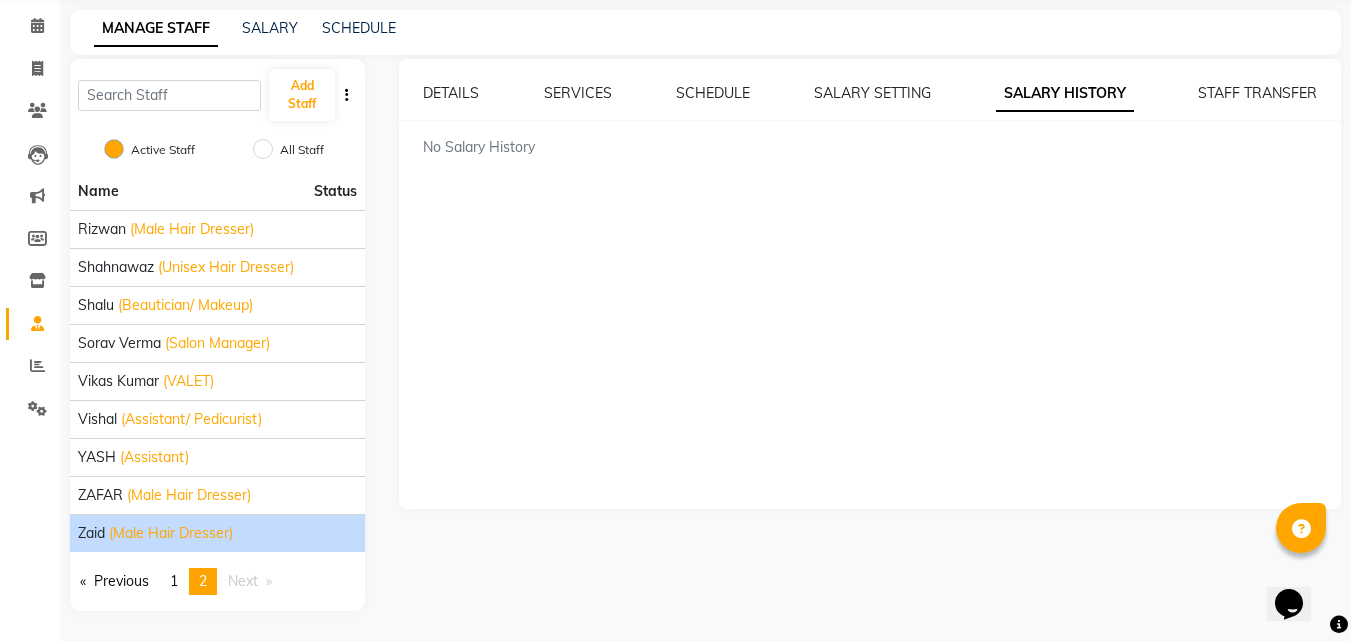 click on "DETAILS SERVICES SCHEDULE SALARY SETTING SALARY HISTORY STAFF TRANSFER No Salary History" 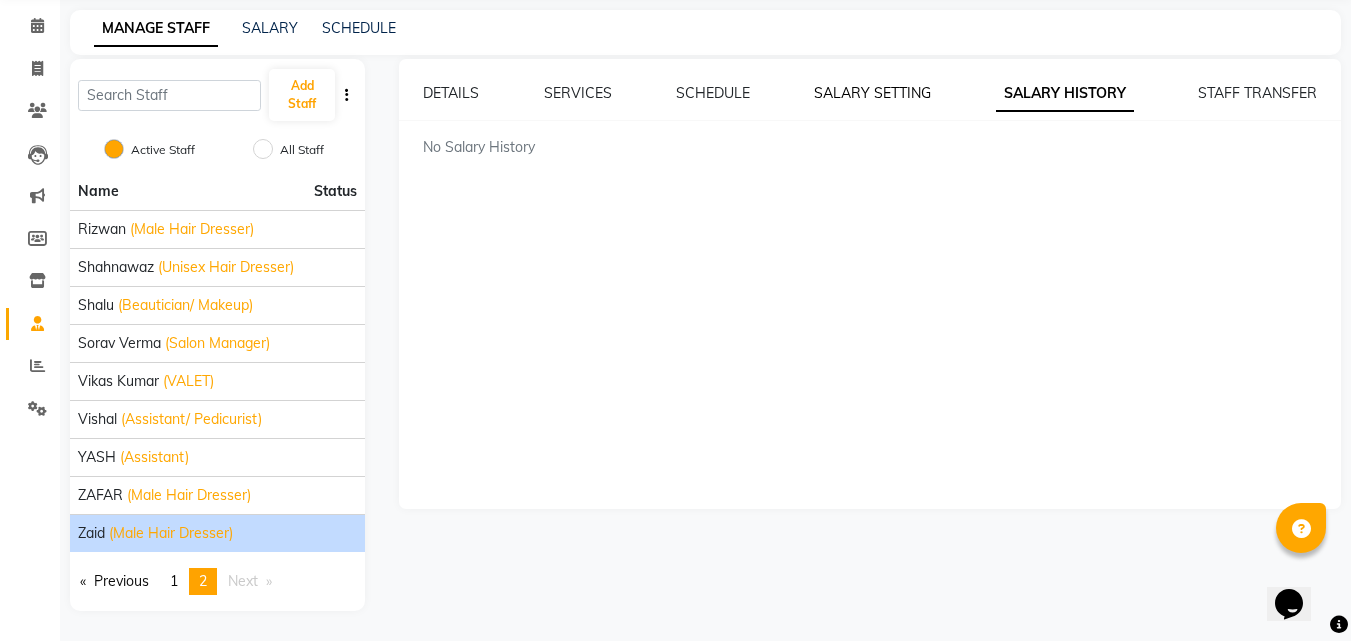 click on "SALARY SETTING" 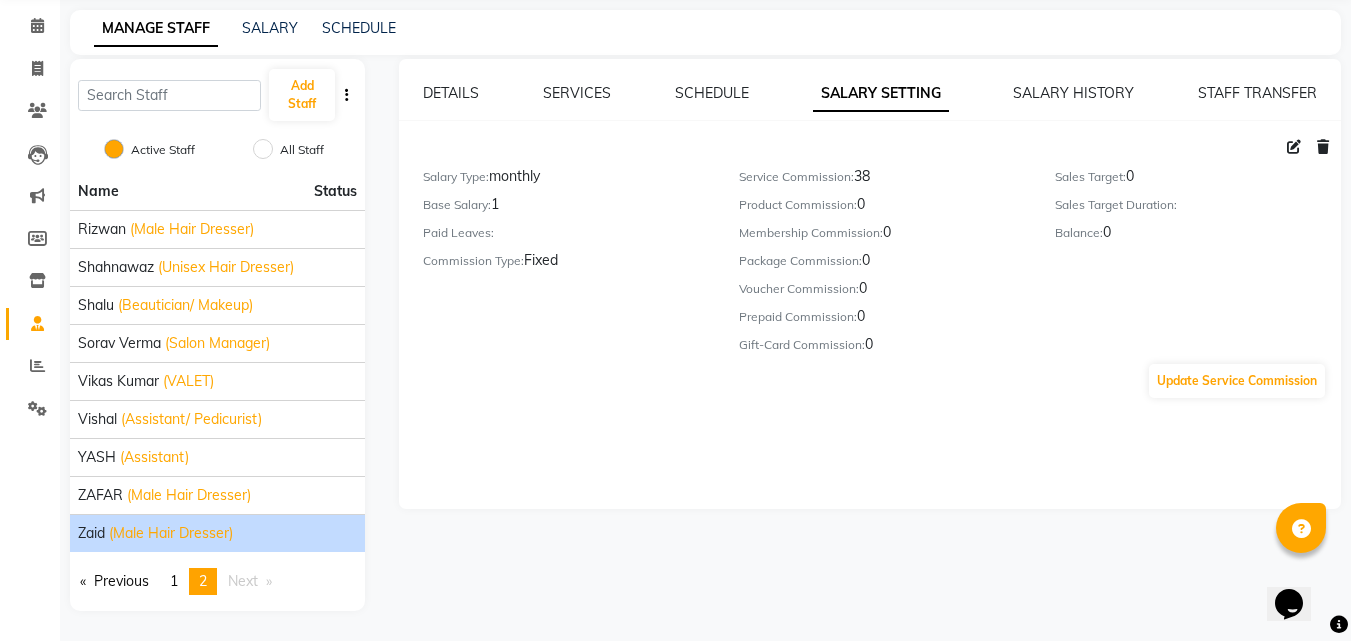 click on "DETAILS SERVICES SCHEDULE SALARY SETTING SALARY HISTORY STAFF TRANSFER Salary Type:   monthly  Base Salary:   1  Paid Leaves:     Commission Type:   Fixed  Service Commission:   38  Product Commission:   0  Membership Commission:   0  Package Commission:   0  Voucher Commission:   0  Prepaid Commission:   0  Gift-Card Commission:   0  Sales Target:   0  Sales Target Duration:     Balance:   0  Update Service Commission" 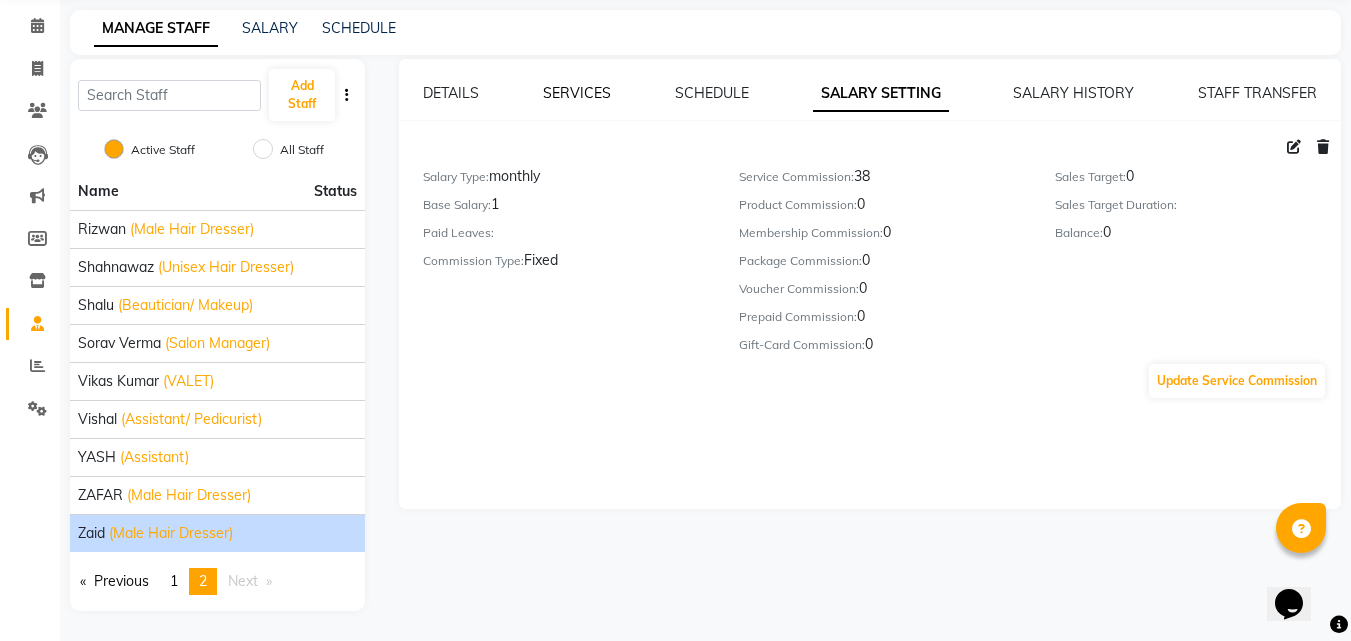 click on "SERVICES" 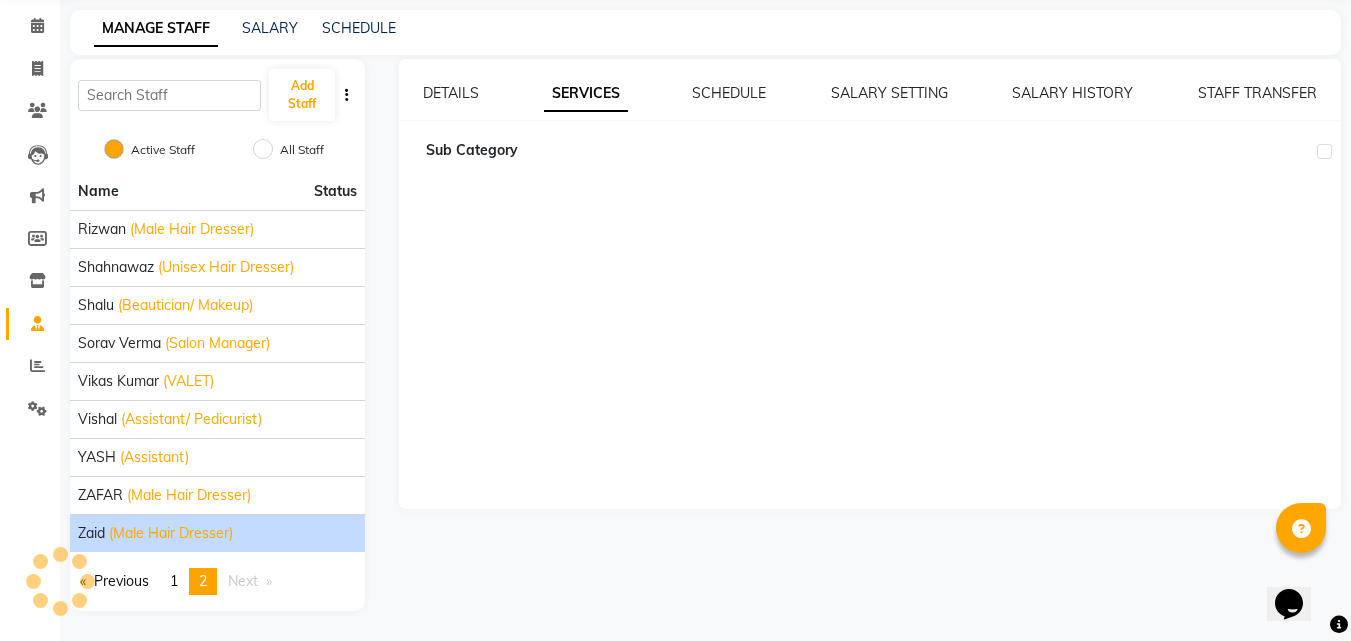 scroll, scrollTop: 115, scrollLeft: 0, axis: vertical 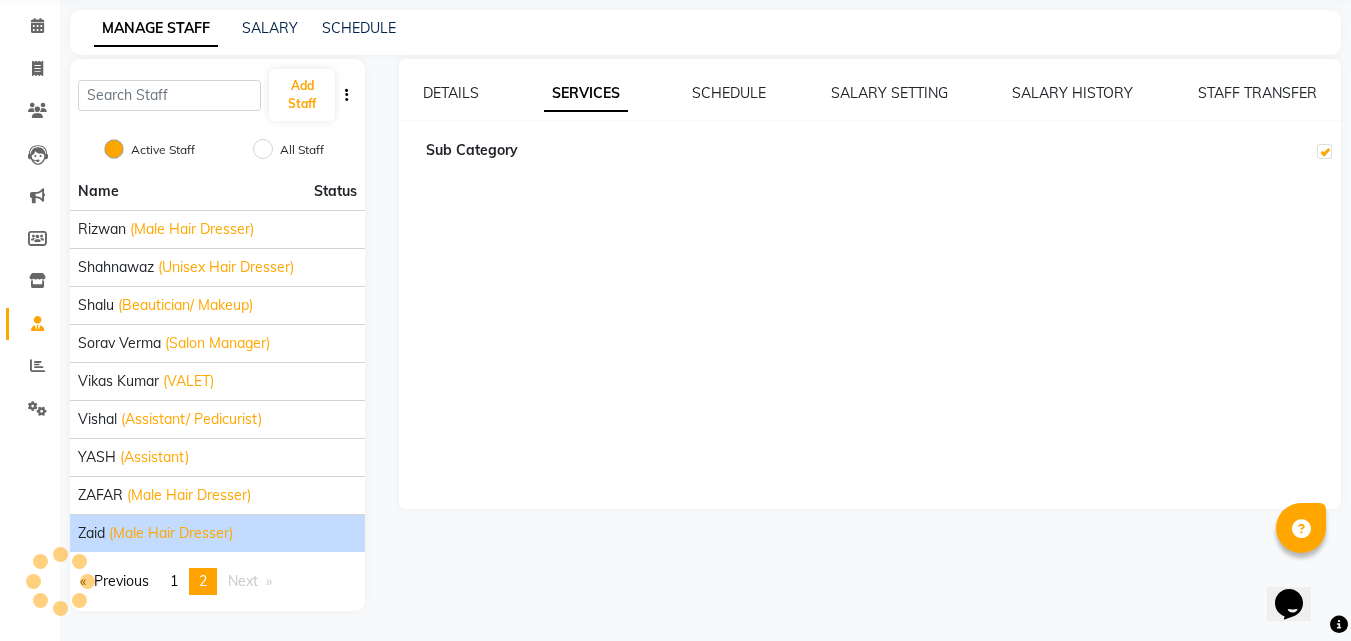 checkbox on "true" 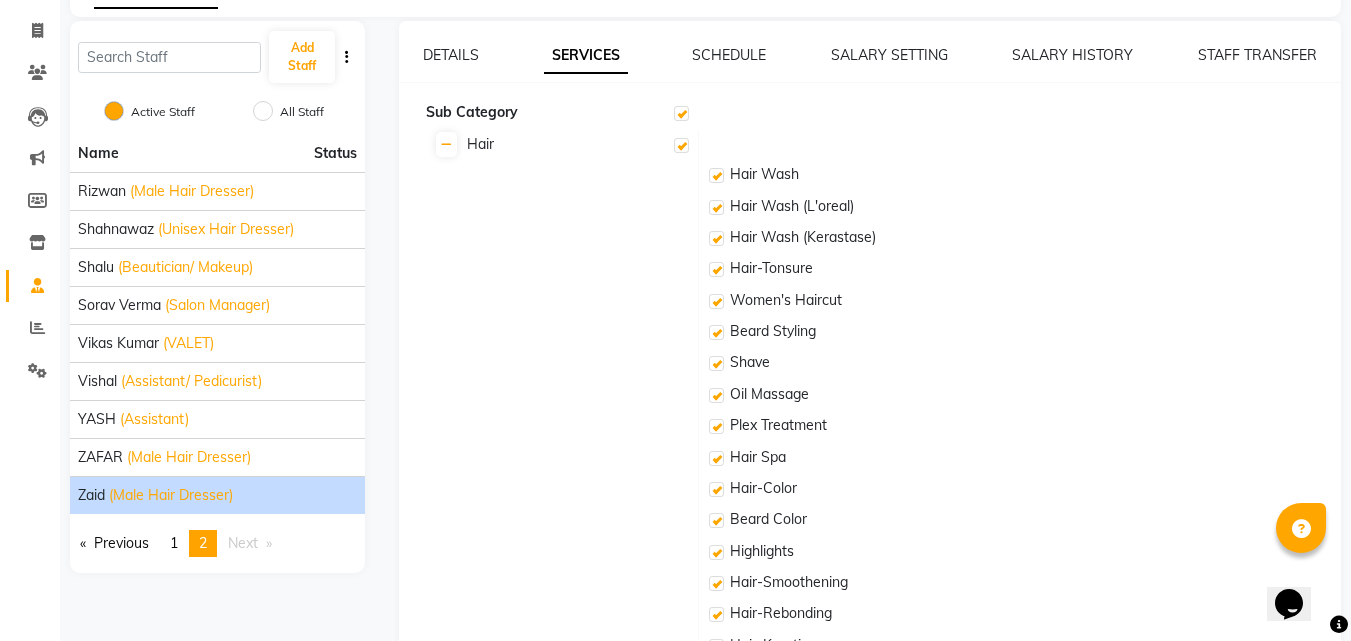 click on "DETAILS SERVICES SCHEDULE SALARY SETTING SALARY HISTORY STAFF TRANSFER  Sub Category  Hair Hair Wash Hair Wash (L'oreal) Hair Wash (Kerastase) Hair-Tonsure Women's Haircut Beard Styling Shave Oil Massage Plex Treatment Hair Spa Hair-Color Beard Color Highlights Hair-Smoothening Hair-Rebonding Hair-Keratin Hair-Botox Hair-Perming Up Style Ironing  Curling Tongs Blow Dry Child's Hair Cut  Men's Hair Styling Men's Hair Cut  Face Hand & Feet Body Make-Up Nails" 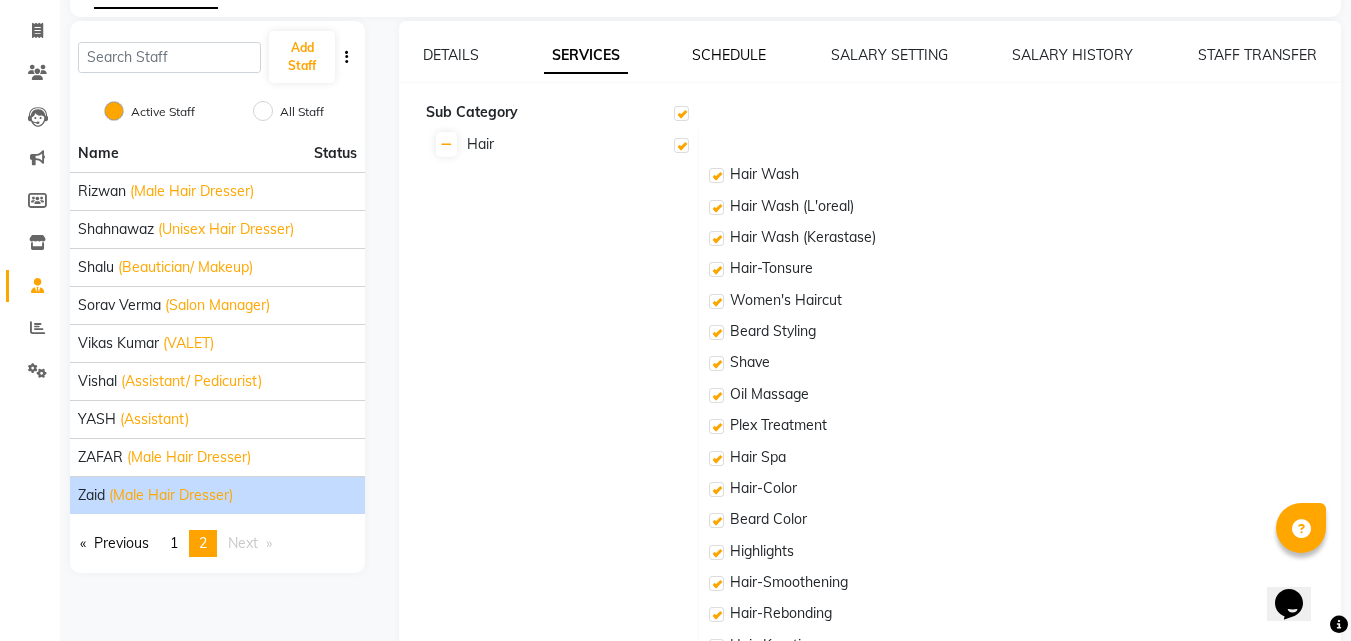 click on "SCHEDULE" 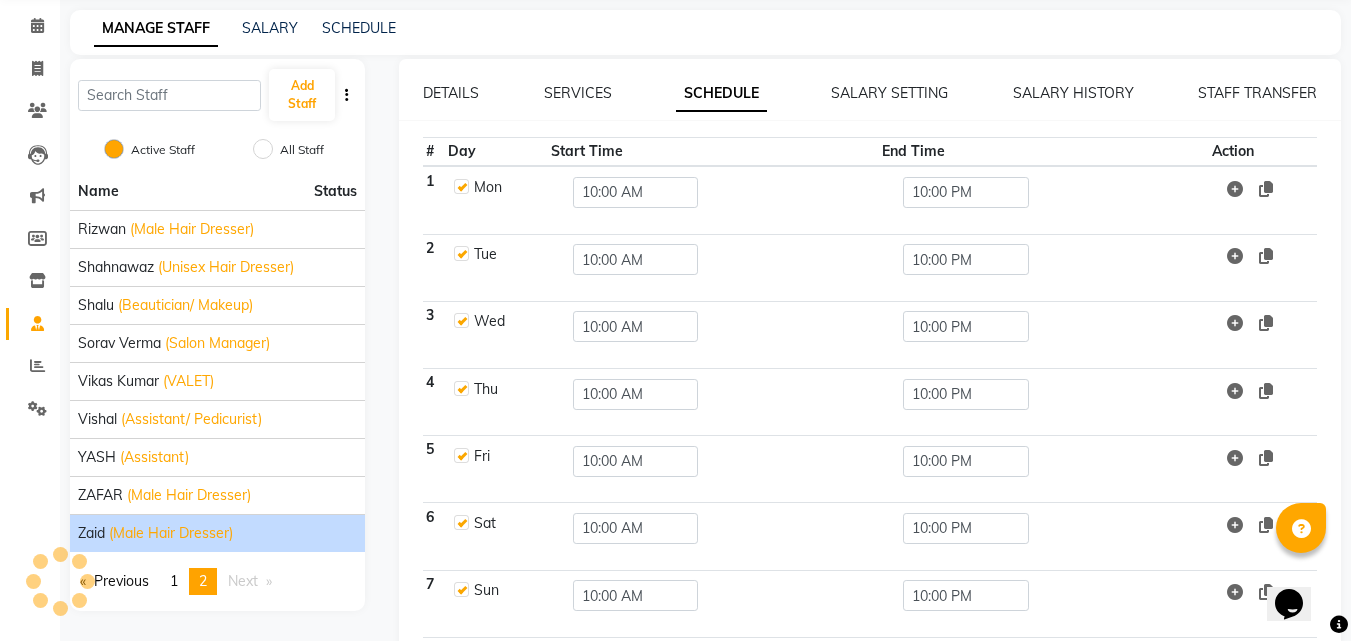 scroll, scrollTop: 115, scrollLeft: 0, axis: vertical 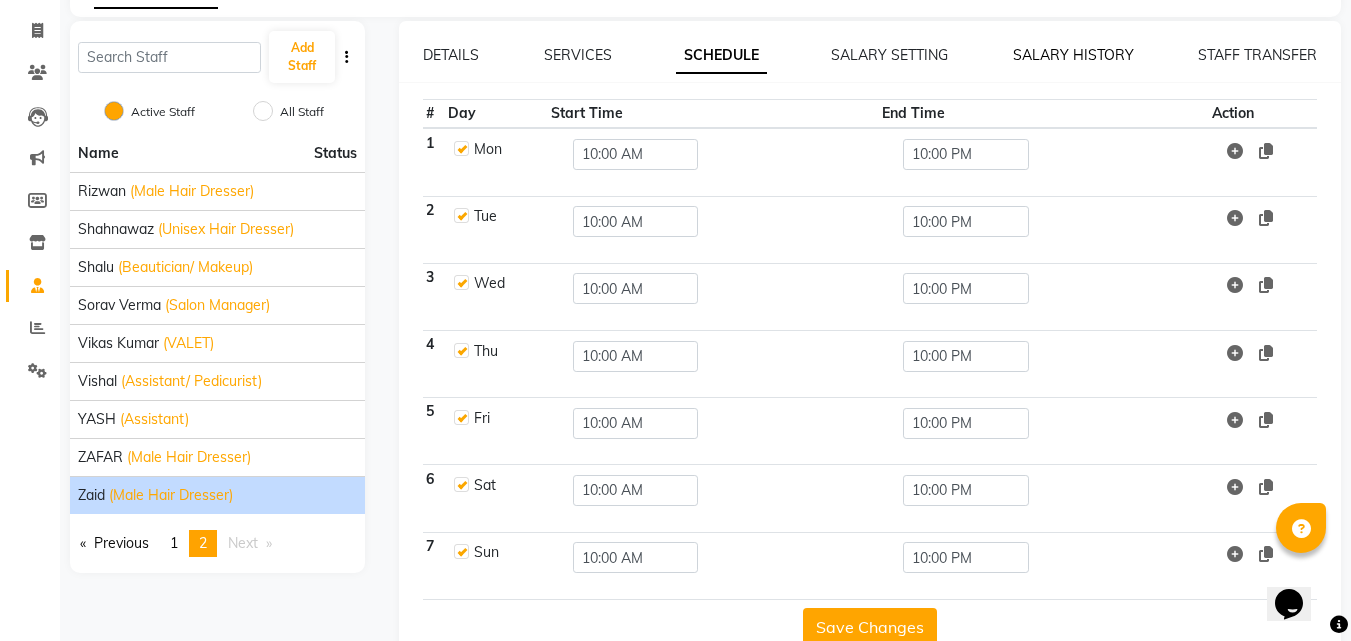 click on "SALARY HISTORY" 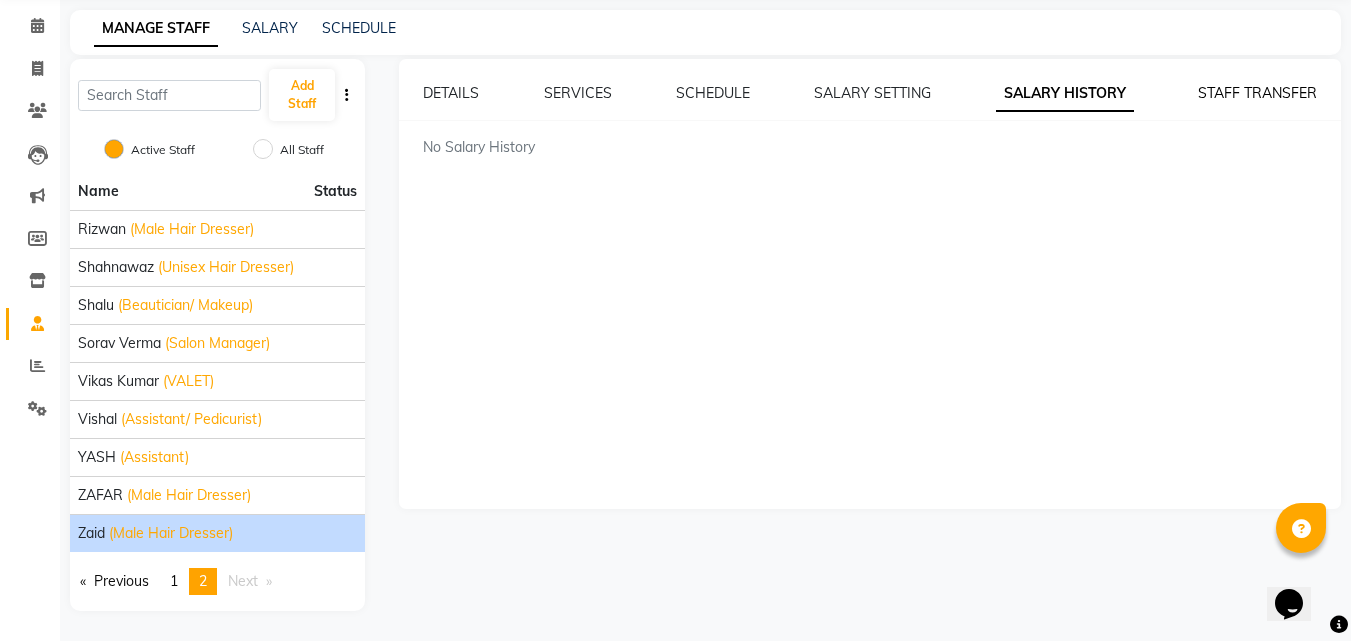 click on "STAFF TRANSFER" 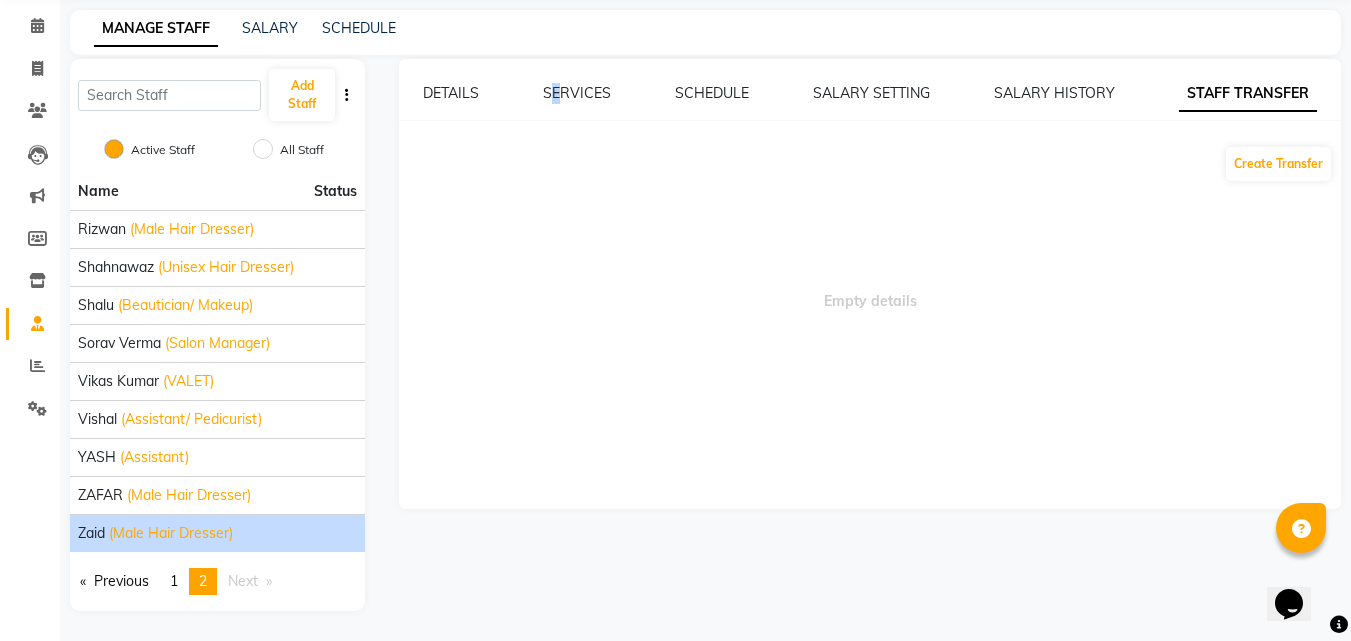 click on "DETAILS SERVICES SCHEDULE SALARY SETTING SALARY HISTORY STAFF TRANSFER Create Transfer  Empty details" 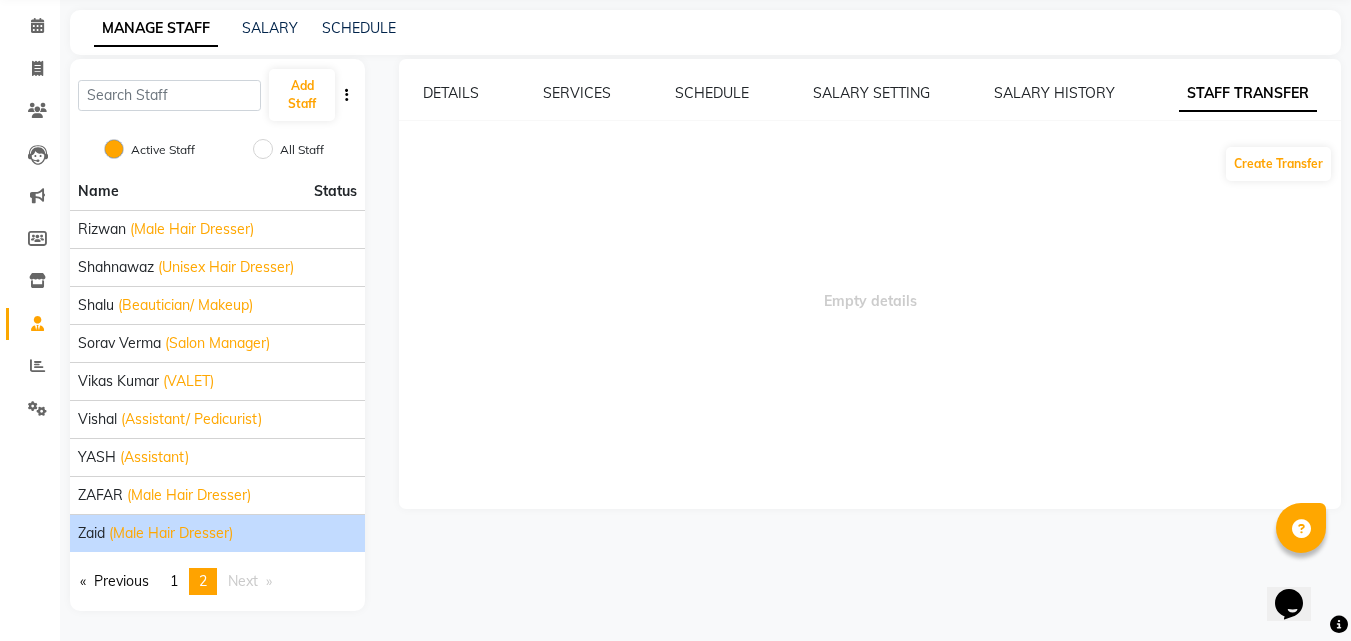 click on "DETAILS SERVICES SCHEDULE SALARY SETTING SALARY HISTORY STAFF TRANSFER Create Transfer  Empty details" 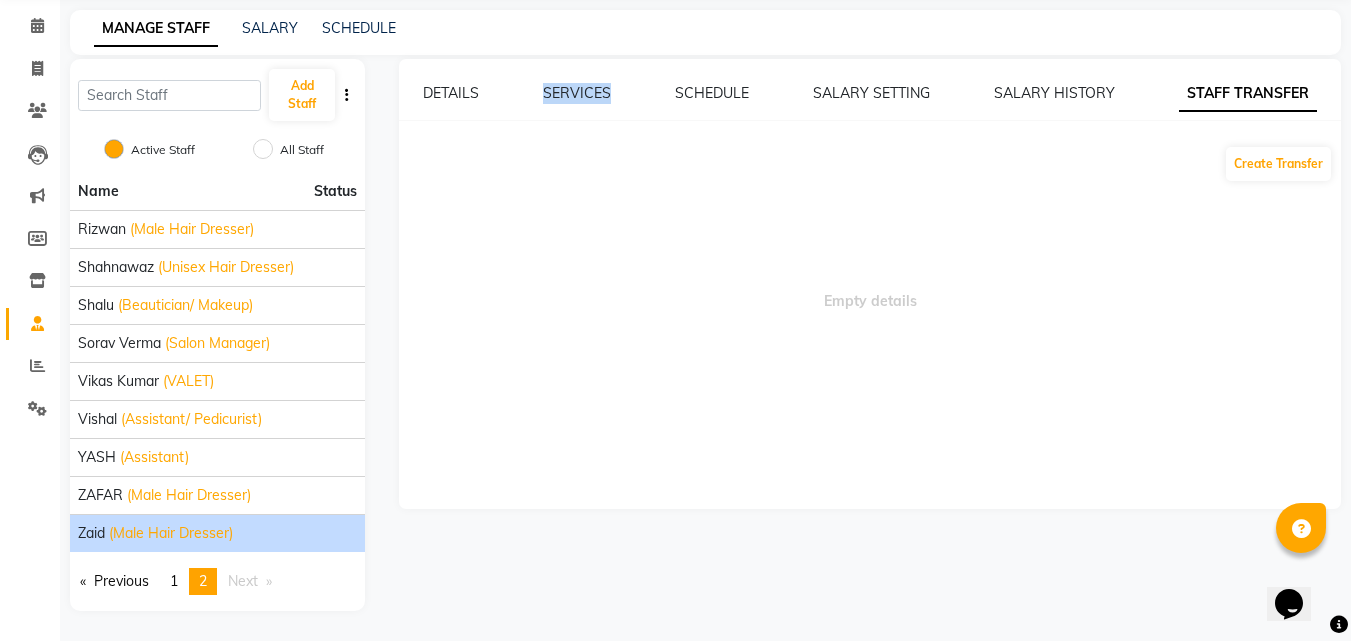 click on "DETAILS SERVICES SCHEDULE SALARY SETTING SALARY HISTORY STAFF TRANSFER Create Transfer  Empty details" 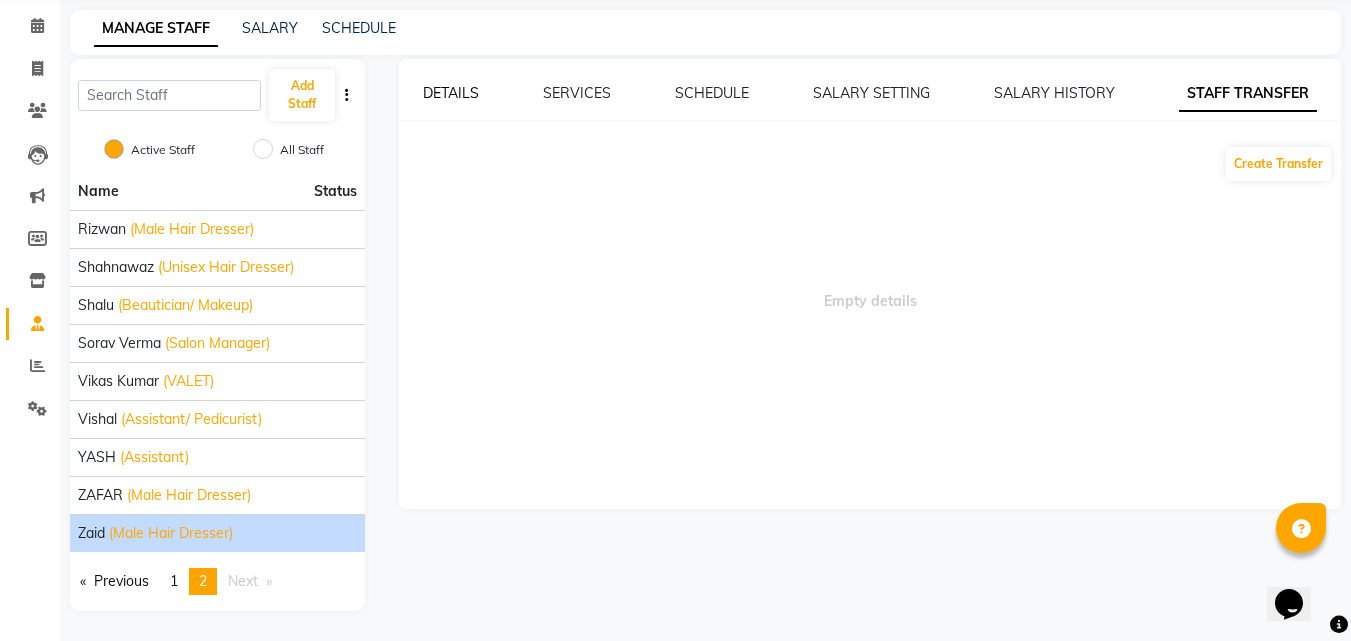click on "DETAILS" 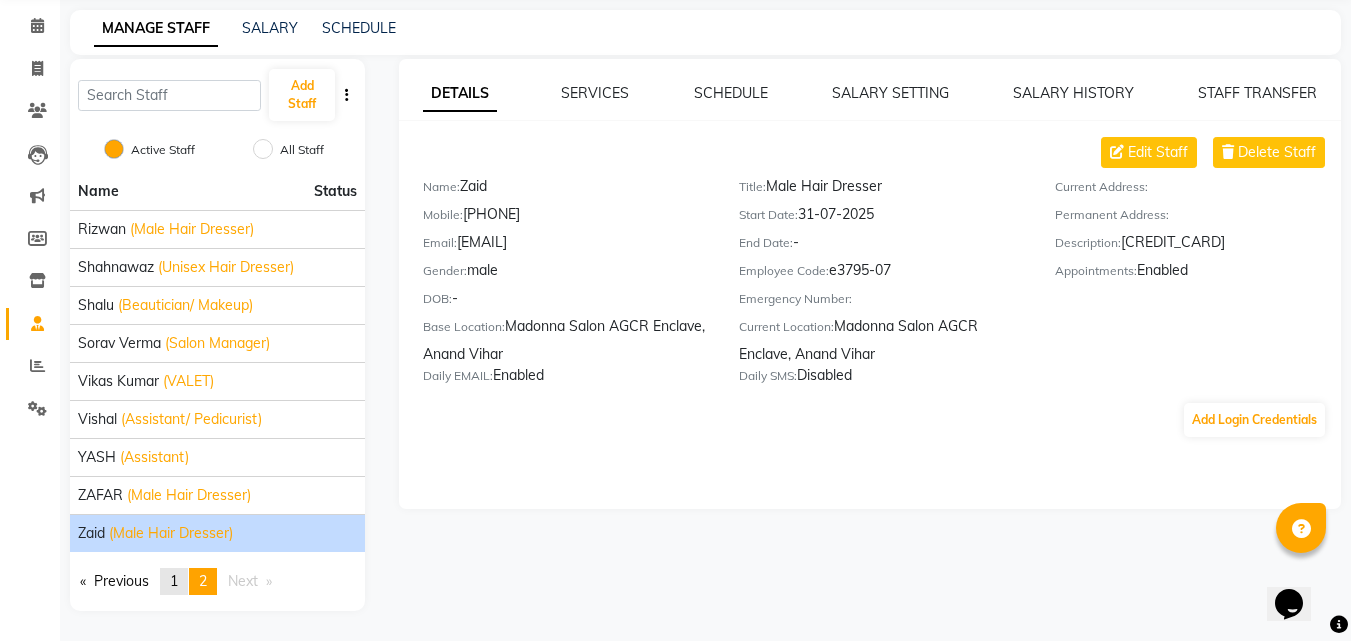click on "page  1" at bounding box center (174, 581) 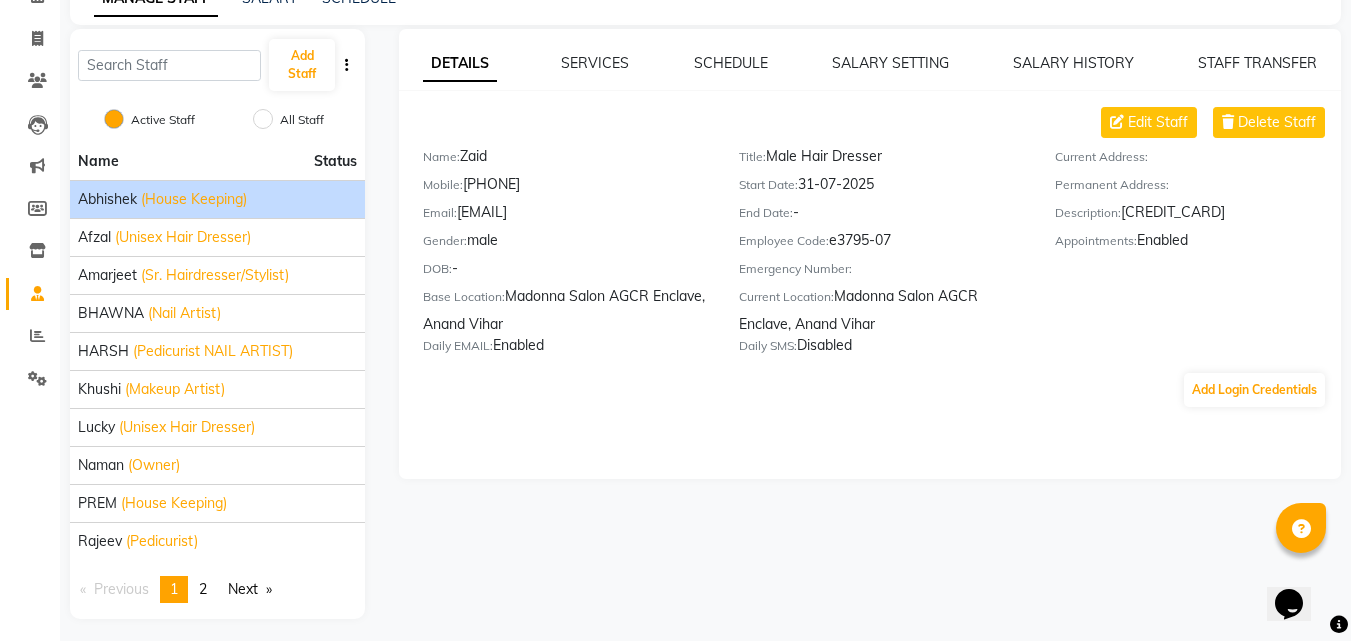 scroll, scrollTop: 115, scrollLeft: 0, axis: vertical 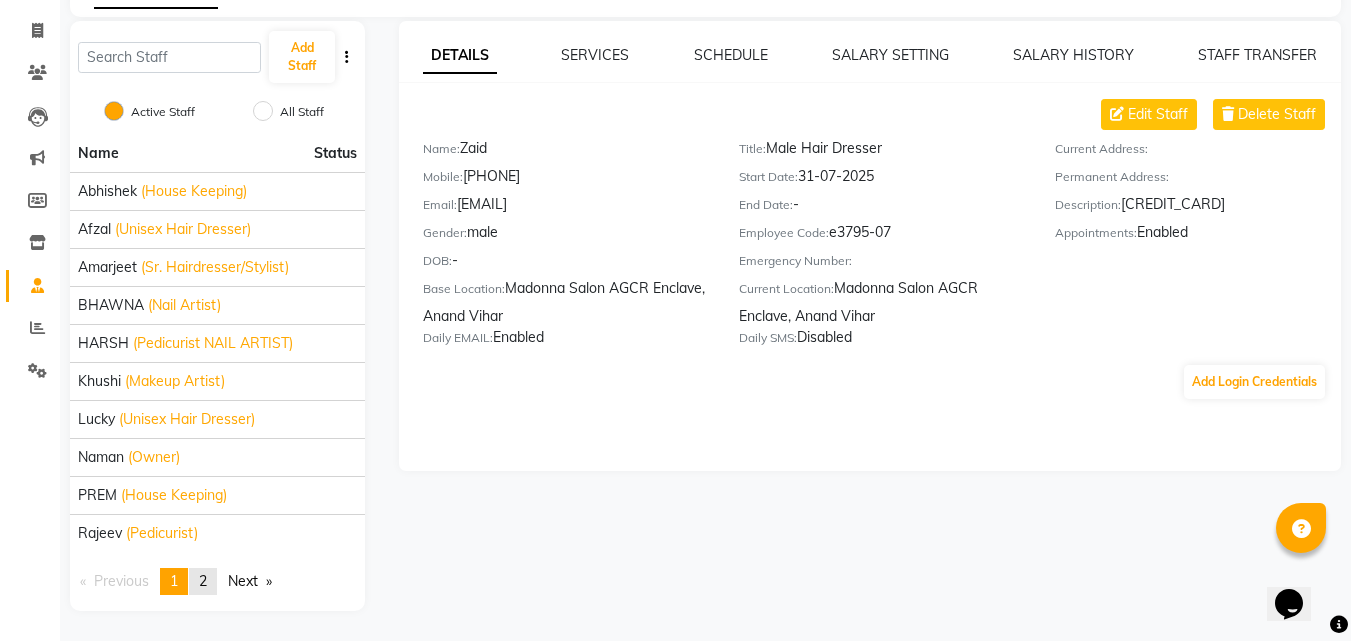 click on "2" at bounding box center [203, 581] 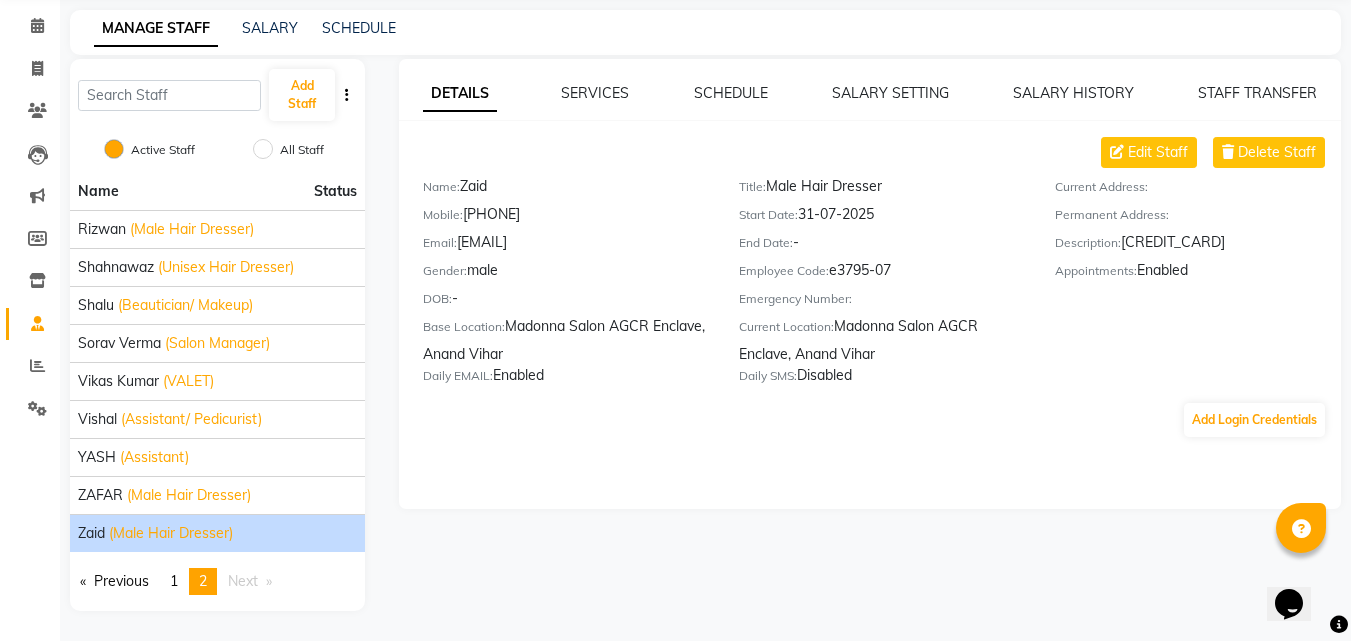 scroll, scrollTop: 77, scrollLeft: 0, axis: vertical 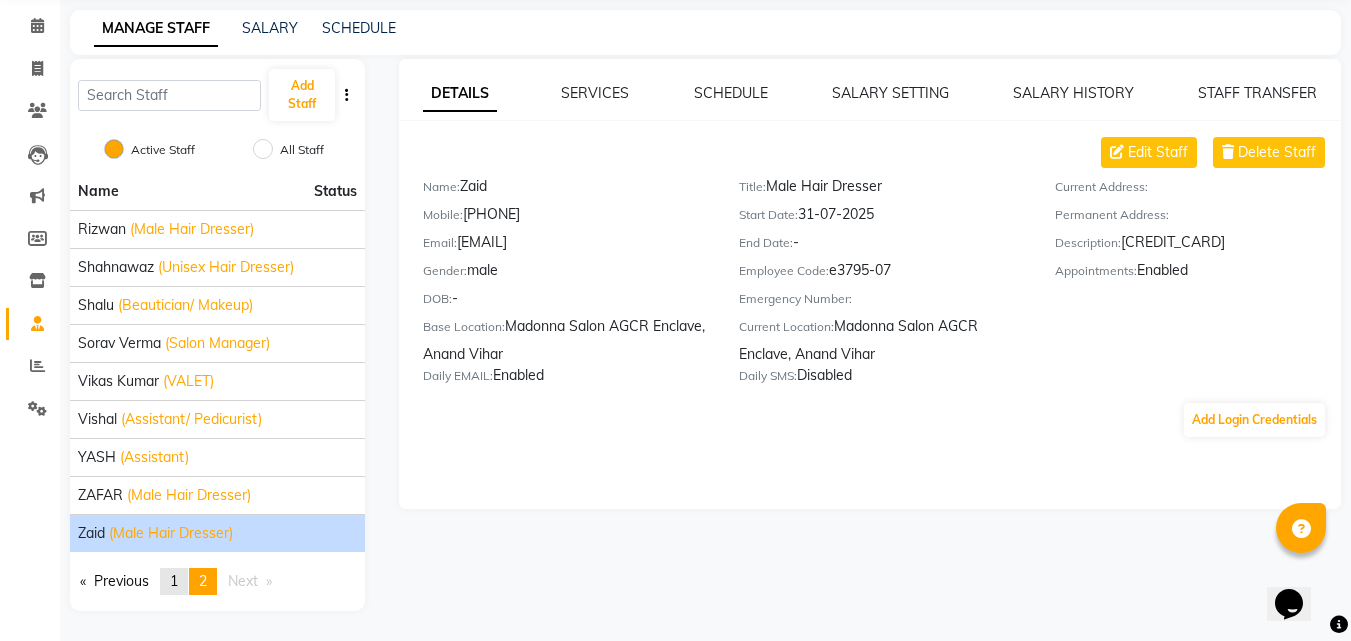 click on "1" at bounding box center (174, 581) 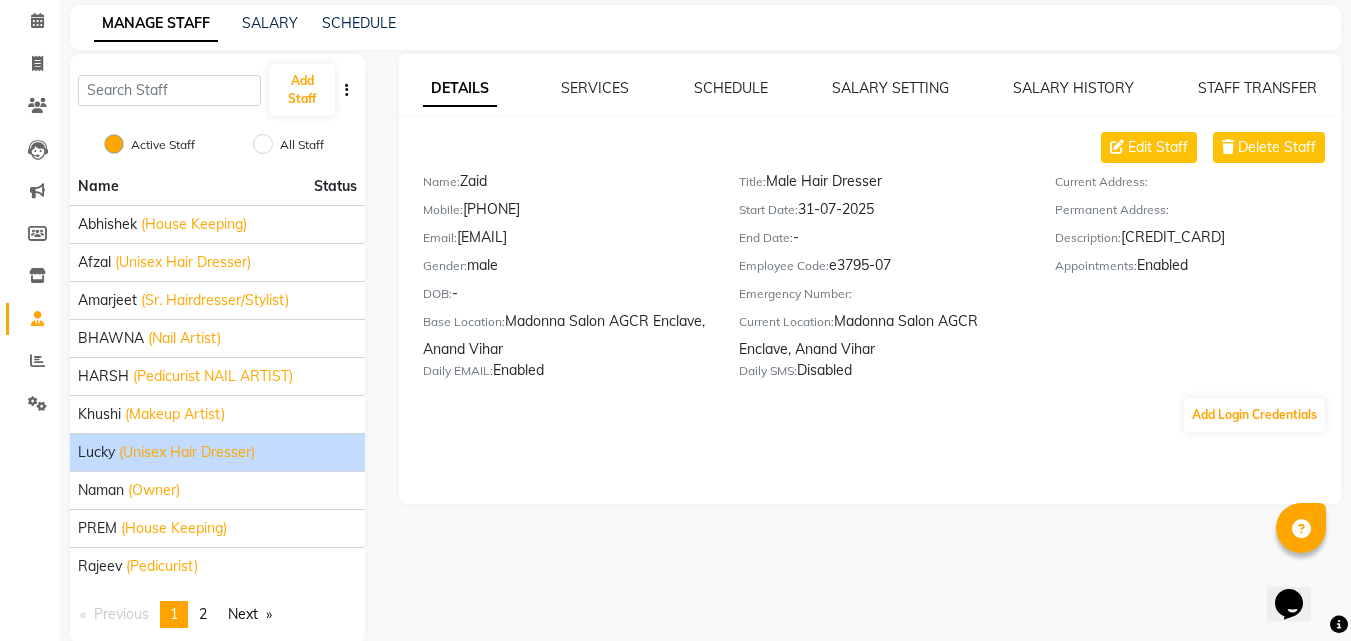 scroll, scrollTop: 115, scrollLeft: 0, axis: vertical 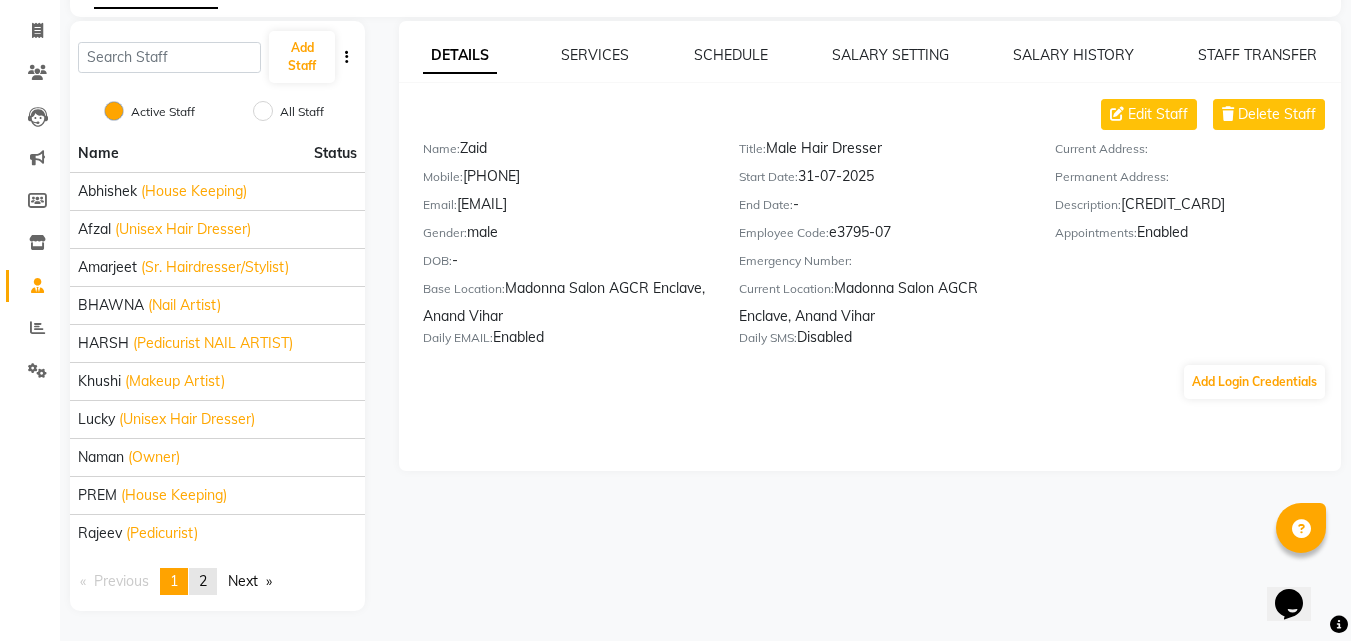 click on "2" at bounding box center (203, 581) 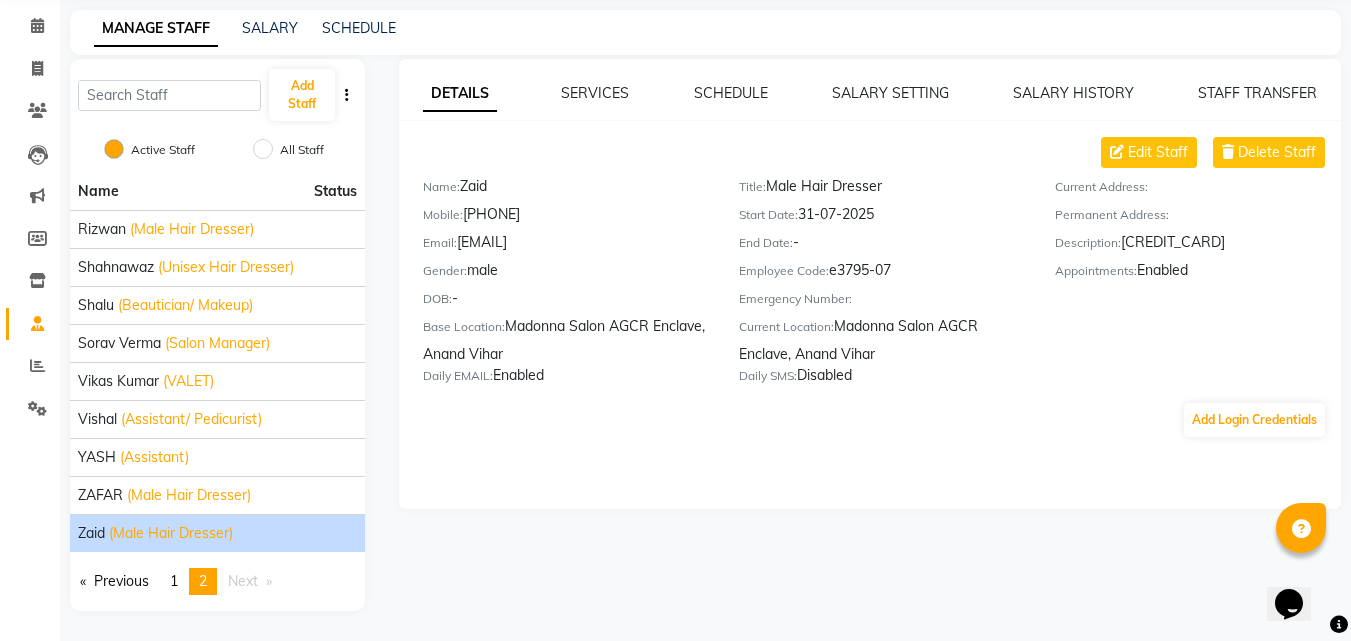 scroll, scrollTop: 77, scrollLeft: 0, axis: vertical 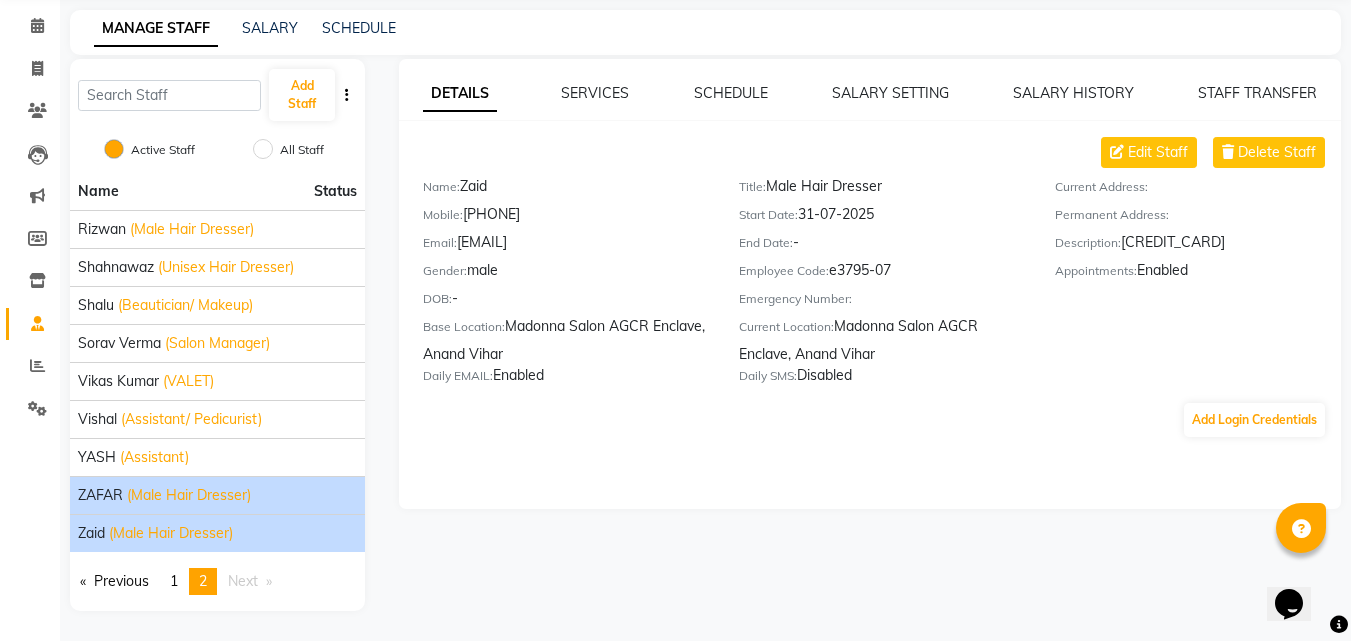 click on "[FIRST] (Male Hair Dresser)" 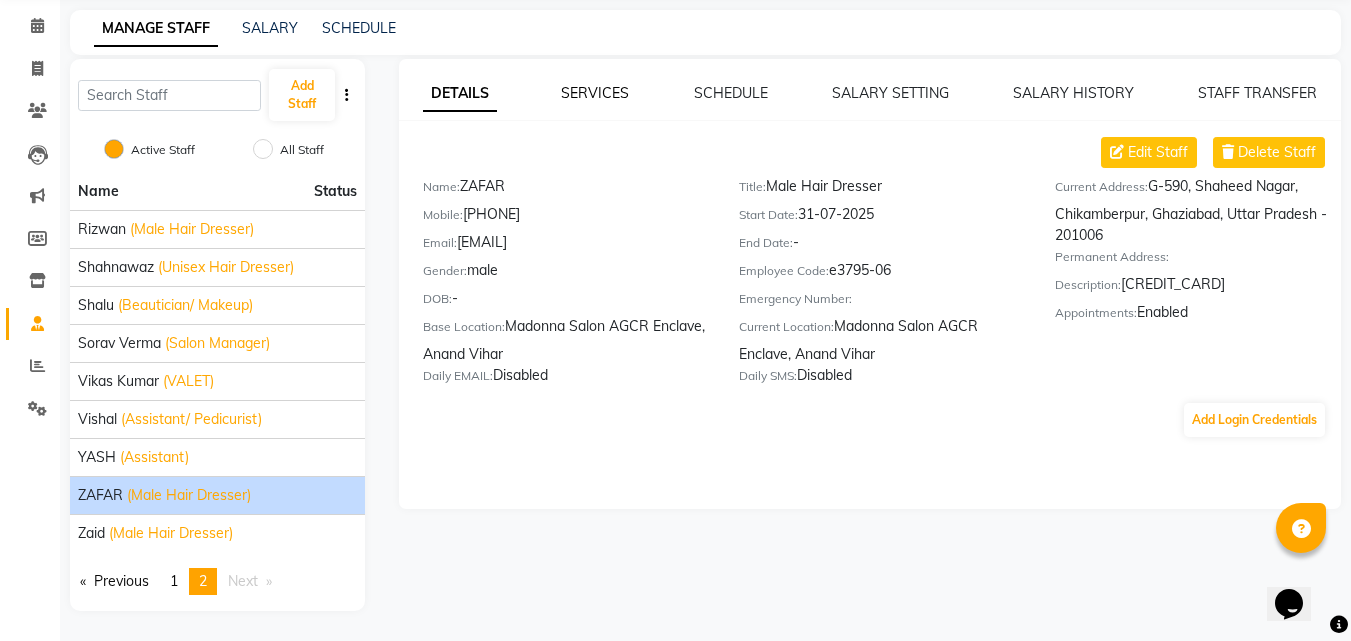 click on "SERVICES" 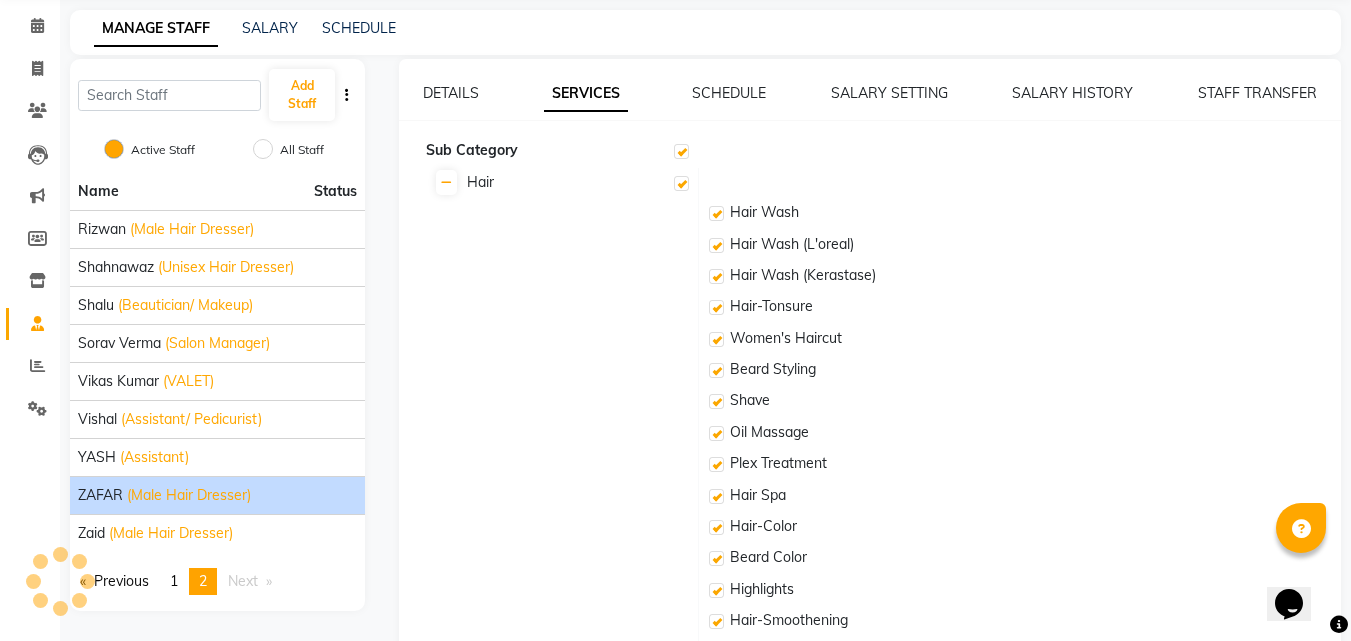 checkbox on "true" 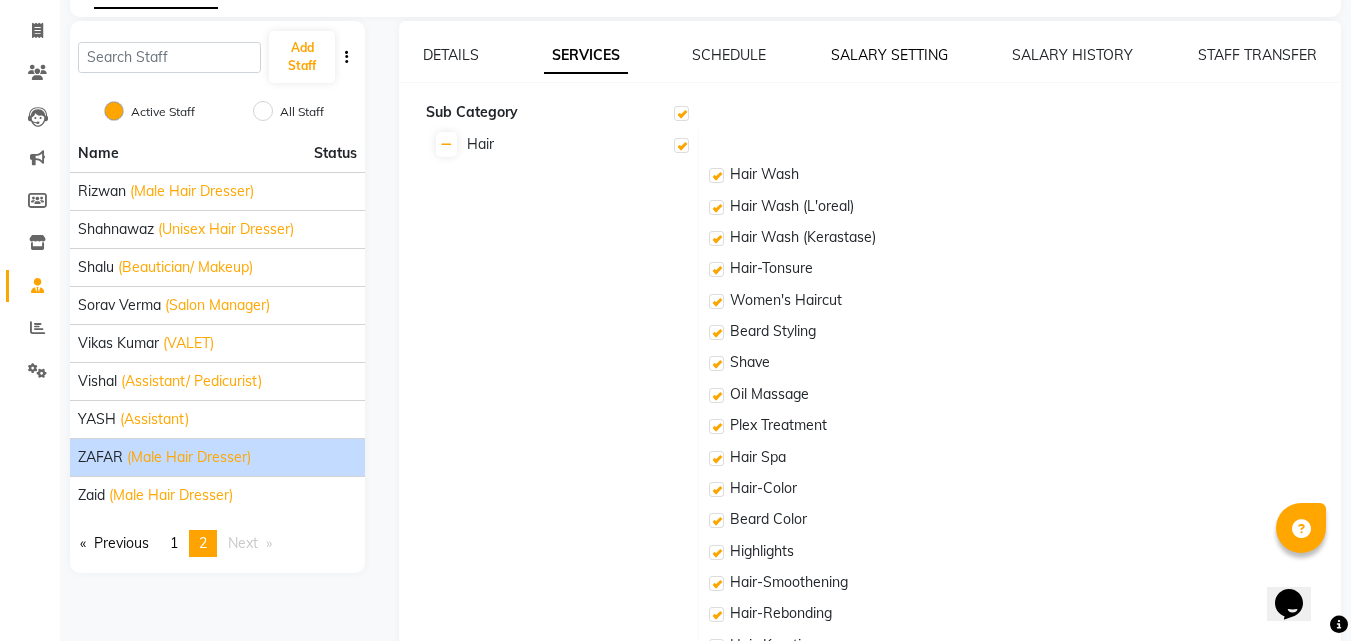 click on "SALARY SETTING" 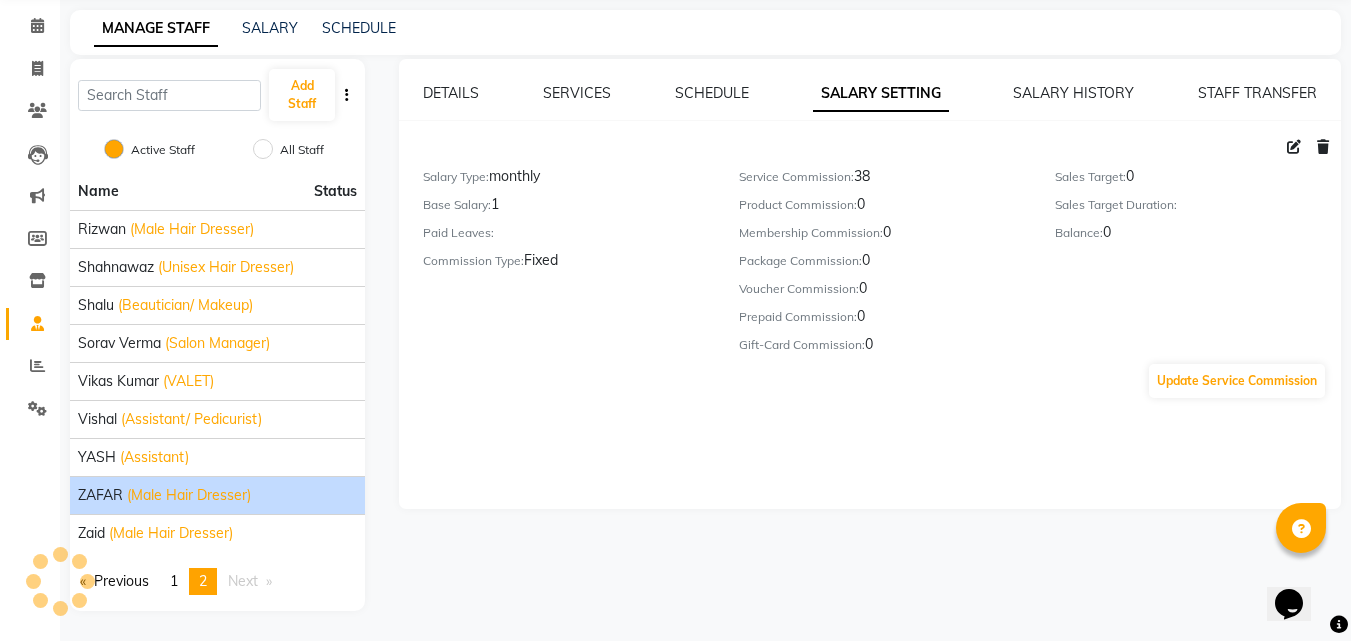 scroll, scrollTop: 77, scrollLeft: 0, axis: vertical 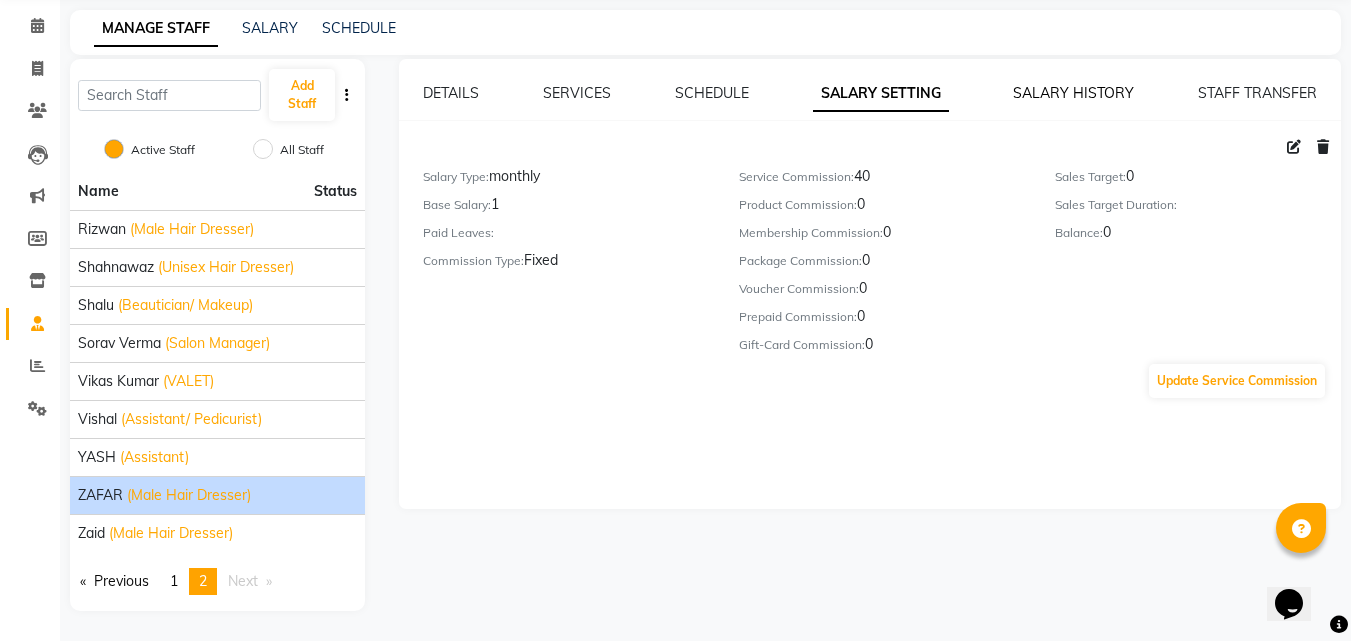 click on "SALARY HISTORY" 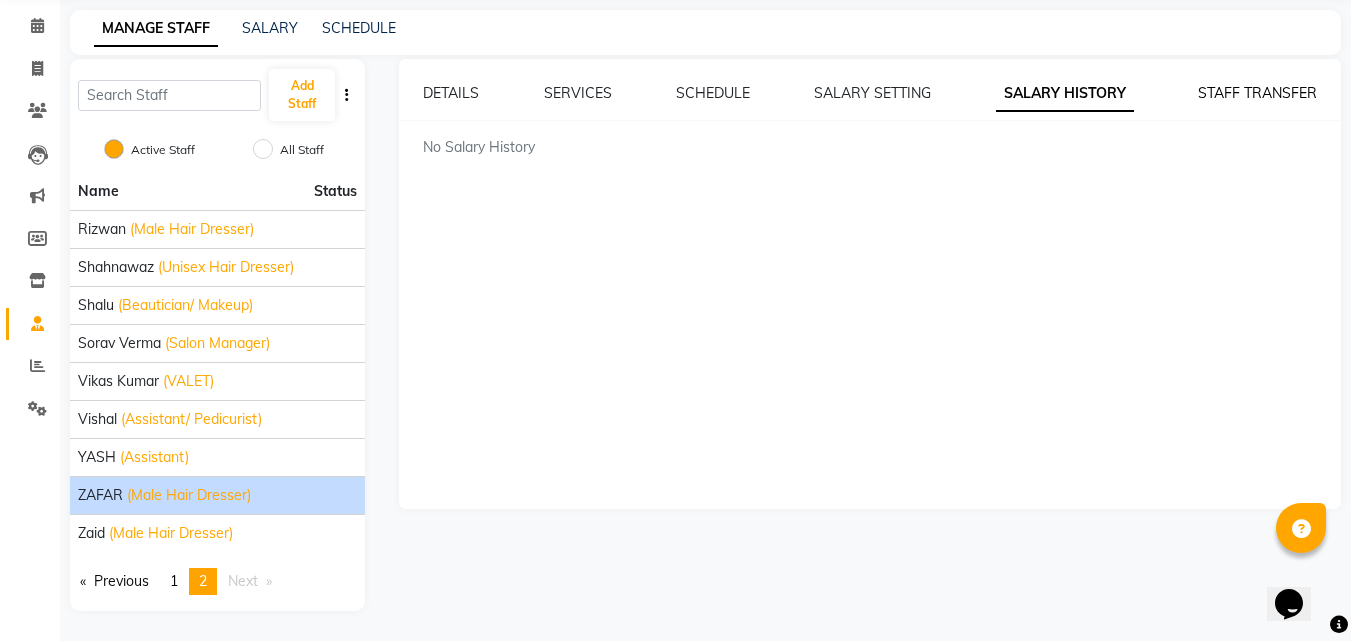 click on "STAFF TRANSFER" 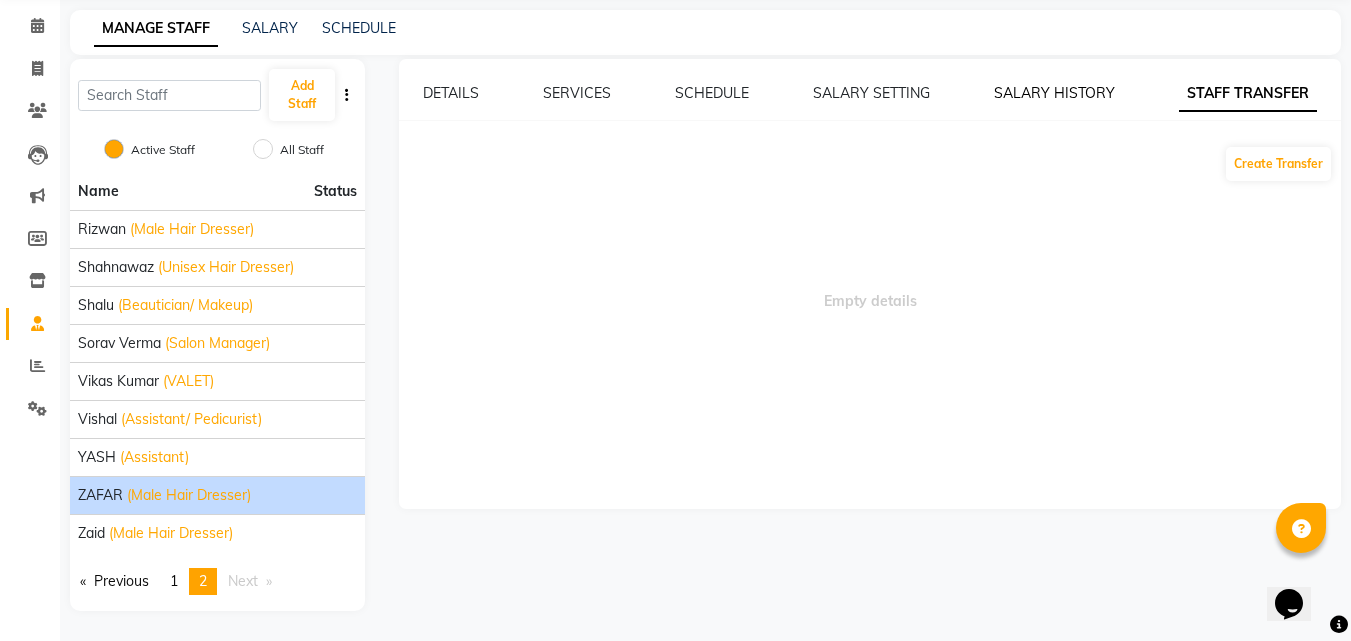 click on "SALARY HISTORY" 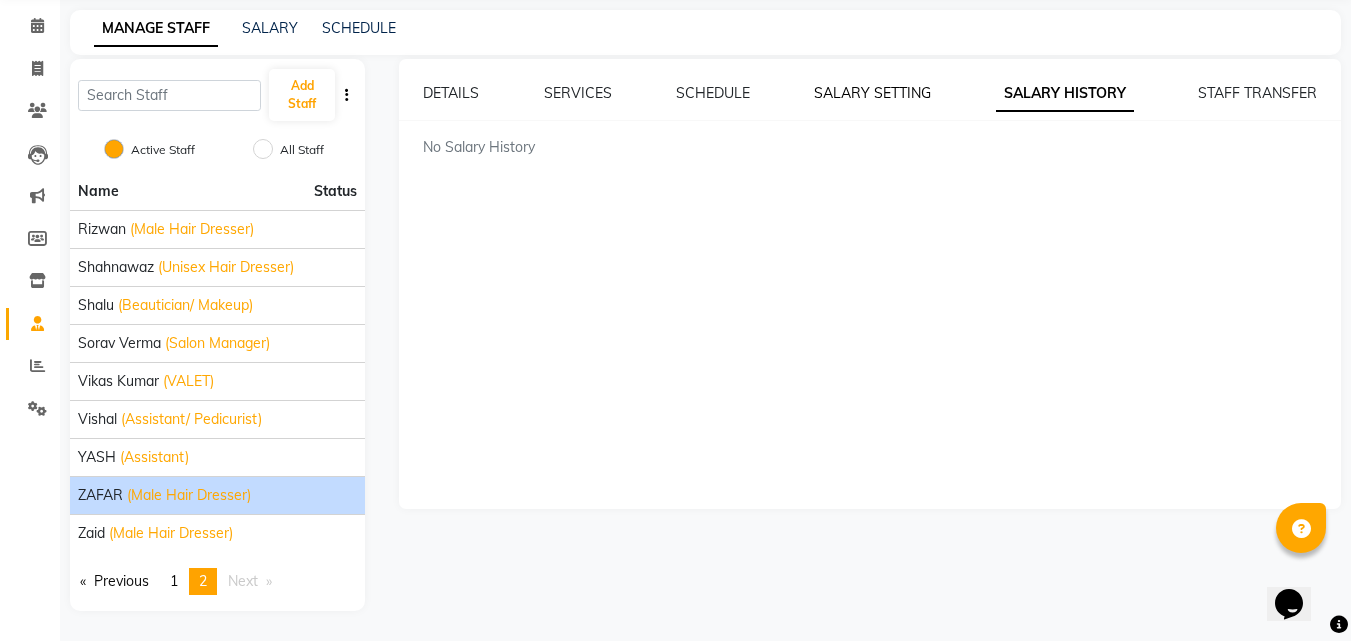 click on "SALARY SETTING" 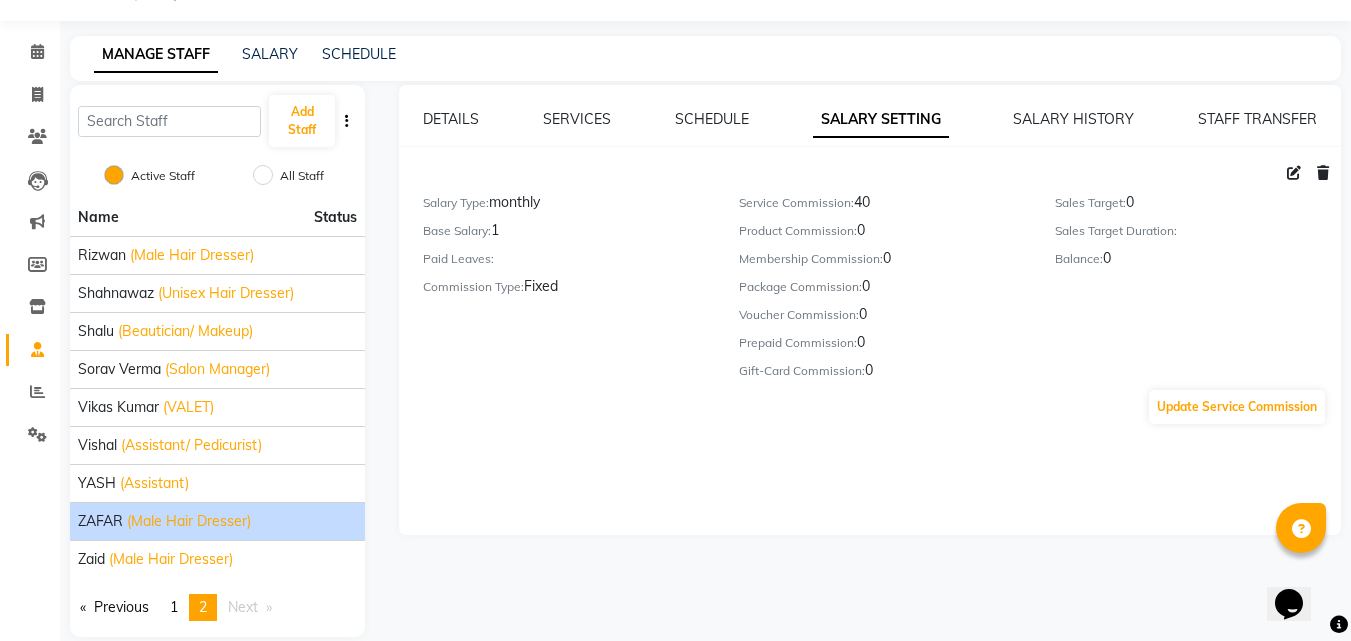 scroll, scrollTop: 77, scrollLeft: 0, axis: vertical 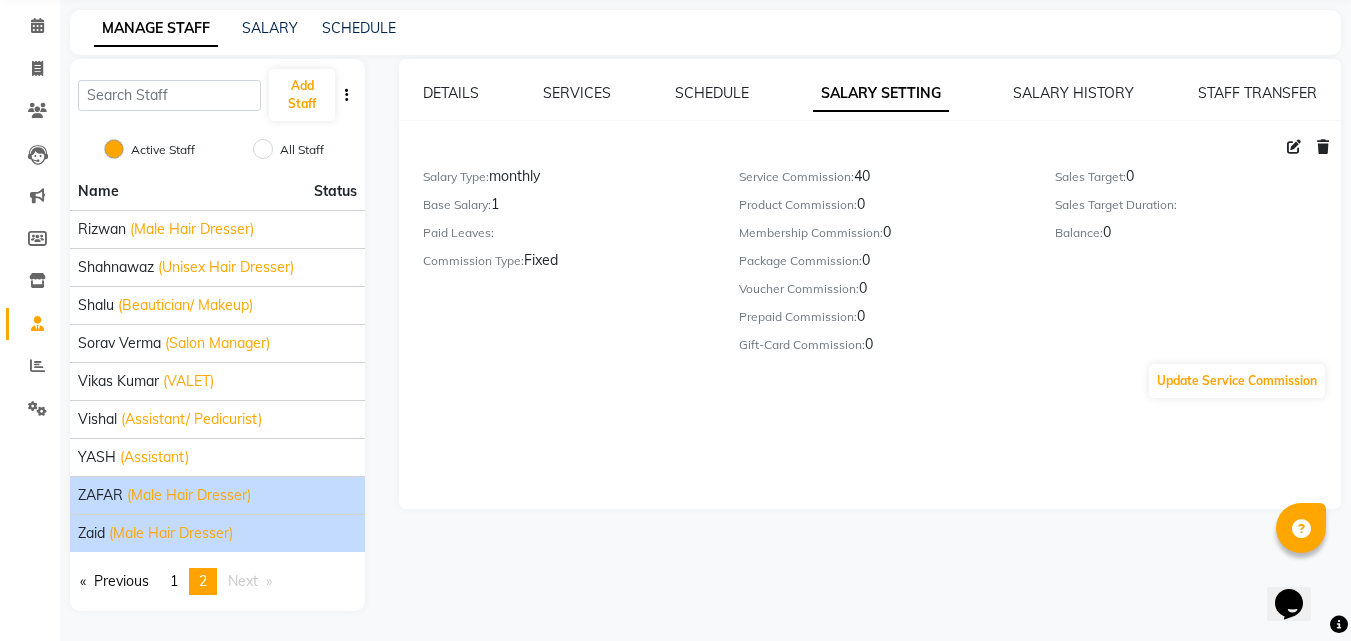 click on "Zaid (Male Hair Dresser)" 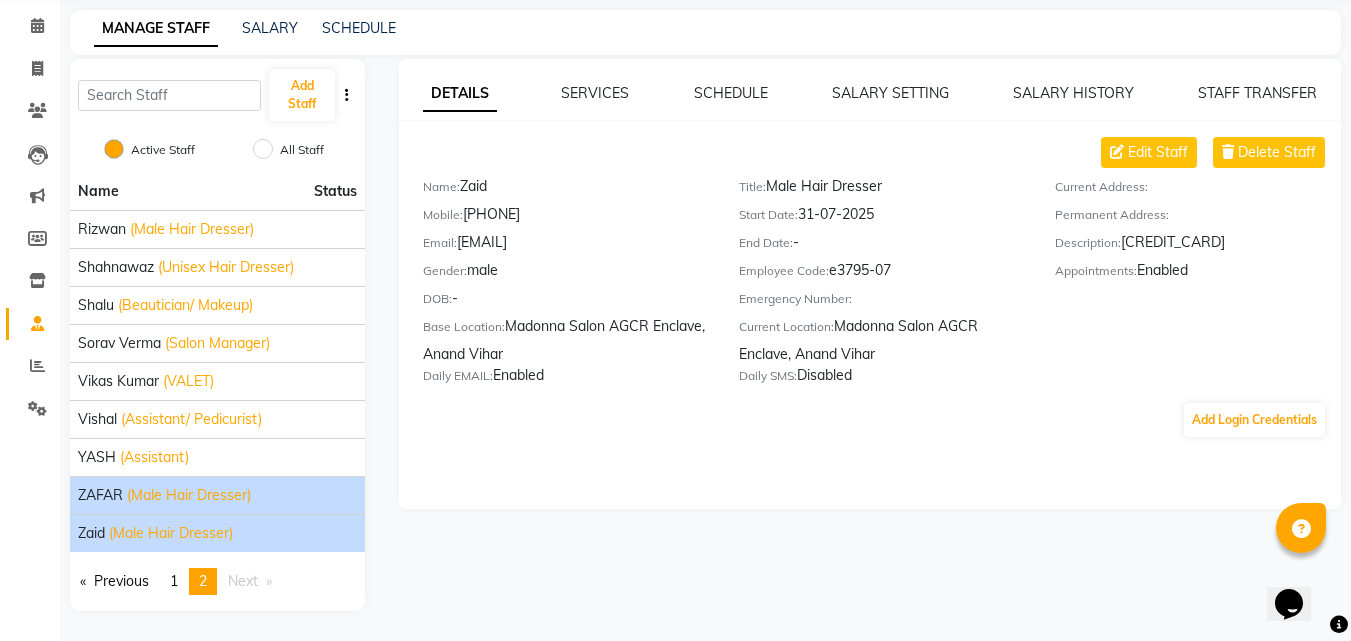 scroll, scrollTop: 0, scrollLeft: 0, axis: both 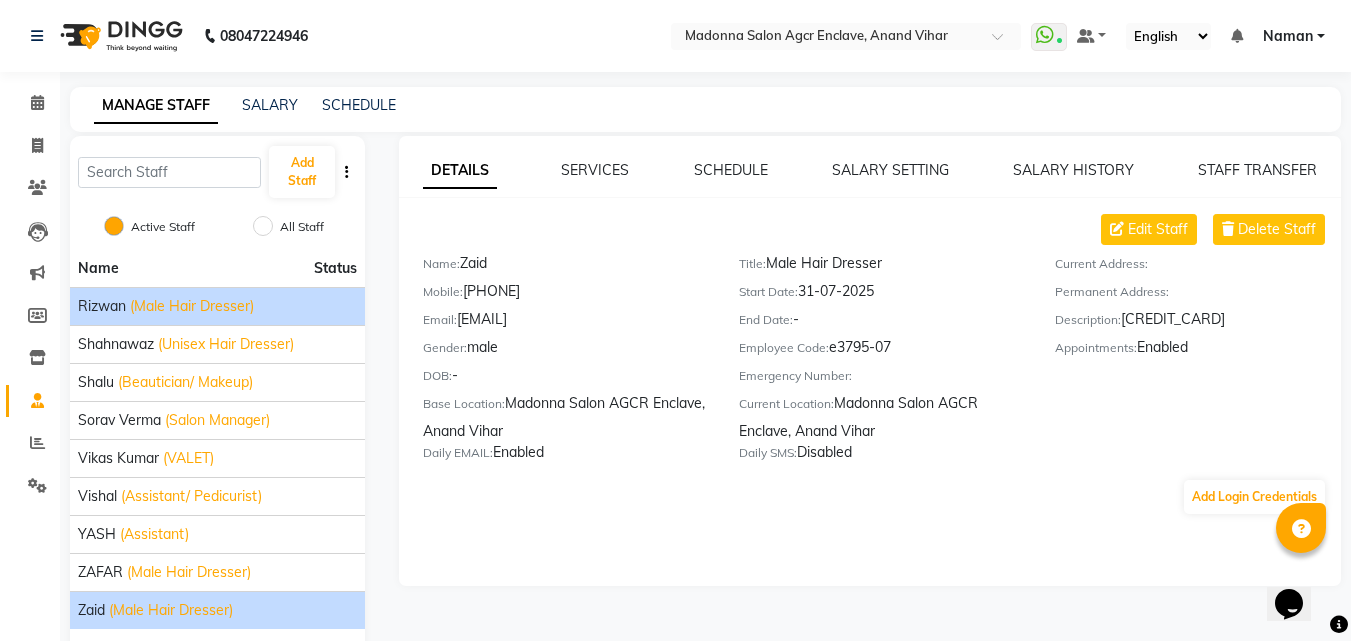 click on "Rizwan (Male Hair Dresser)" 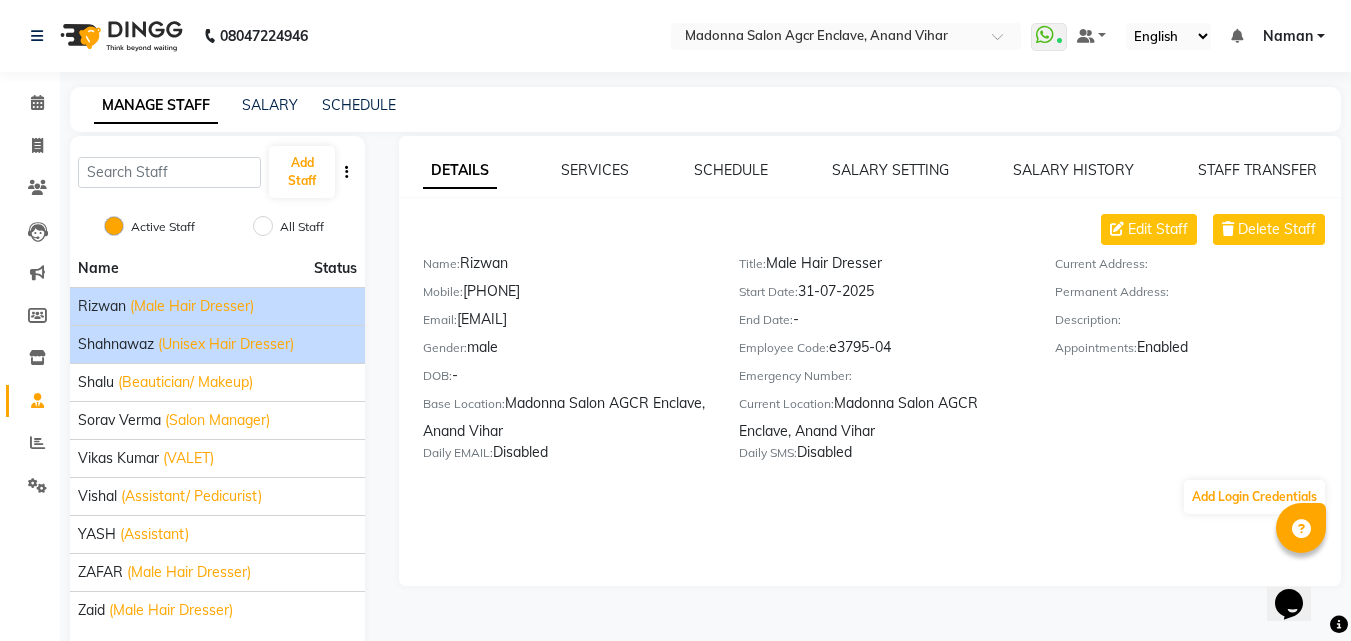 click on "(Unisex Hair Dresser)" 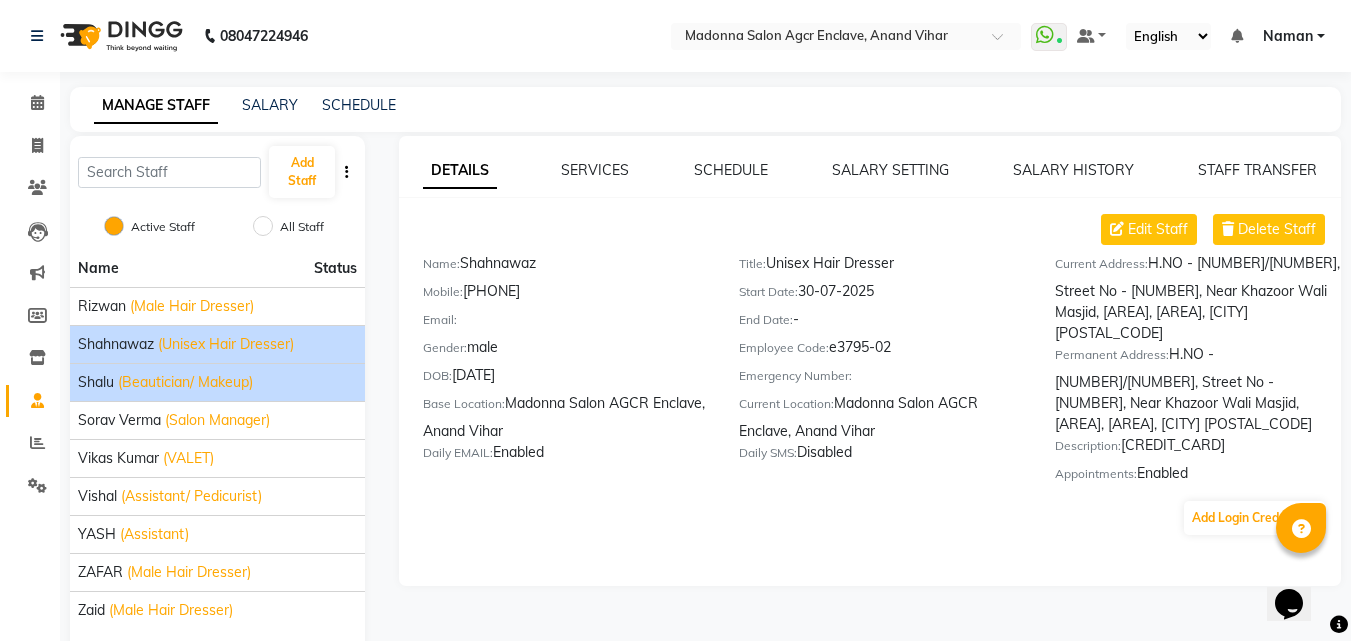 click on "(Beautician/ Makeup)" 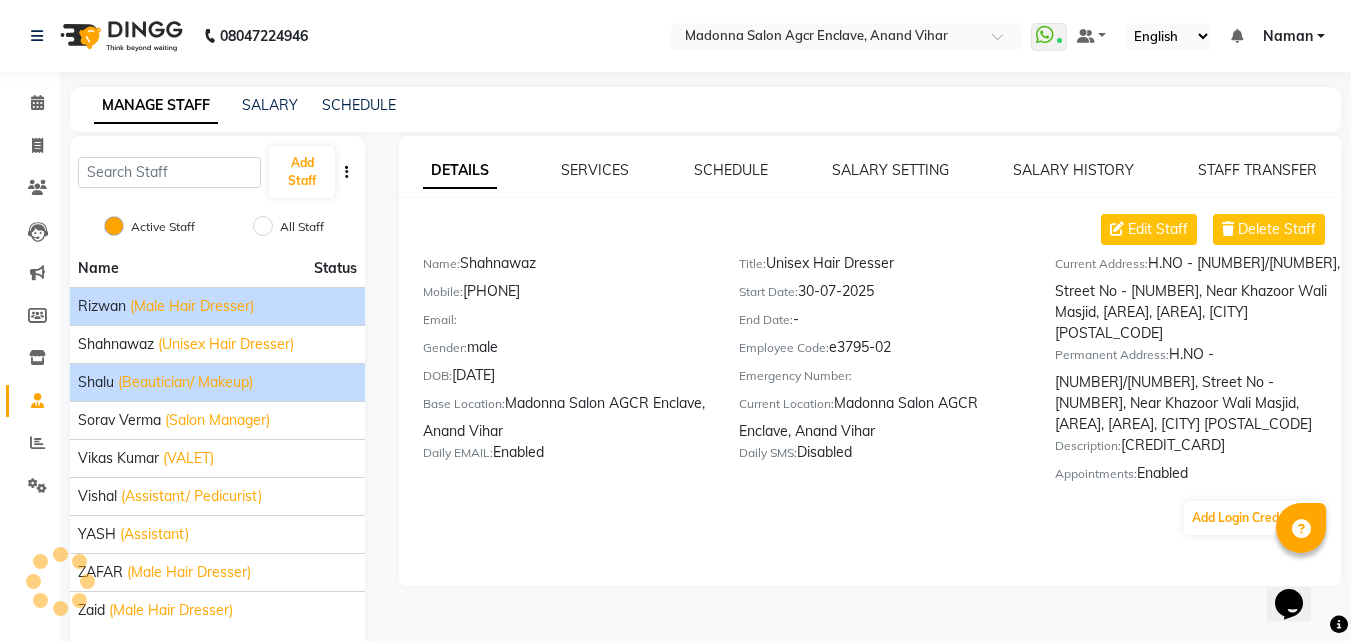 click on "(Male Hair Dresser)" 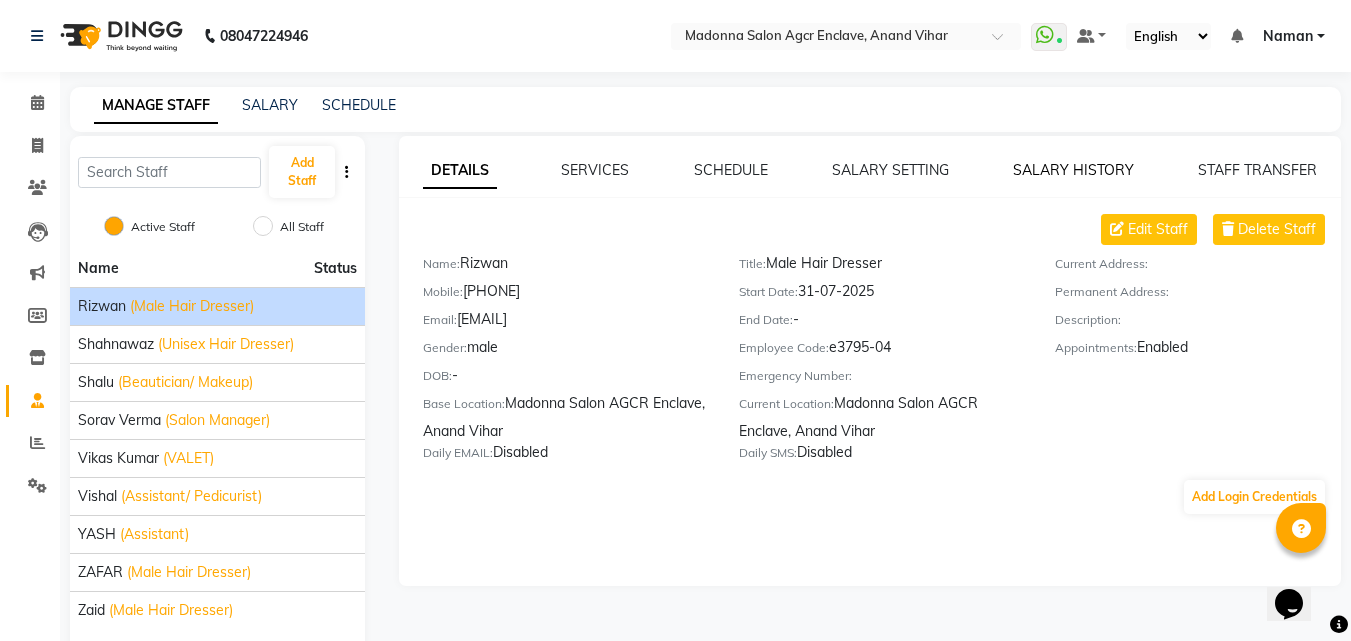 click on "SALARY HISTORY" 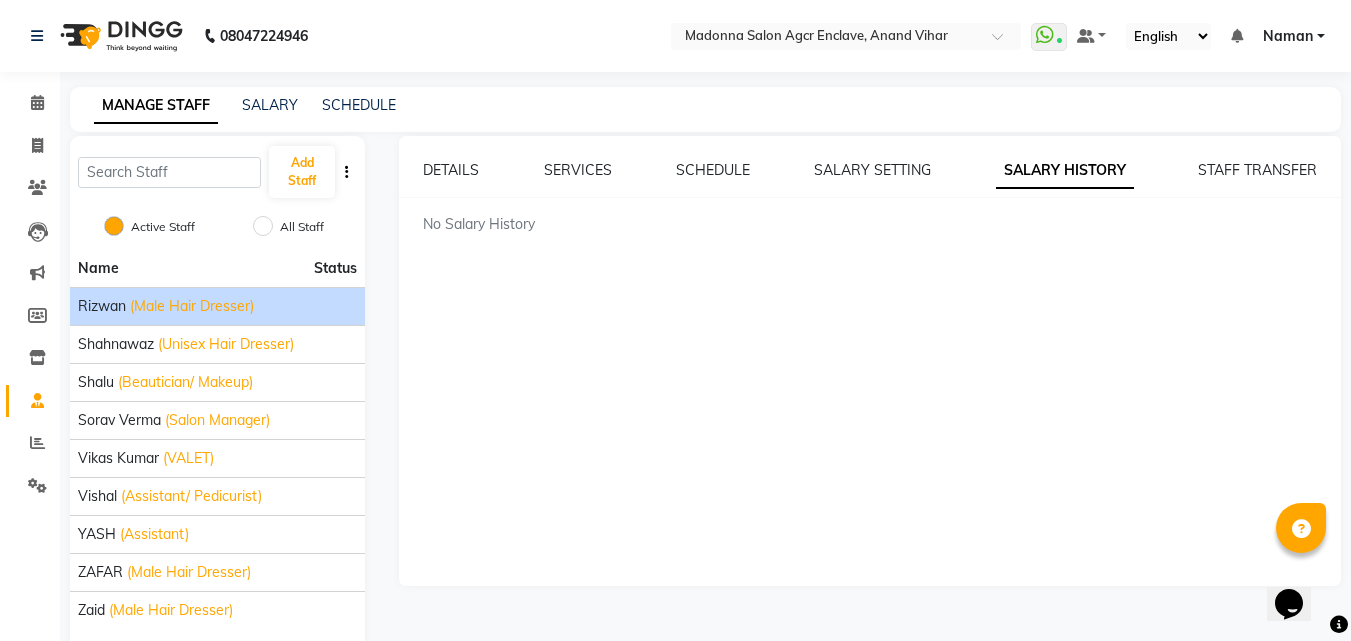click on "DETAILS SERVICES SCHEDULE SALARY SETTING SALARY HISTORY STAFF TRANSFER No Salary History" 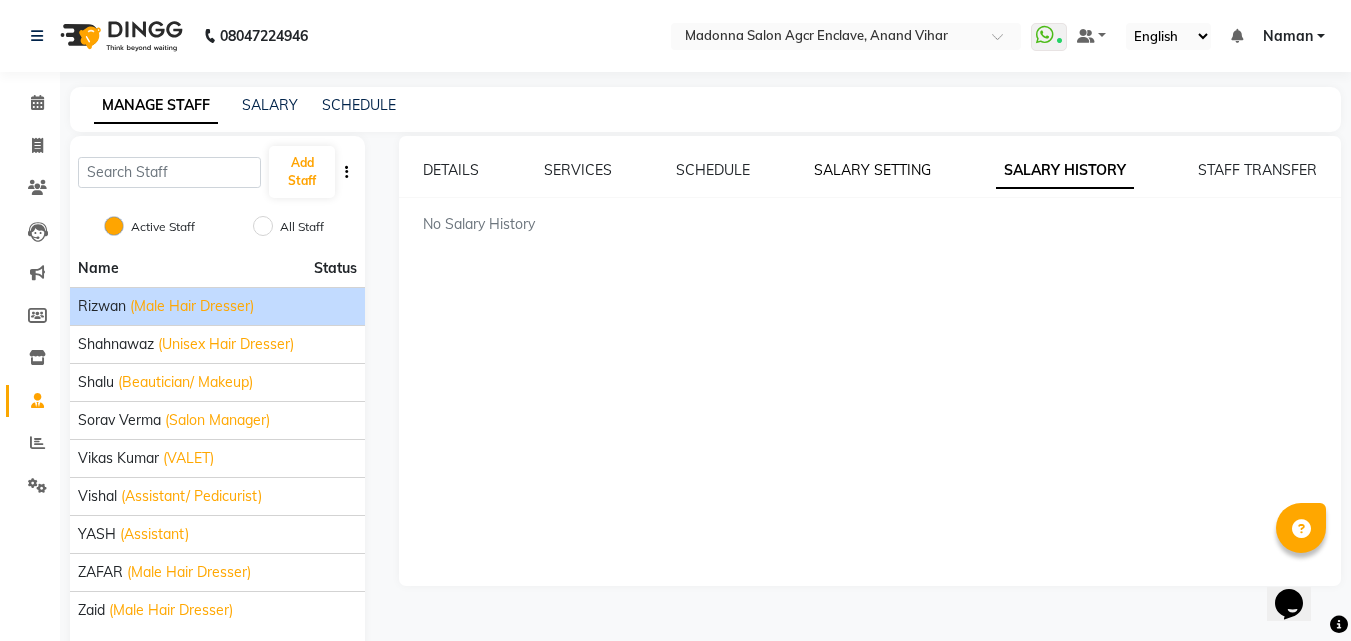 click on "SALARY SETTING" 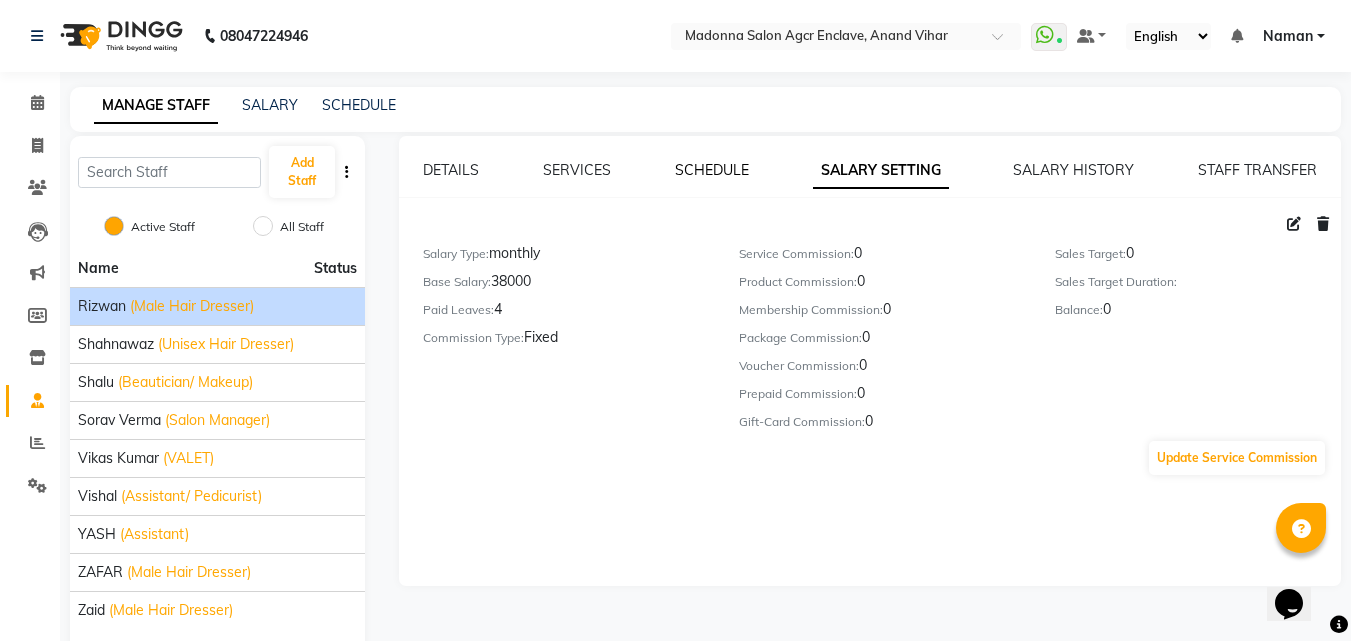 click on "SCHEDULE" 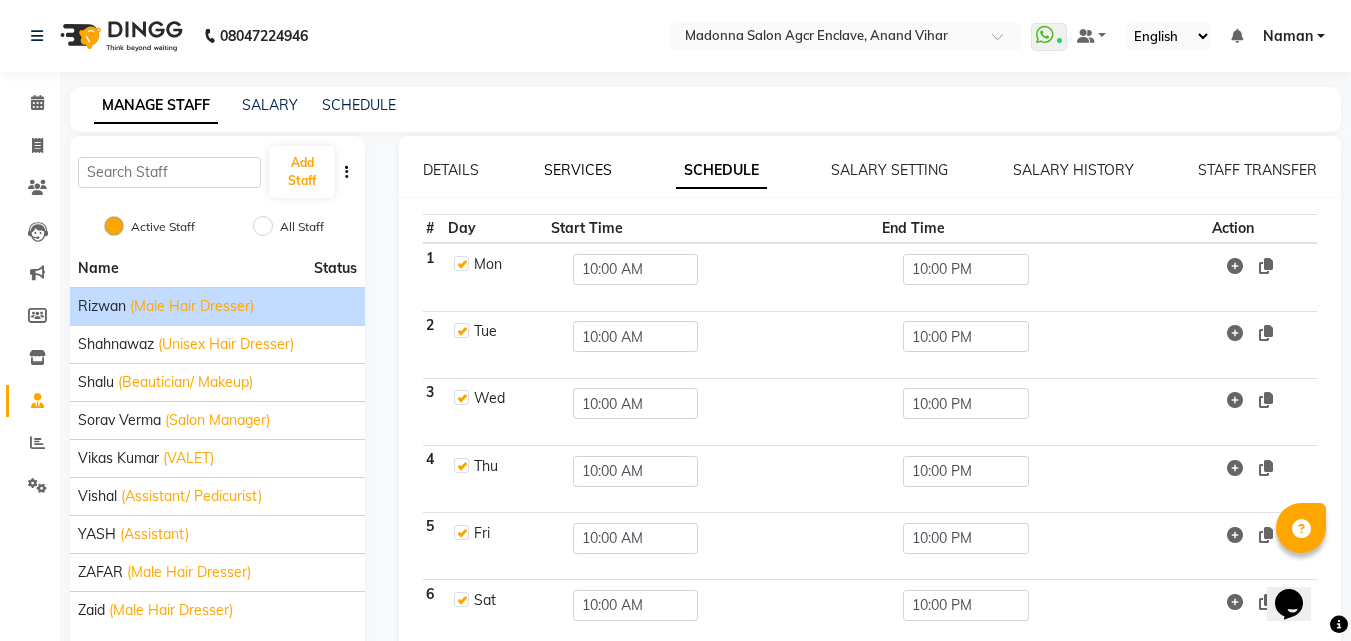 click on "SERVICES" 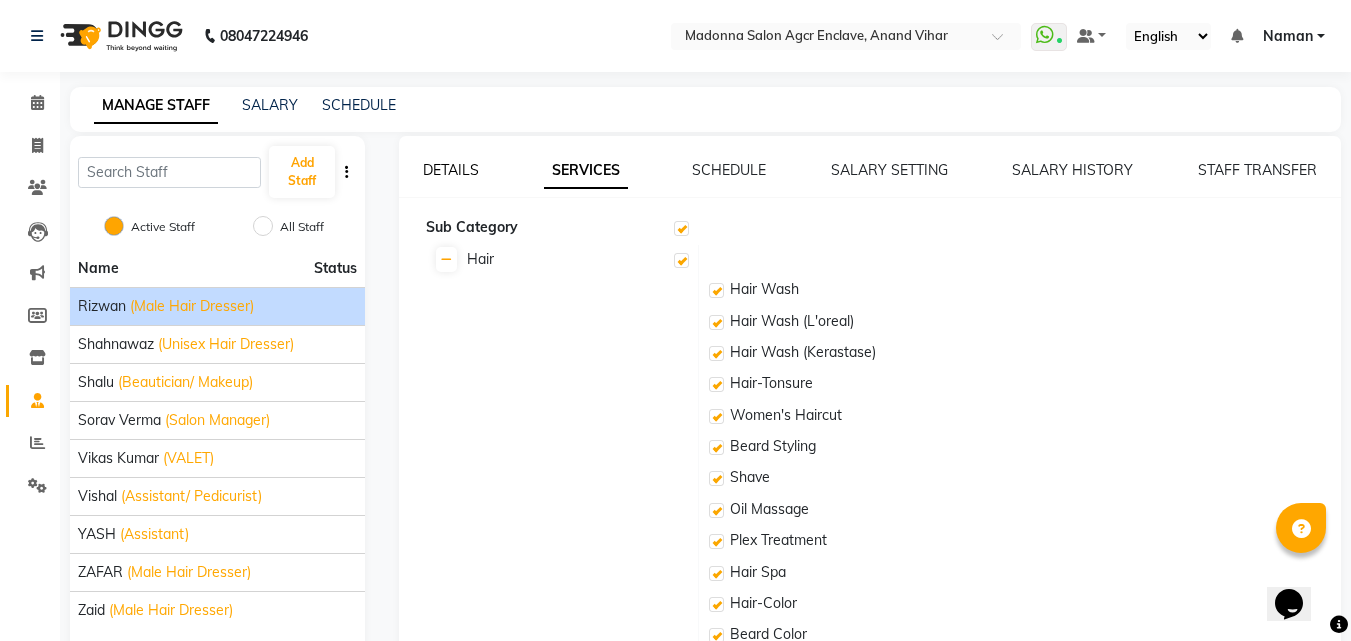 checkbox on "true" 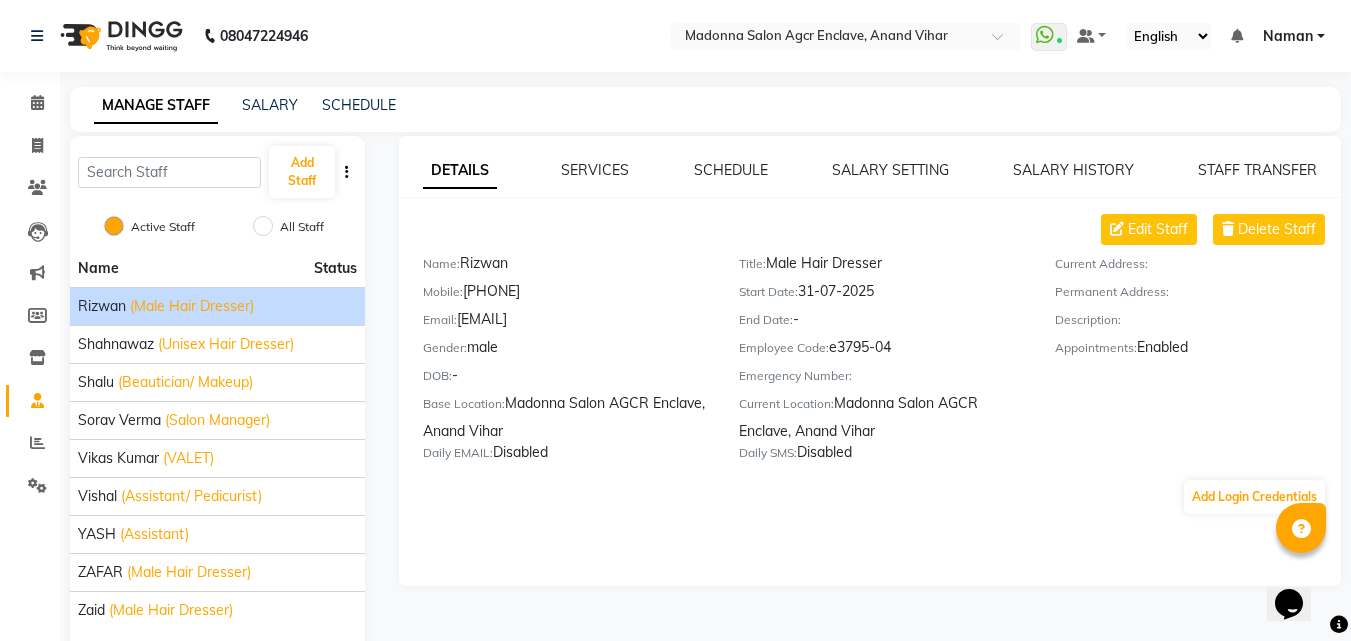 scroll, scrollTop: 77, scrollLeft: 0, axis: vertical 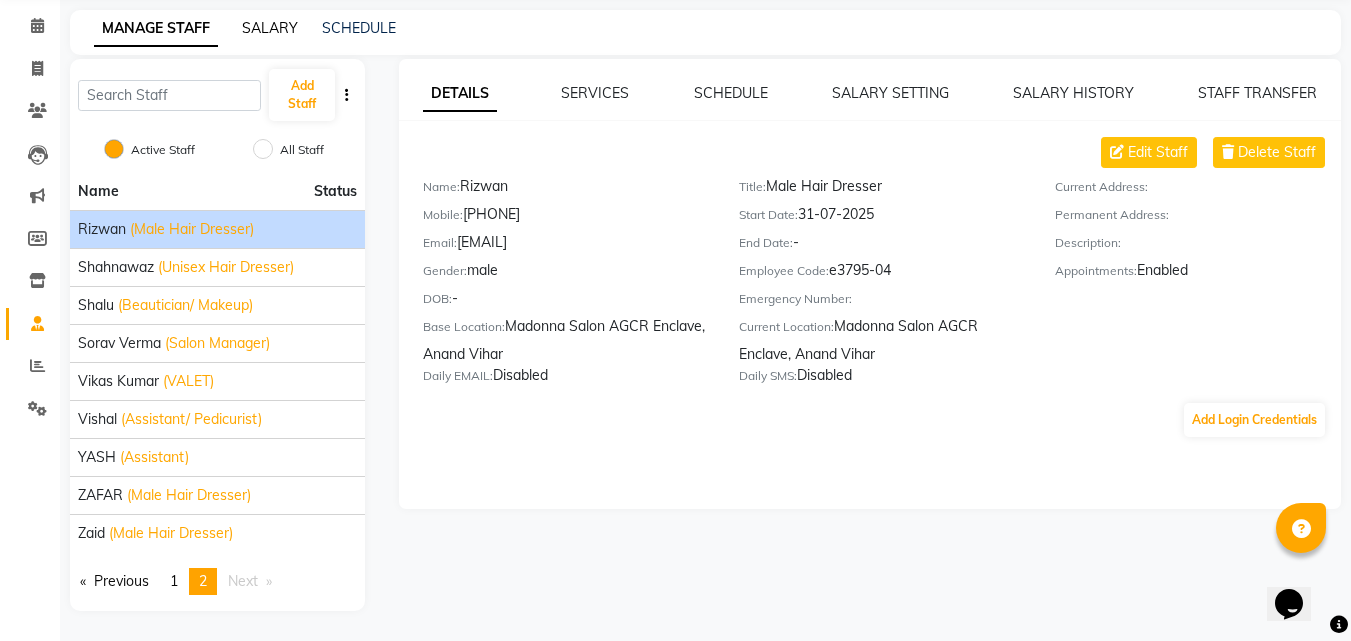 click on "SALARY" 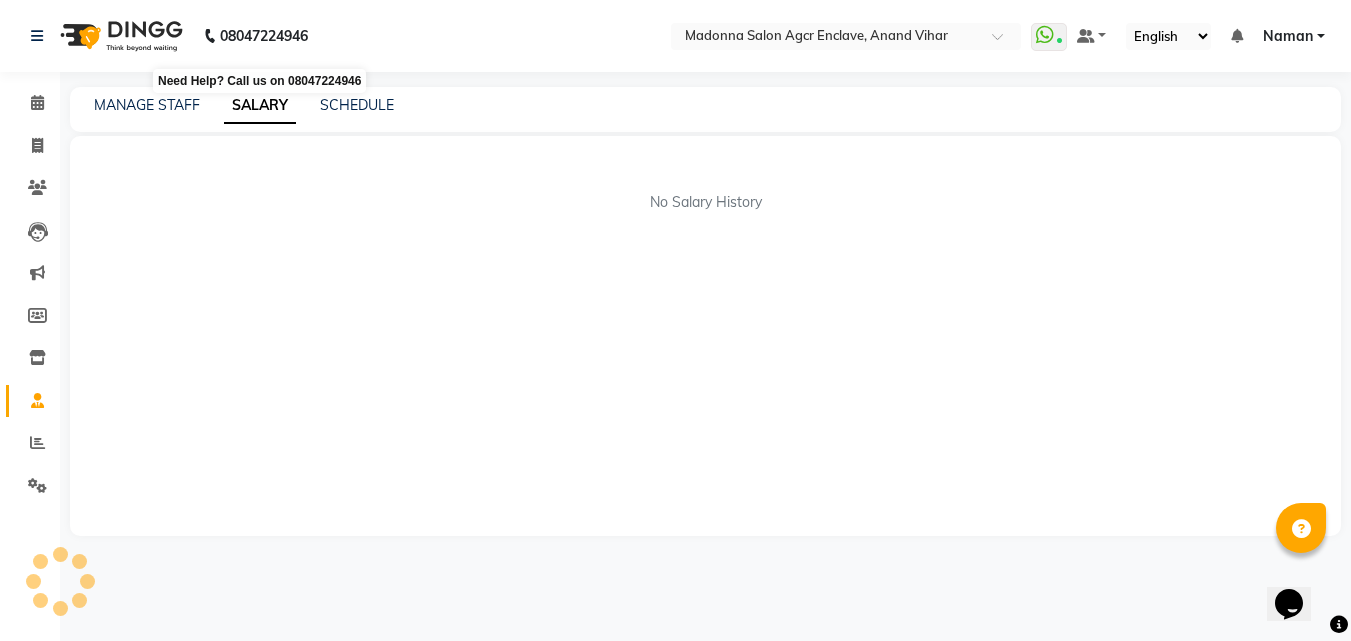 scroll, scrollTop: 0, scrollLeft: 0, axis: both 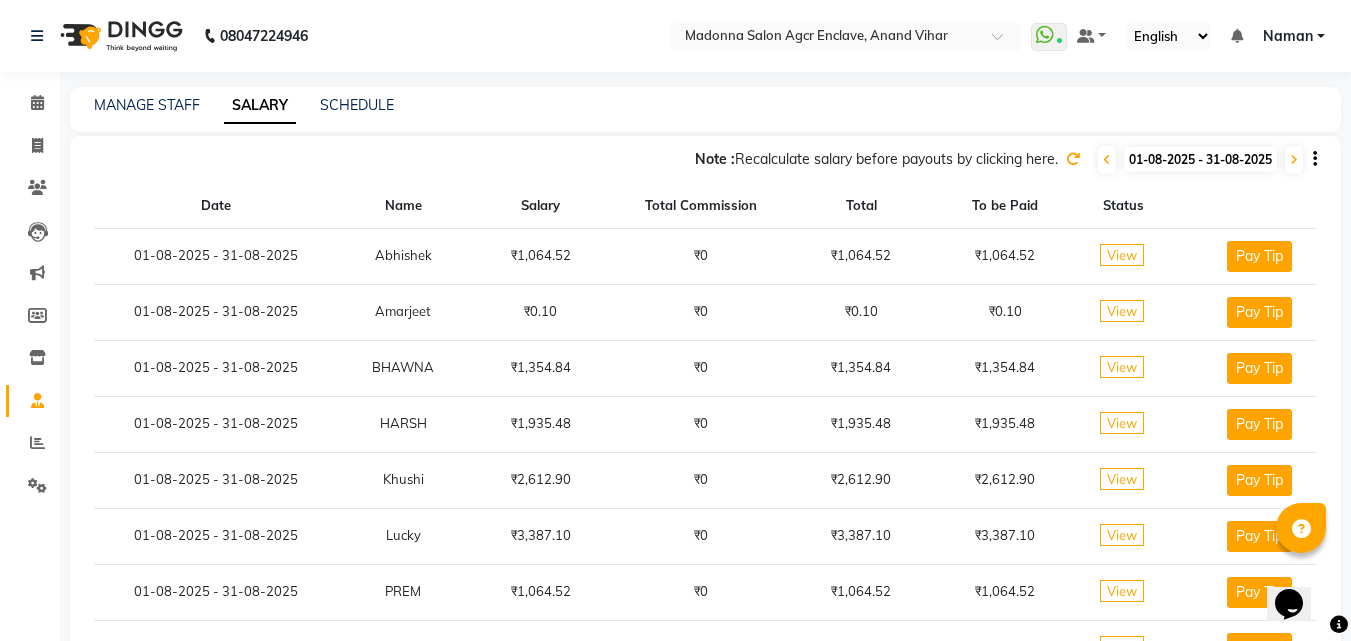 click 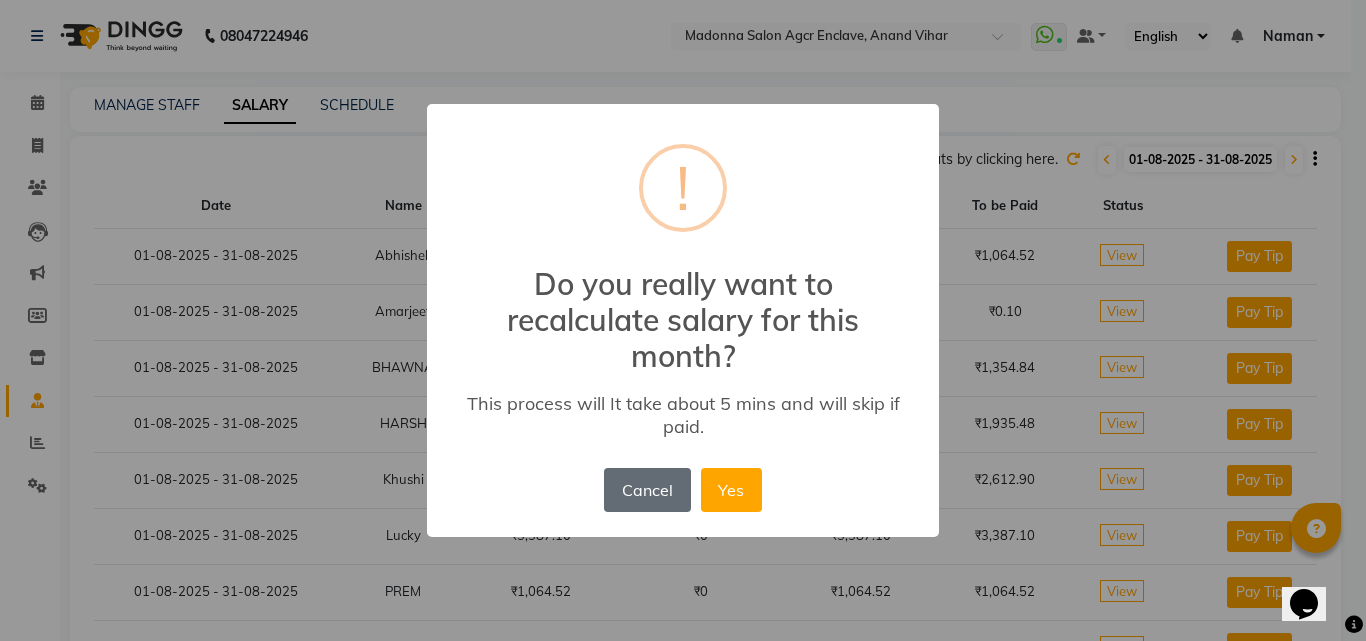 click on "Cancel" at bounding box center (647, 490) 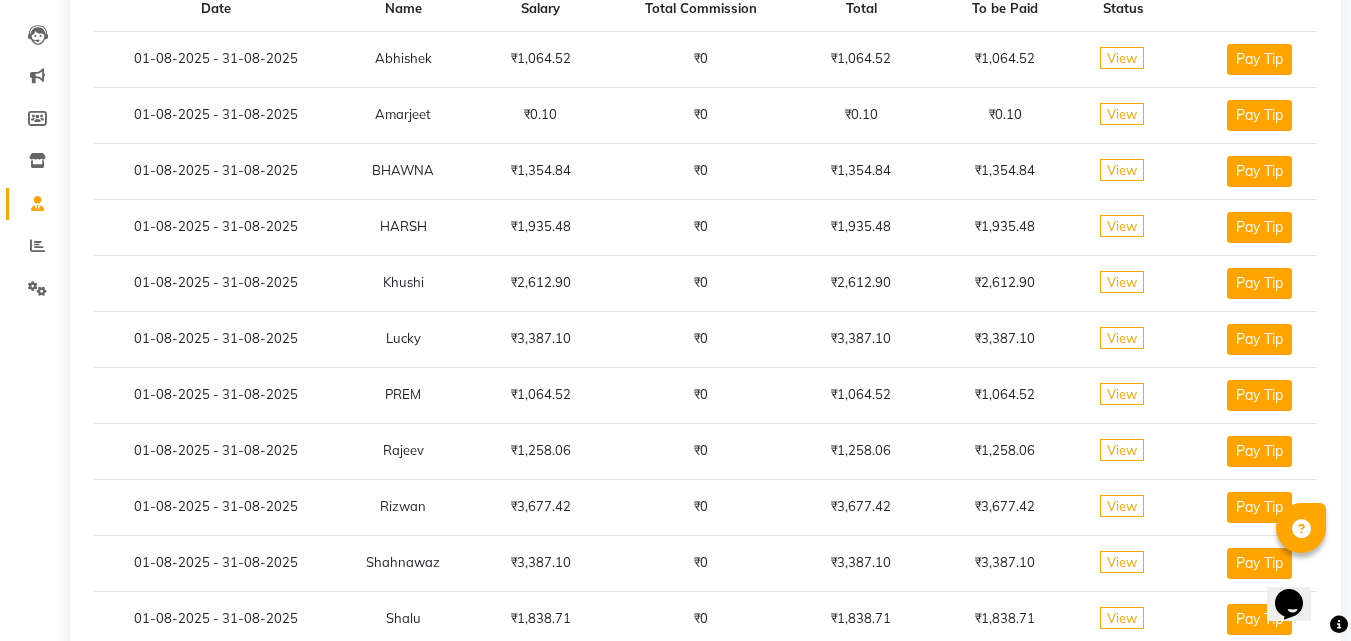 scroll, scrollTop: 196, scrollLeft: 0, axis: vertical 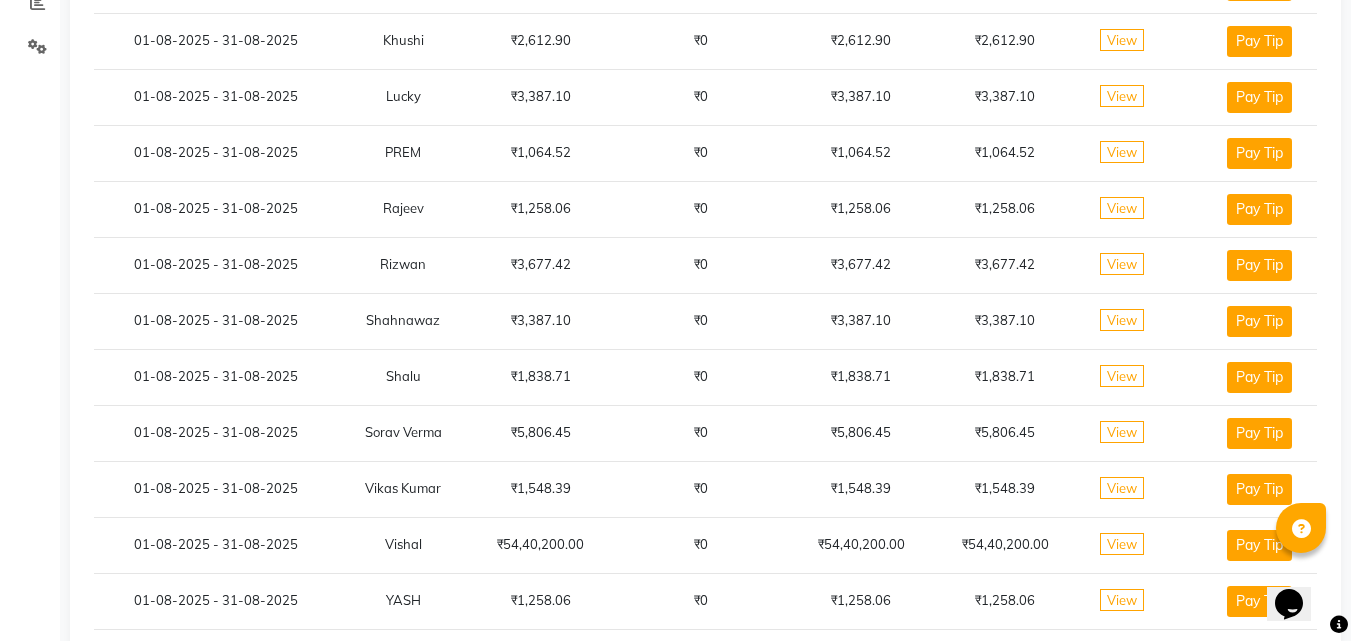 click on "₹0" 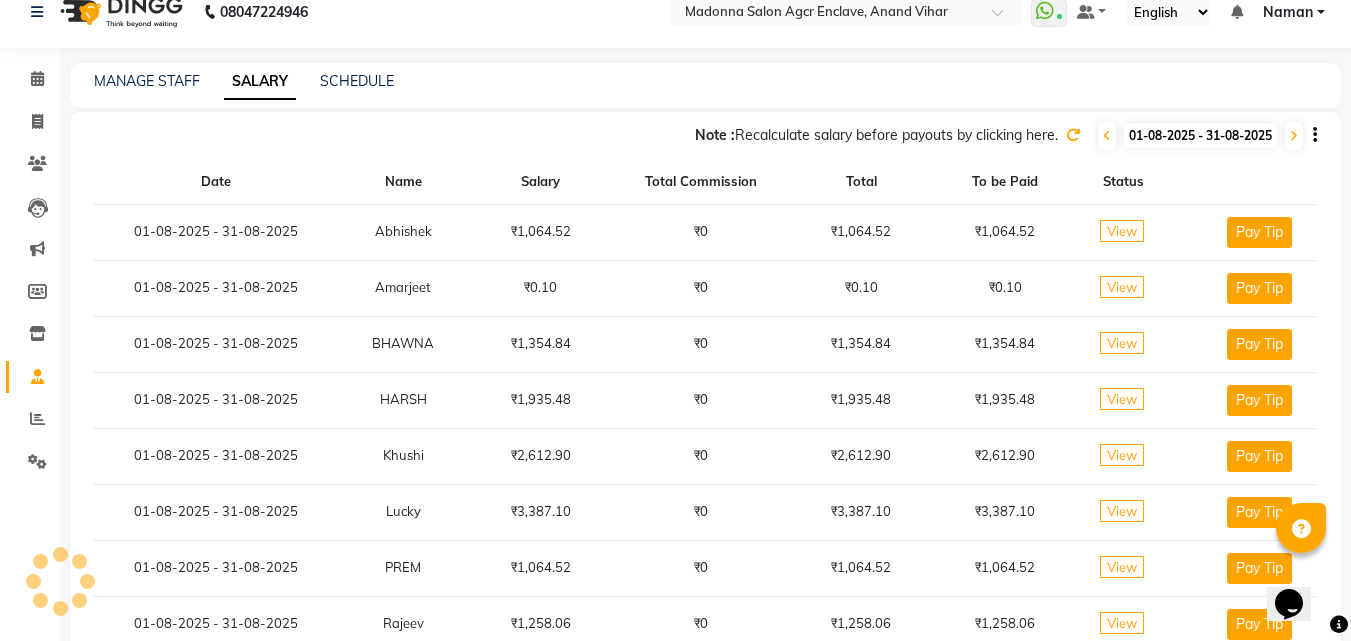 scroll, scrollTop: 0, scrollLeft: 0, axis: both 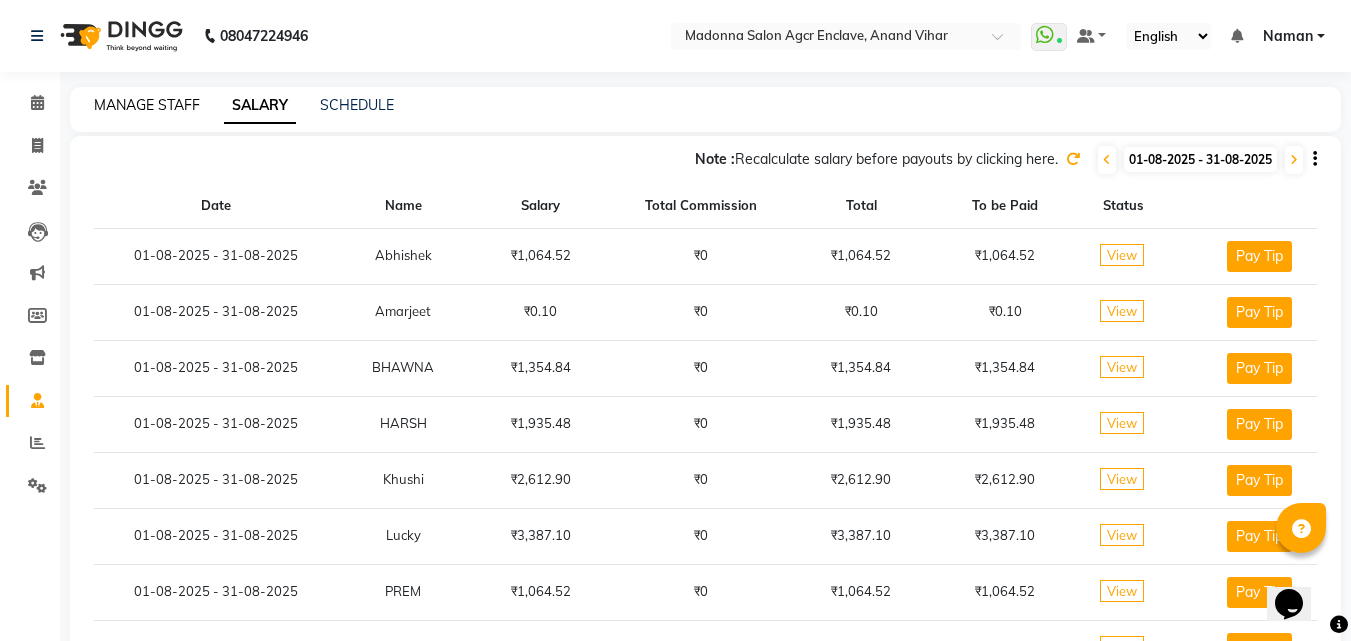 click on "MANAGE STAFF" 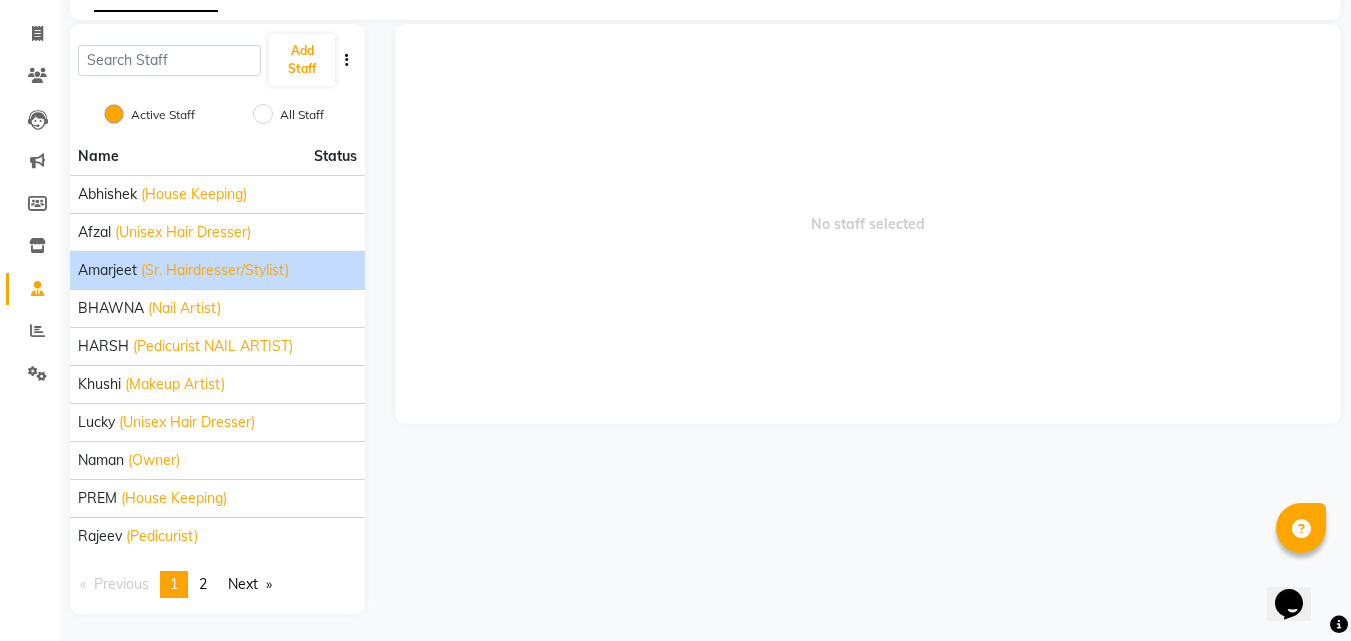 scroll, scrollTop: 115, scrollLeft: 0, axis: vertical 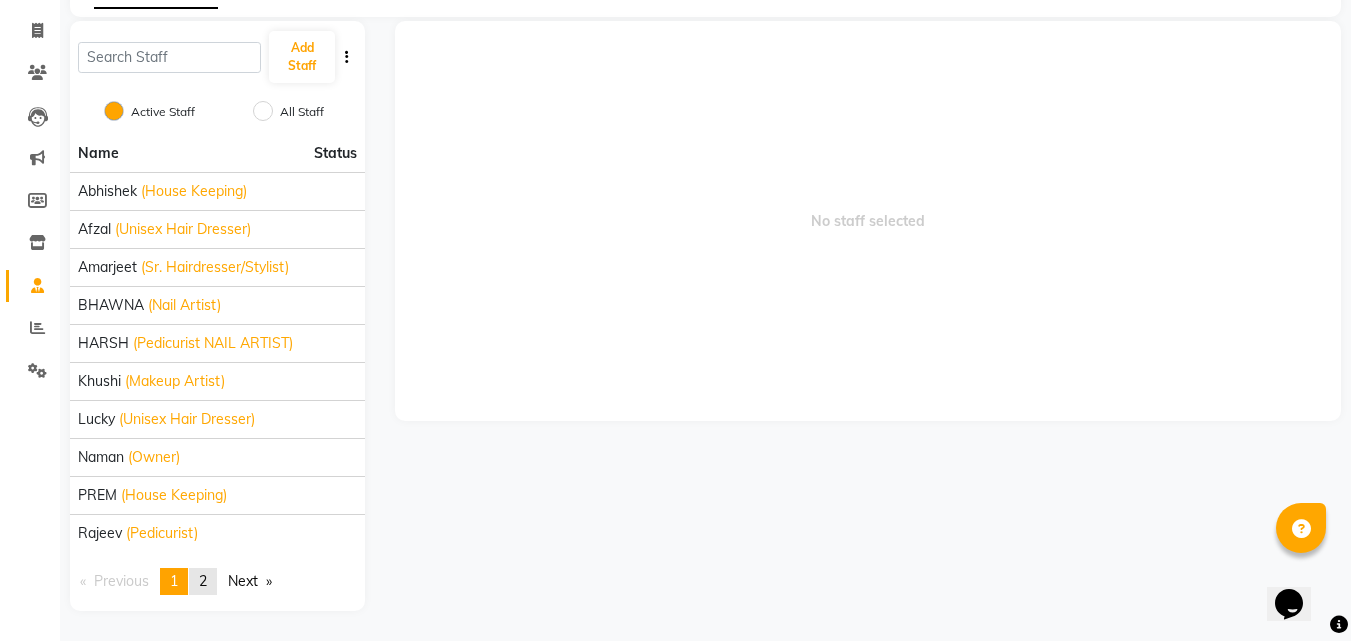 click on "page  2" at bounding box center [203, 581] 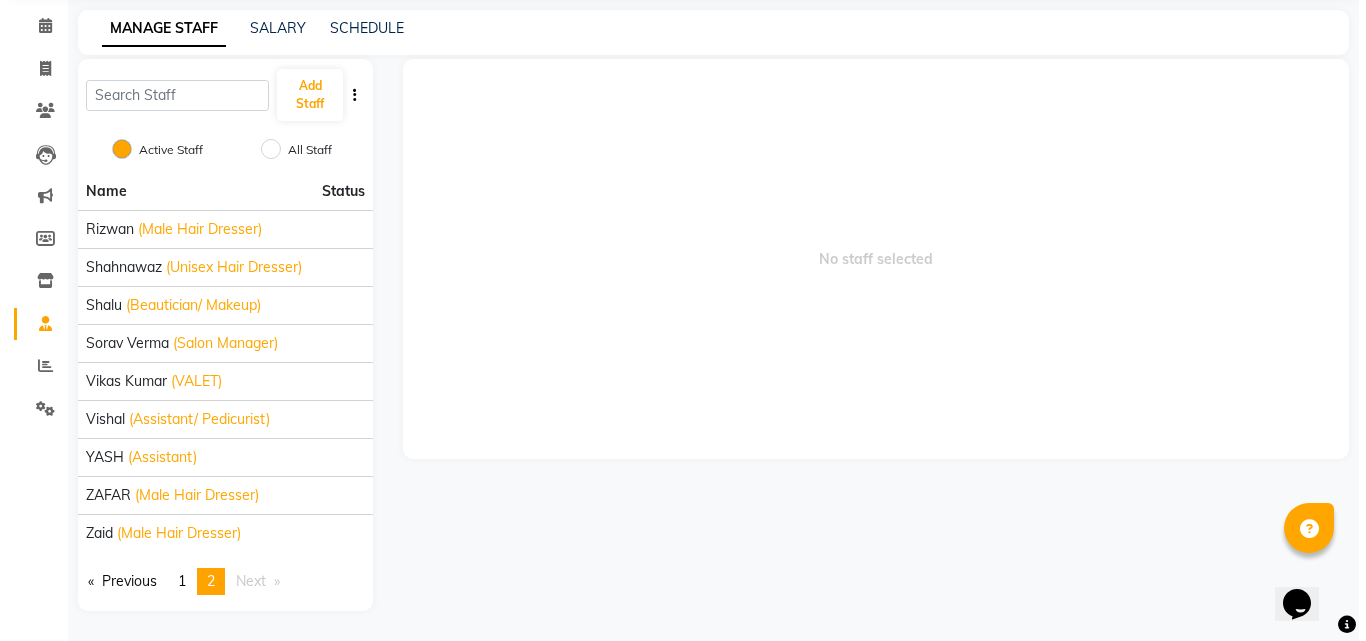 scroll, scrollTop: 77, scrollLeft: 0, axis: vertical 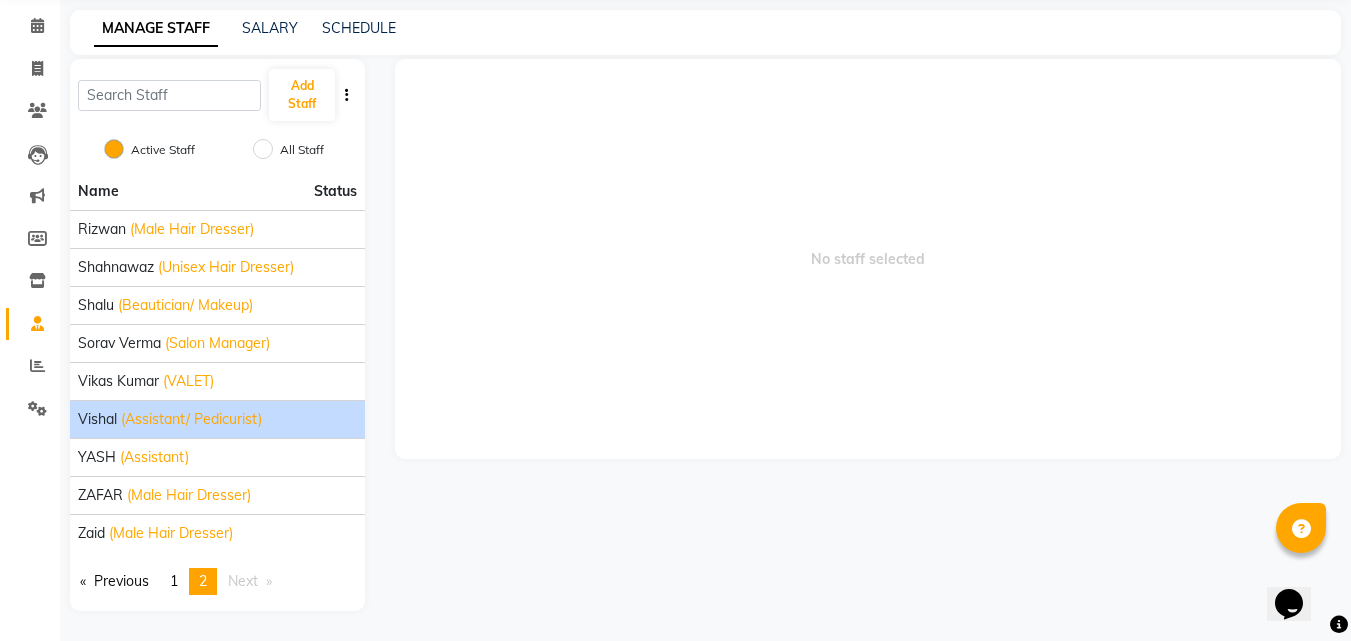 click on "(Assistant/ Pedicurist)" 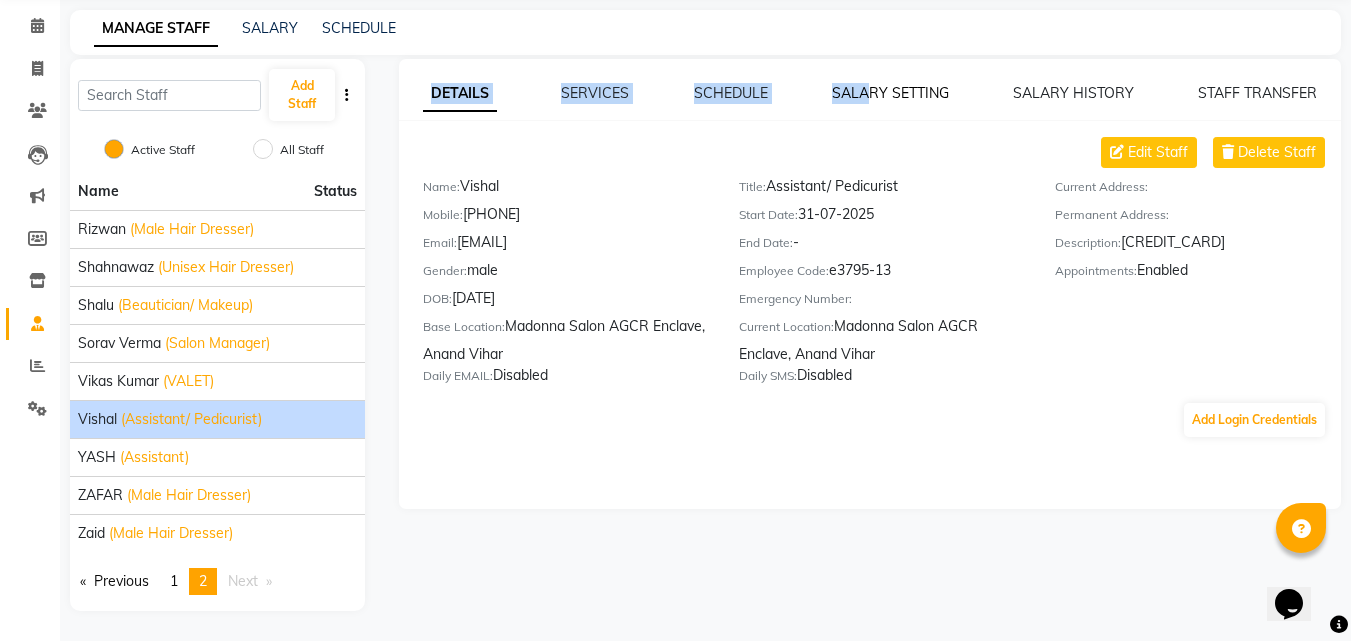 drag, startPoint x: 879, startPoint y: 110, endPoint x: 873, endPoint y: 93, distance: 18.027756 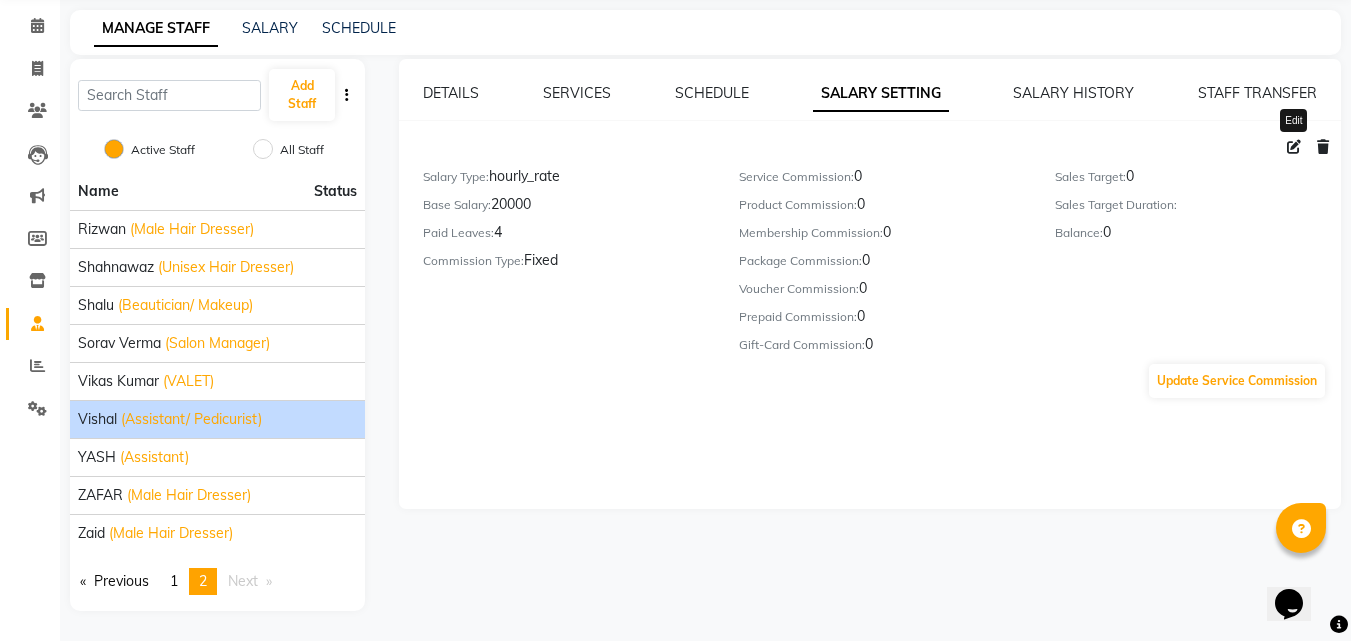 click 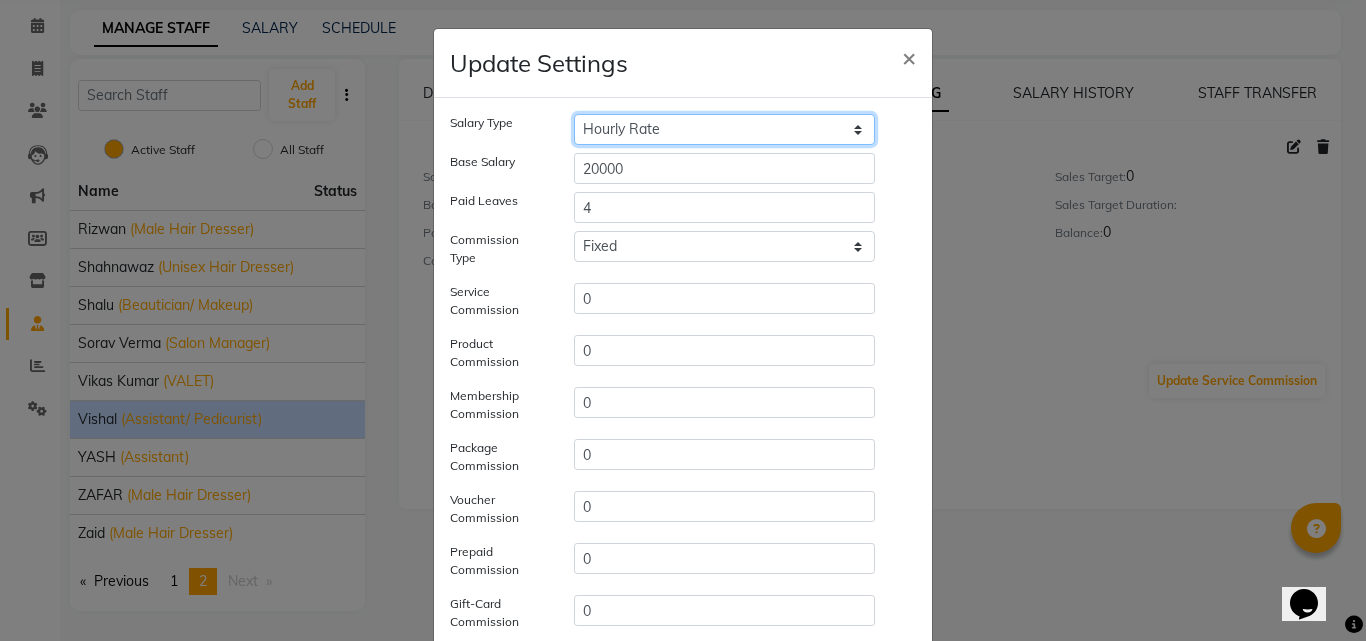 click on "Hourly Rate Bi-Weekly Twice Monthly Monthly Yearly" 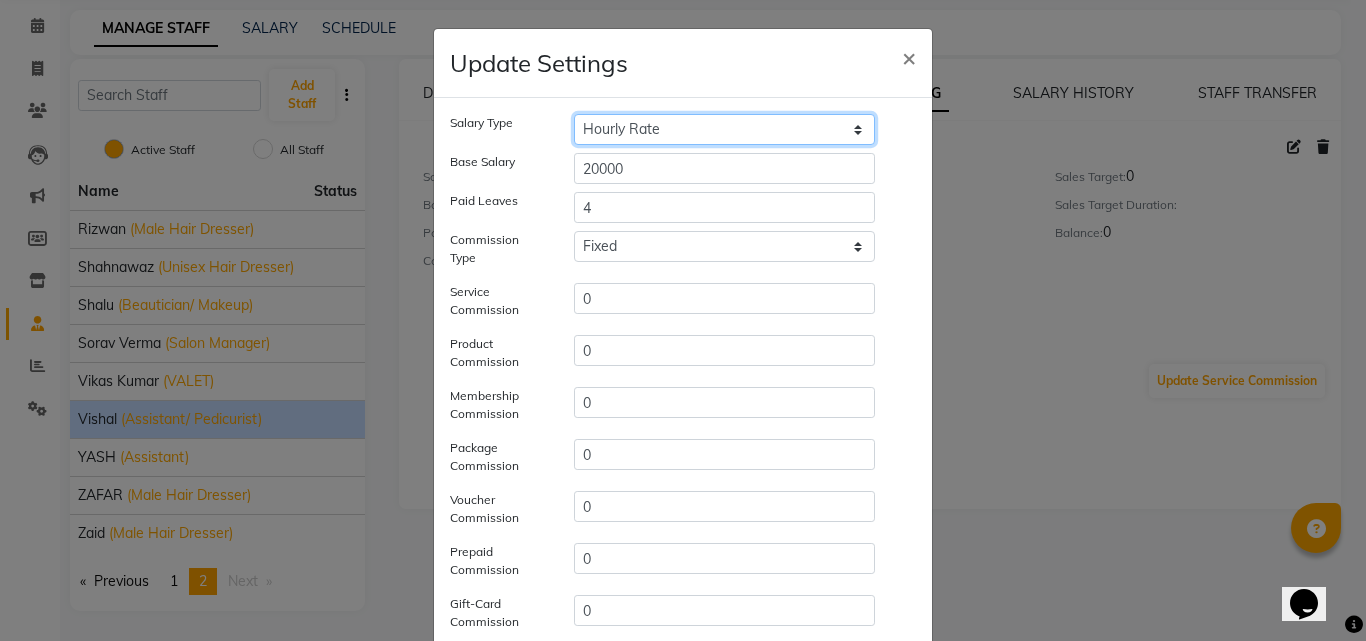 select on "monthly" 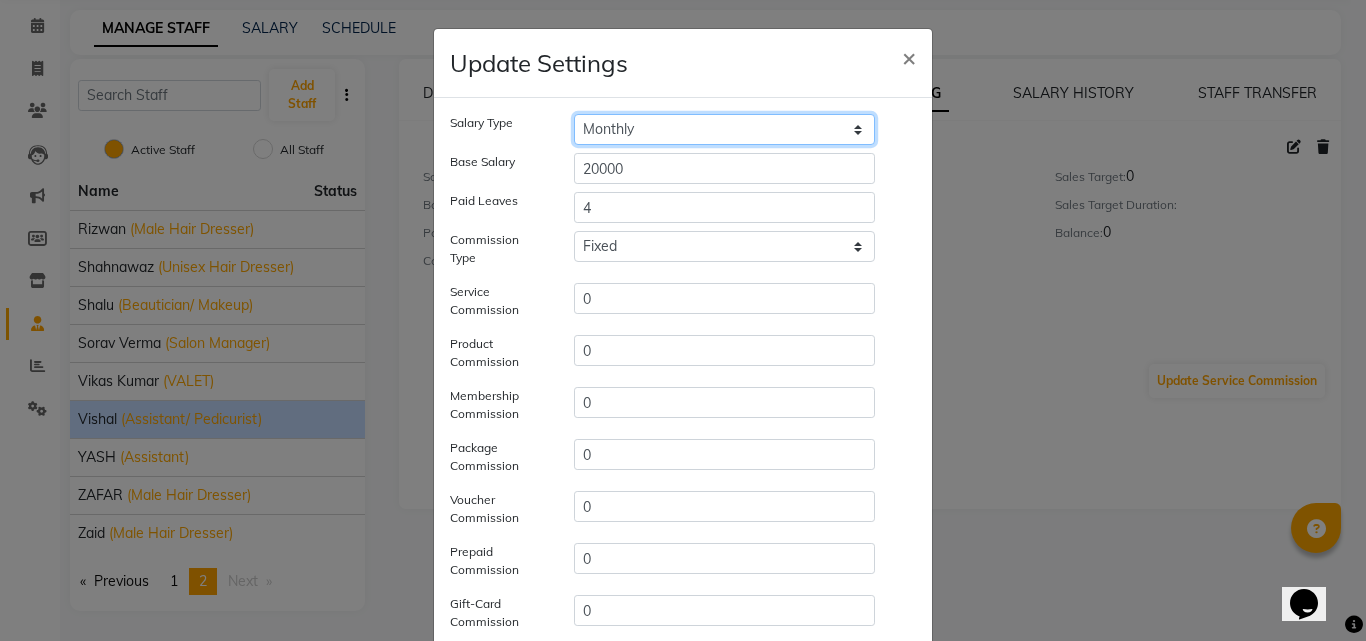 click on "Hourly Rate Bi-Weekly Twice Monthly Monthly Yearly" 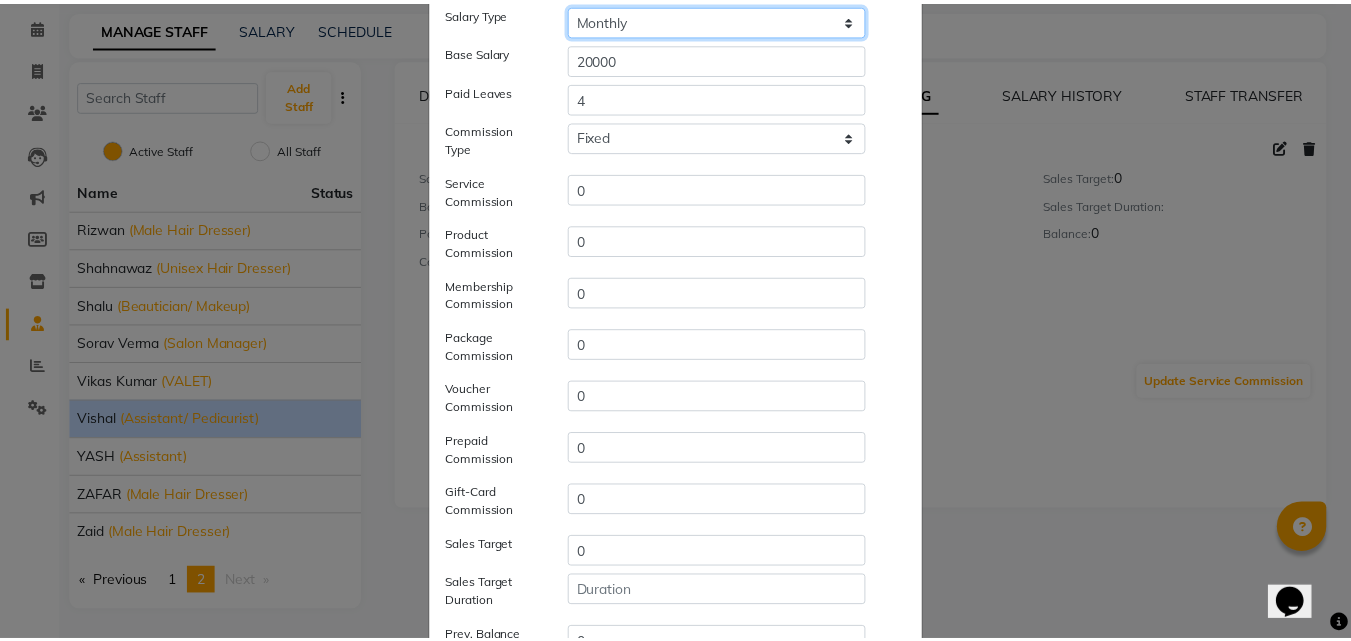 scroll, scrollTop: 338, scrollLeft: 0, axis: vertical 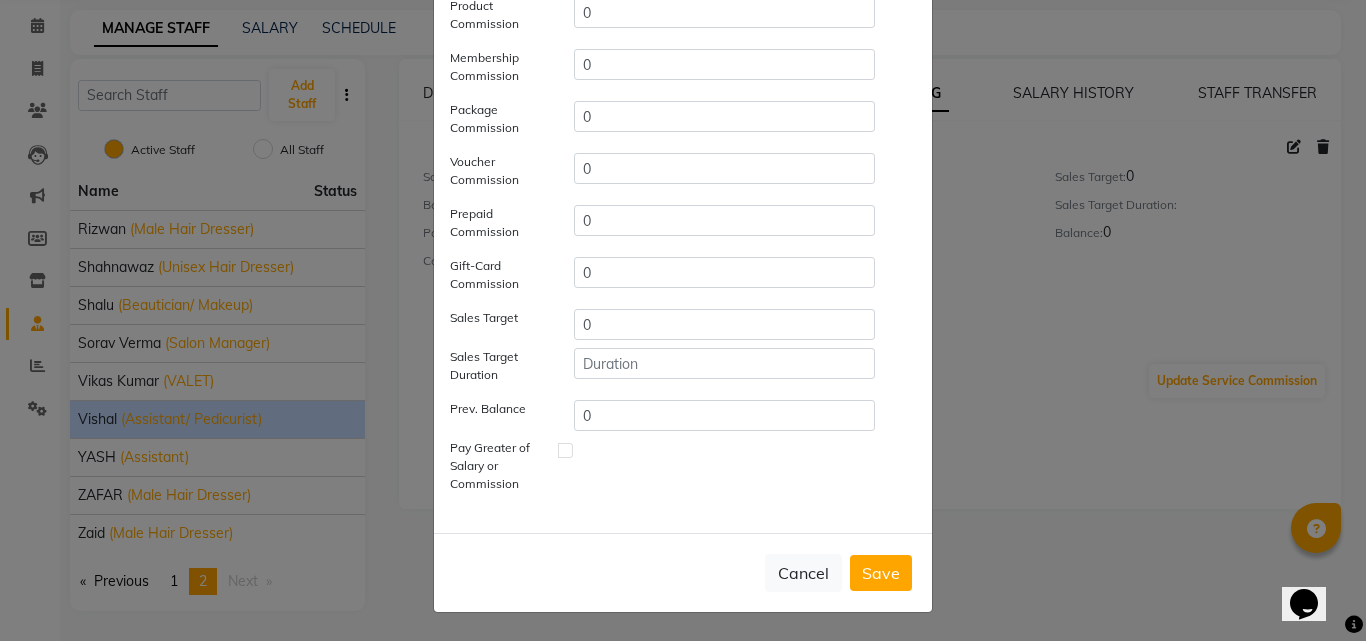 click on "Save" 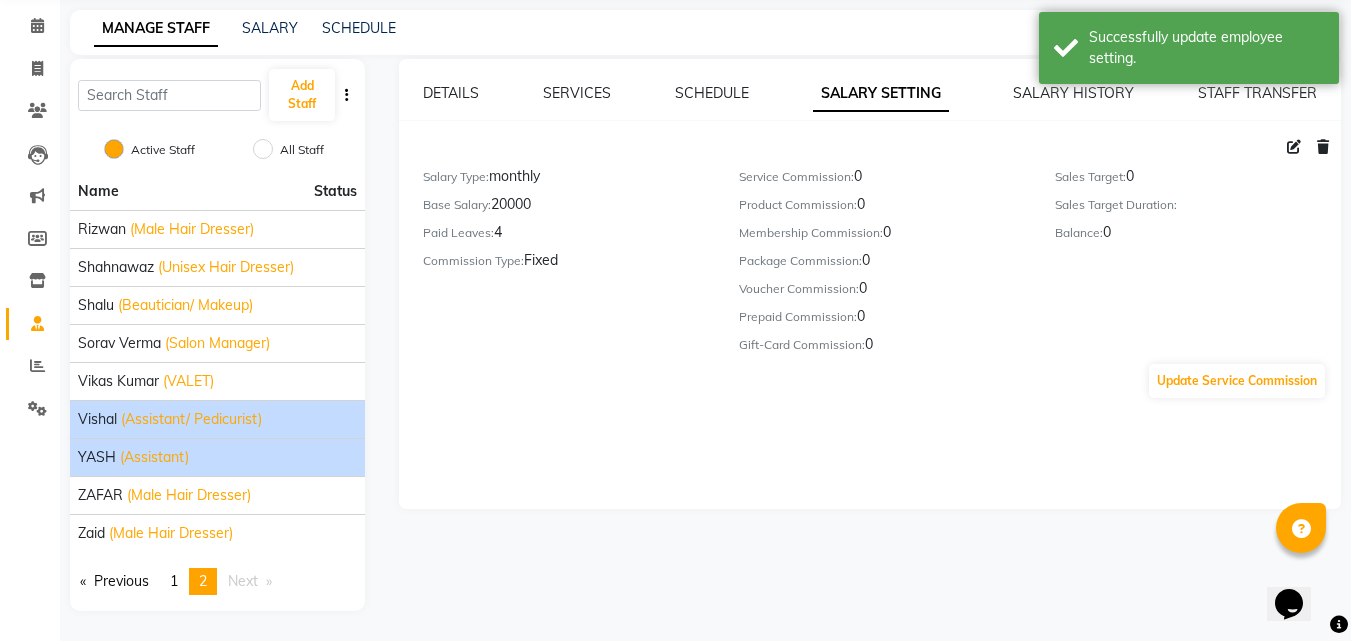 click on "(Assistant)" 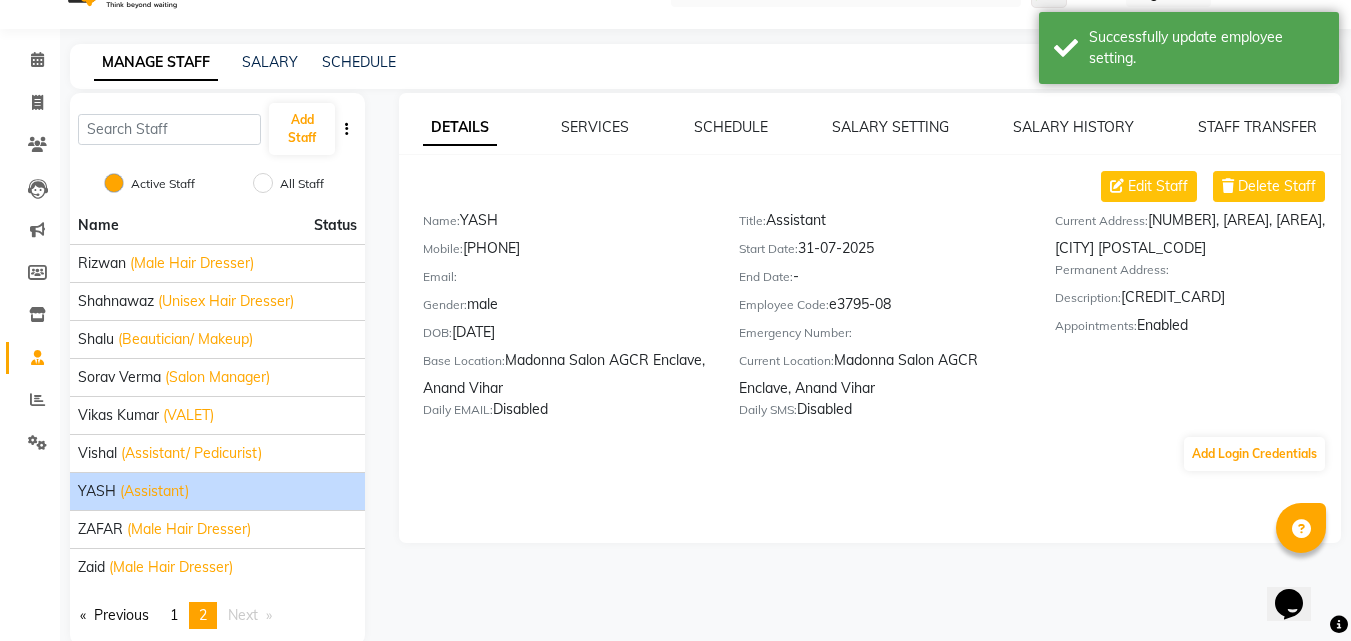 scroll, scrollTop: 0, scrollLeft: 0, axis: both 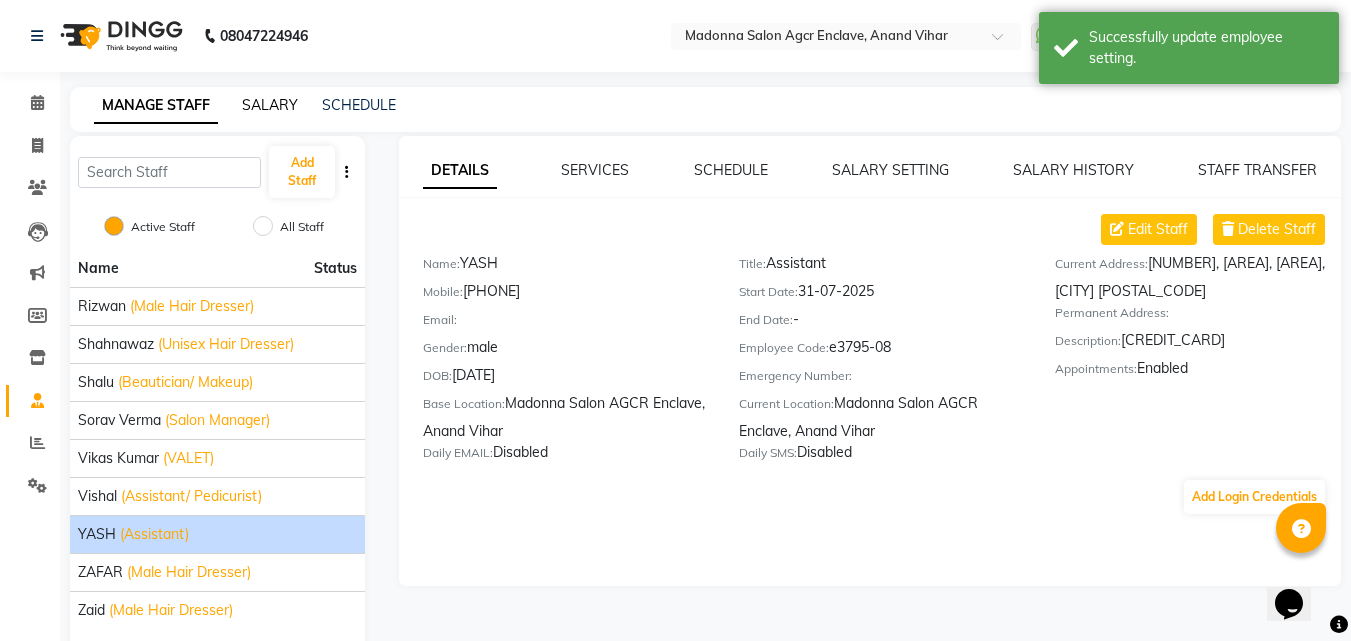 click on "MANAGE STAFF SALARY SCHEDULE" 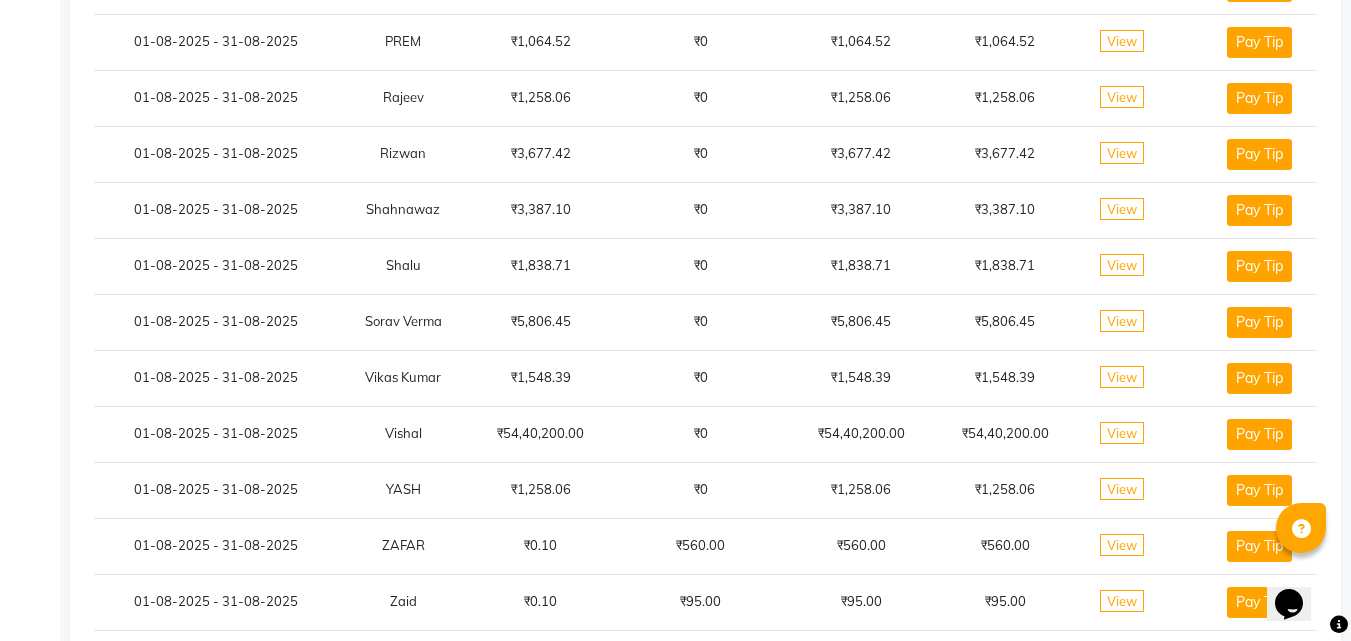 scroll, scrollTop: 594, scrollLeft: 0, axis: vertical 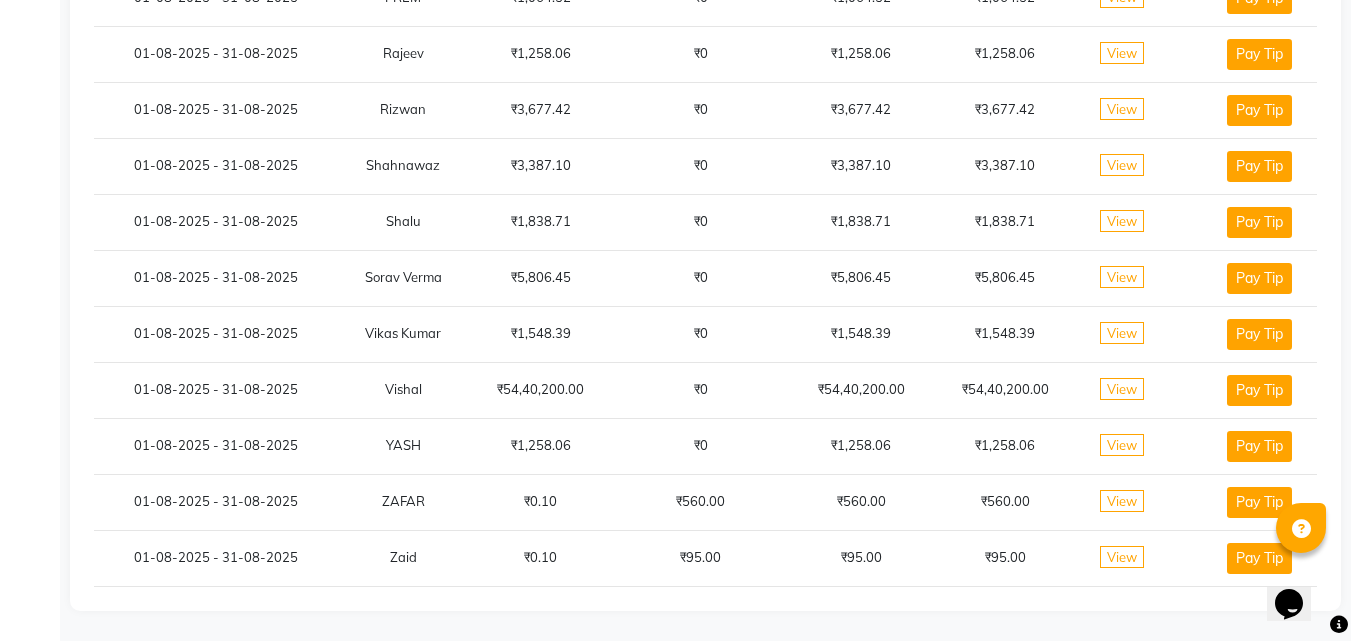 click on "View" 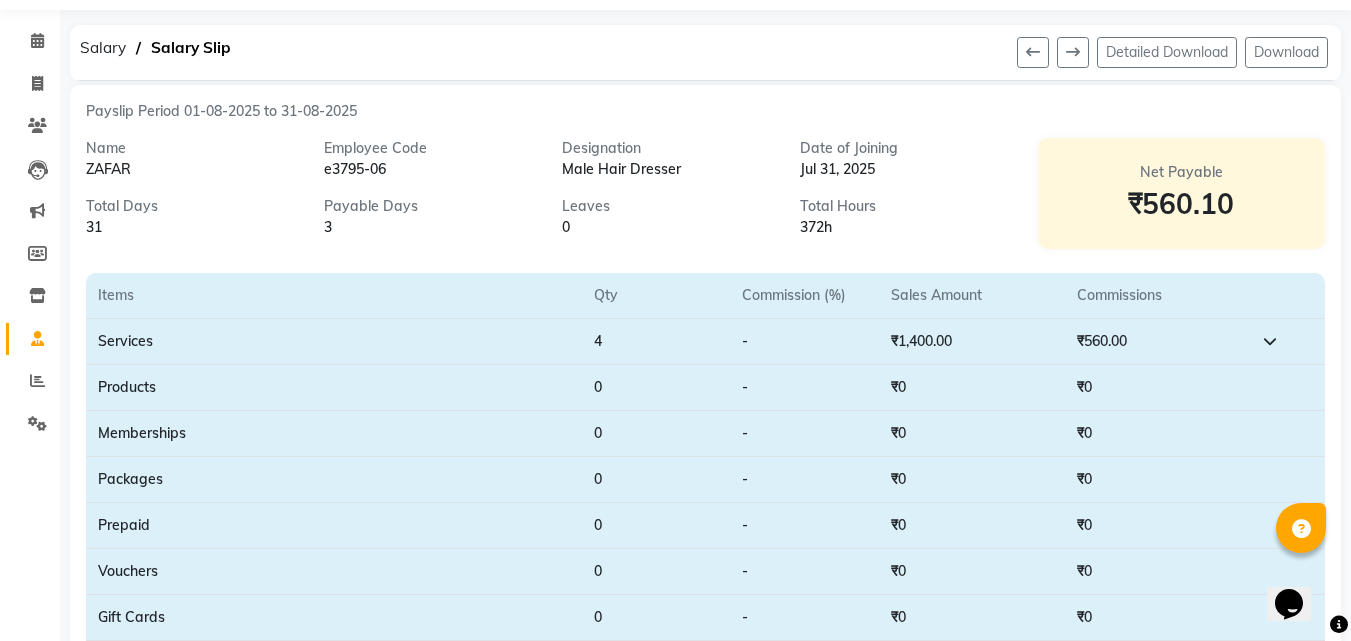 scroll, scrollTop: 61, scrollLeft: 0, axis: vertical 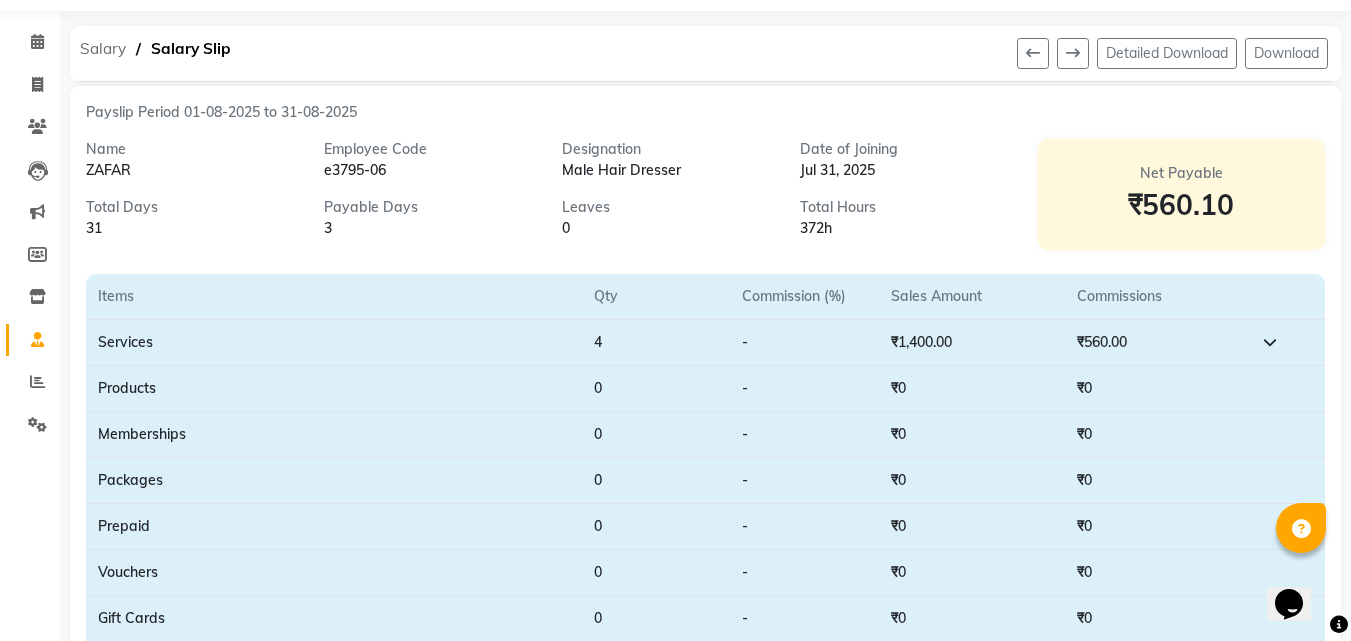 click on "Salary" 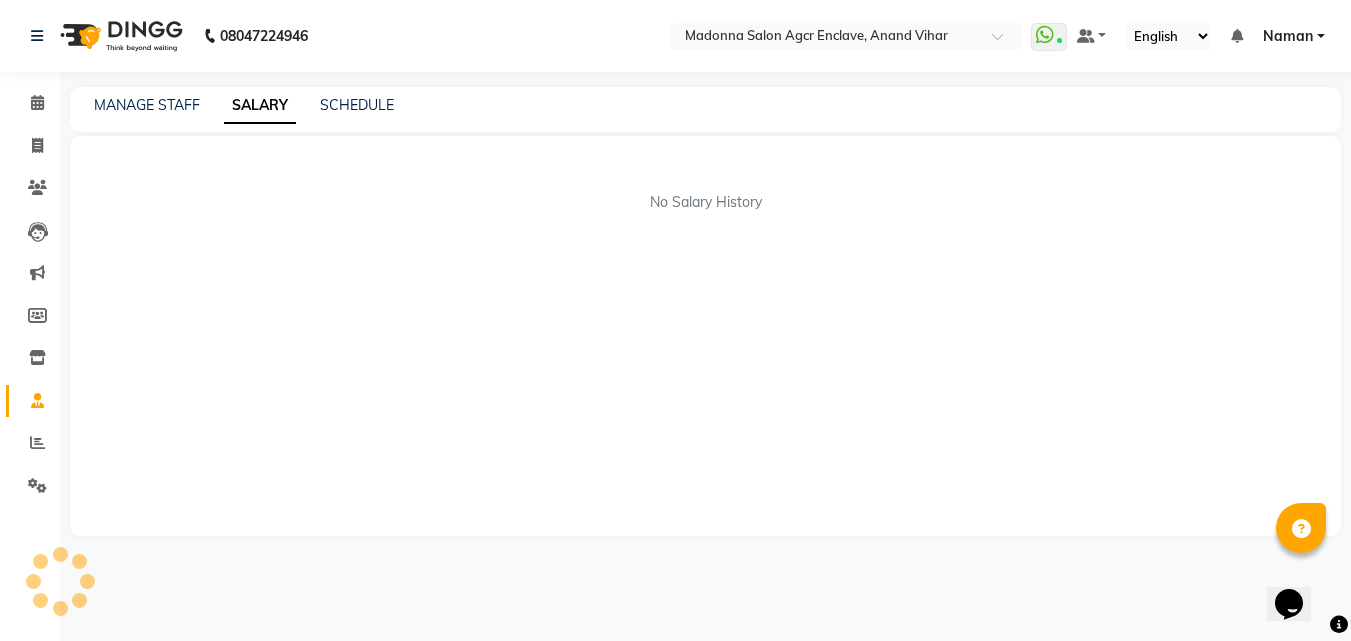 scroll, scrollTop: 0, scrollLeft: 0, axis: both 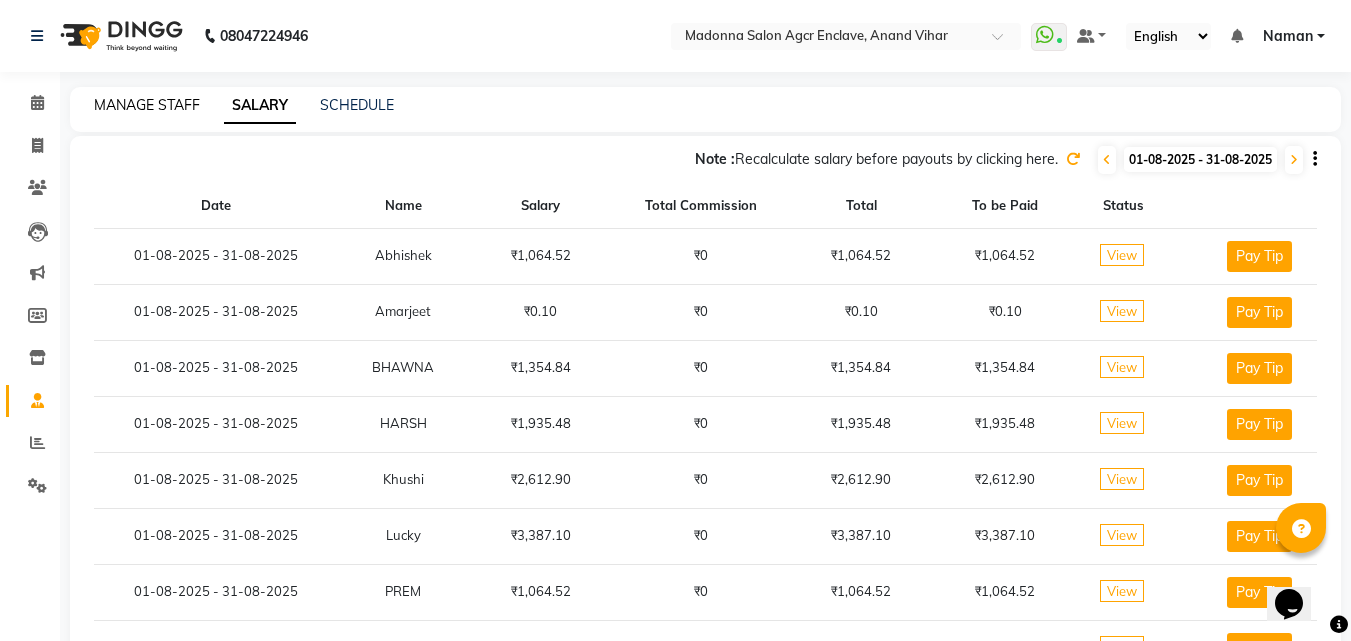 click on "MANAGE STAFF" 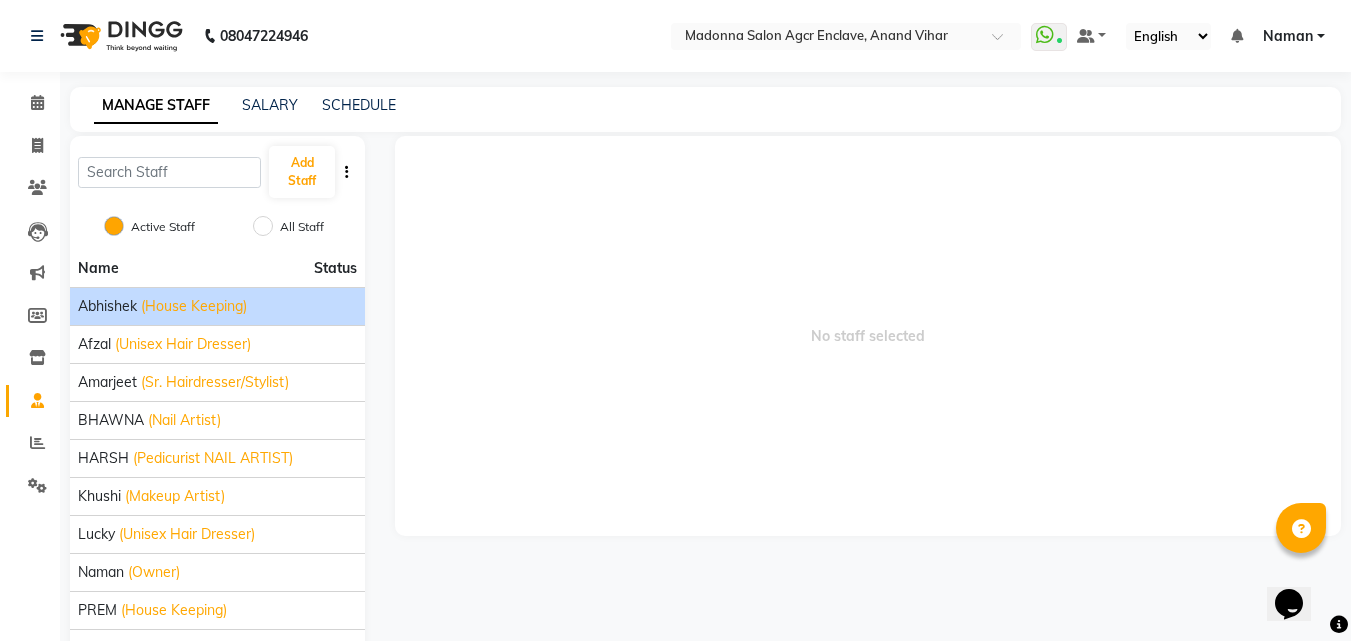 scroll, scrollTop: 115, scrollLeft: 0, axis: vertical 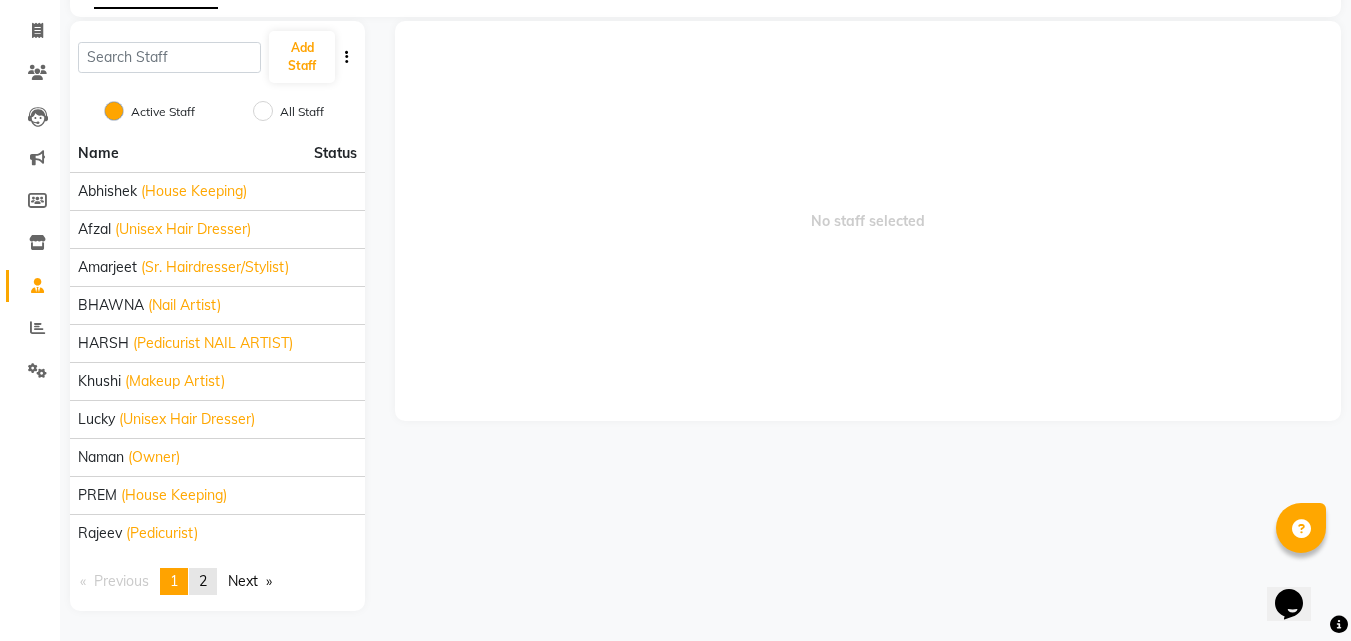 click on "2" at bounding box center [203, 581] 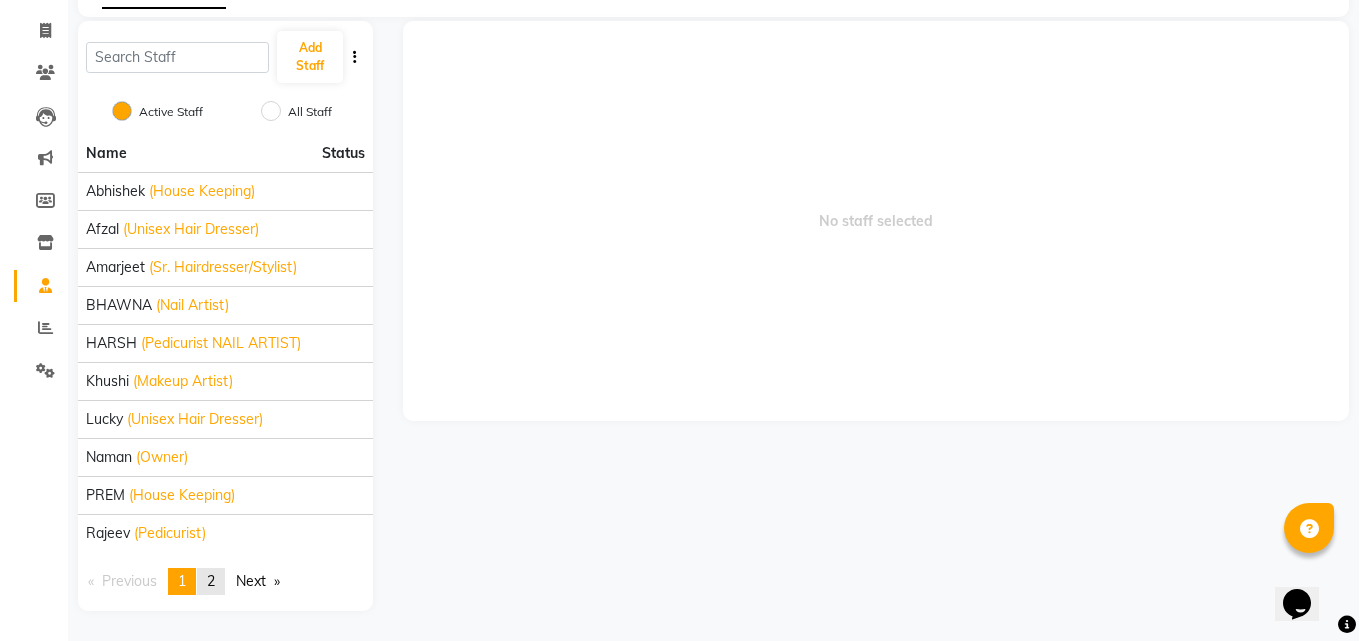 scroll, scrollTop: 77, scrollLeft: 0, axis: vertical 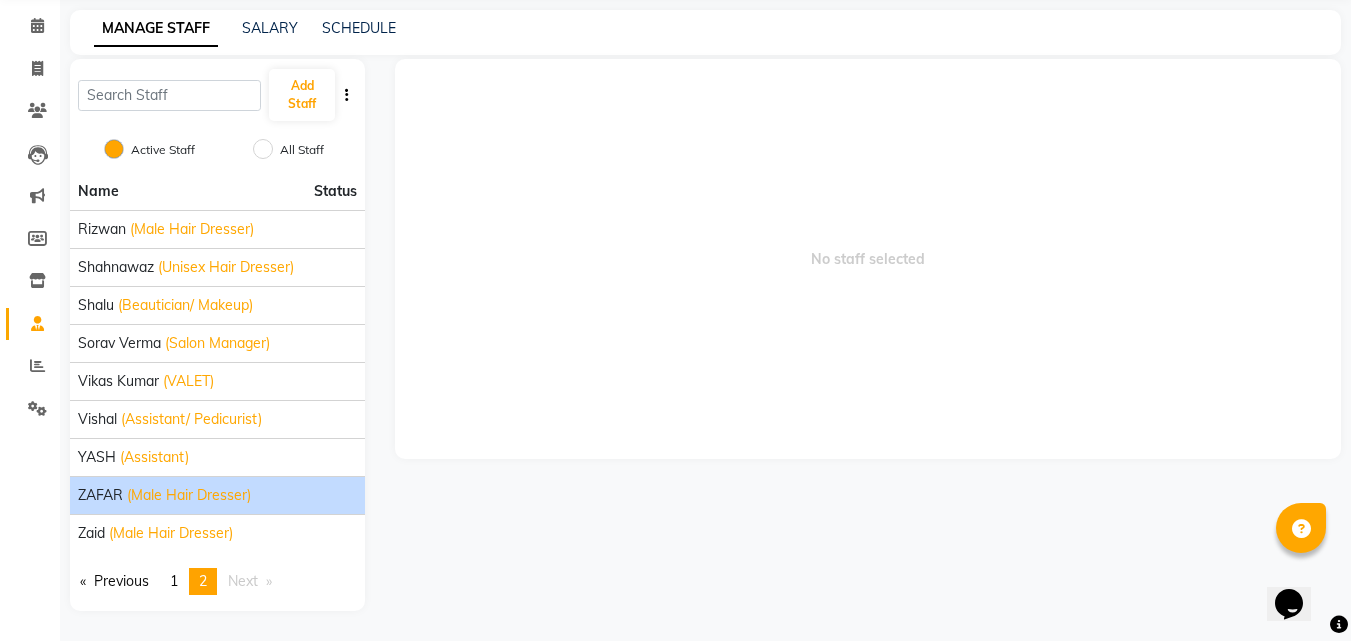 click on "[FIRST] (Male Hair Dresser)" 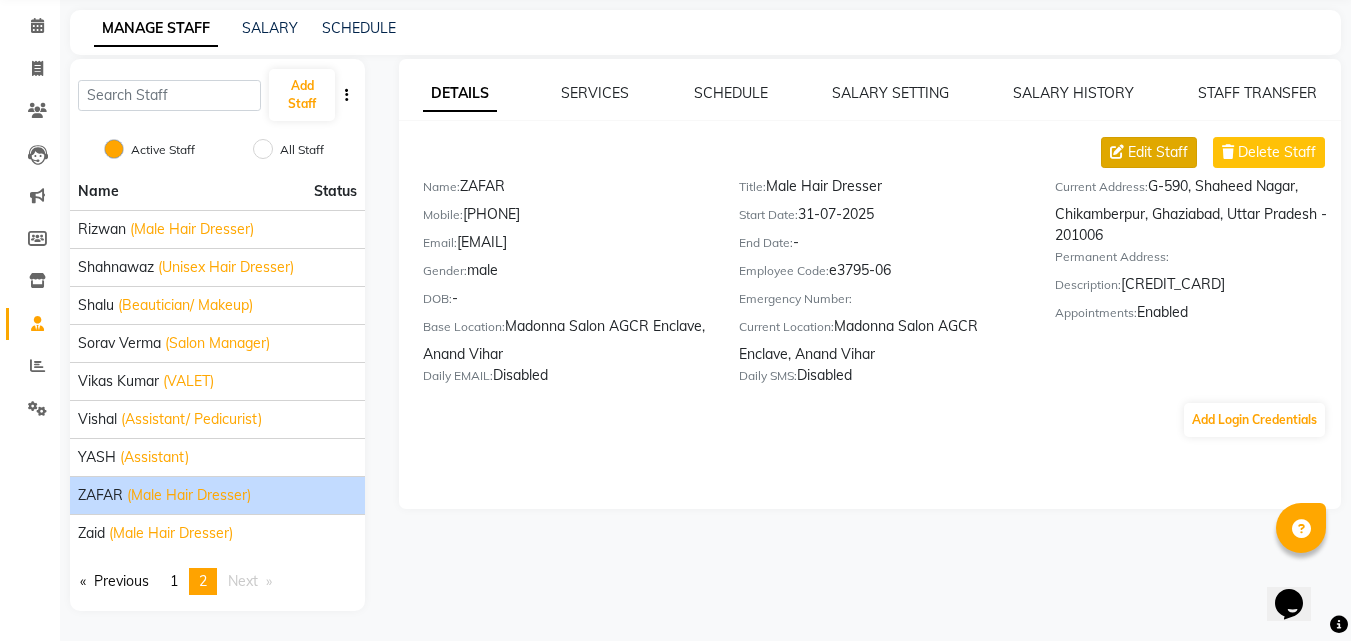 click 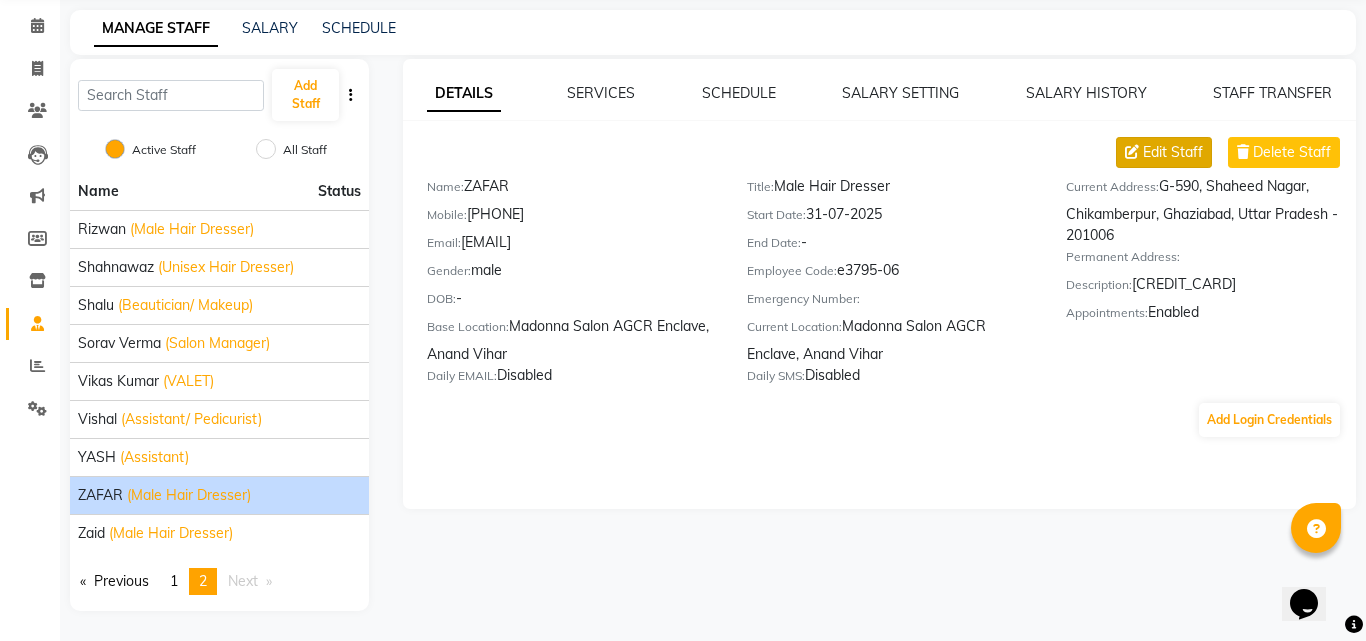 select on "male" 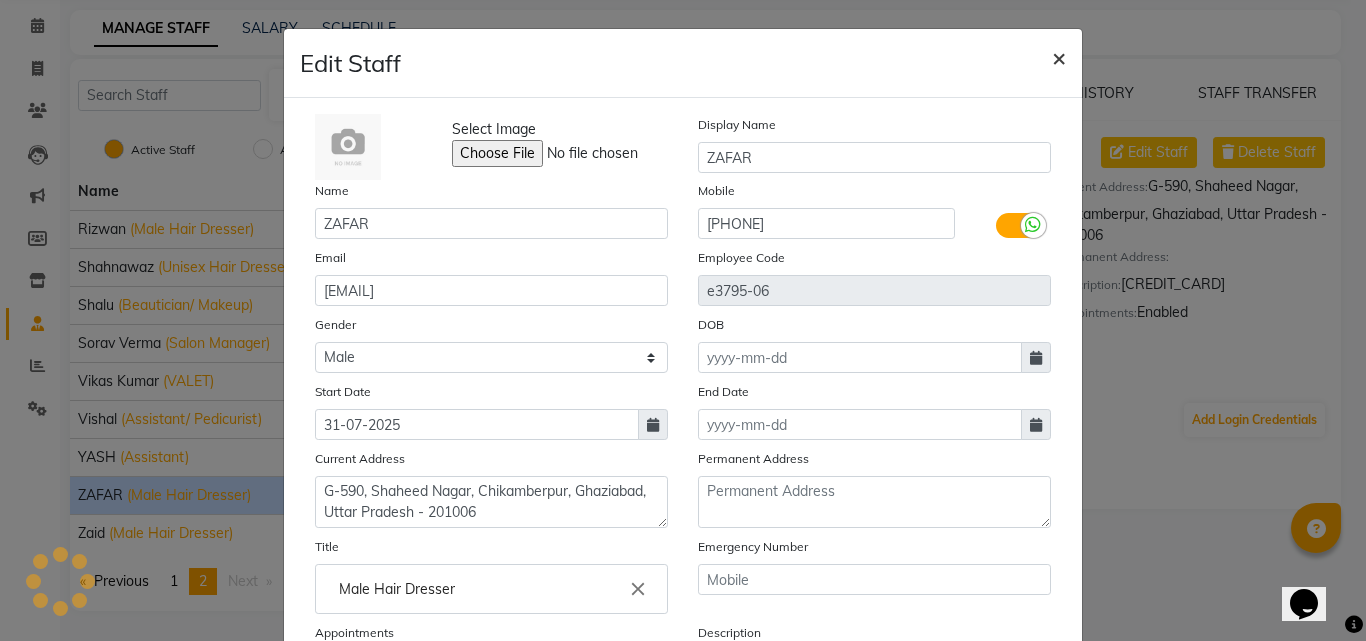 click on "×" 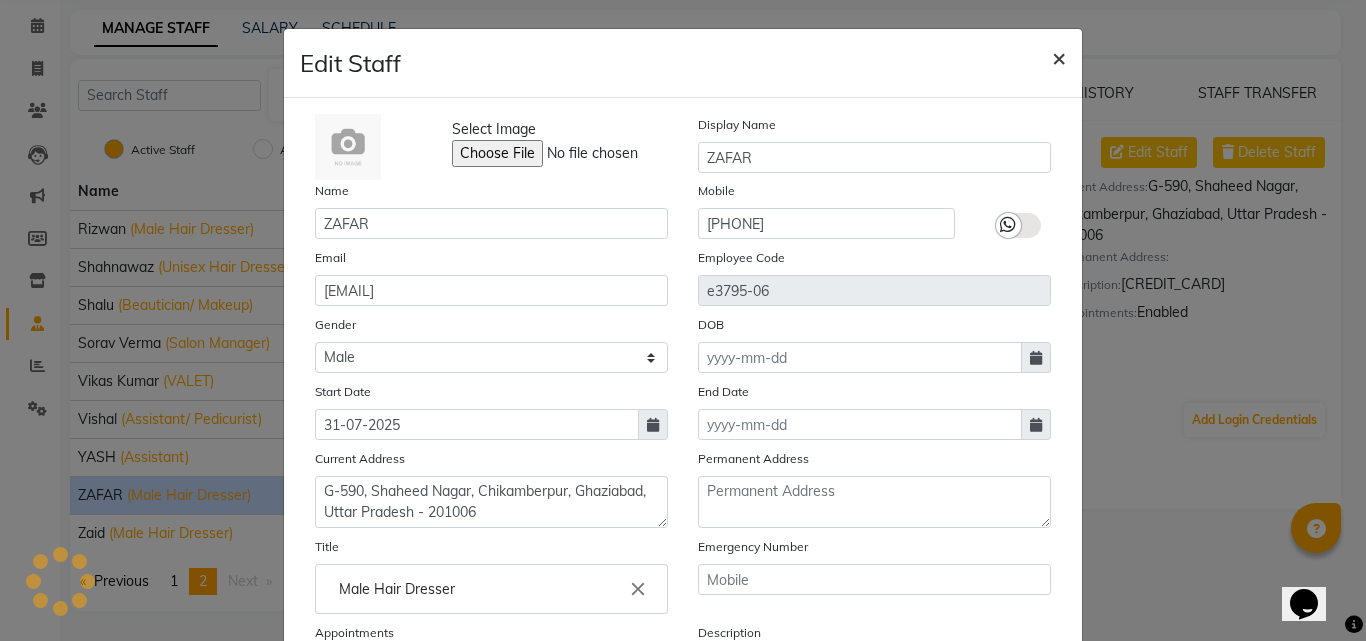 type 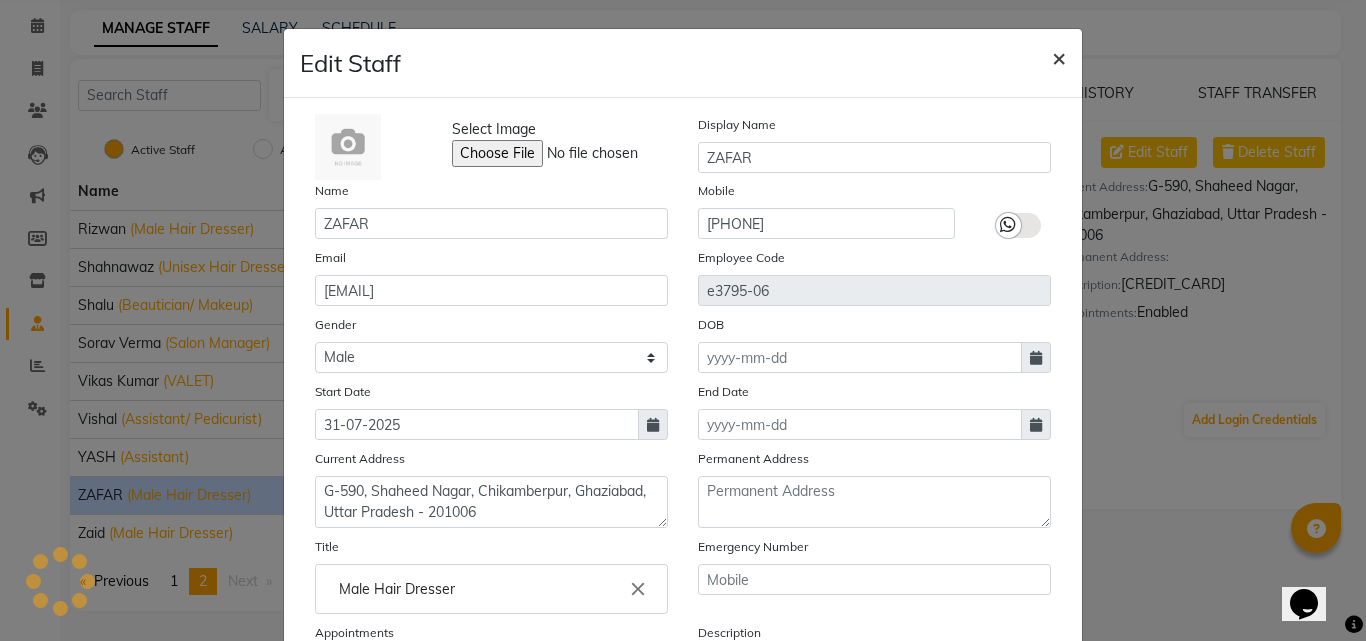 type 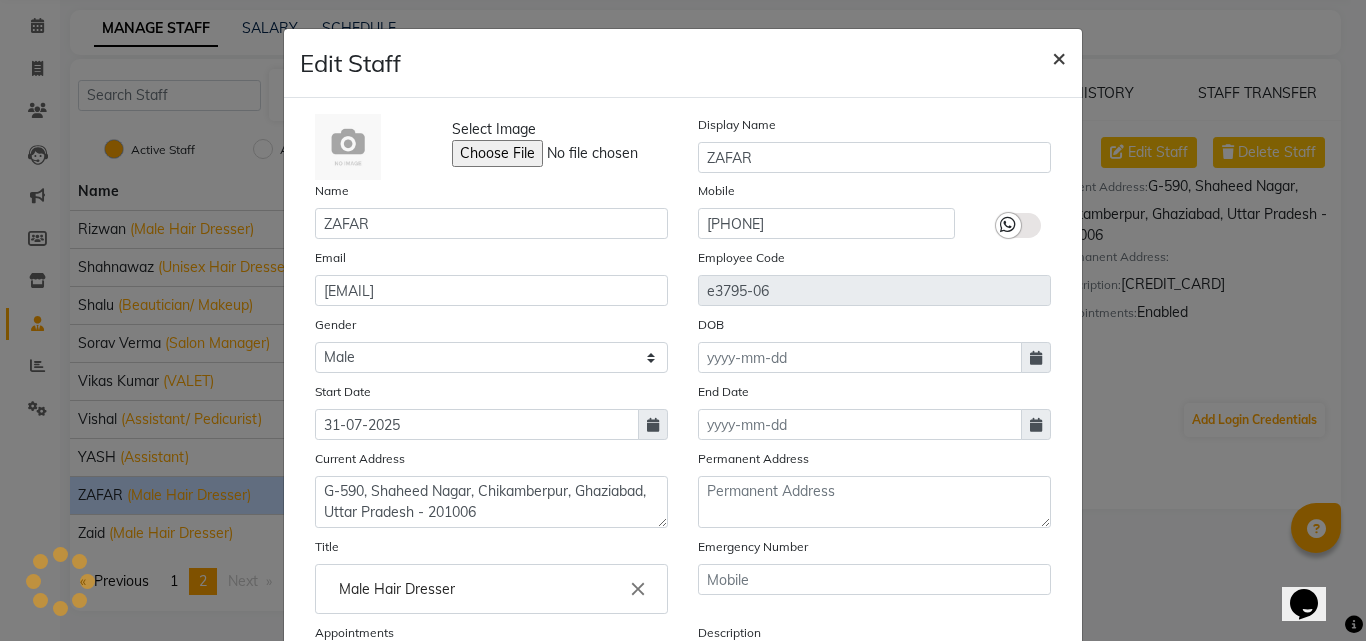 checkbox on "false" 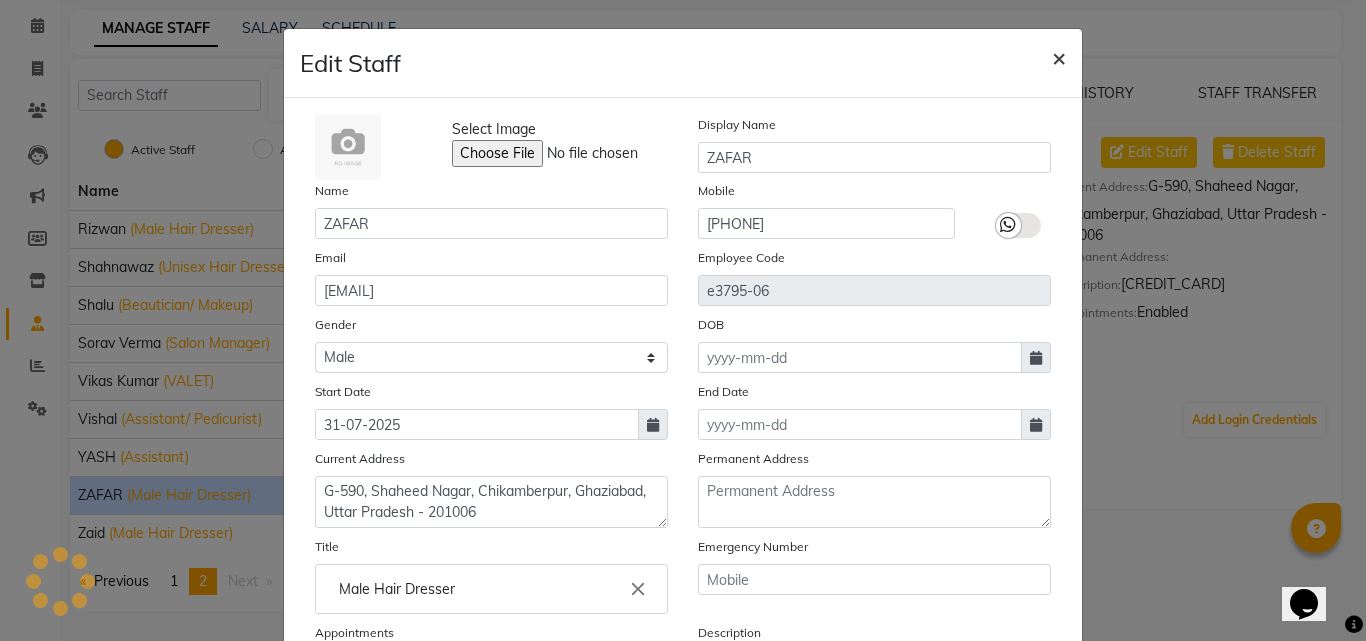 type 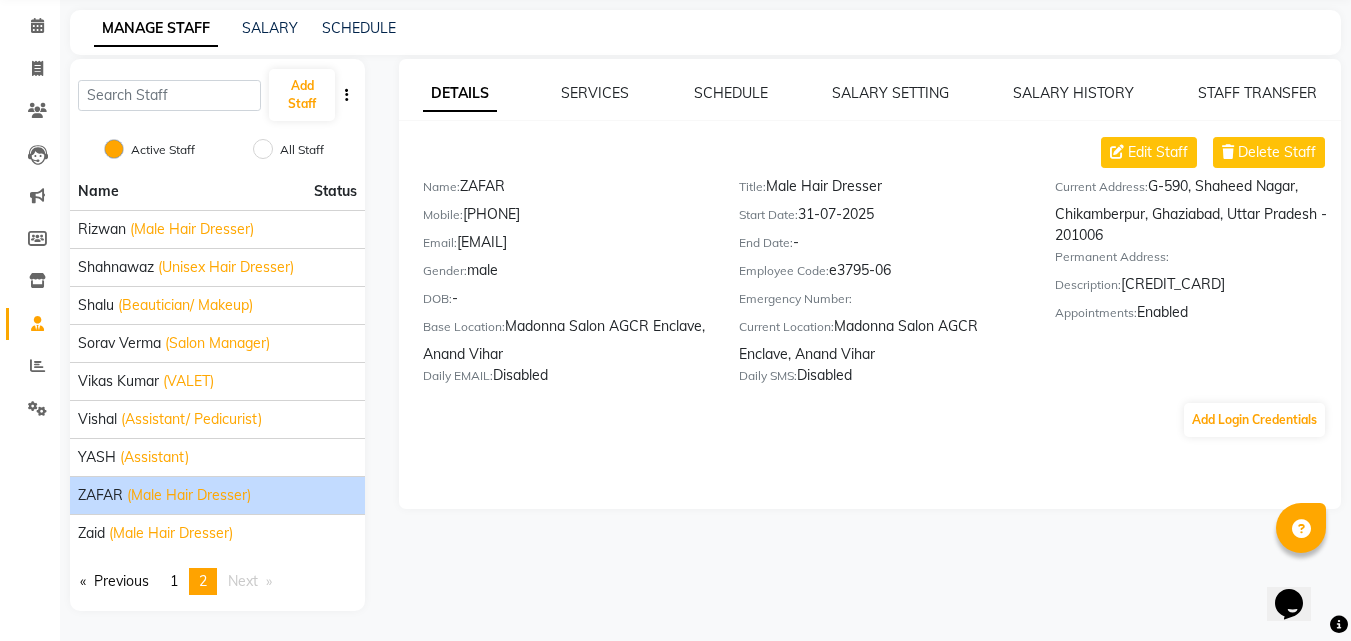 click on "DETAILS SERVICES SCHEDULE SALARY SETTING SALARY HISTORY STAFF TRANSFER Edit Staff Delete Staff Name:   [FIRST]  Mobile:   [PHONE]  Email:   [EMAIL]  Gender:   male  DOB:   -  Base Location:   Madonna Salon AGCR Enclave, Anand Vihar  Daily EMAIL:   Disabled  Title:   Male Hair Dresser  Start Date:   31-07-2025  End Date:   -  Employee Code:   e3795-06  Emergency Number:     Current Location:   Madonna Salon AGCR Enclave, Anand Vihar  Daily SMS:   Disabled  Current Address:   [NUMBER], [STREET], [AREA], [CITY], [STATE] - [POSTAL_CODE]  Permanent Address:     Description:   [CREDIT_CARD]  Appointments:   Enabled  Add Login Credentials" 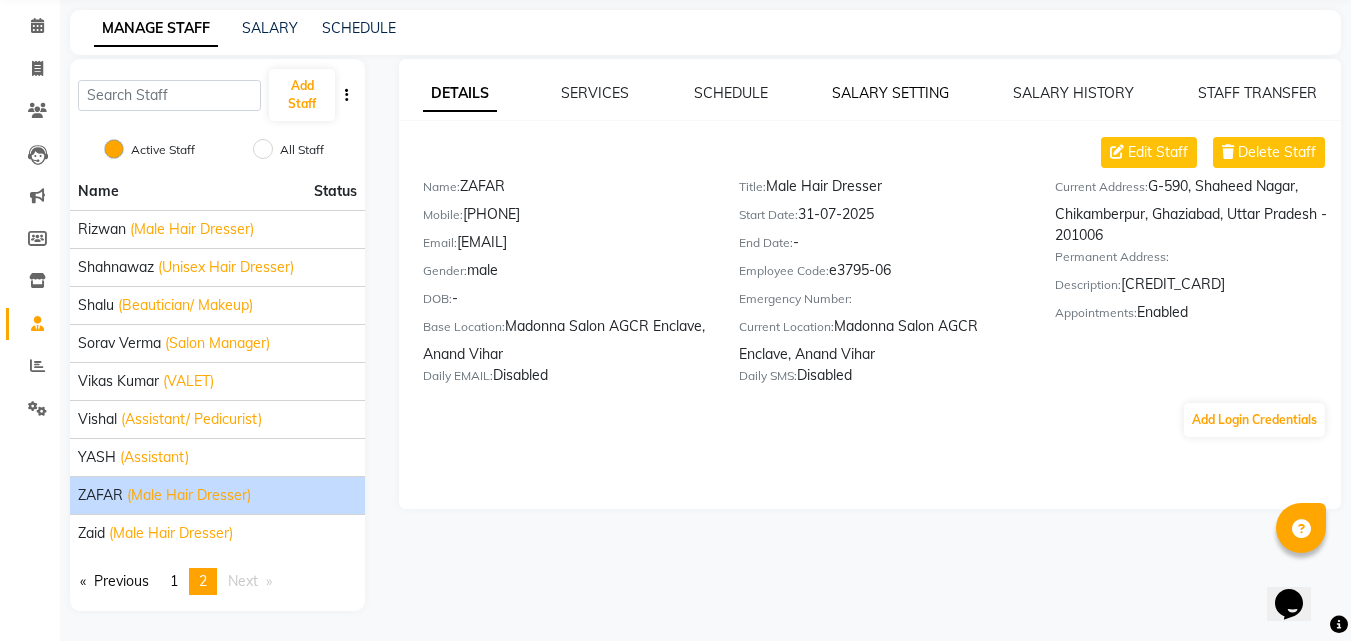 click on "SALARY SETTING" 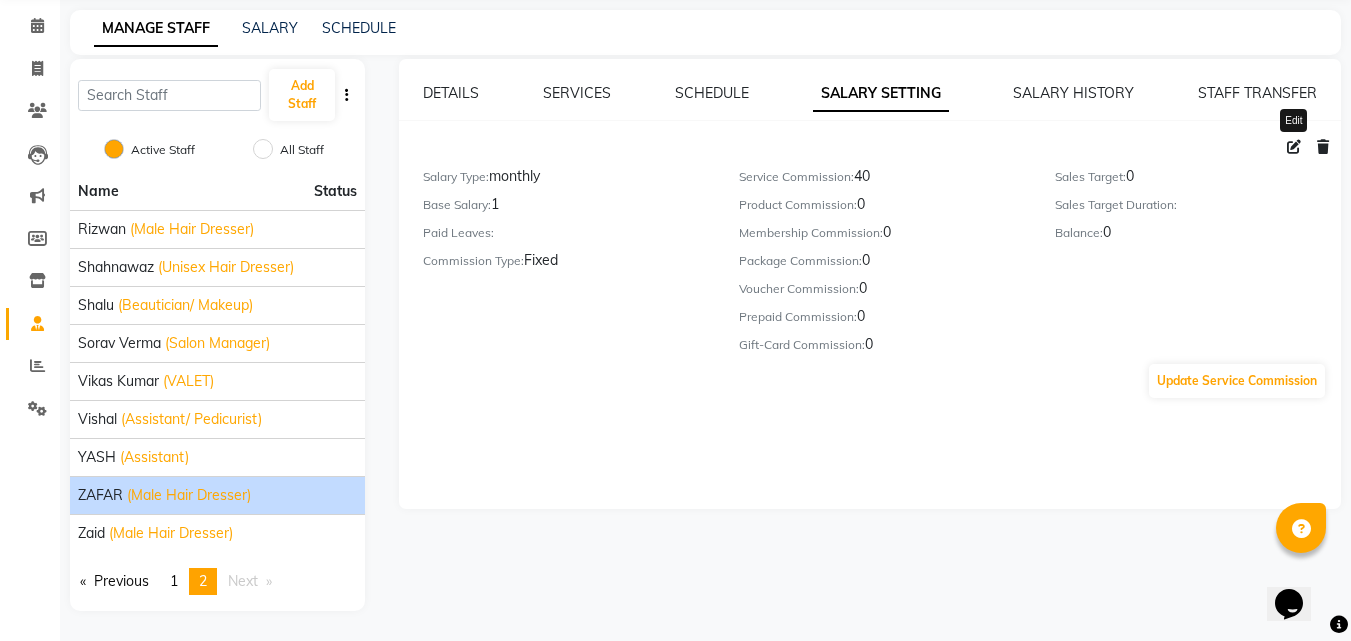 click 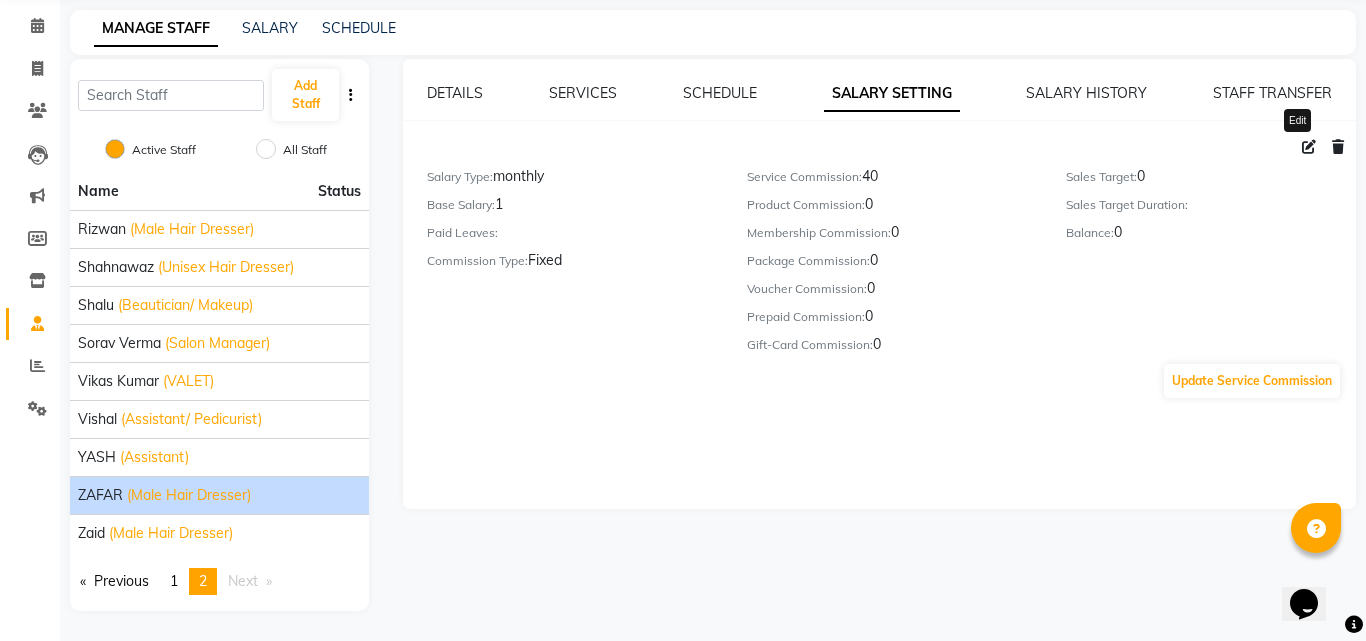 select on "monthly" 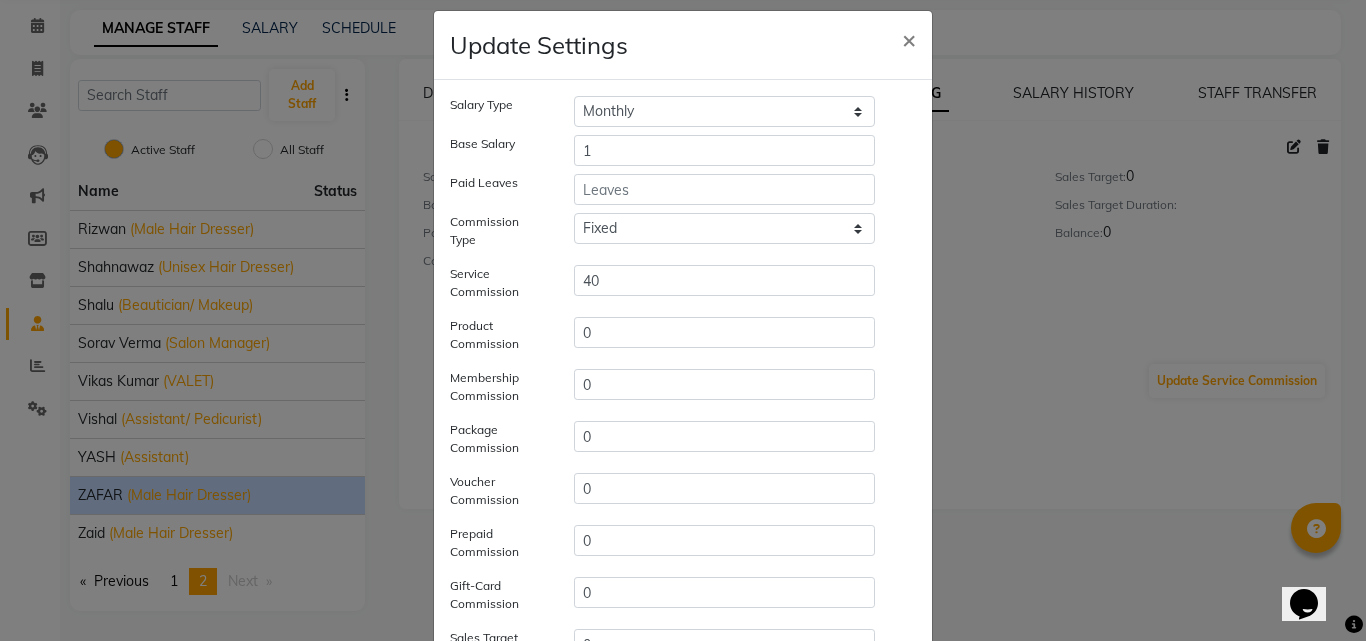 scroll, scrollTop: 0, scrollLeft: 0, axis: both 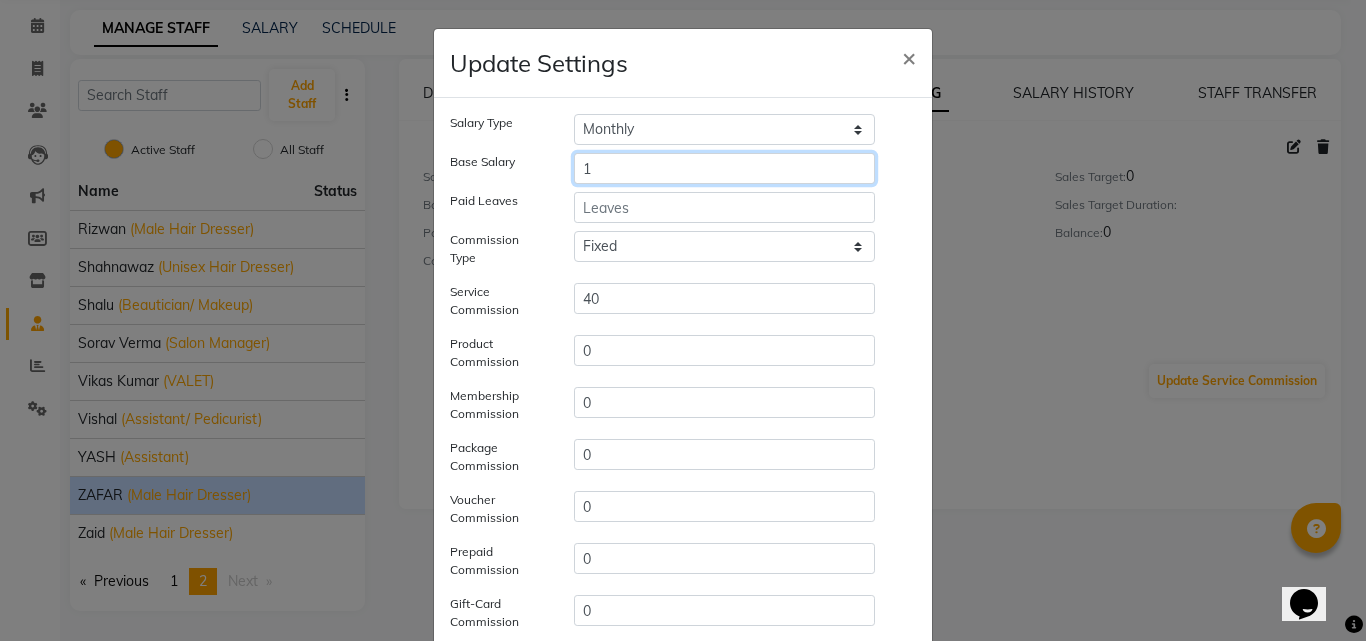 click on "1" 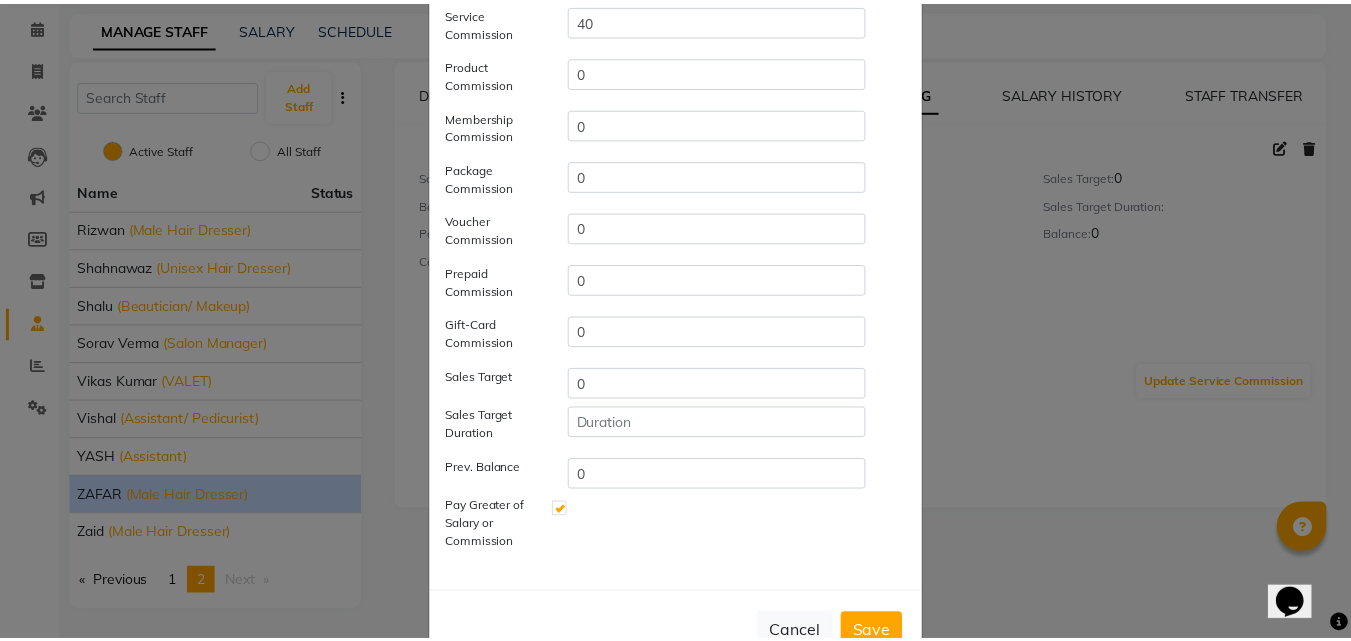 scroll, scrollTop: 338, scrollLeft: 0, axis: vertical 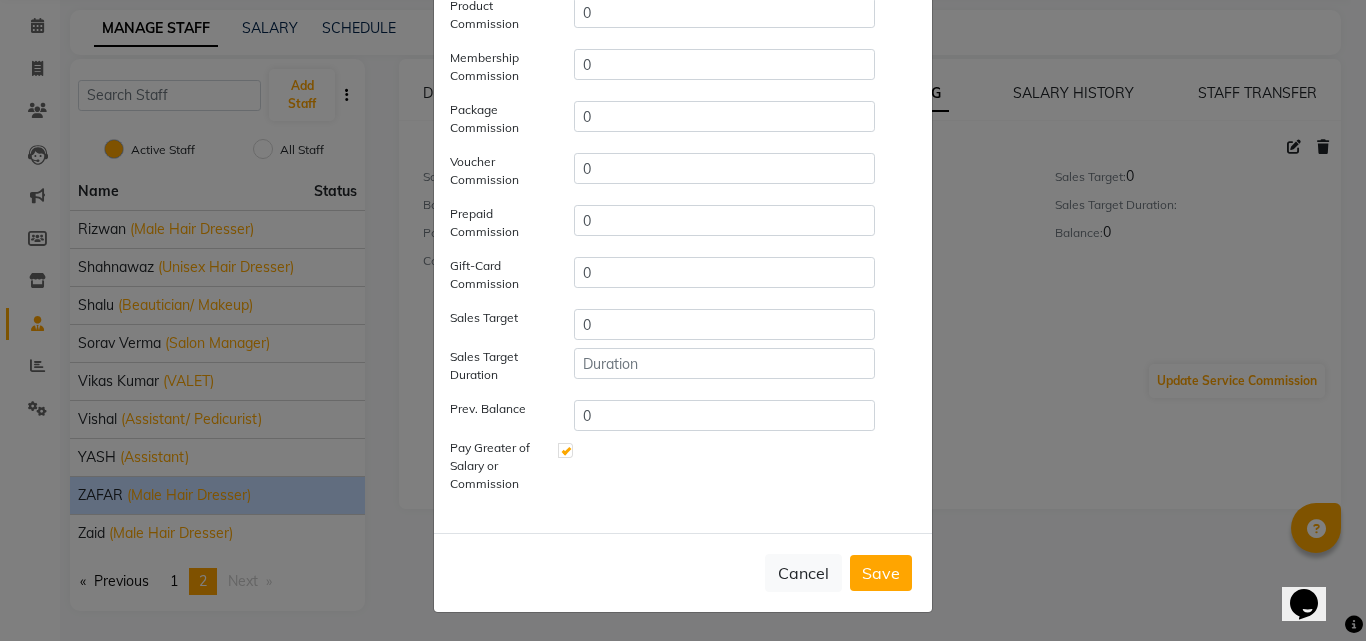 type on "0" 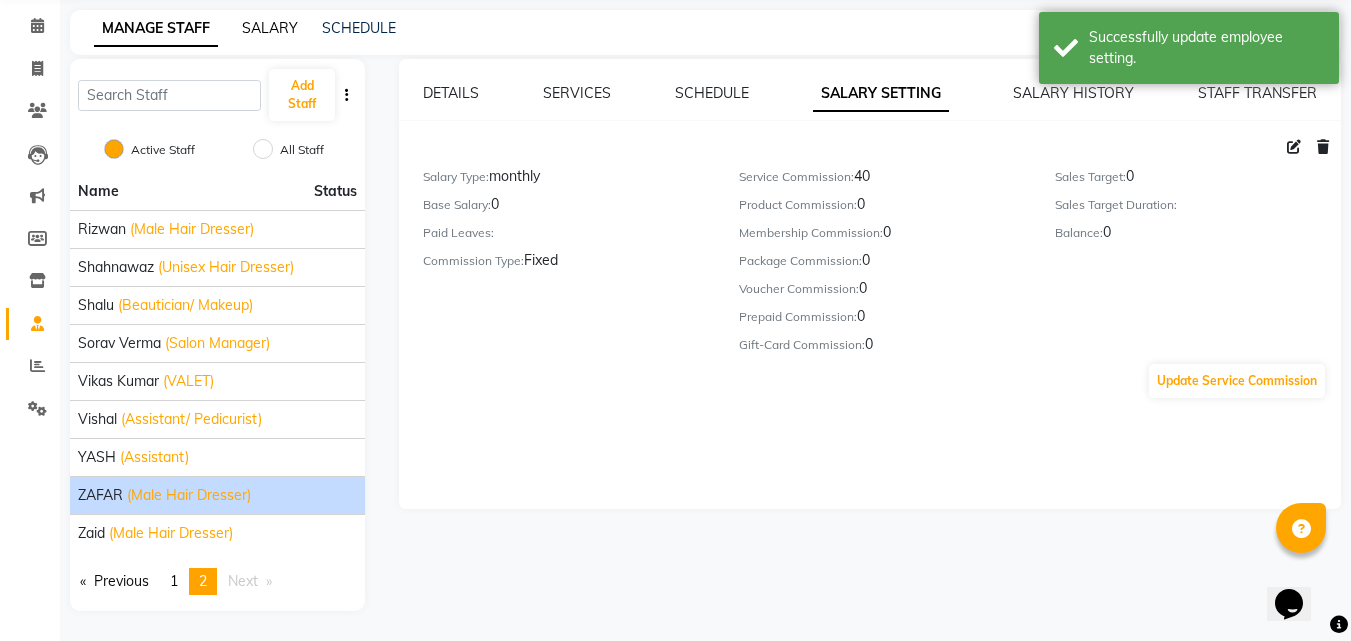 click on "SALARY" 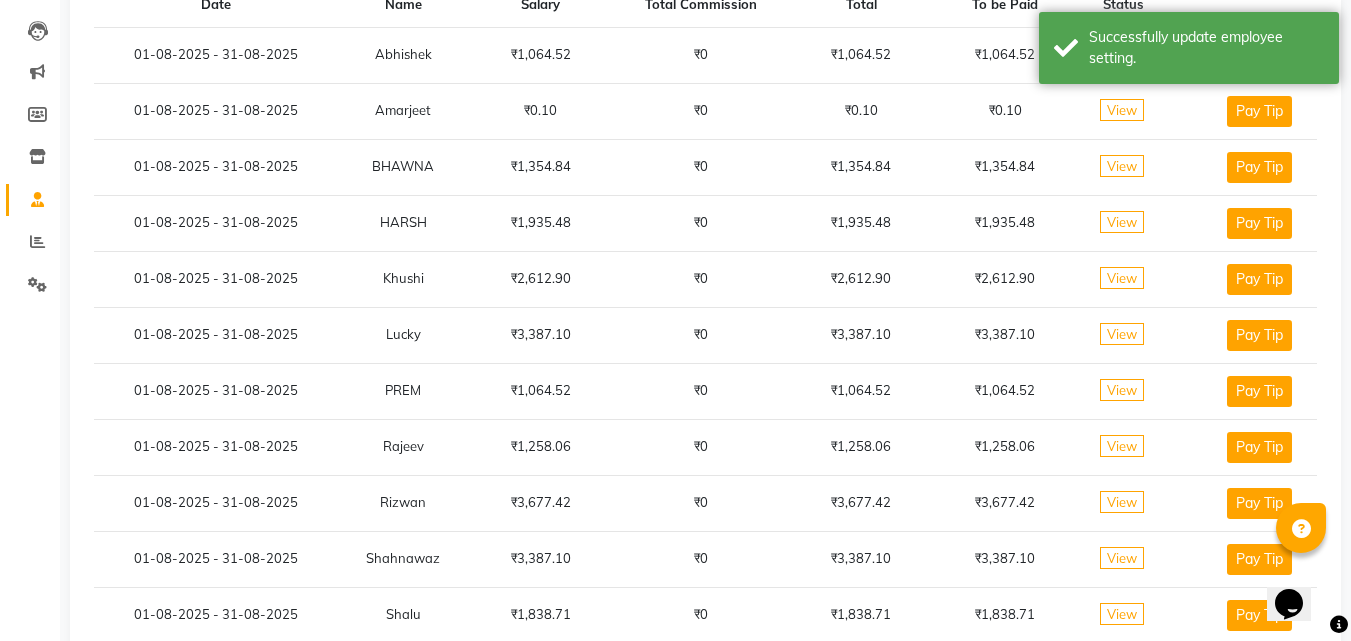 scroll, scrollTop: 0, scrollLeft: 0, axis: both 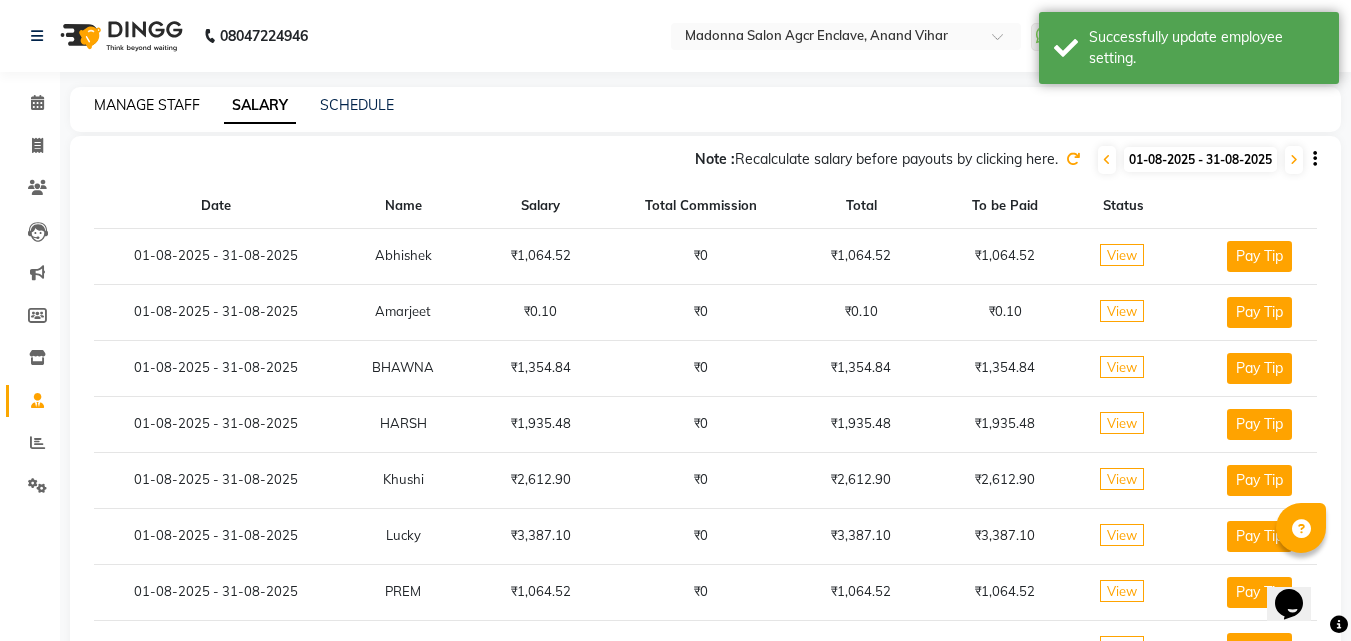 click on "MANAGE STAFF" 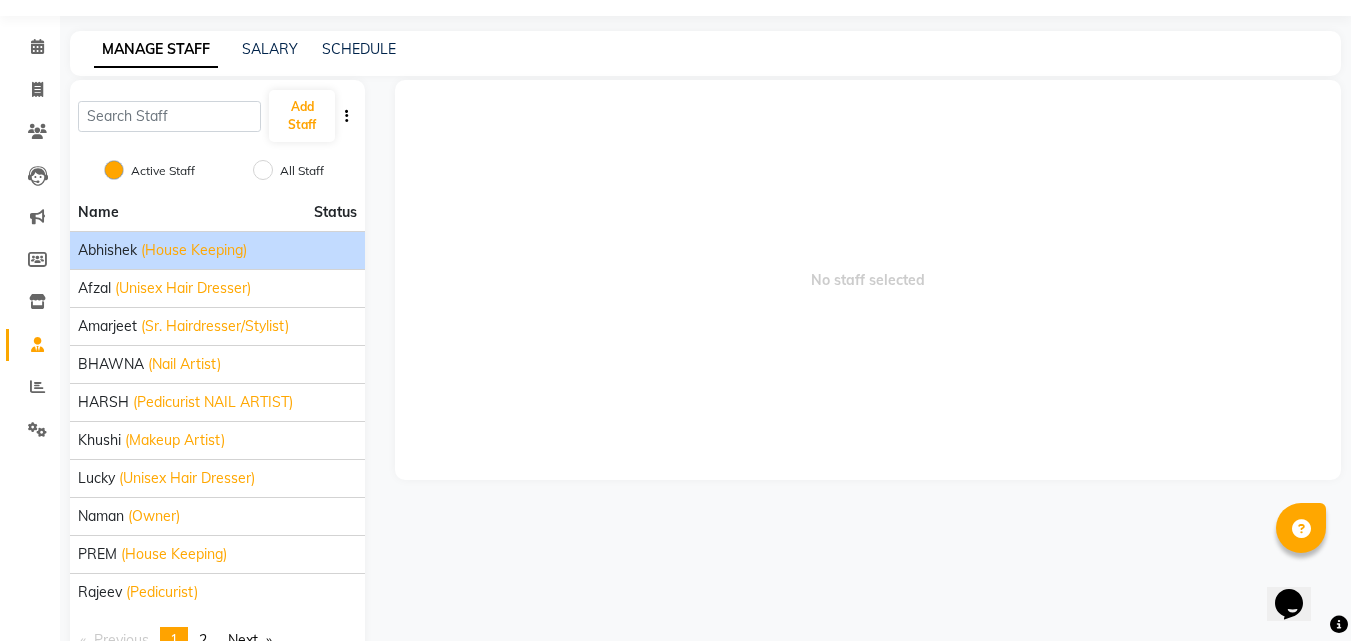 scroll, scrollTop: 115, scrollLeft: 0, axis: vertical 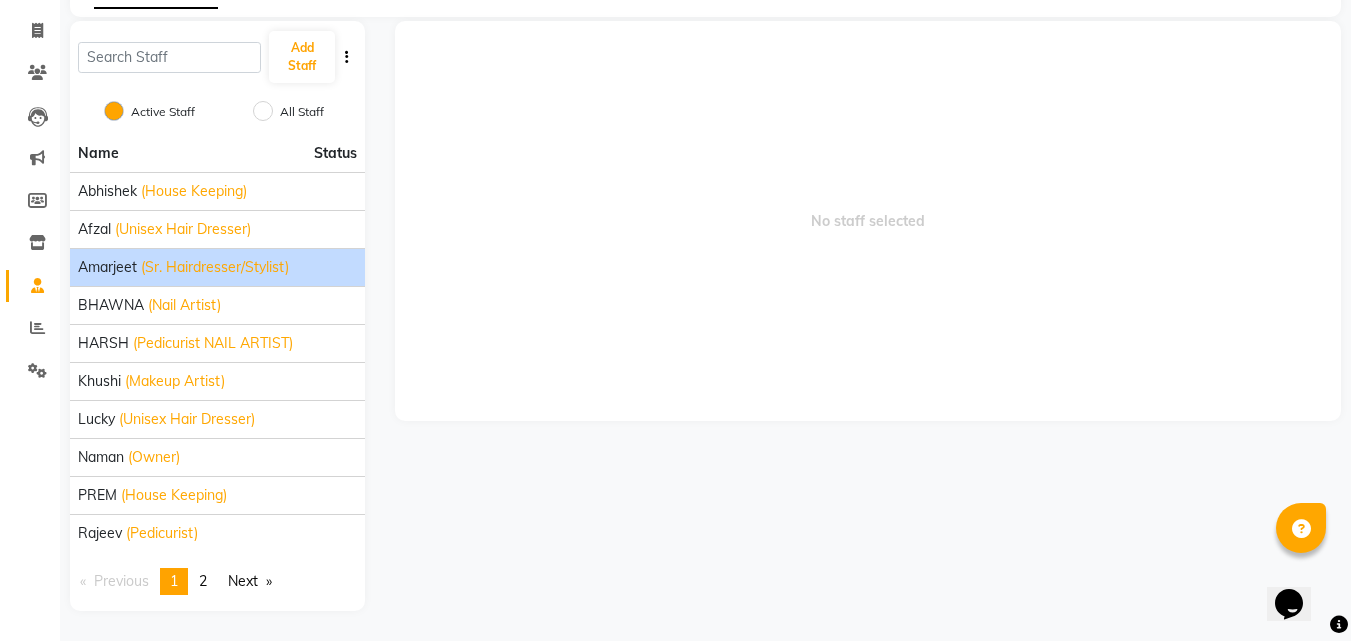 click on "(Sr. Hairdresser/Stylist)" 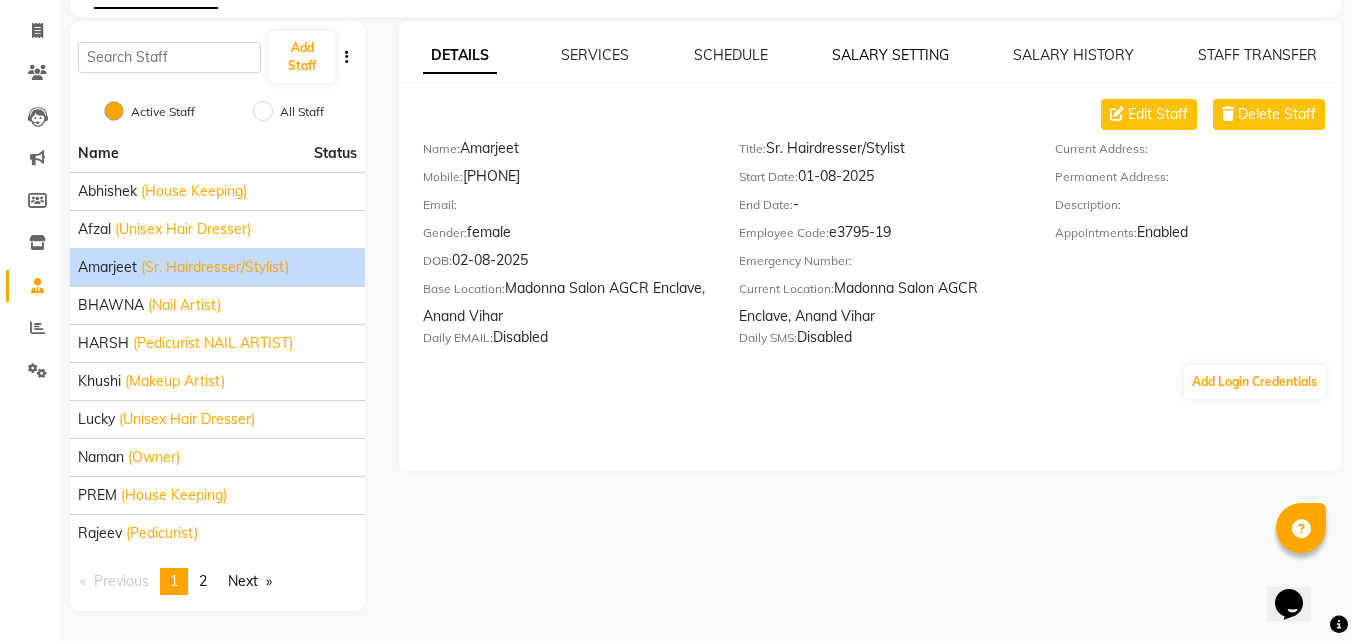click on "SALARY SETTING" 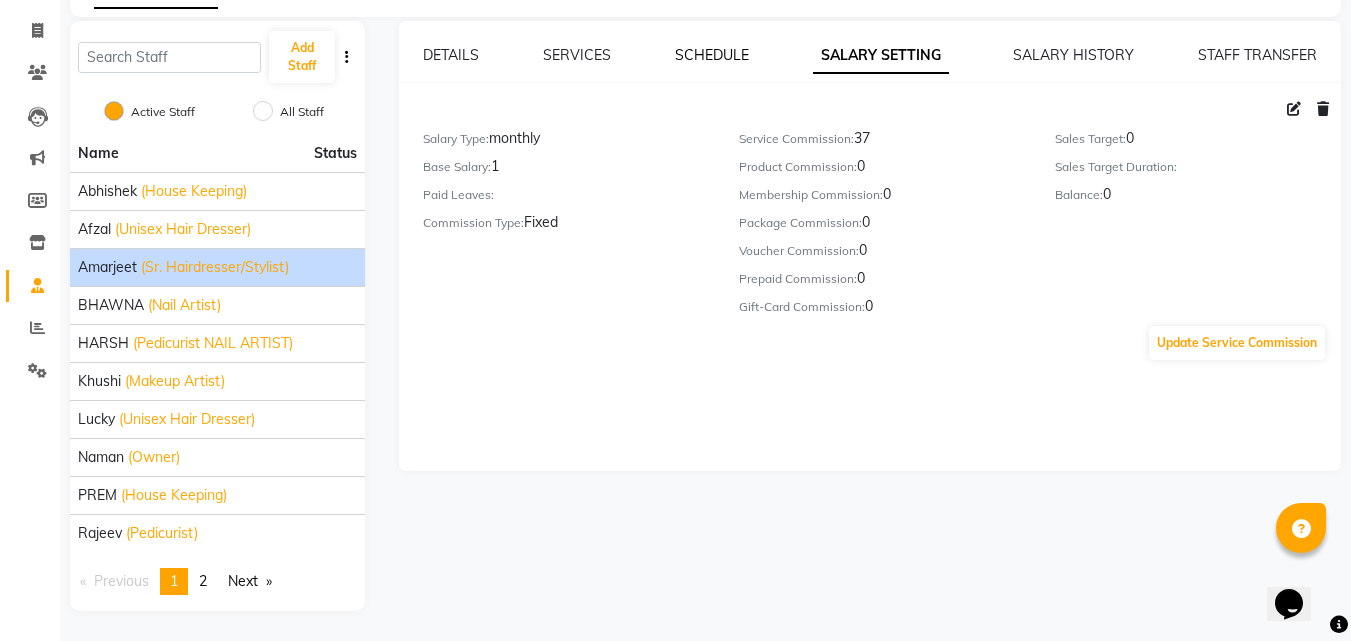 click on "SCHEDULE" 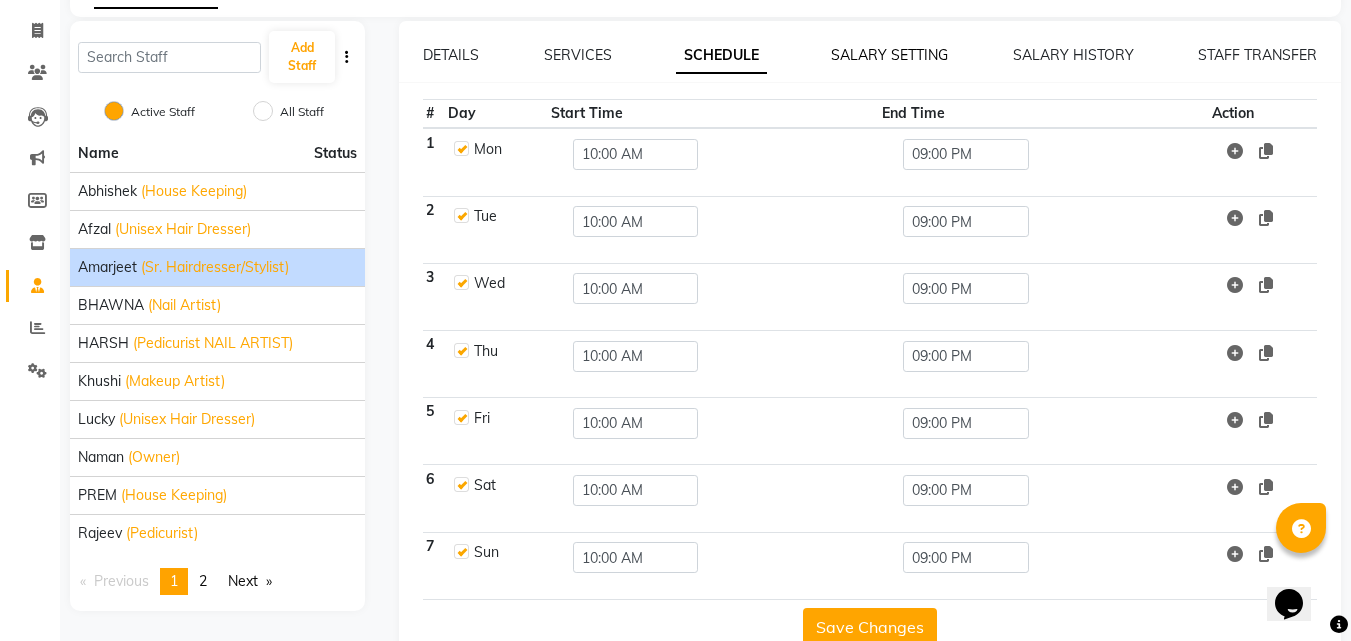 click on "SALARY SETTING" 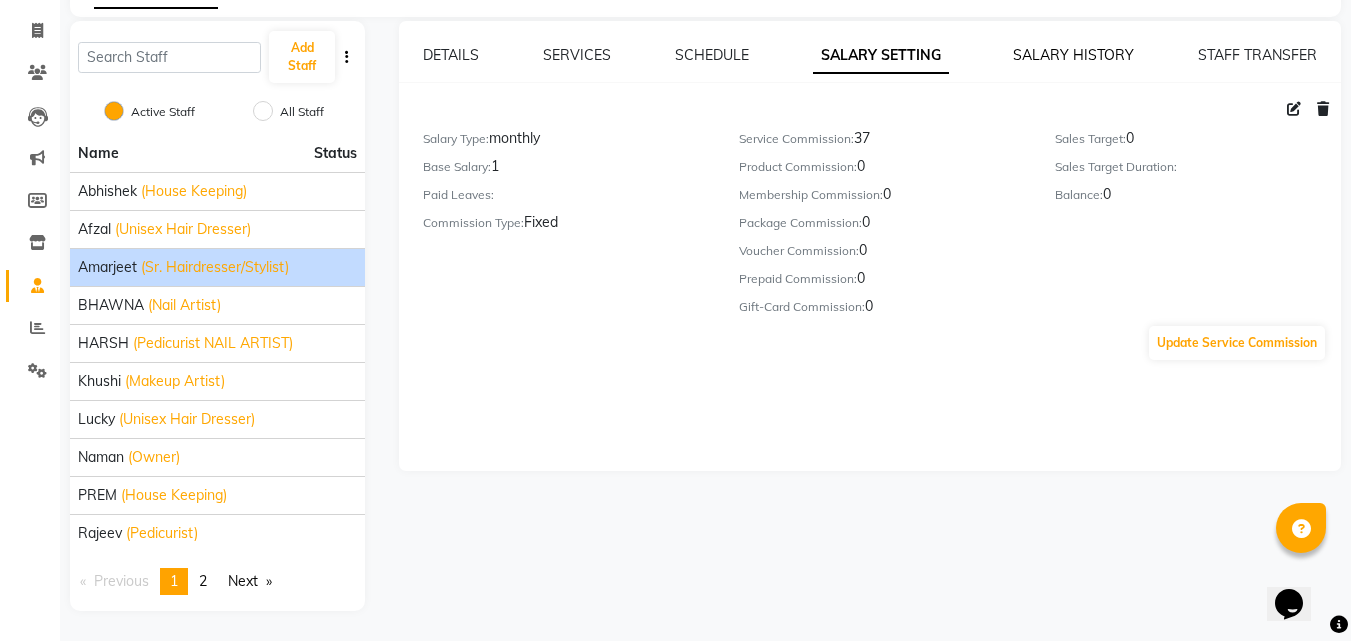 click on "SALARY HISTORY" 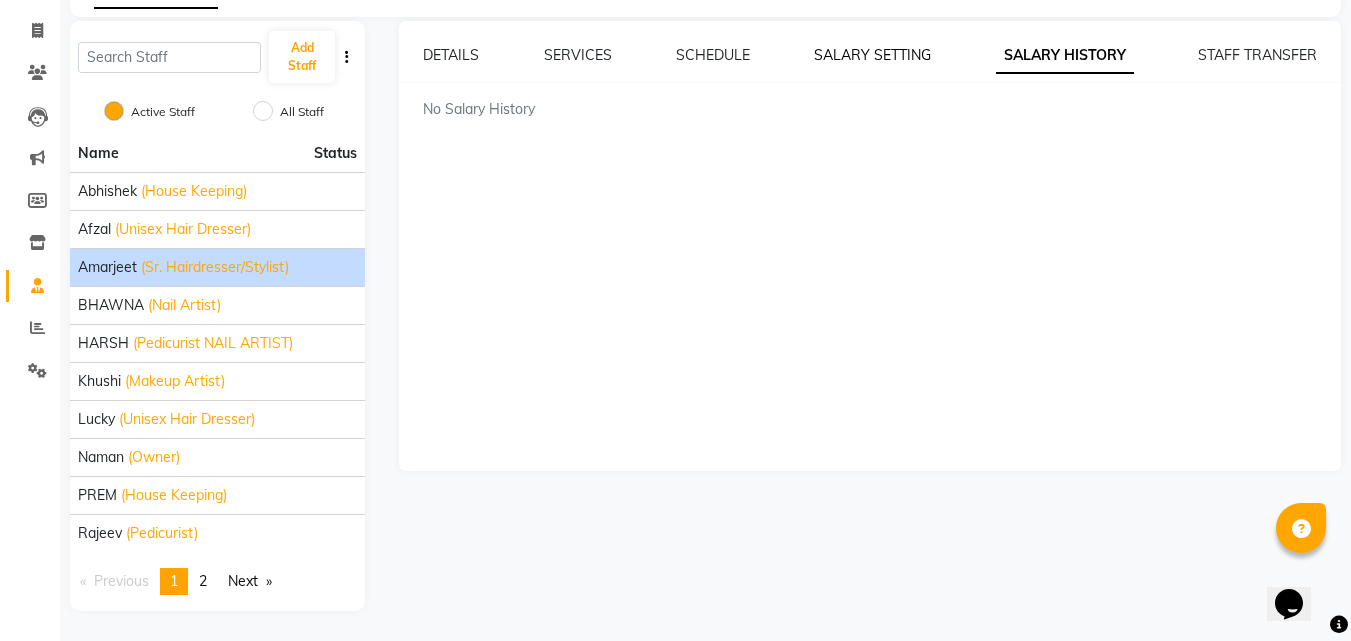 click on "SALARY SETTING" 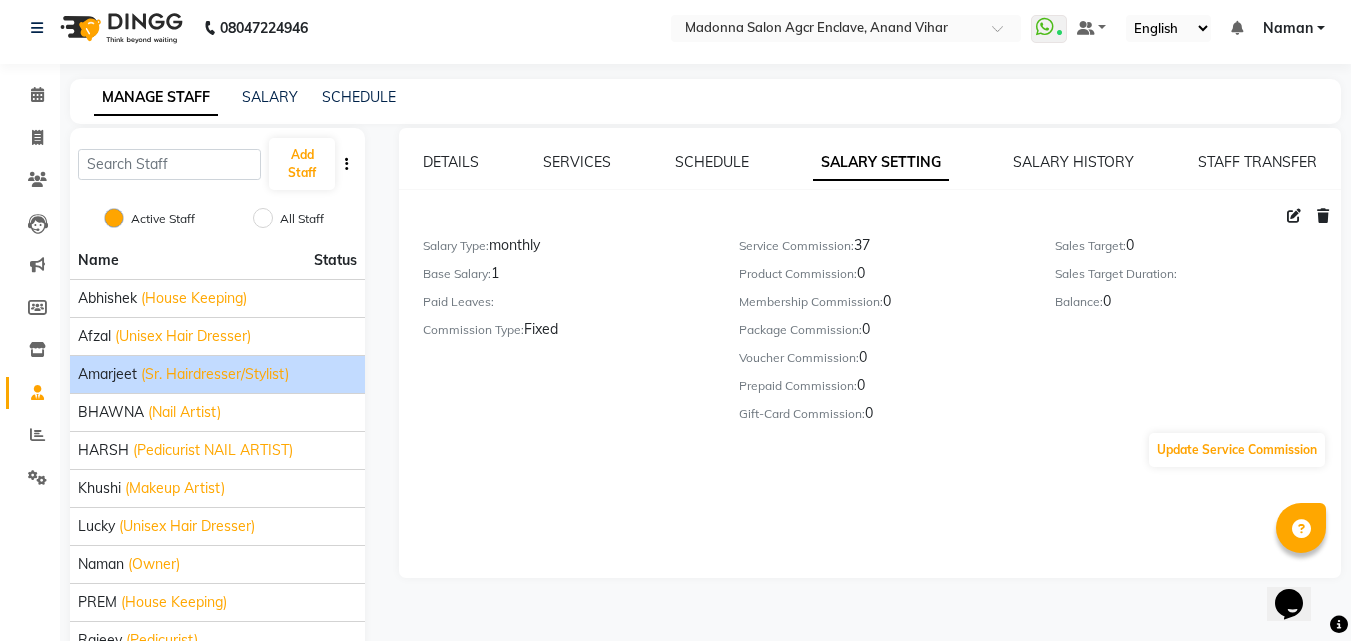 scroll, scrollTop: 0, scrollLeft: 0, axis: both 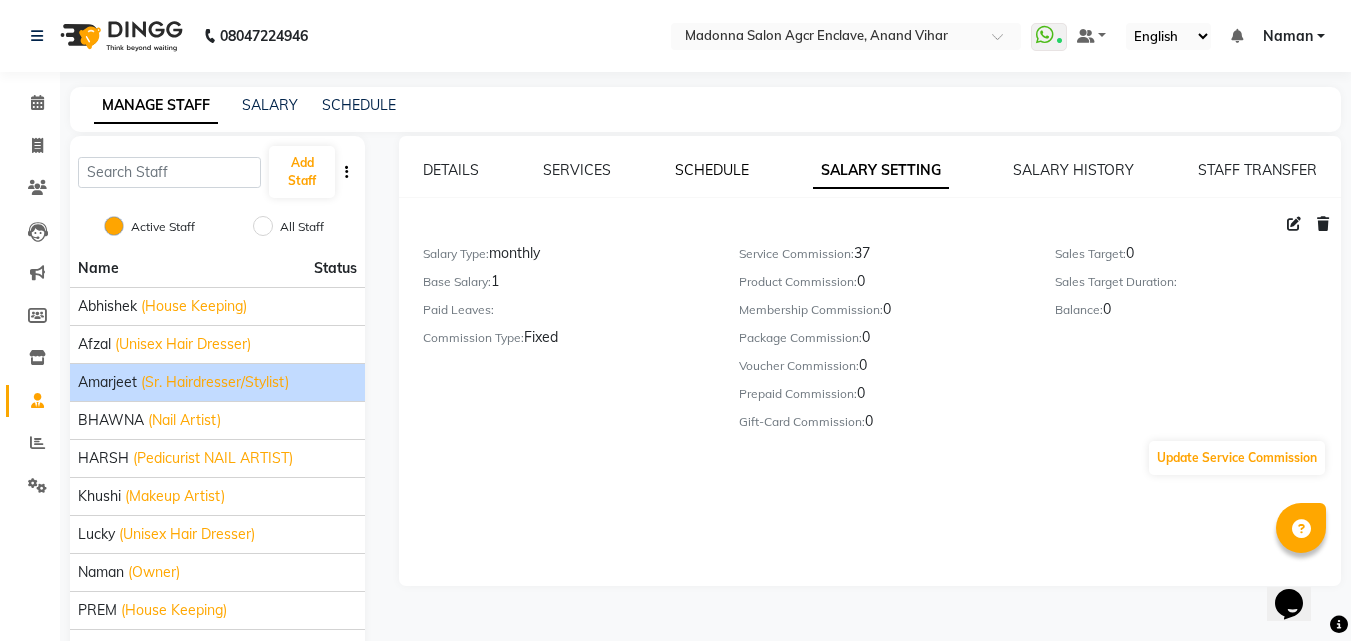 click on "SCHEDULE" 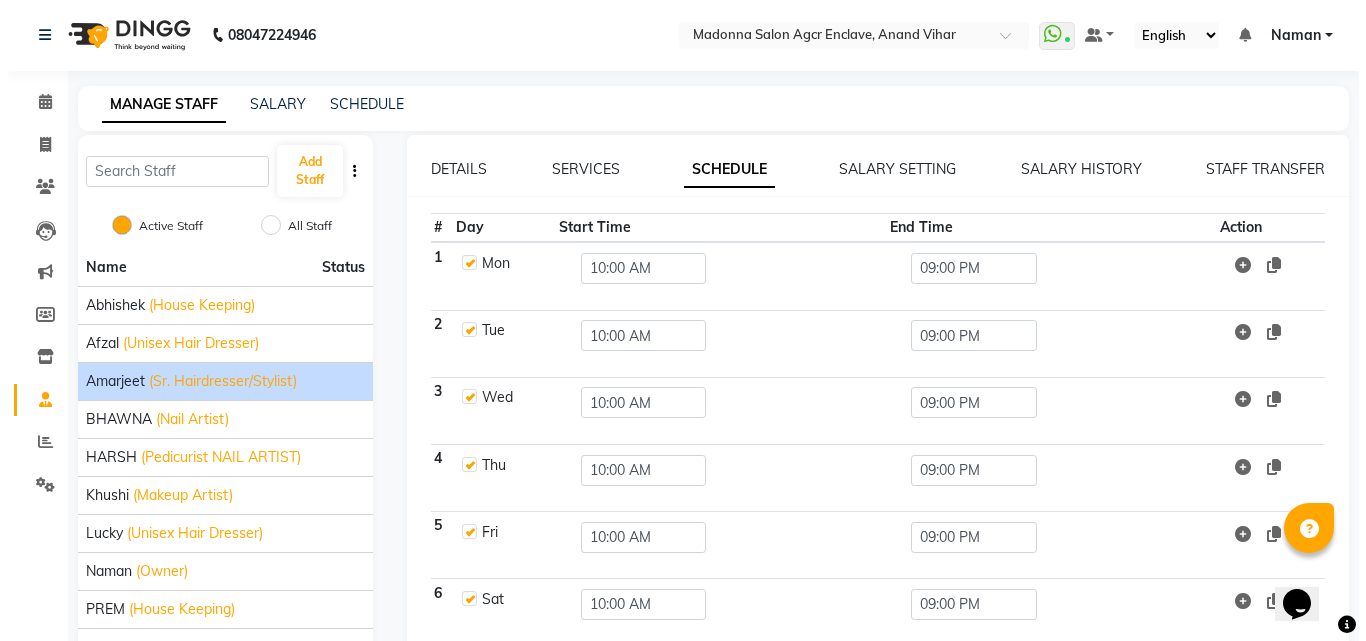scroll, scrollTop: 0, scrollLeft: 0, axis: both 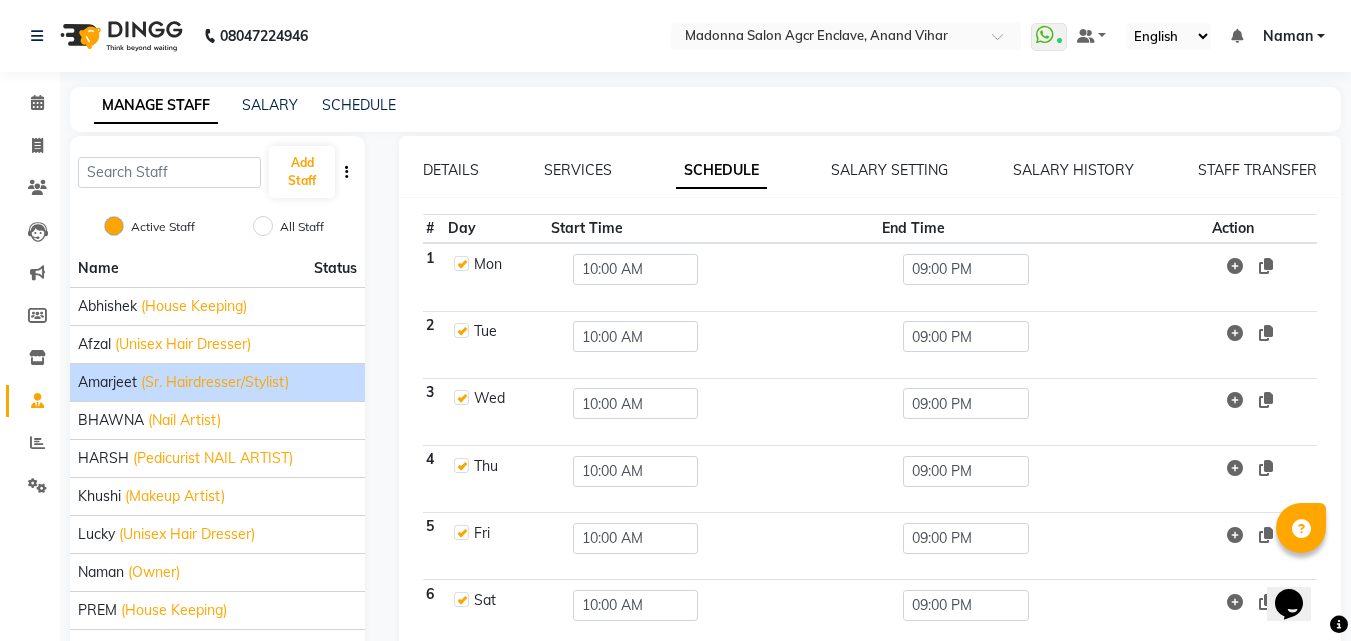 click on "SALARY SETTING" 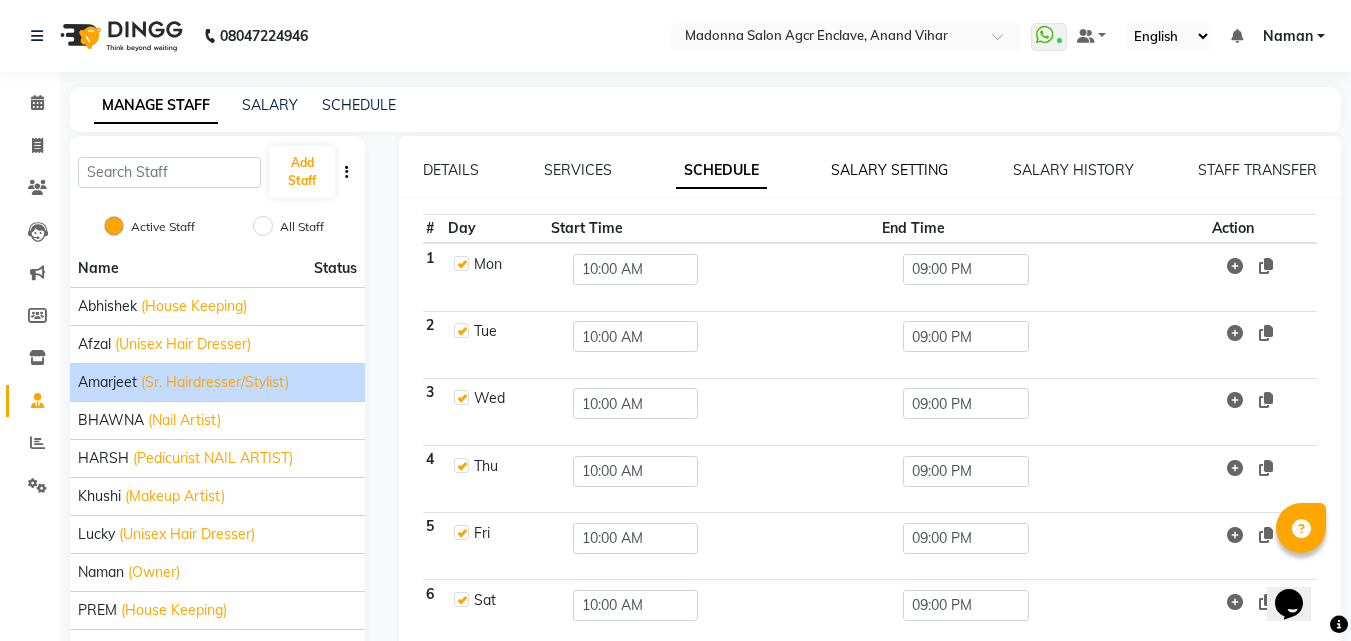 click on "SALARY SETTING" 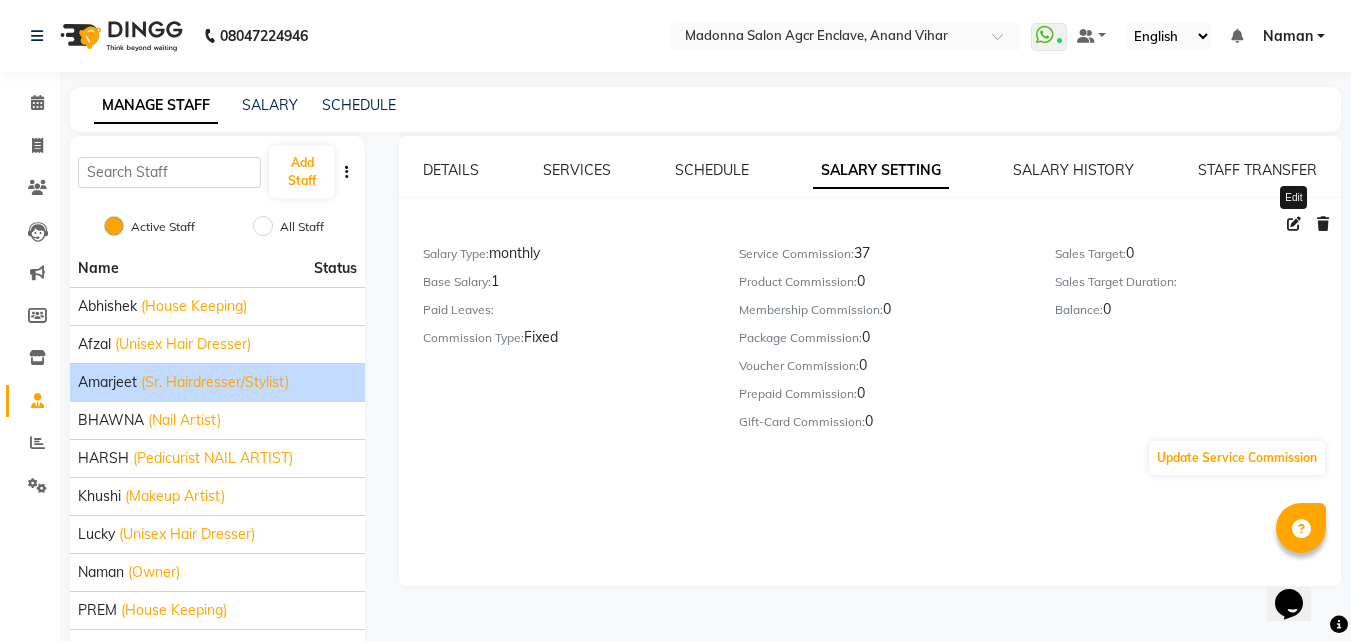 click 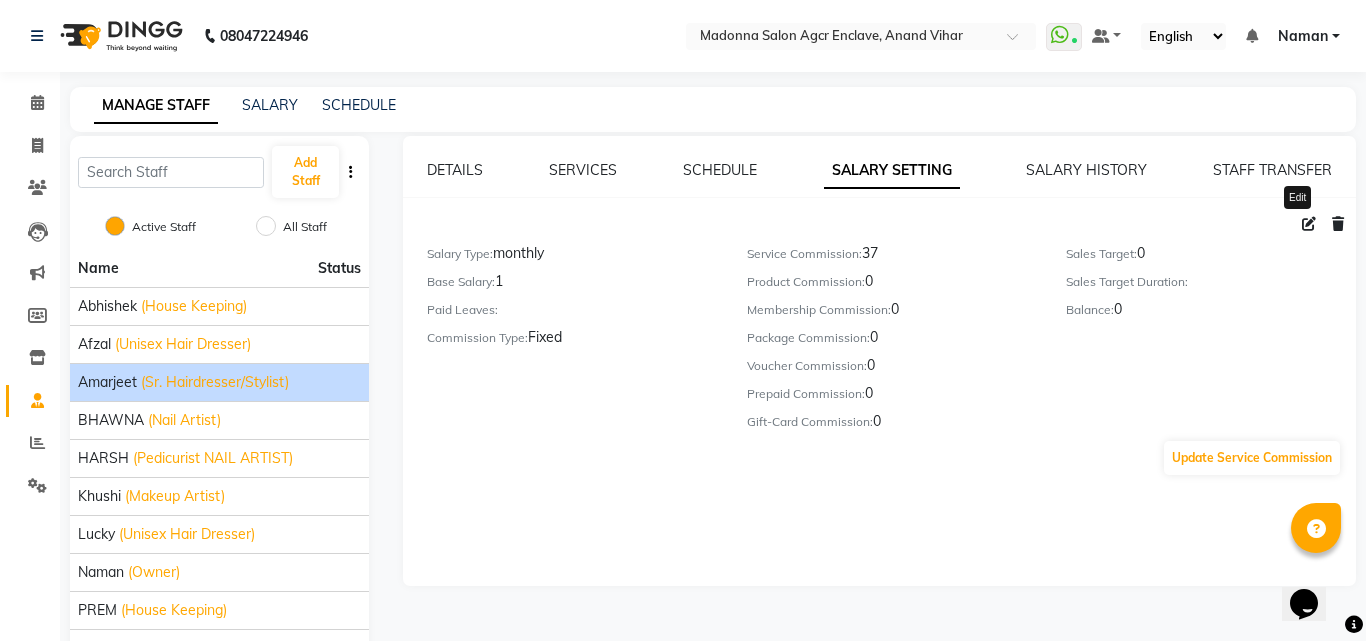select on "monthly" 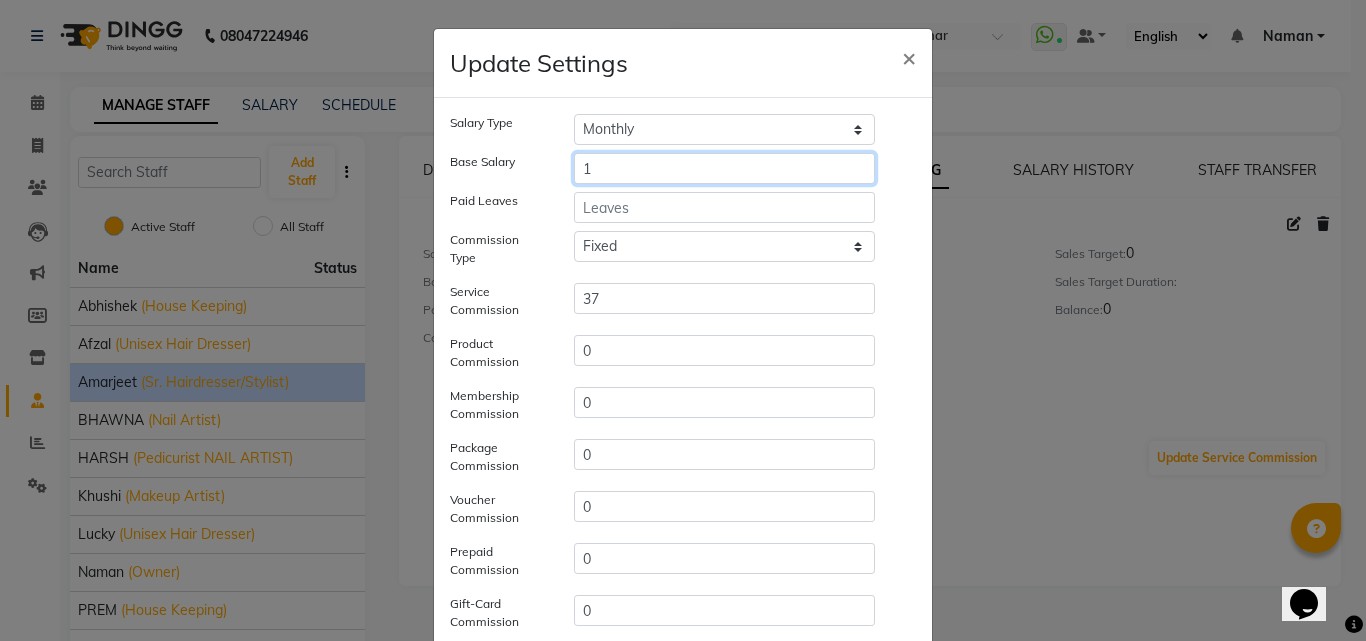 drag, startPoint x: 657, startPoint y: 159, endPoint x: 657, endPoint y: 174, distance: 15 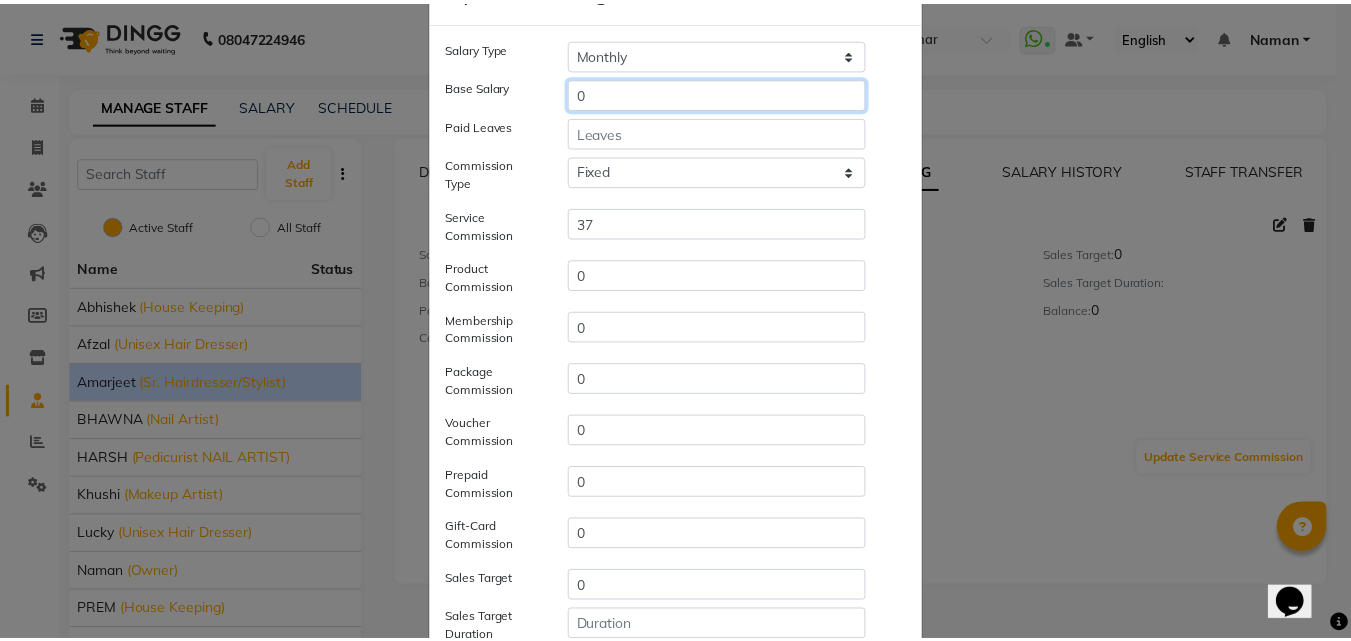 scroll, scrollTop: 338, scrollLeft: 0, axis: vertical 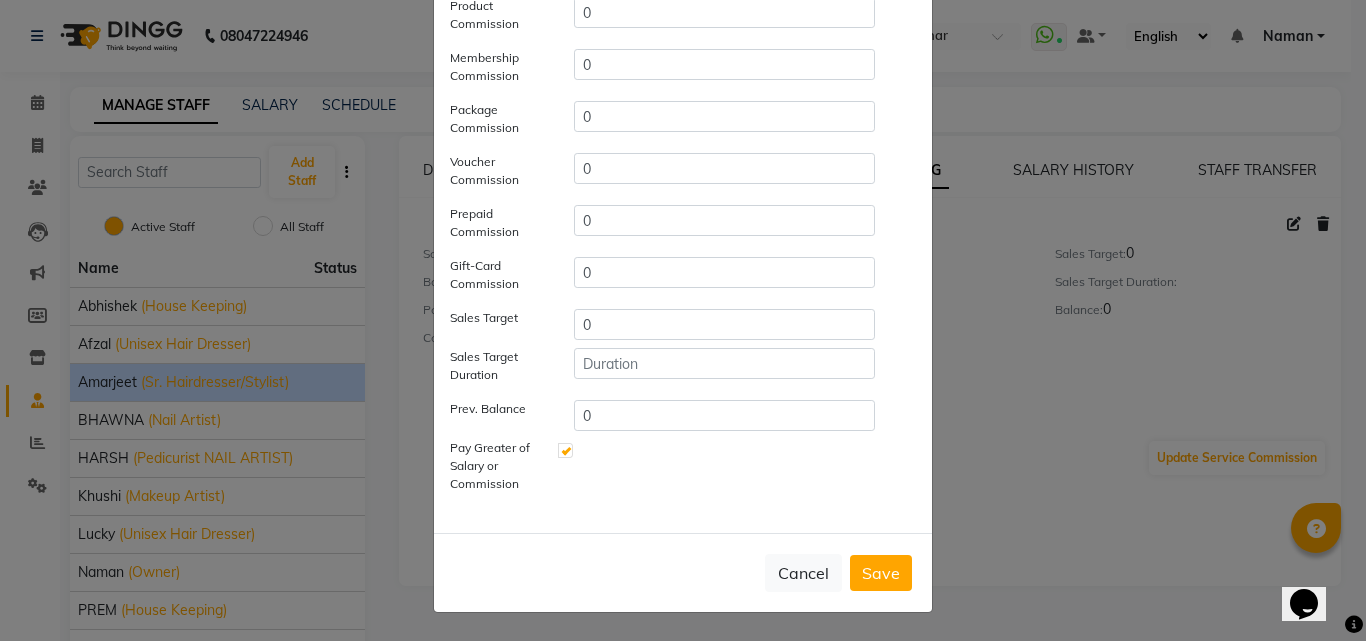 type on "0" 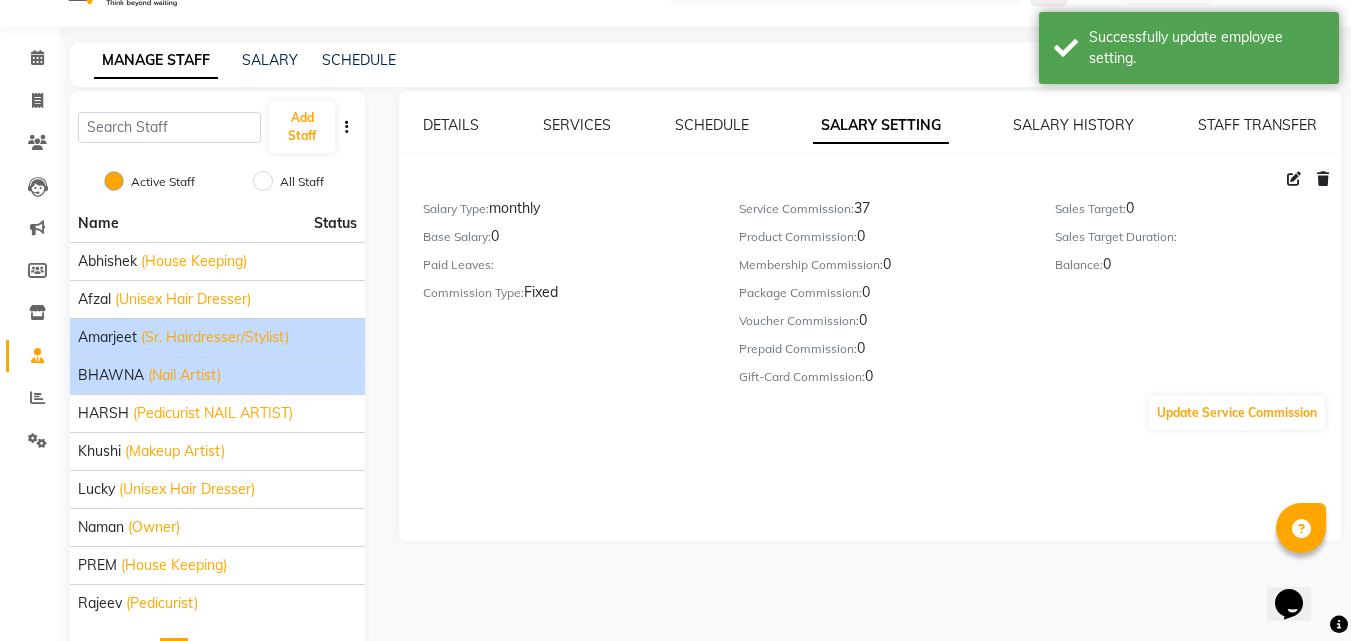 scroll, scrollTop: 115, scrollLeft: 0, axis: vertical 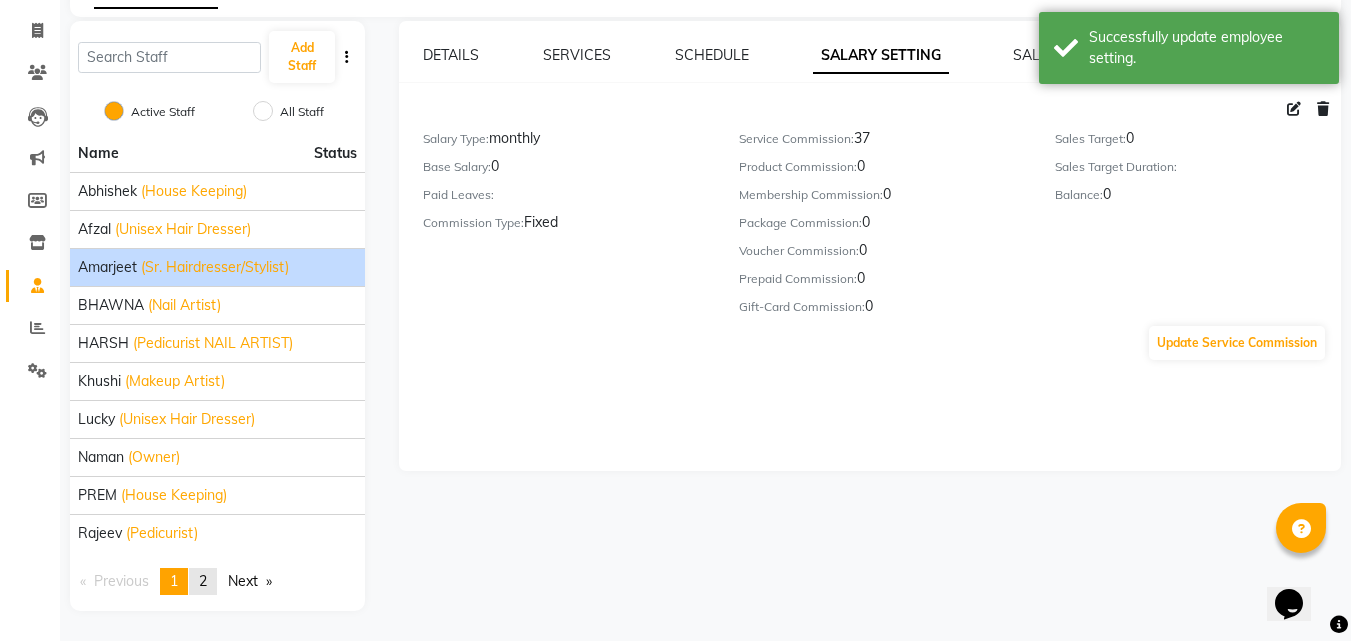 click on "2" at bounding box center (203, 581) 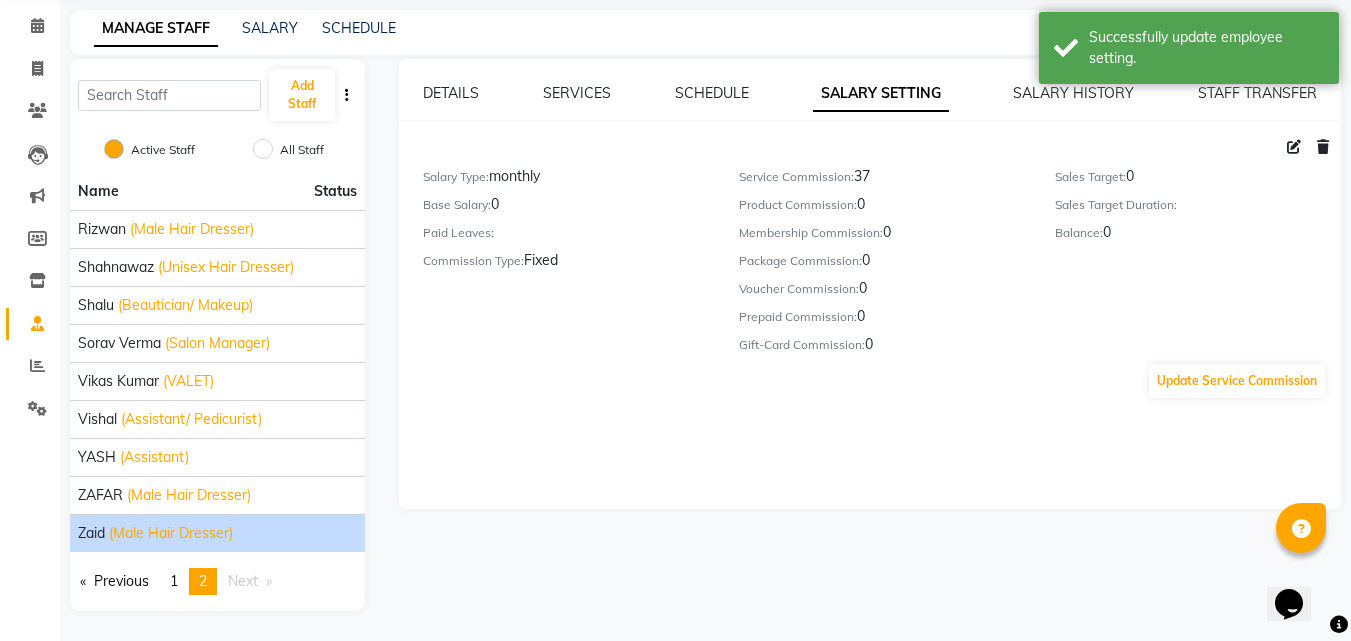 click on "(Male Hair Dresser)" 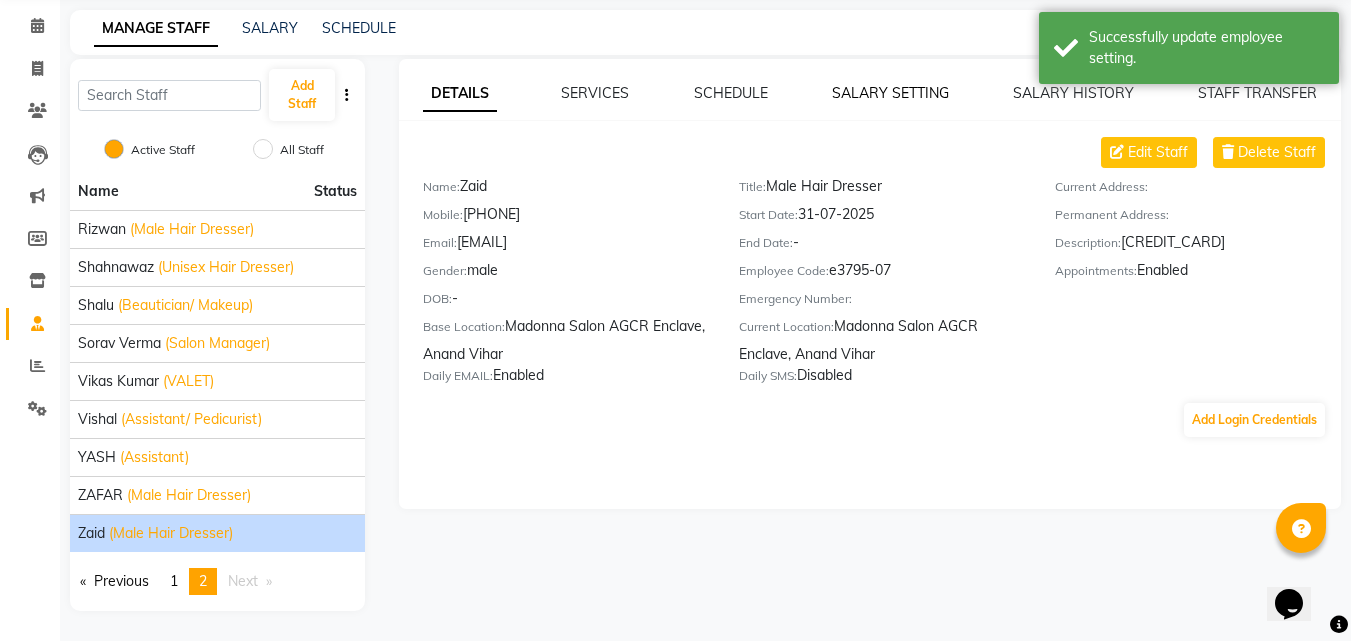 click on "SALARY SETTING" 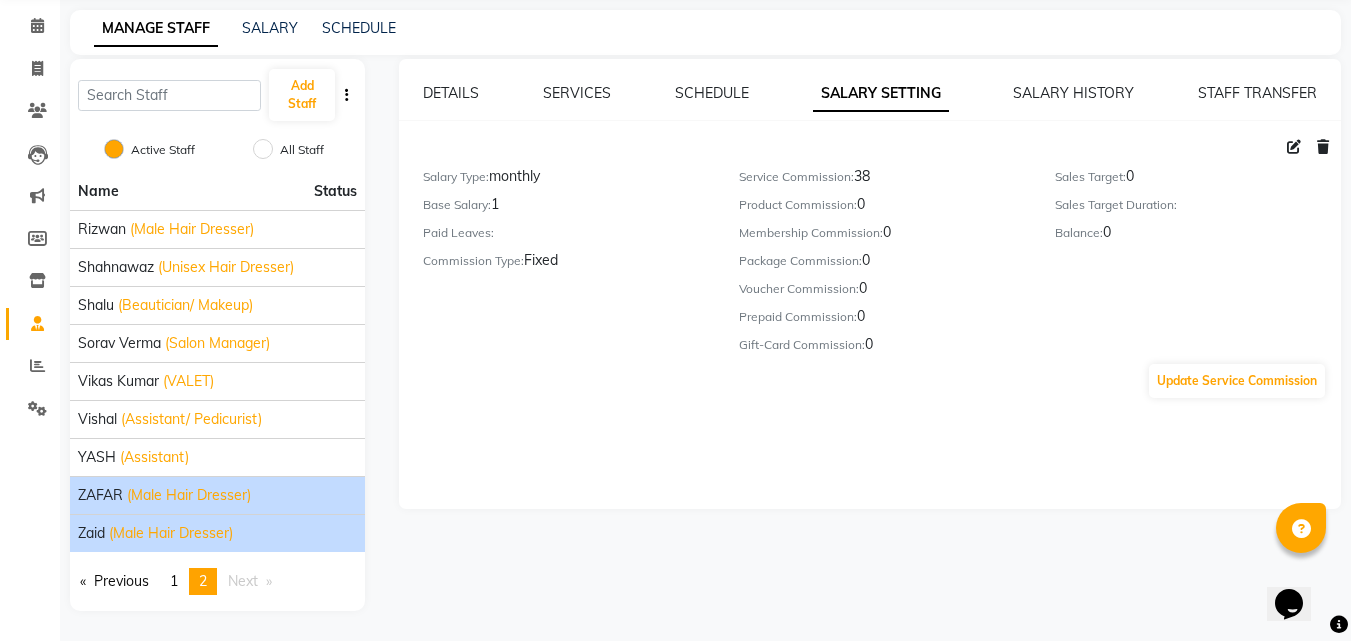 click on "(Male Hair Dresser)" 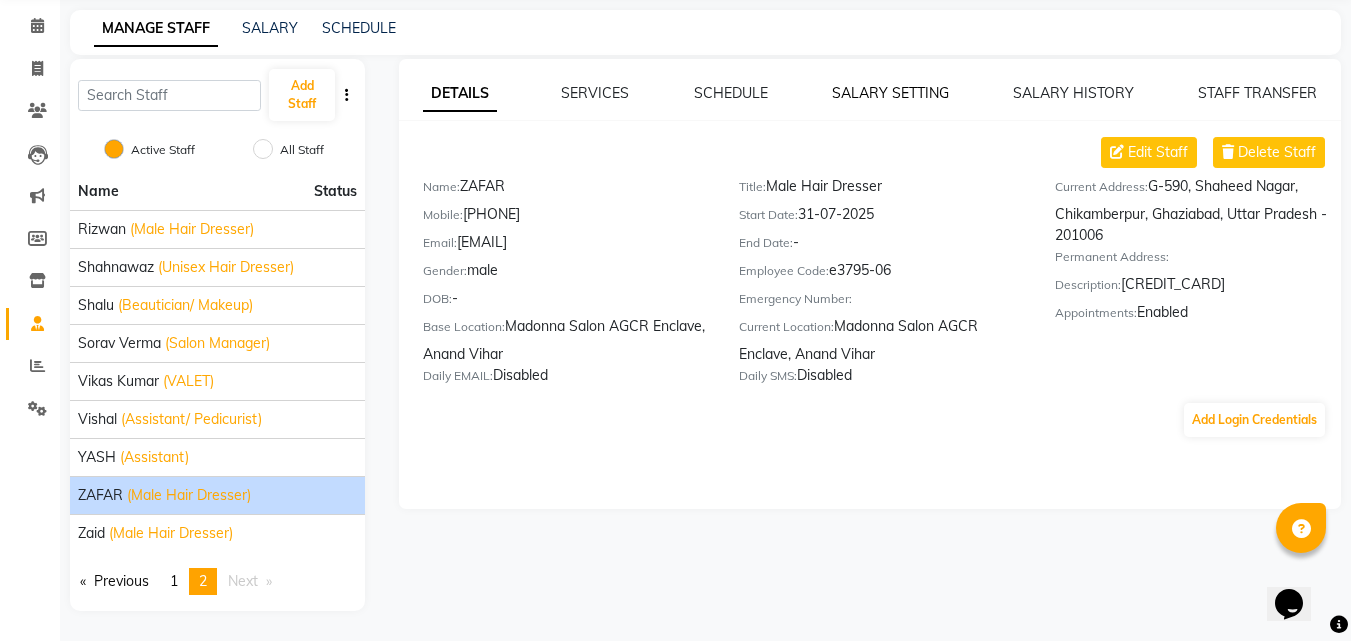 click on "SALARY SETTING" 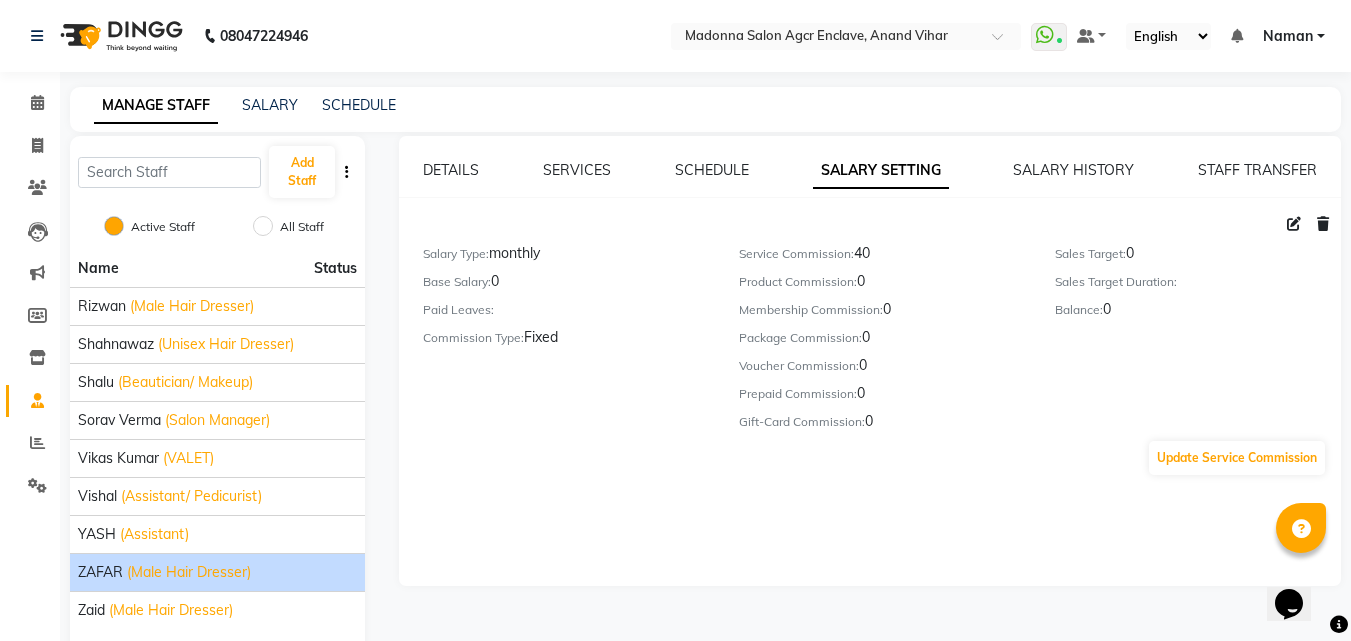 scroll, scrollTop: 77, scrollLeft: 0, axis: vertical 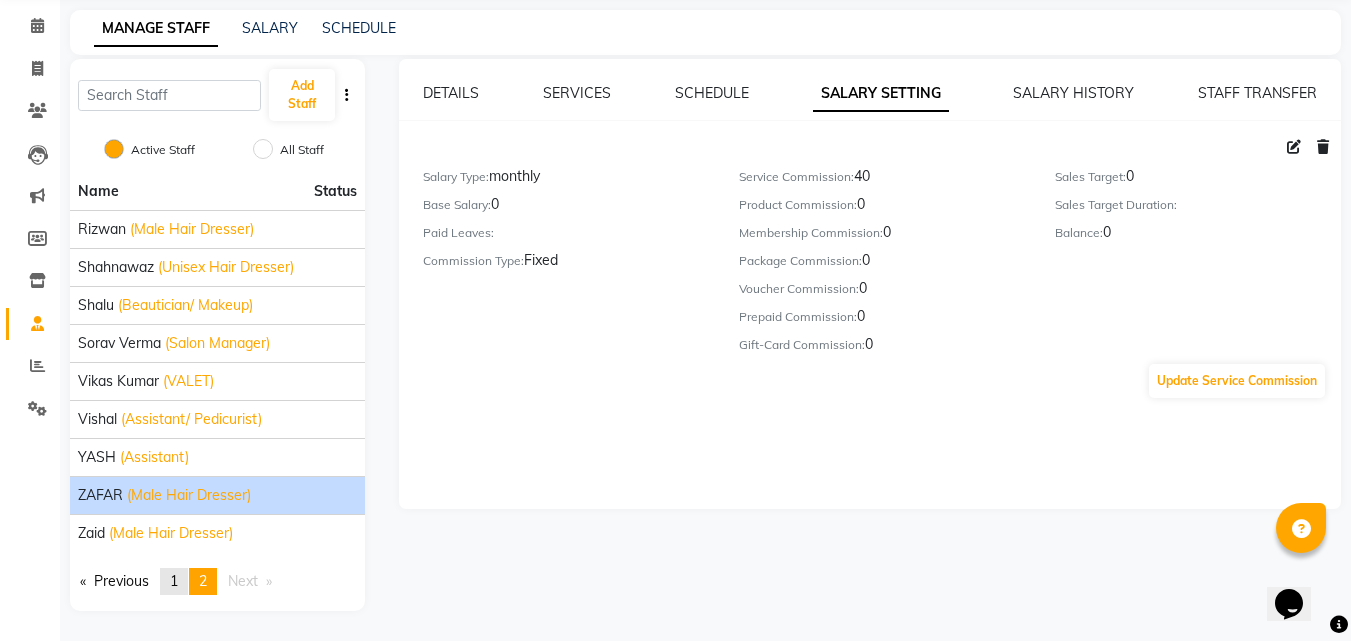 click on "page  1" at bounding box center [174, 581] 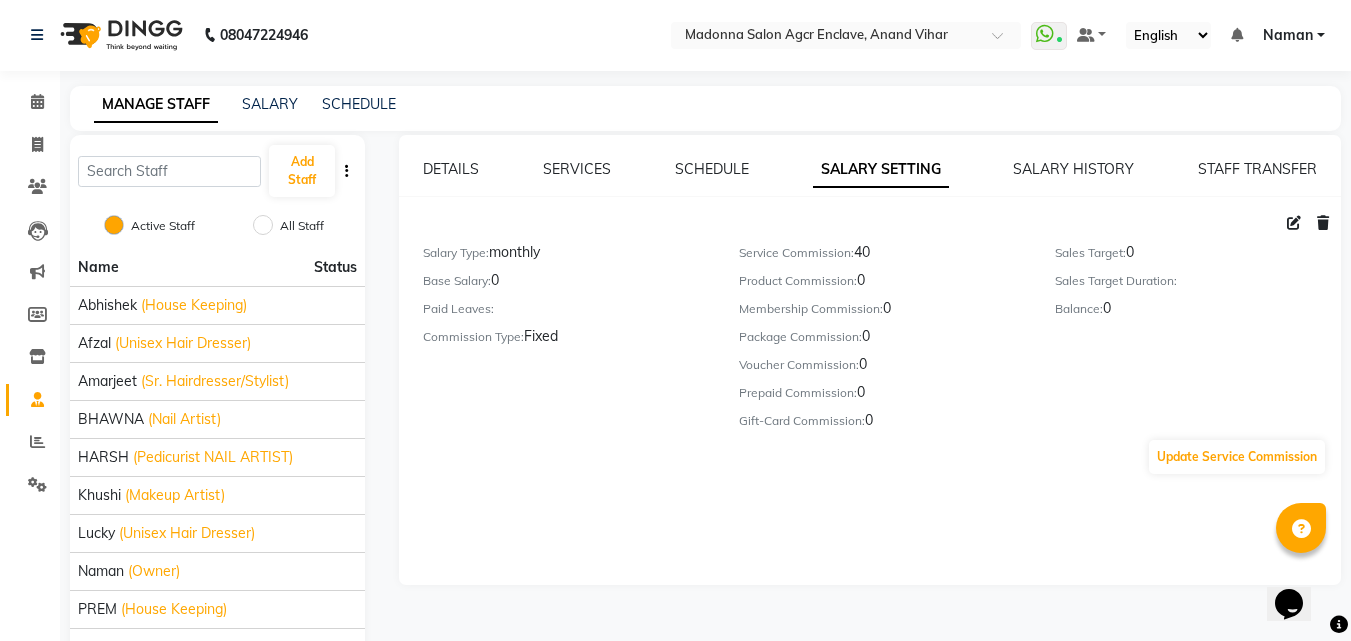 scroll, scrollTop: 0, scrollLeft: 0, axis: both 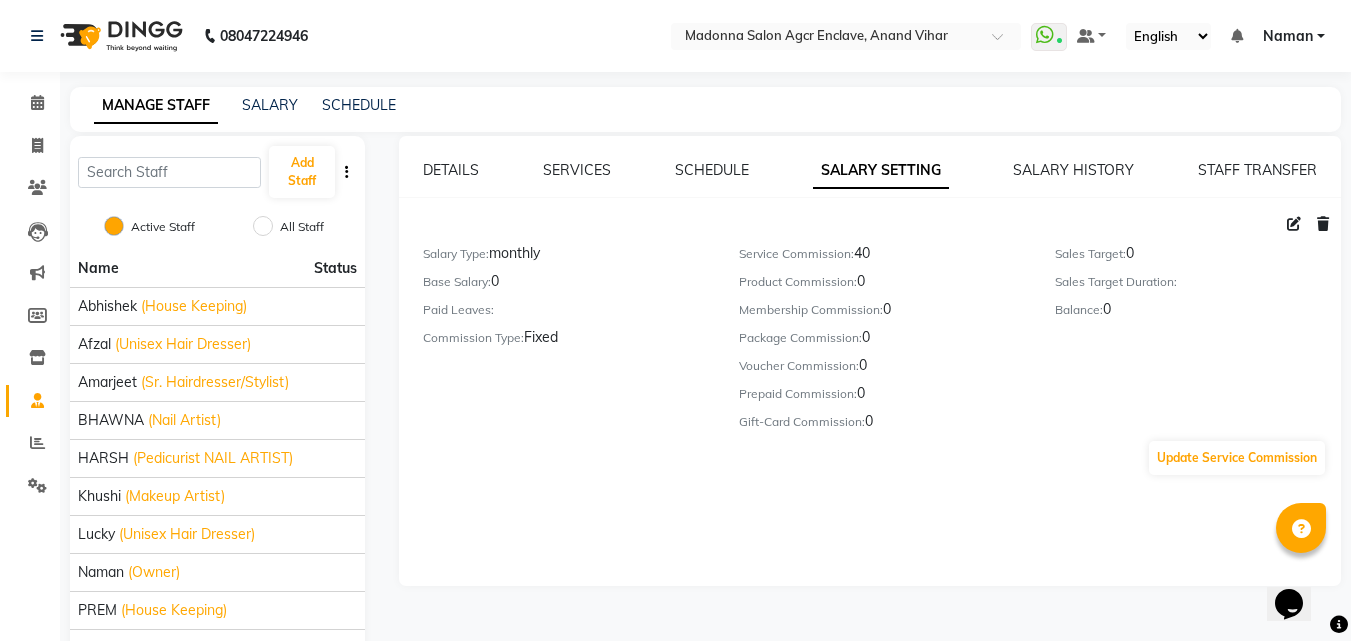 click on "Naman" at bounding box center (1288, 36) 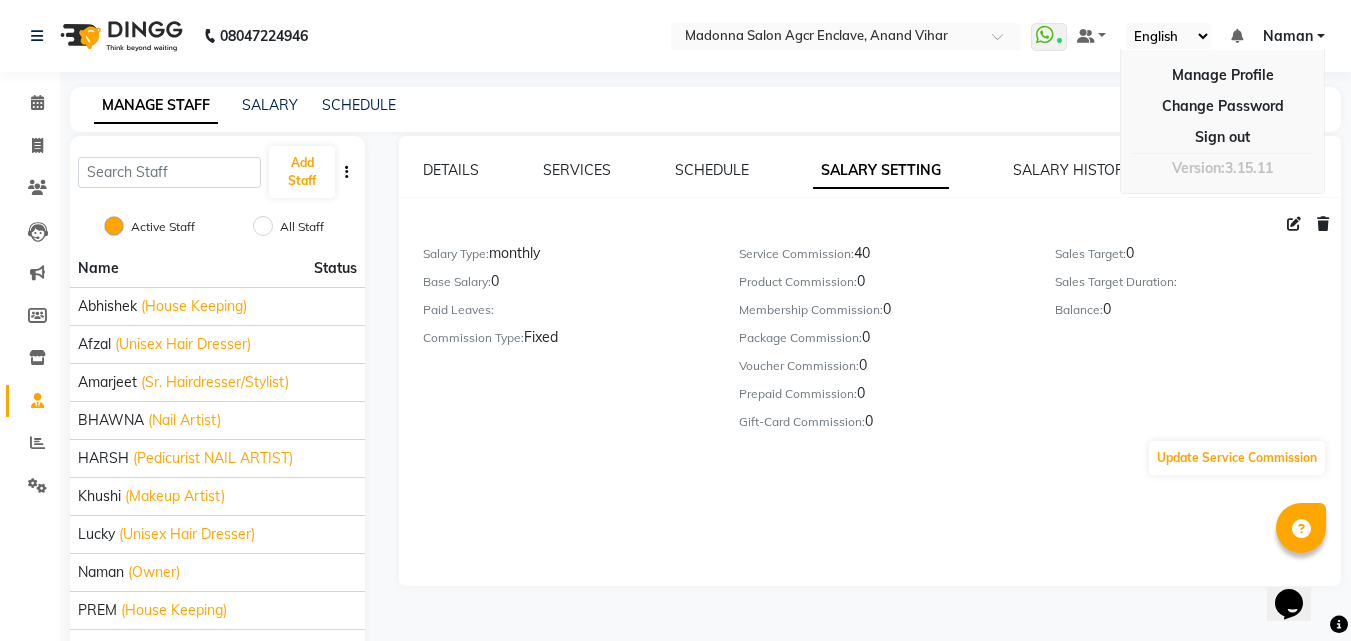 click on "Sales Target:   0  Sales Target Duration:     Balance:   0" 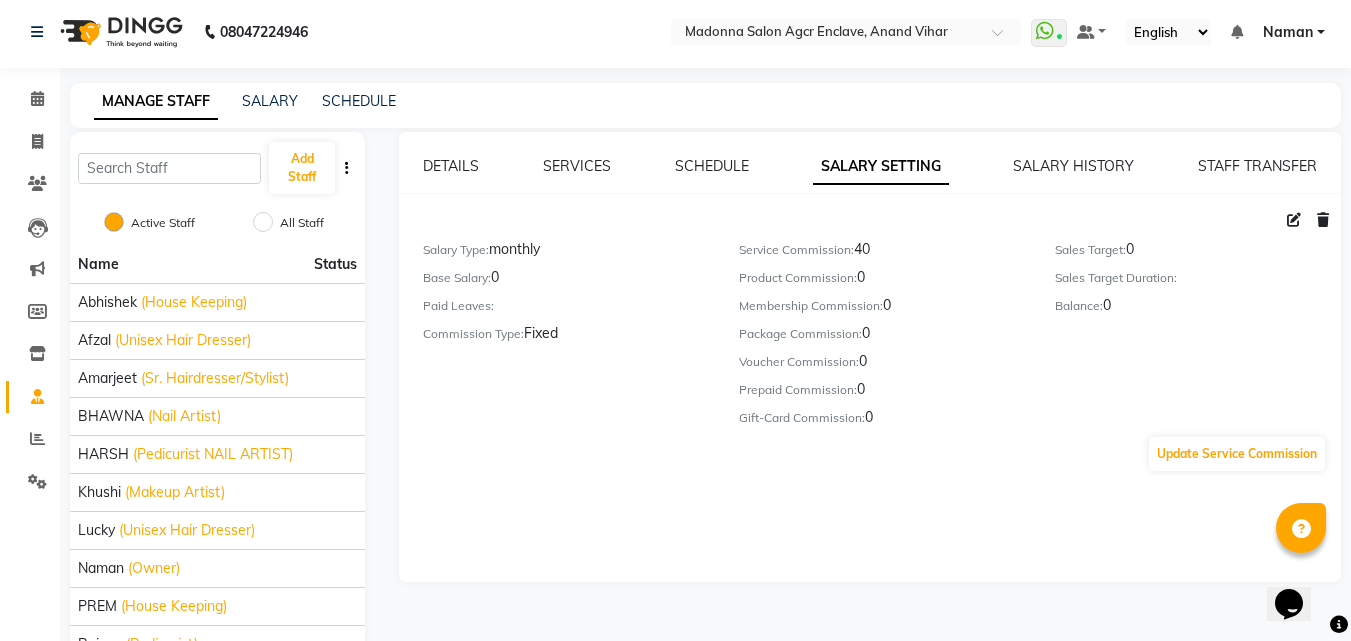 scroll, scrollTop: 0, scrollLeft: 0, axis: both 